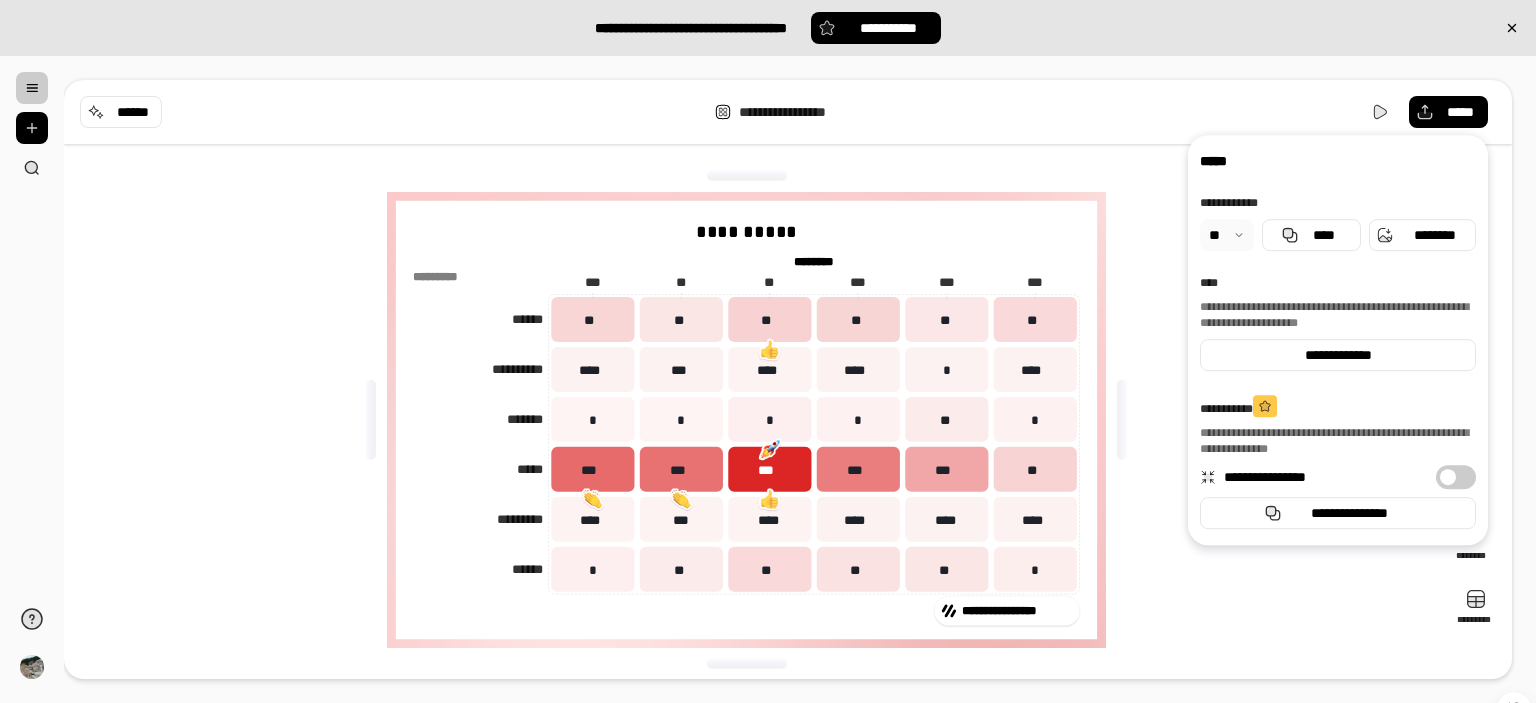 scroll, scrollTop: 0, scrollLeft: 0, axis: both 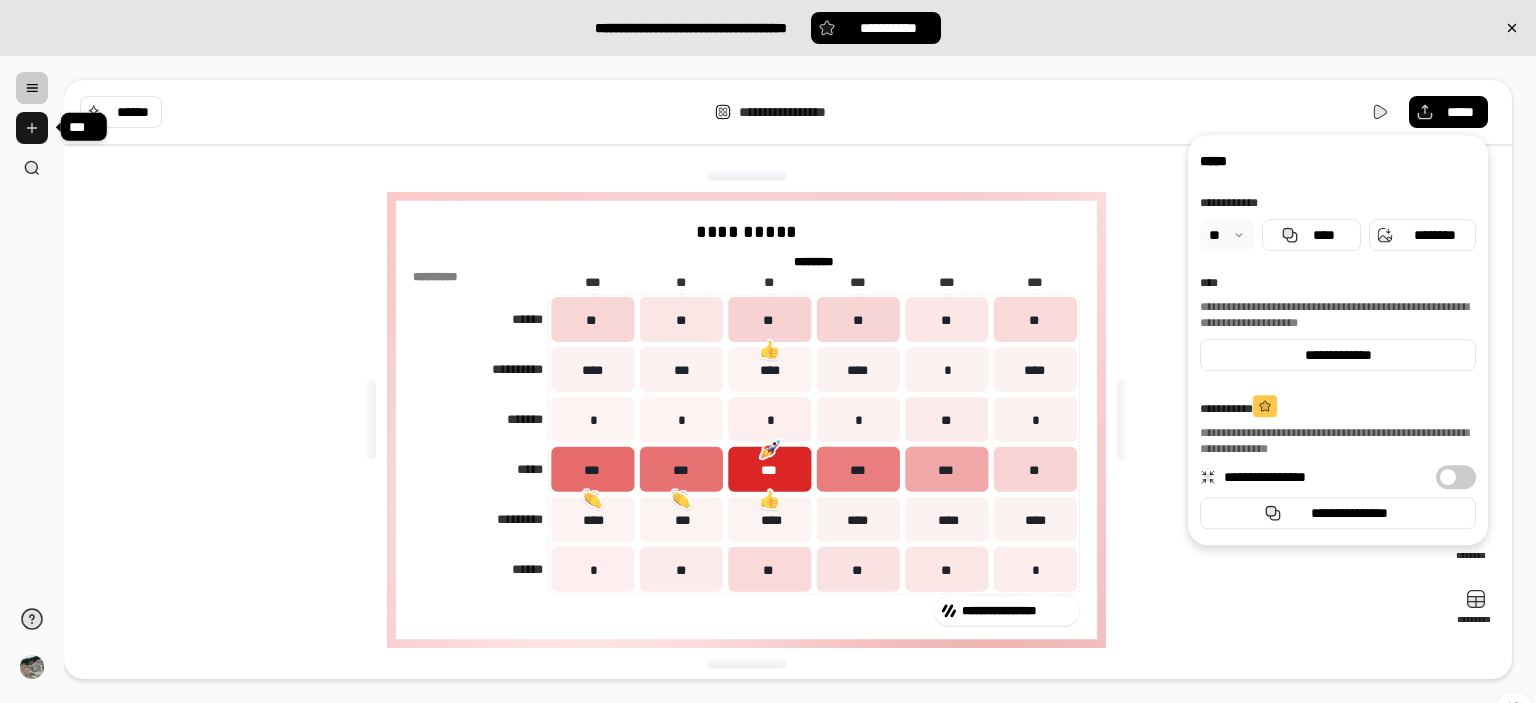 click at bounding box center [32, 128] 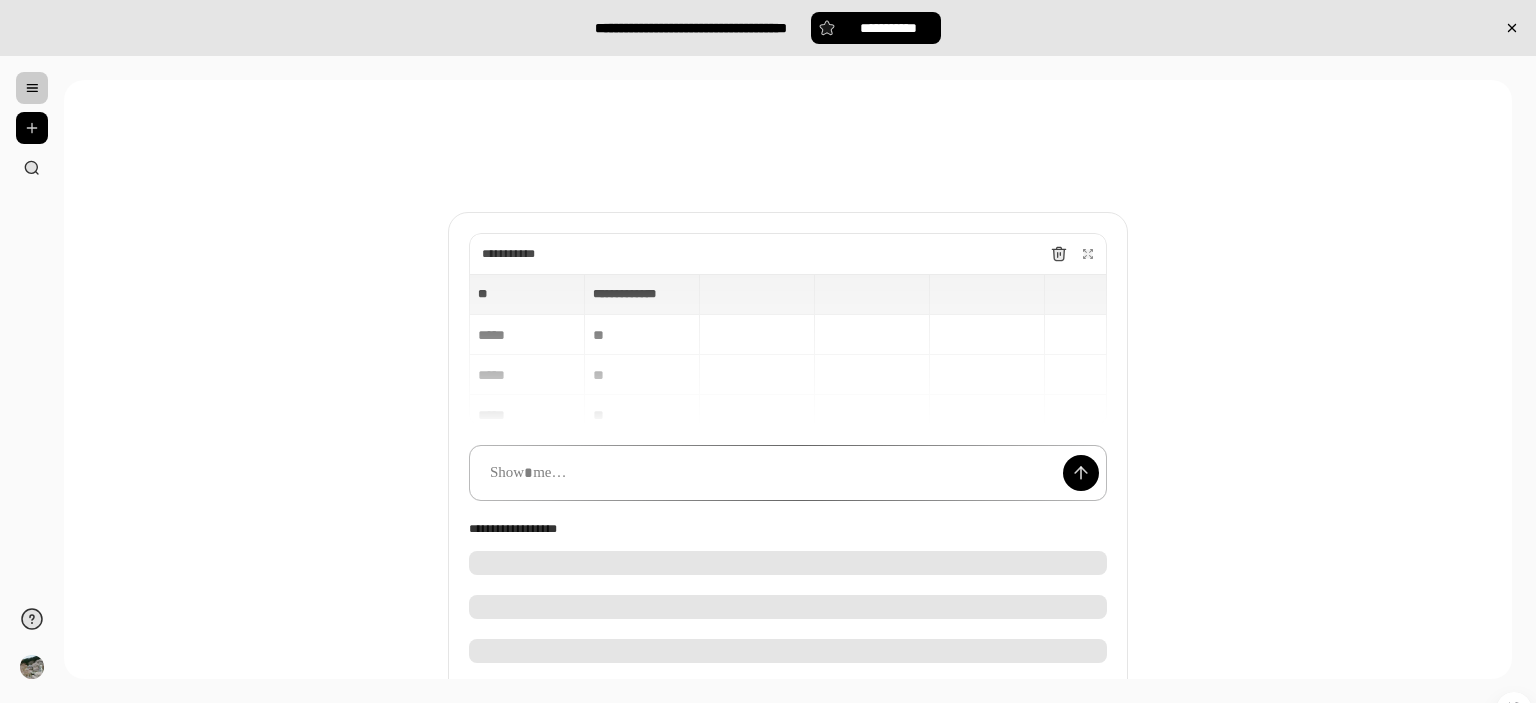 click at bounding box center [788, 473] 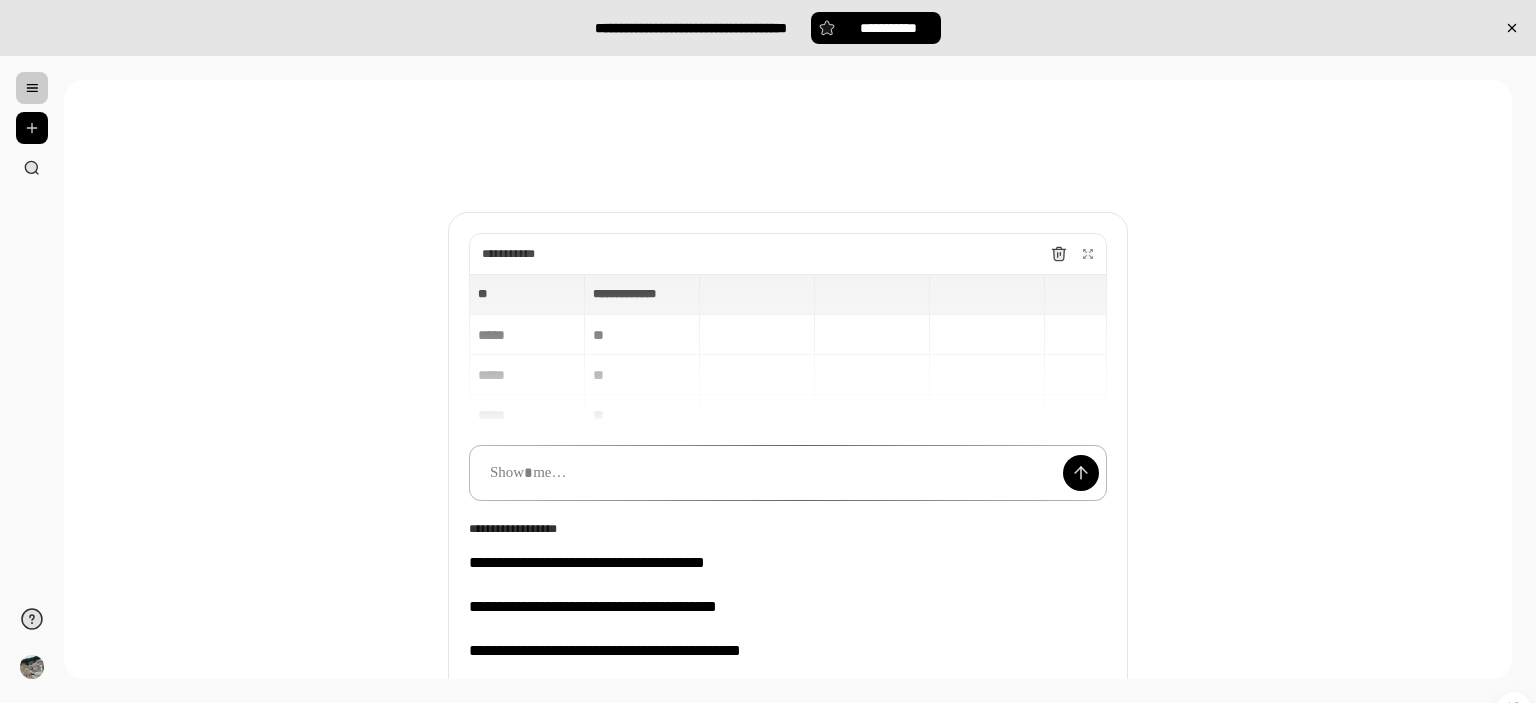 type 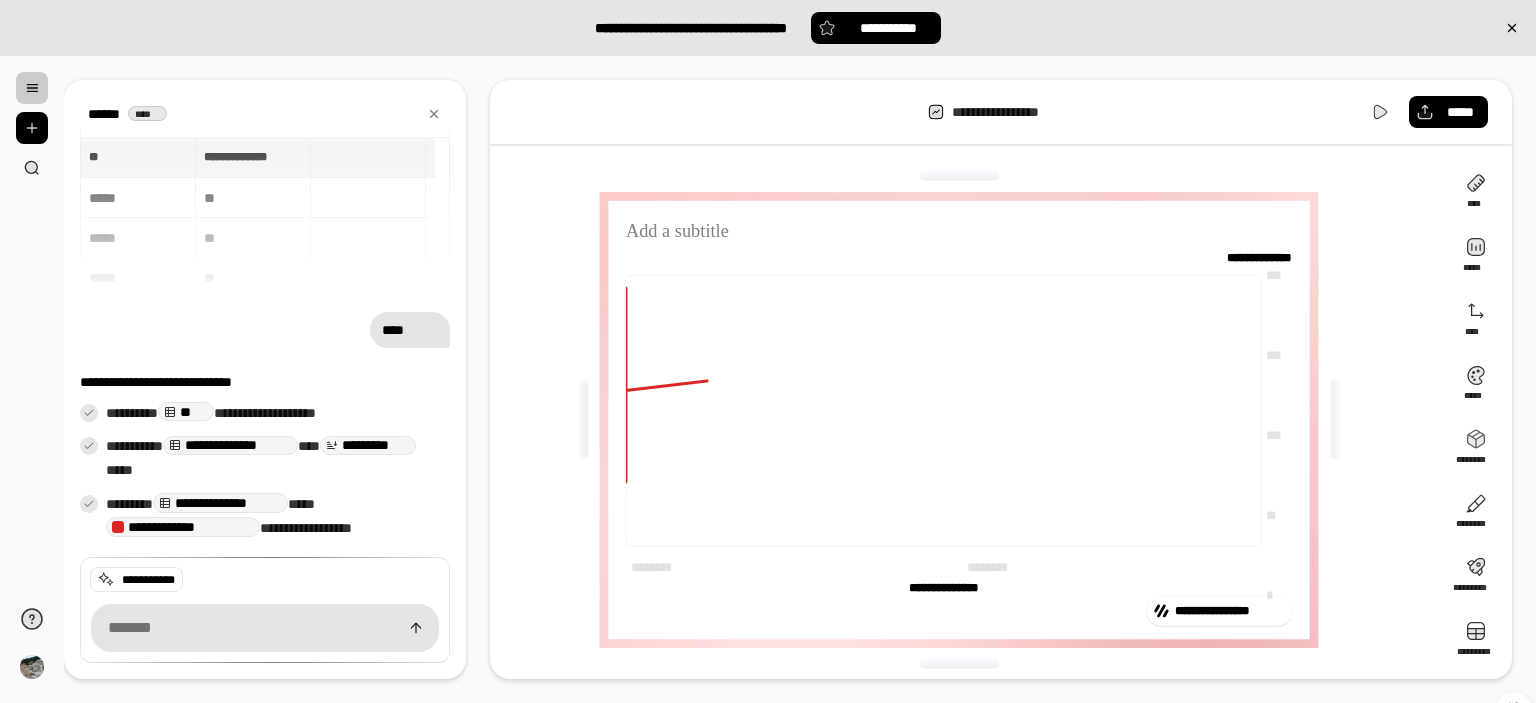 scroll, scrollTop: 30, scrollLeft: 0, axis: vertical 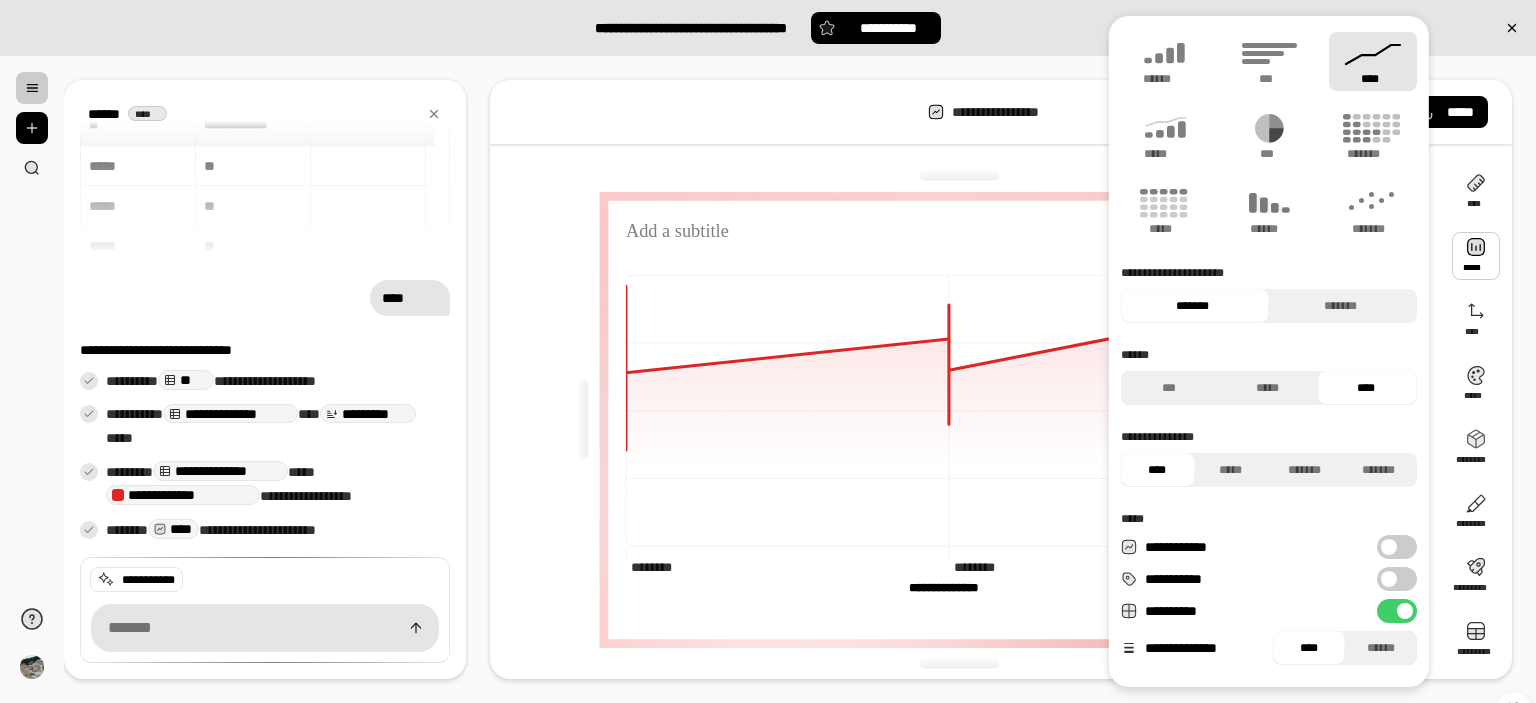 click at bounding box center [1476, 256] 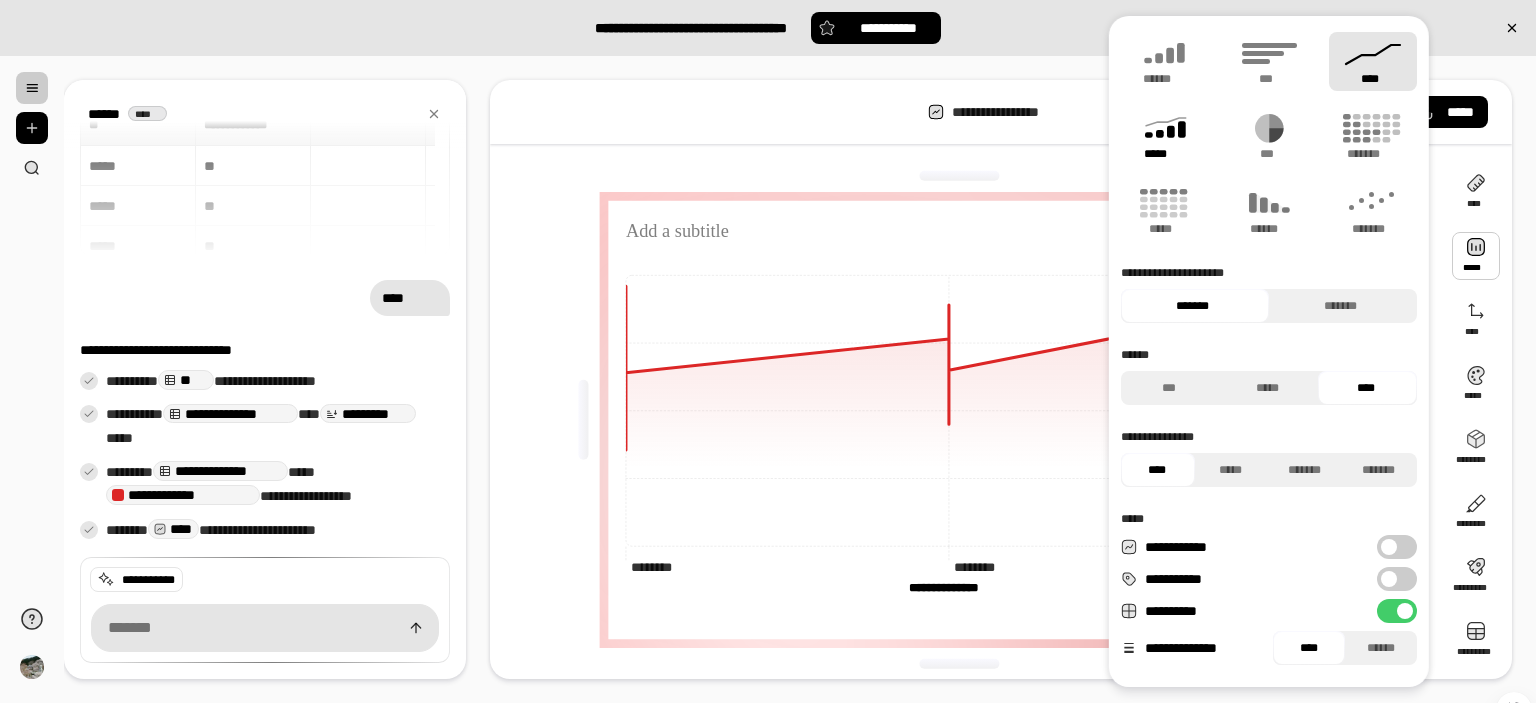 click 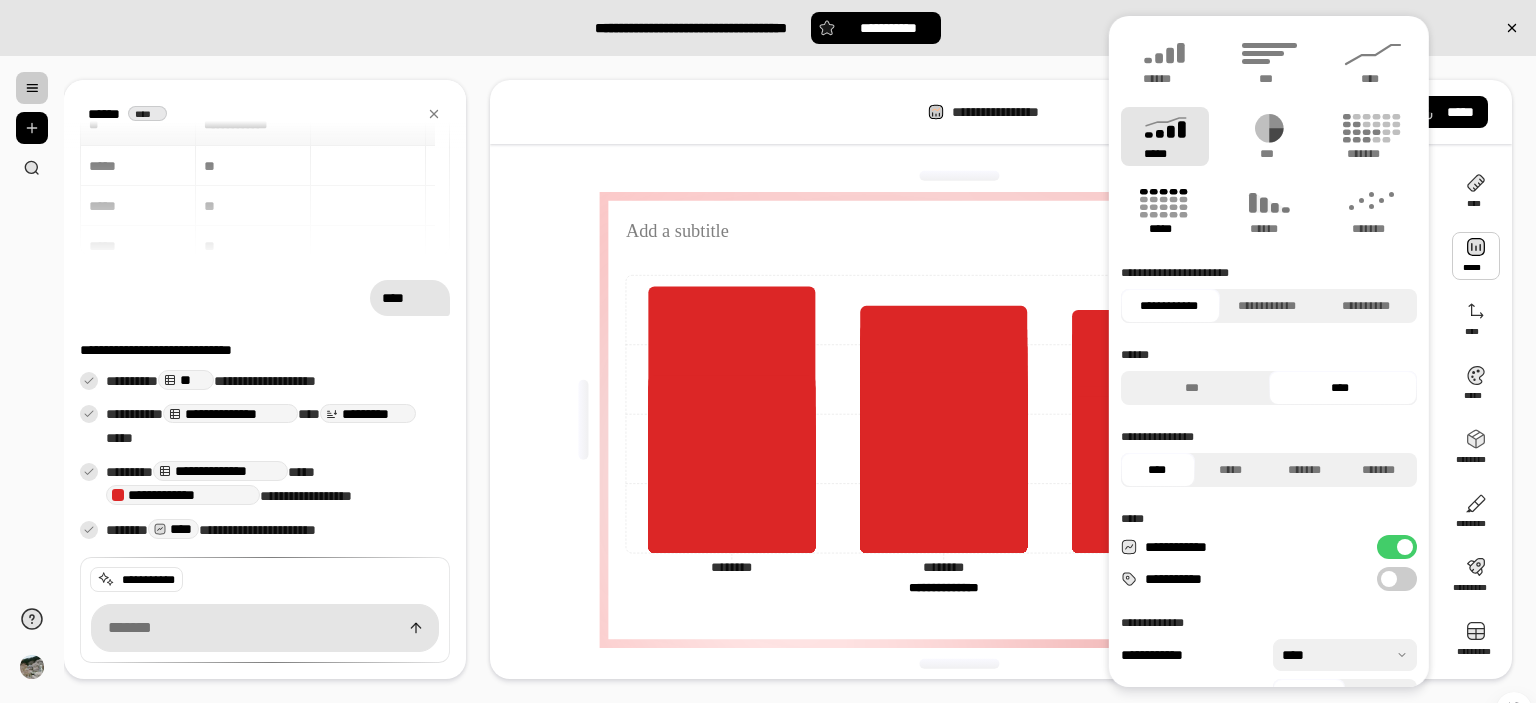 click 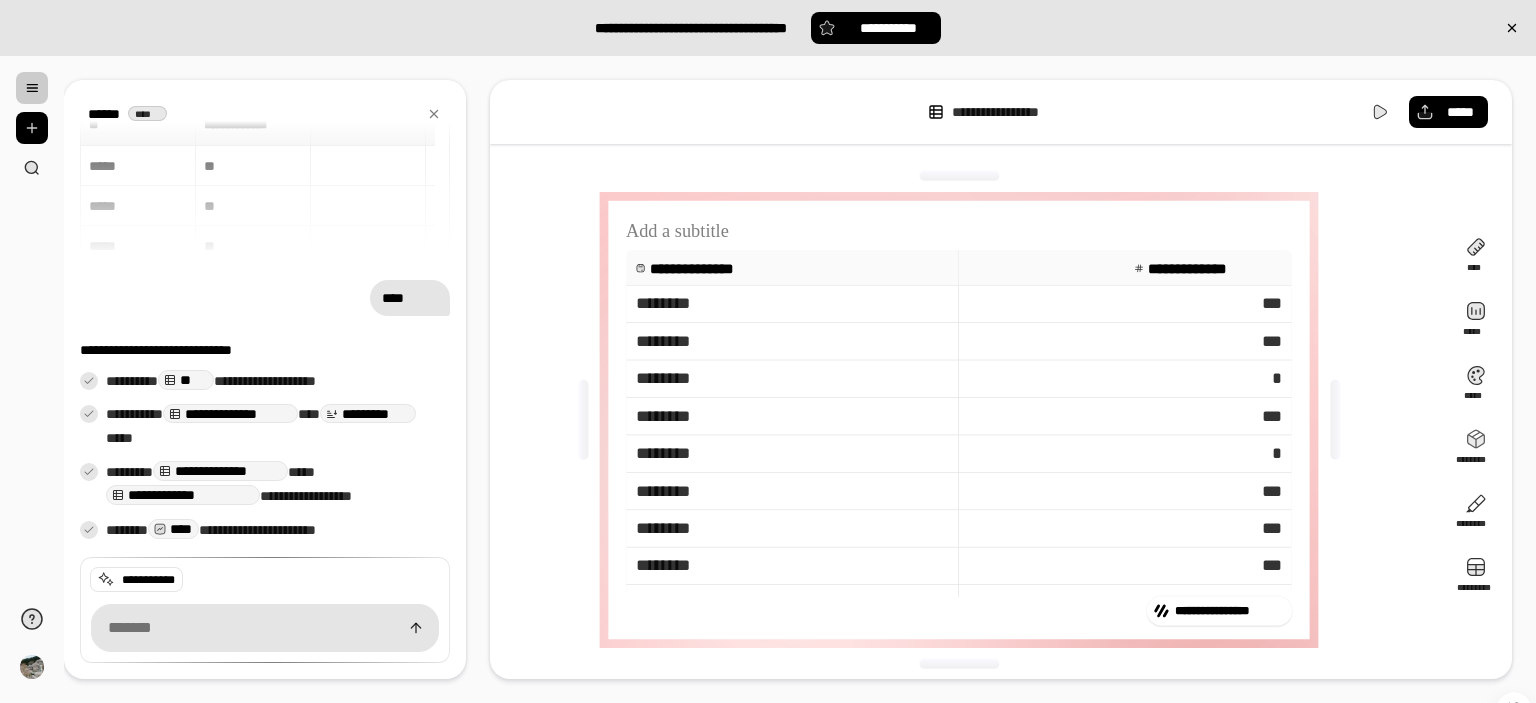 click on "**********" at bounding box center (800, 380) 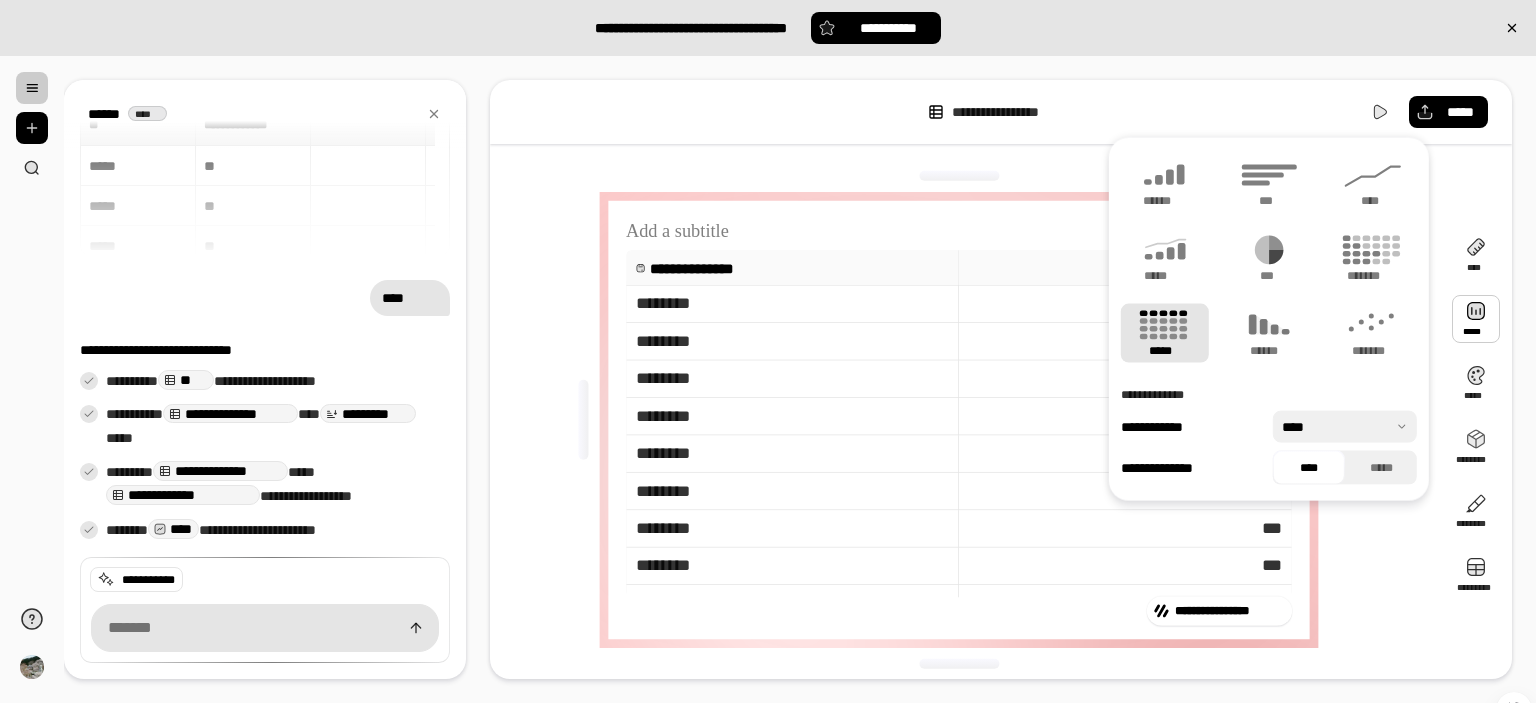 click at bounding box center [1476, 319] 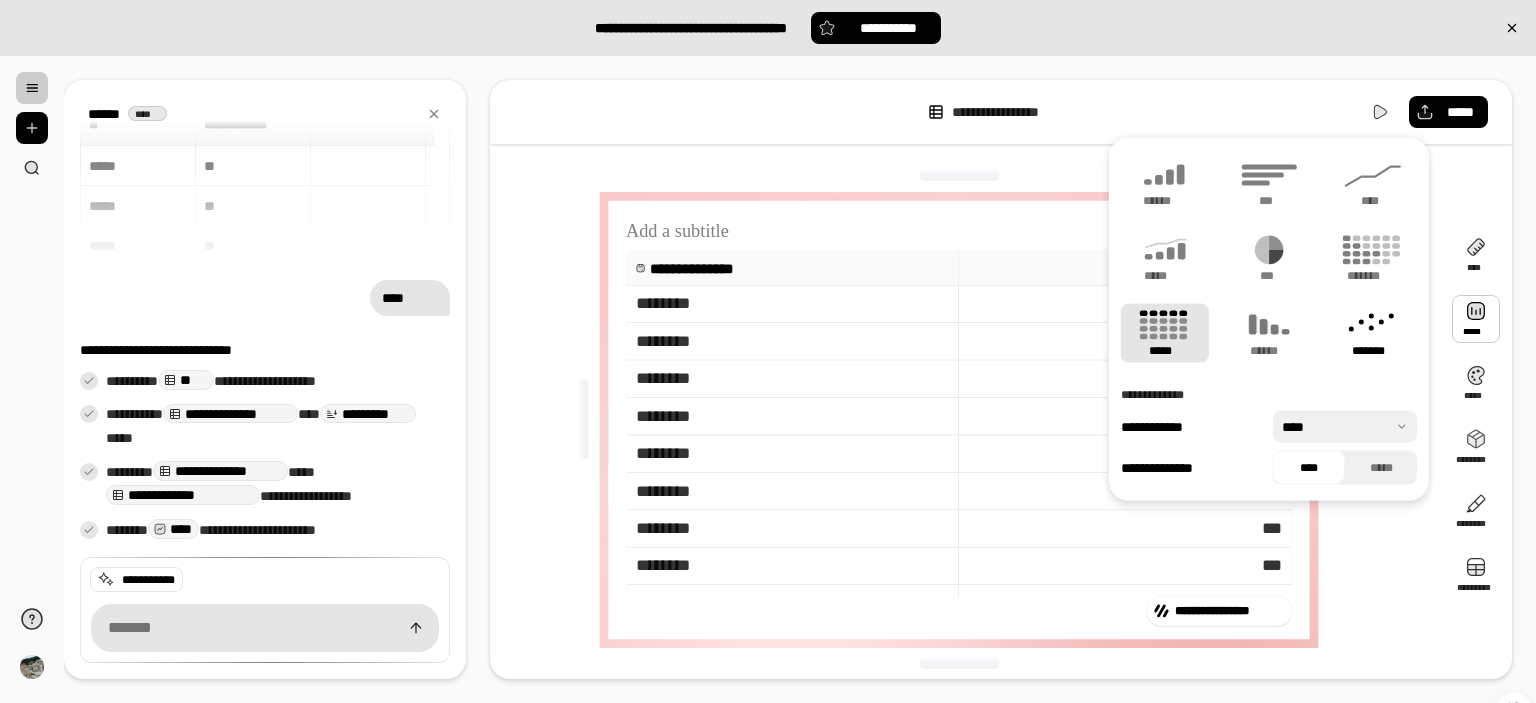 click 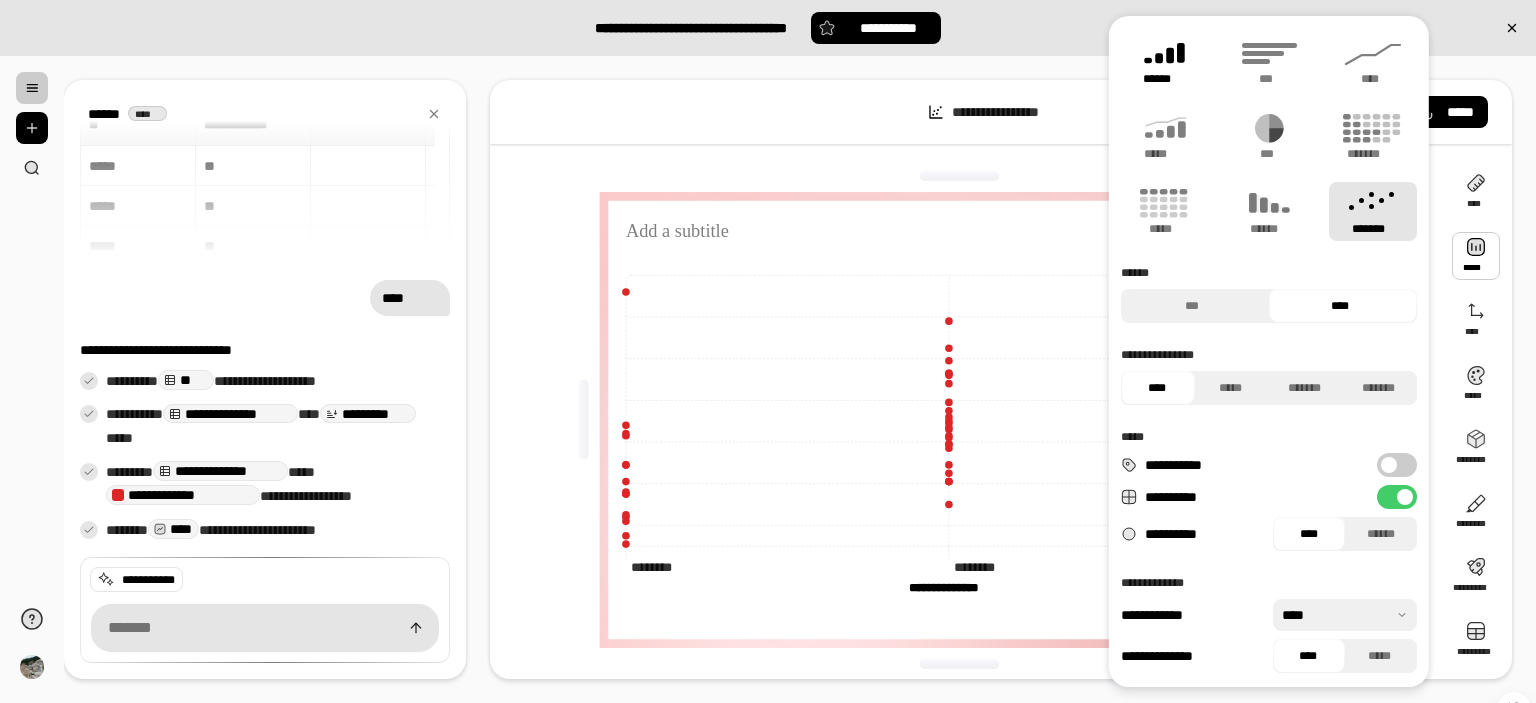 click 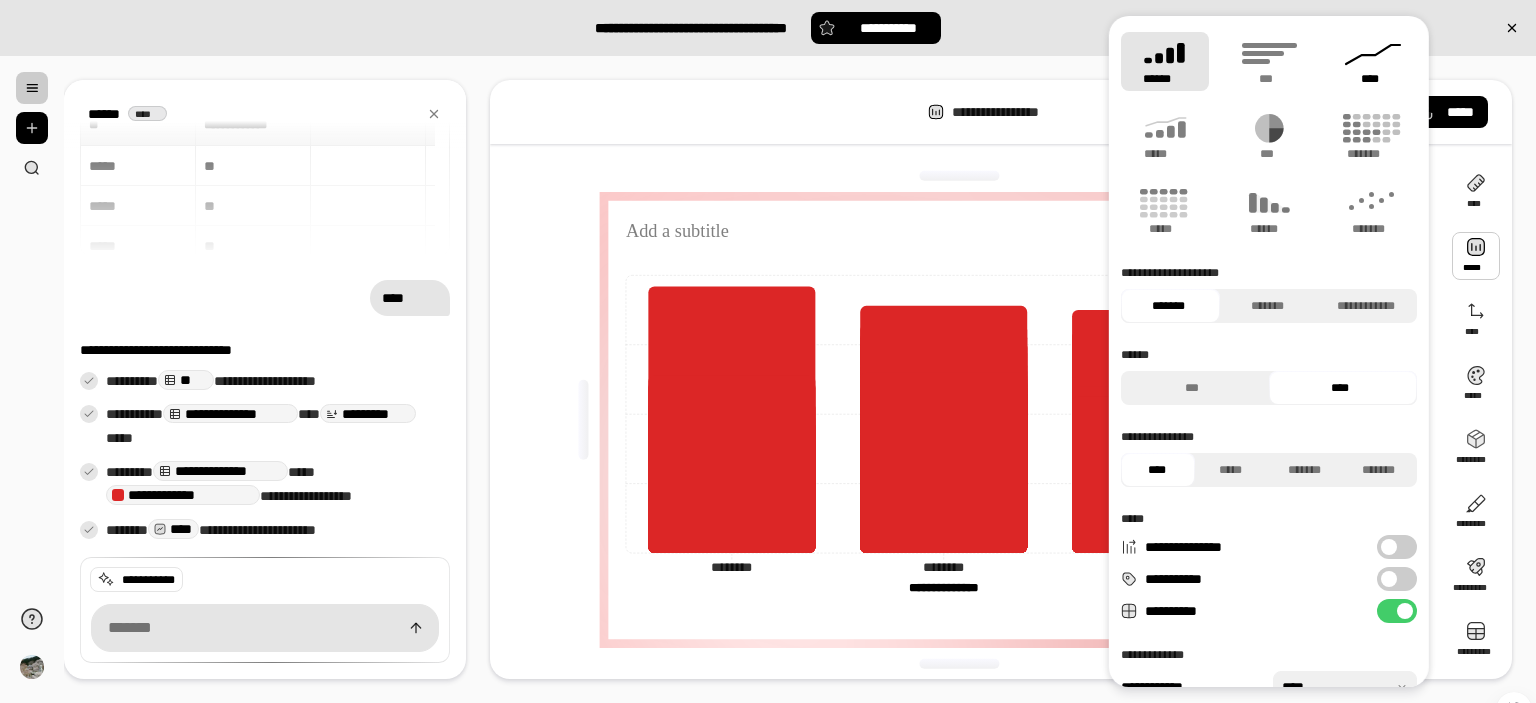 click 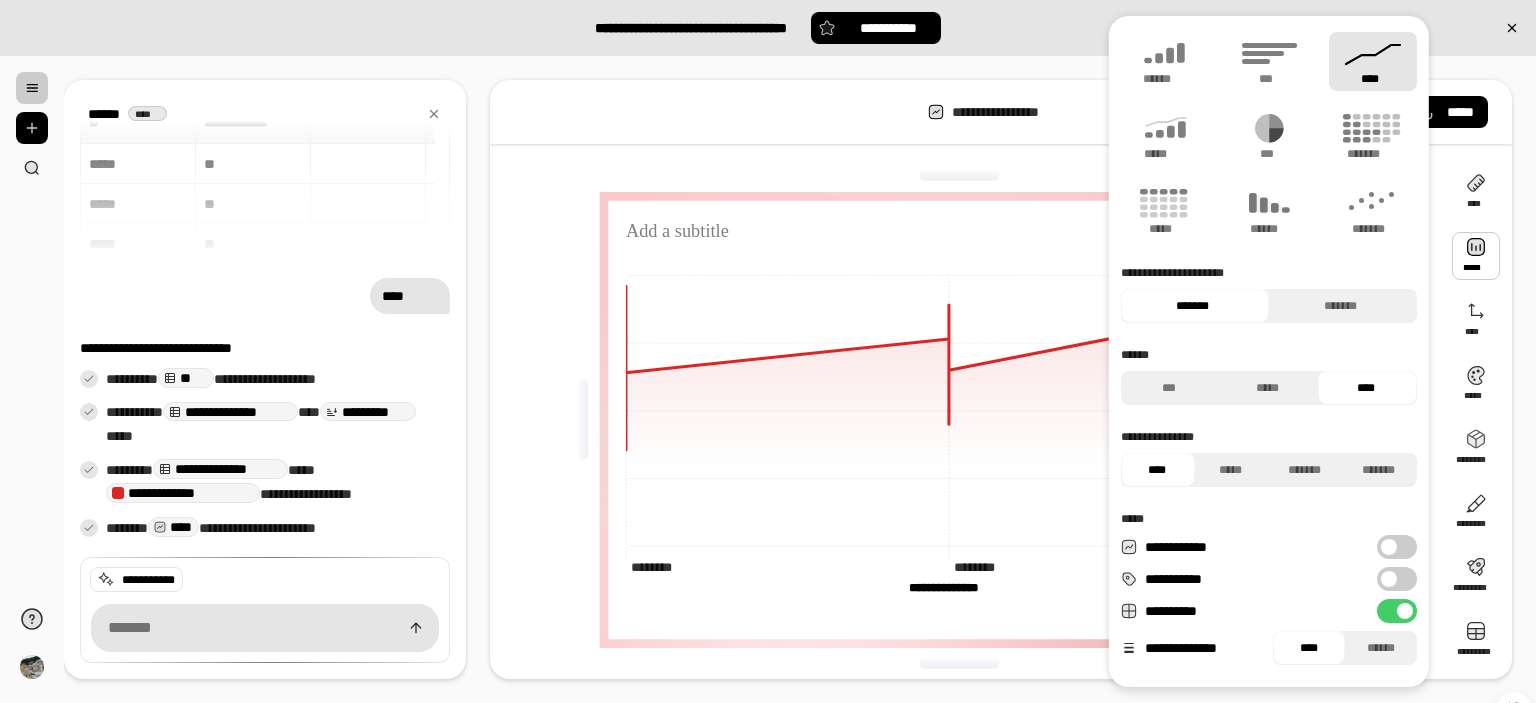 scroll, scrollTop: 0, scrollLeft: 0, axis: both 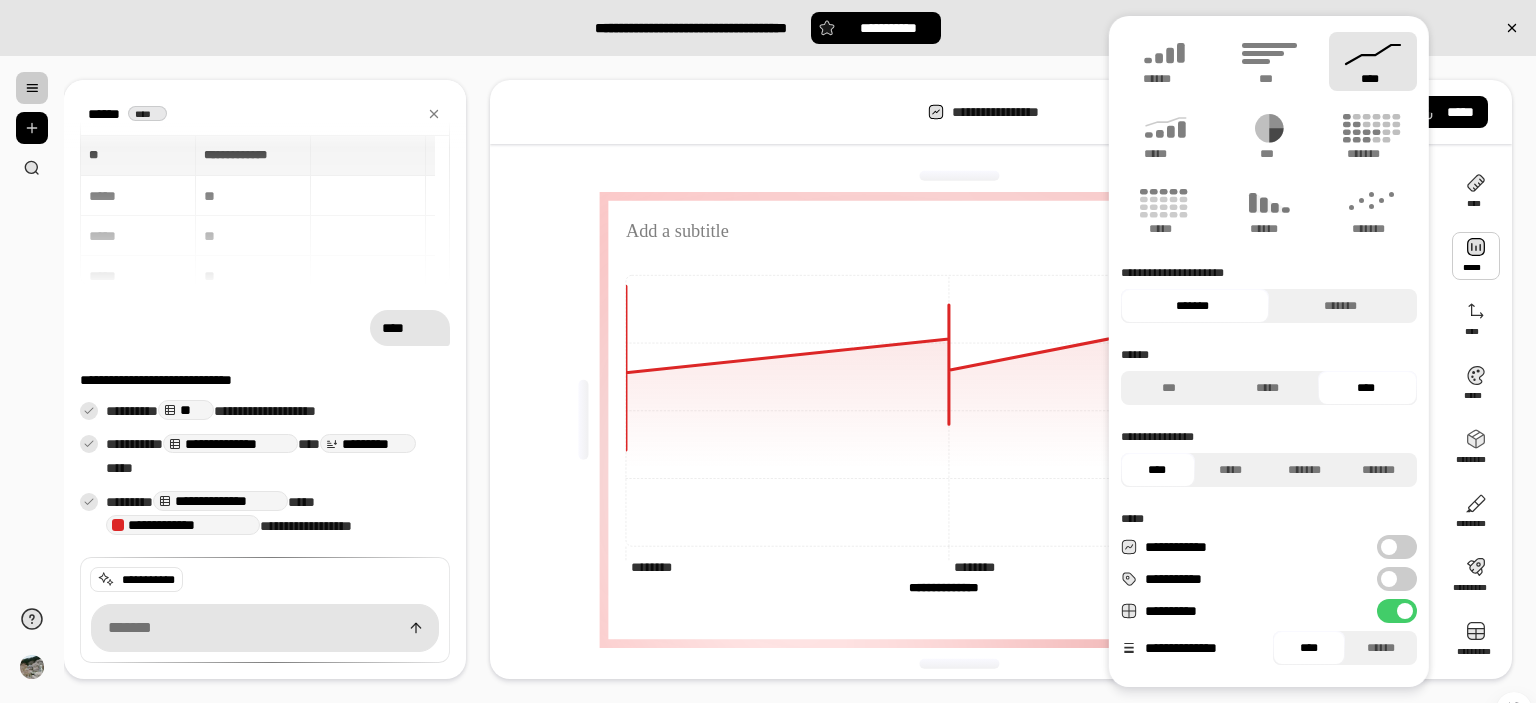 click on "****** ****" at bounding box center (132, 114) 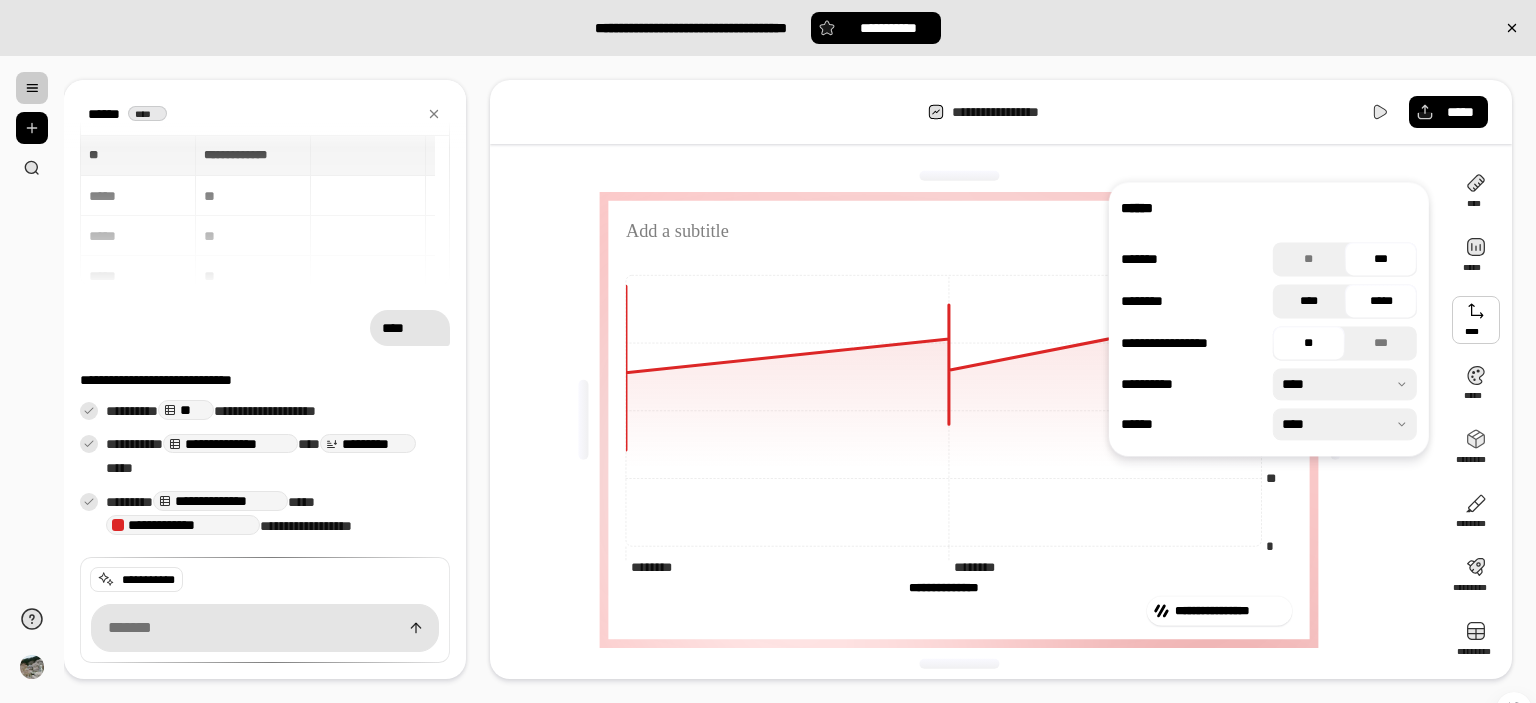 click on "****" at bounding box center [1309, 301] 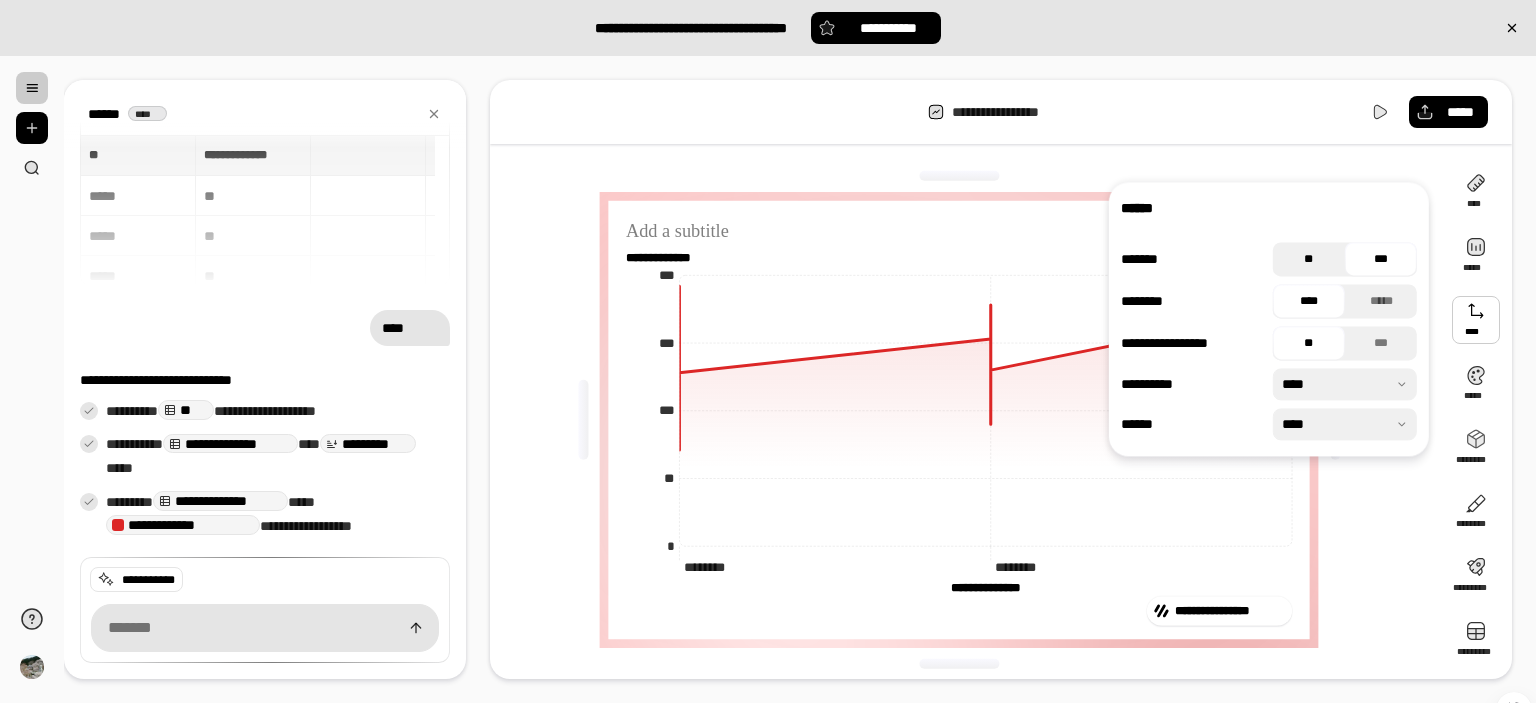 click on "**" at bounding box center (1309, 259) 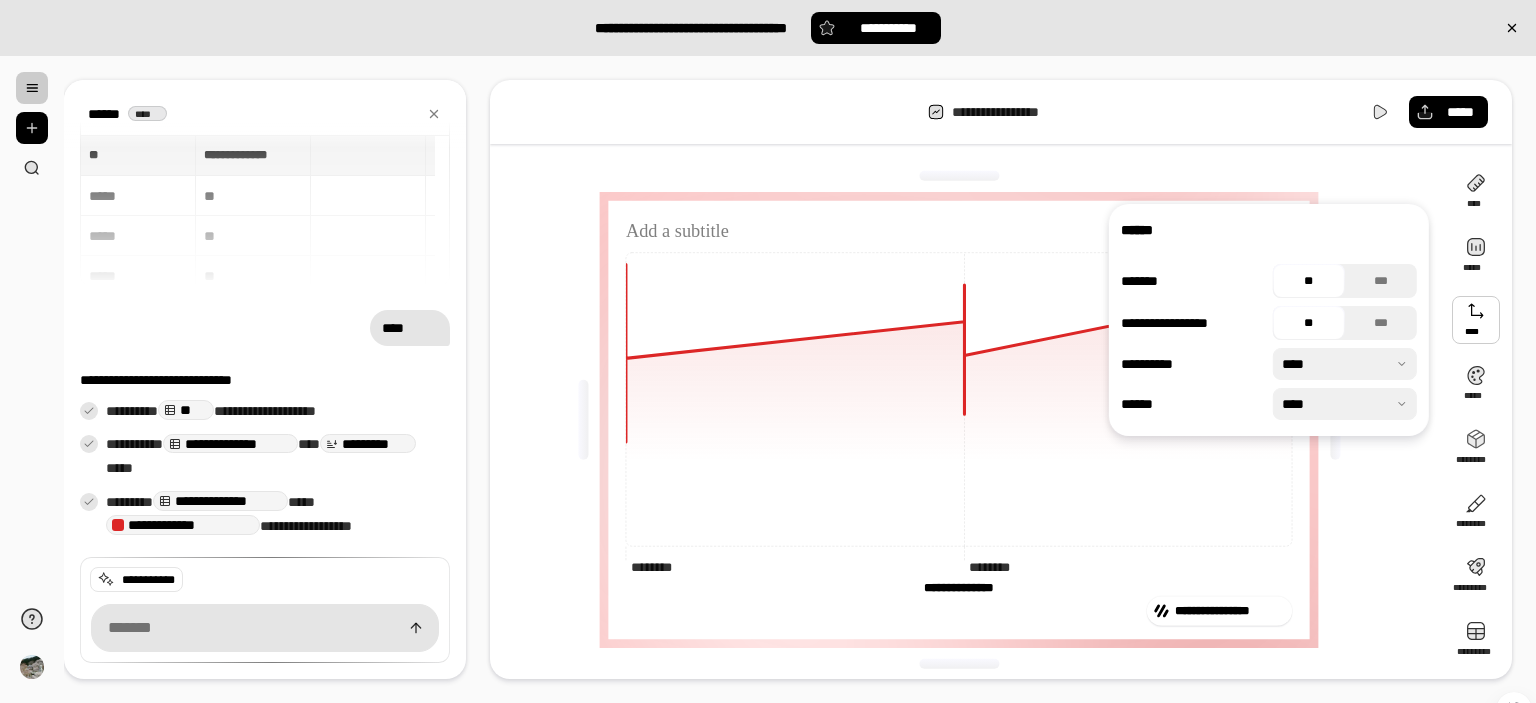 click at bounding box center [1345, 364] 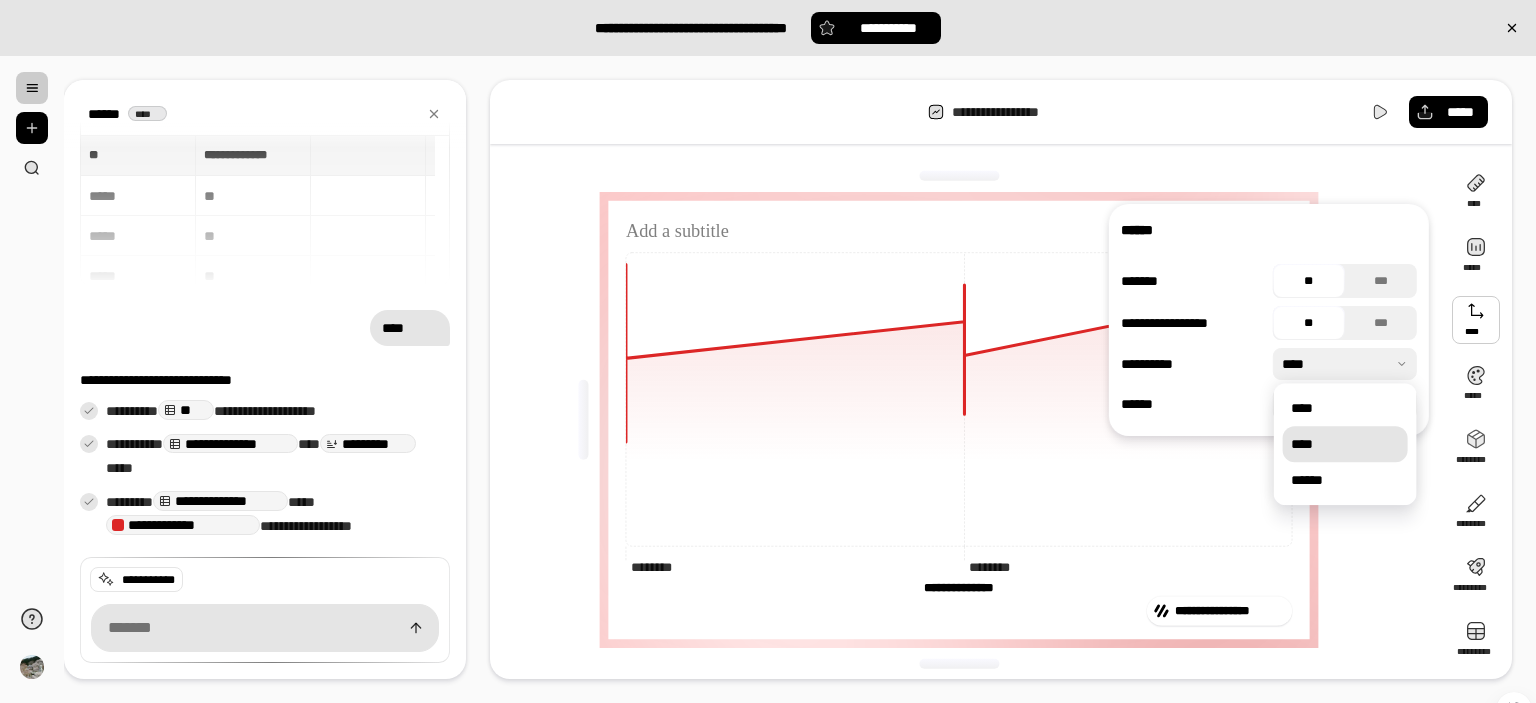 click at bounding box center (1345, 364) 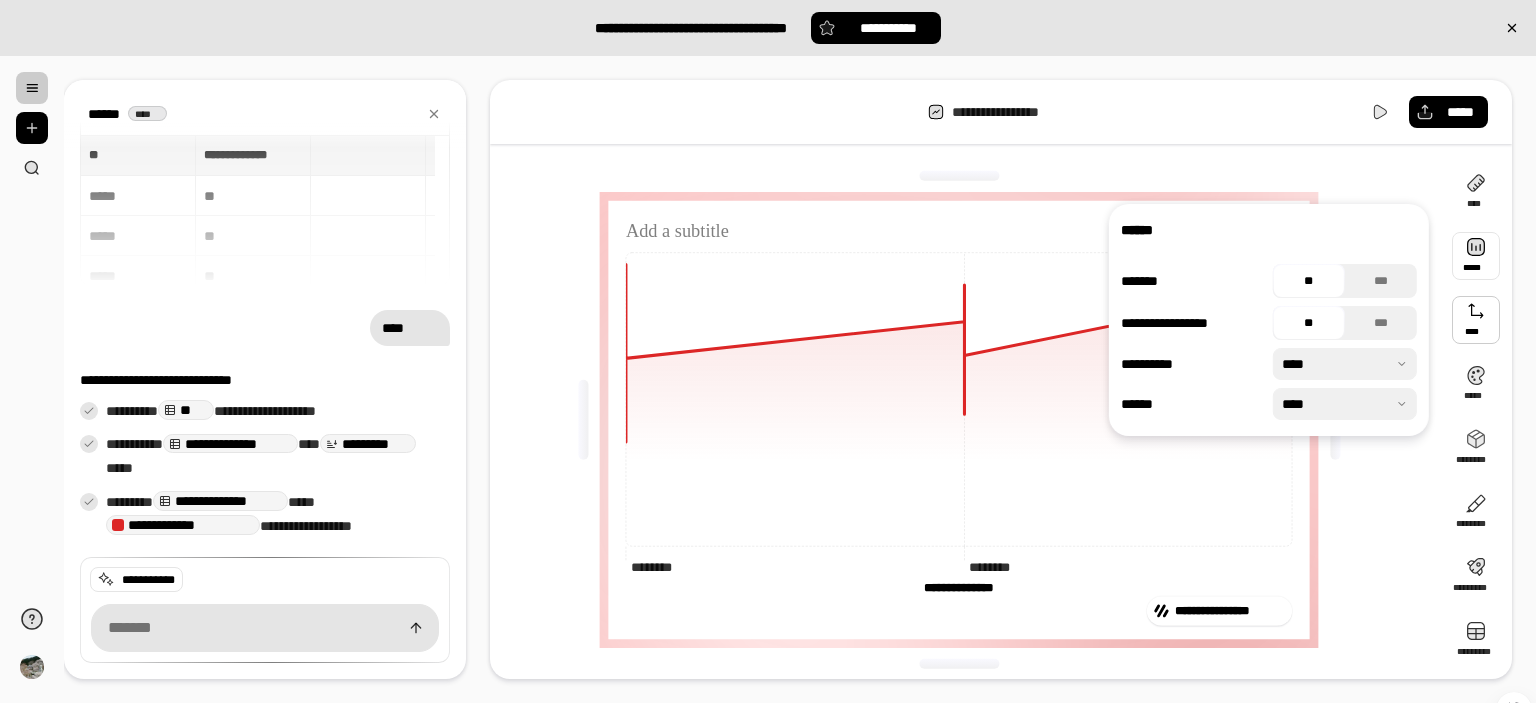 click at bounding box center [1476, 256] 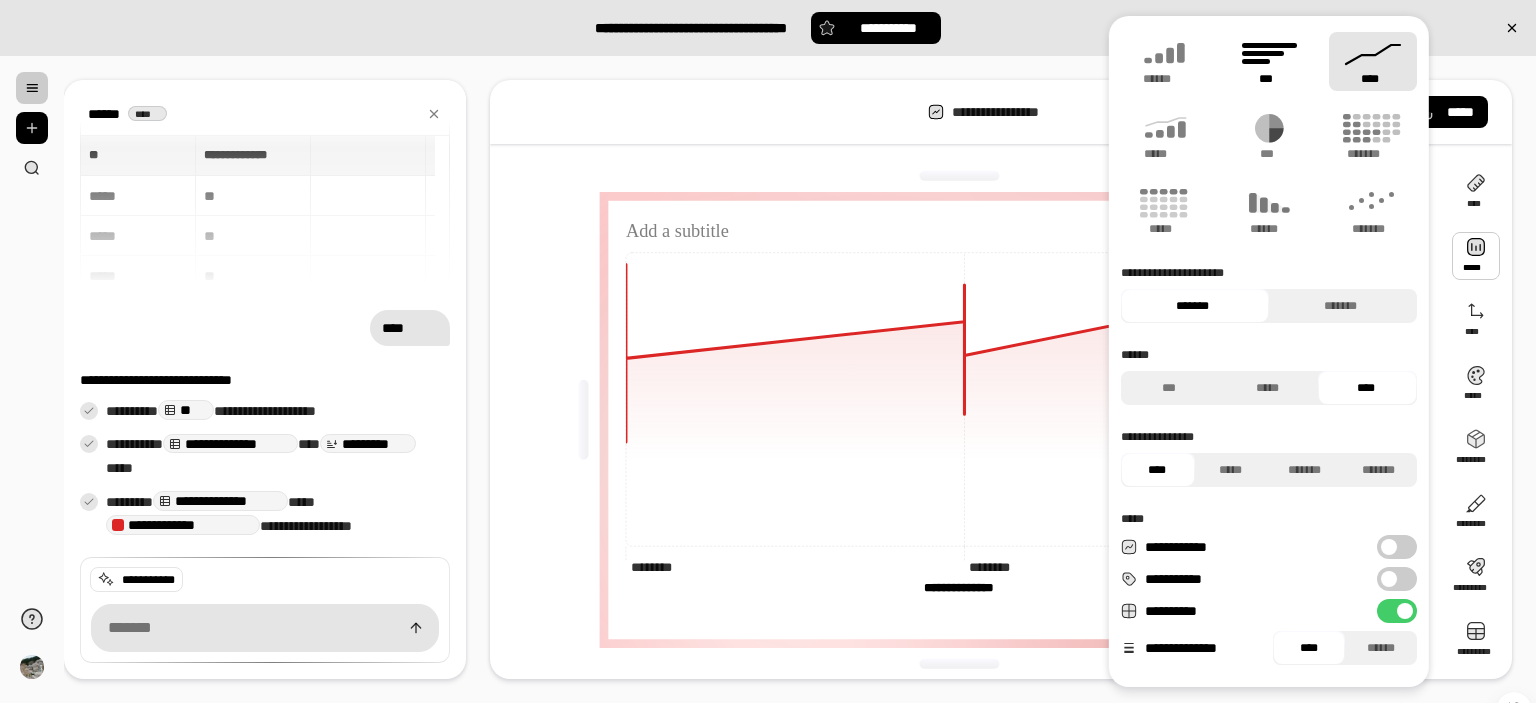 click 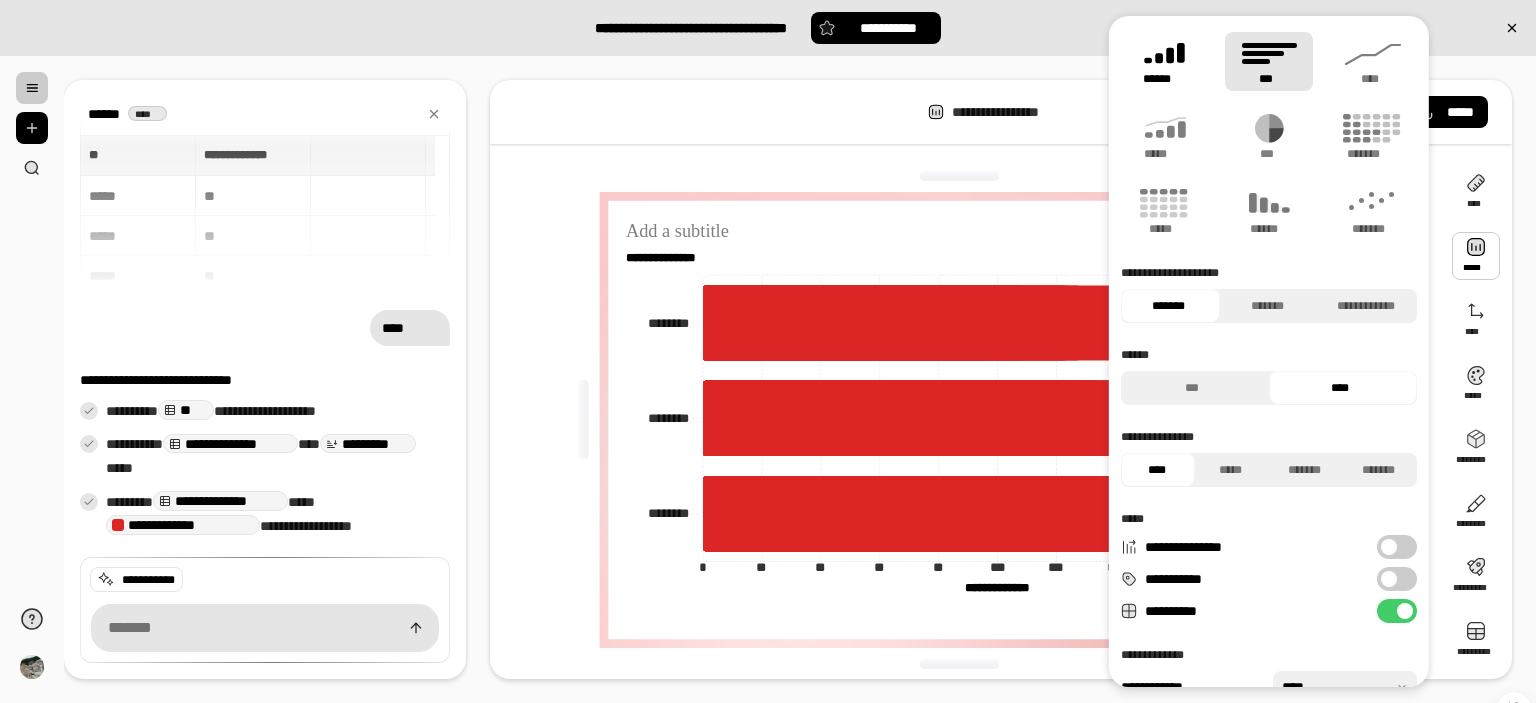 click on "******" at bounding box center (1165, 61) 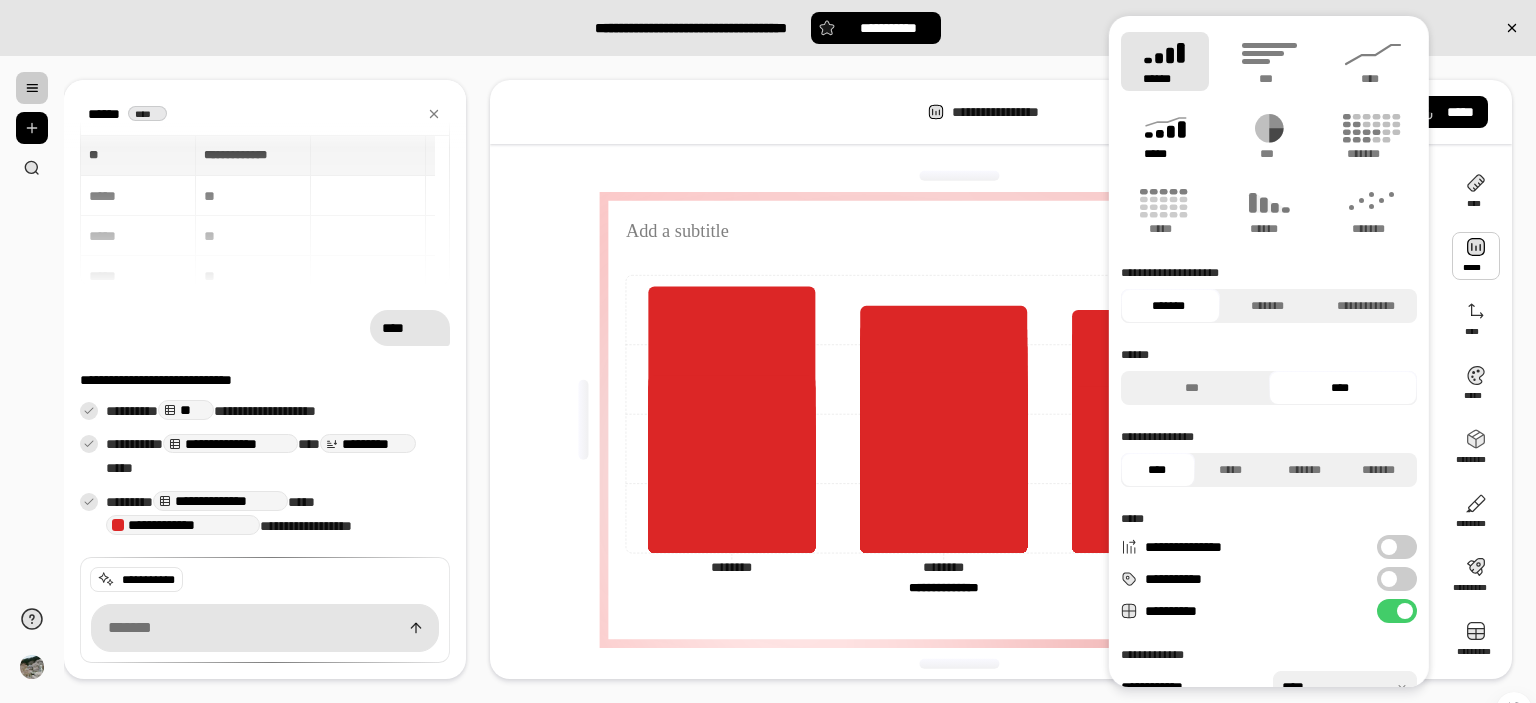 click on "*****" at bounding box center (1165, 136) 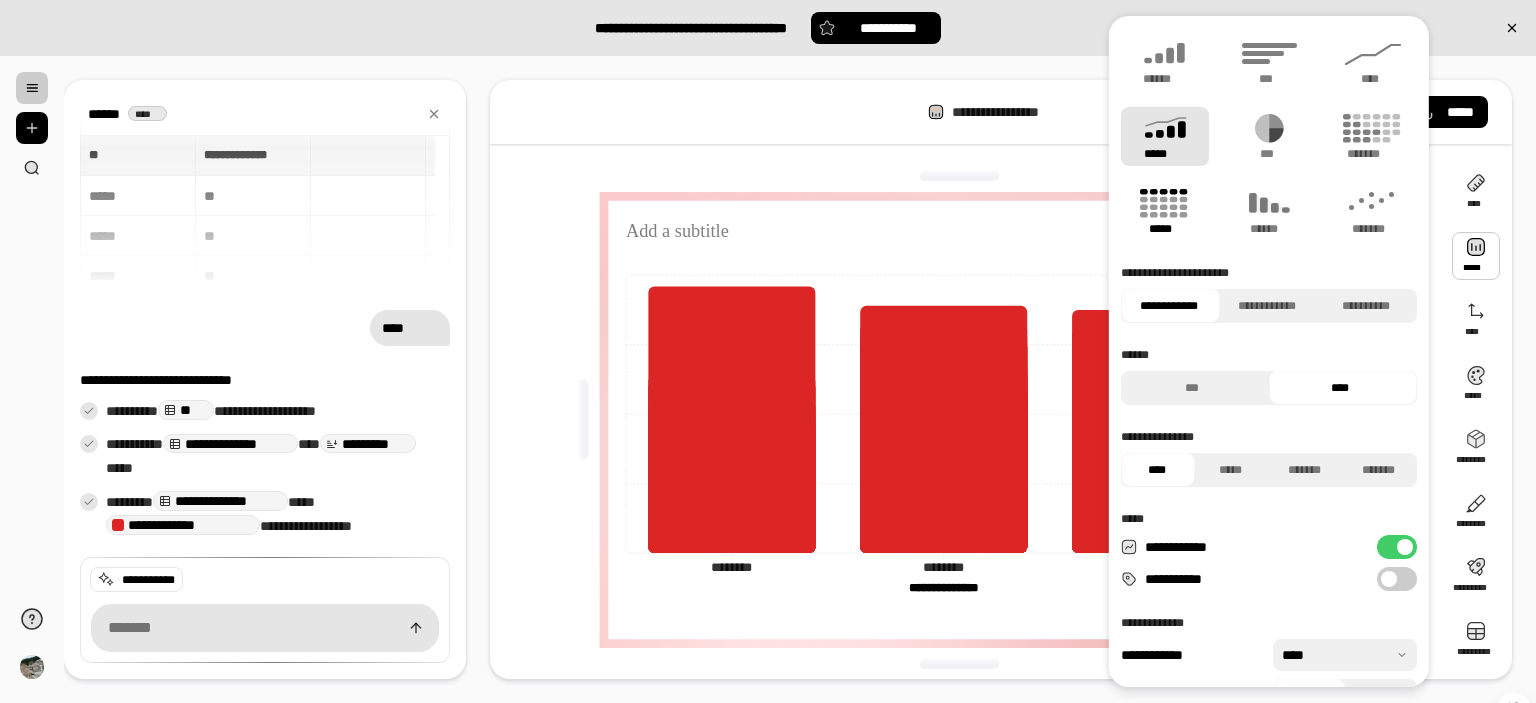 click 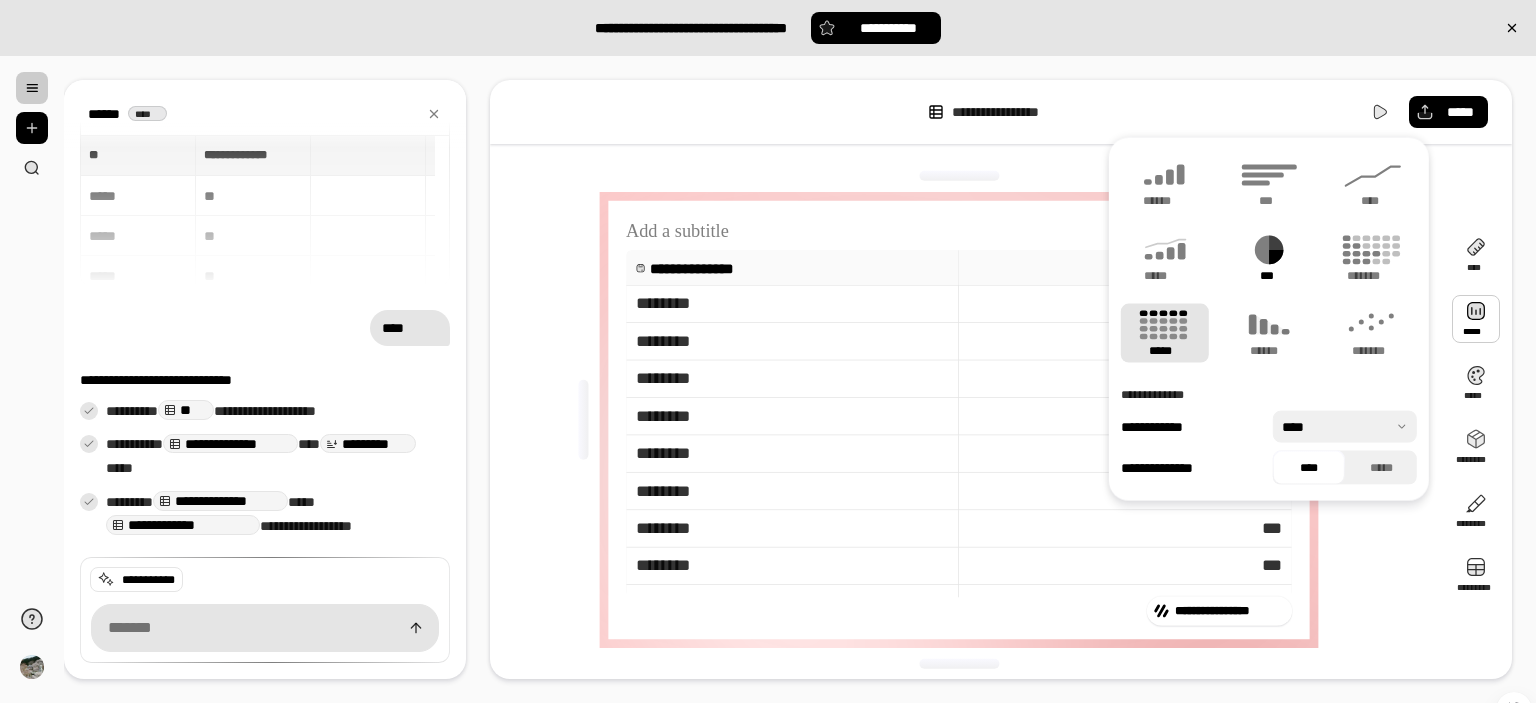 click 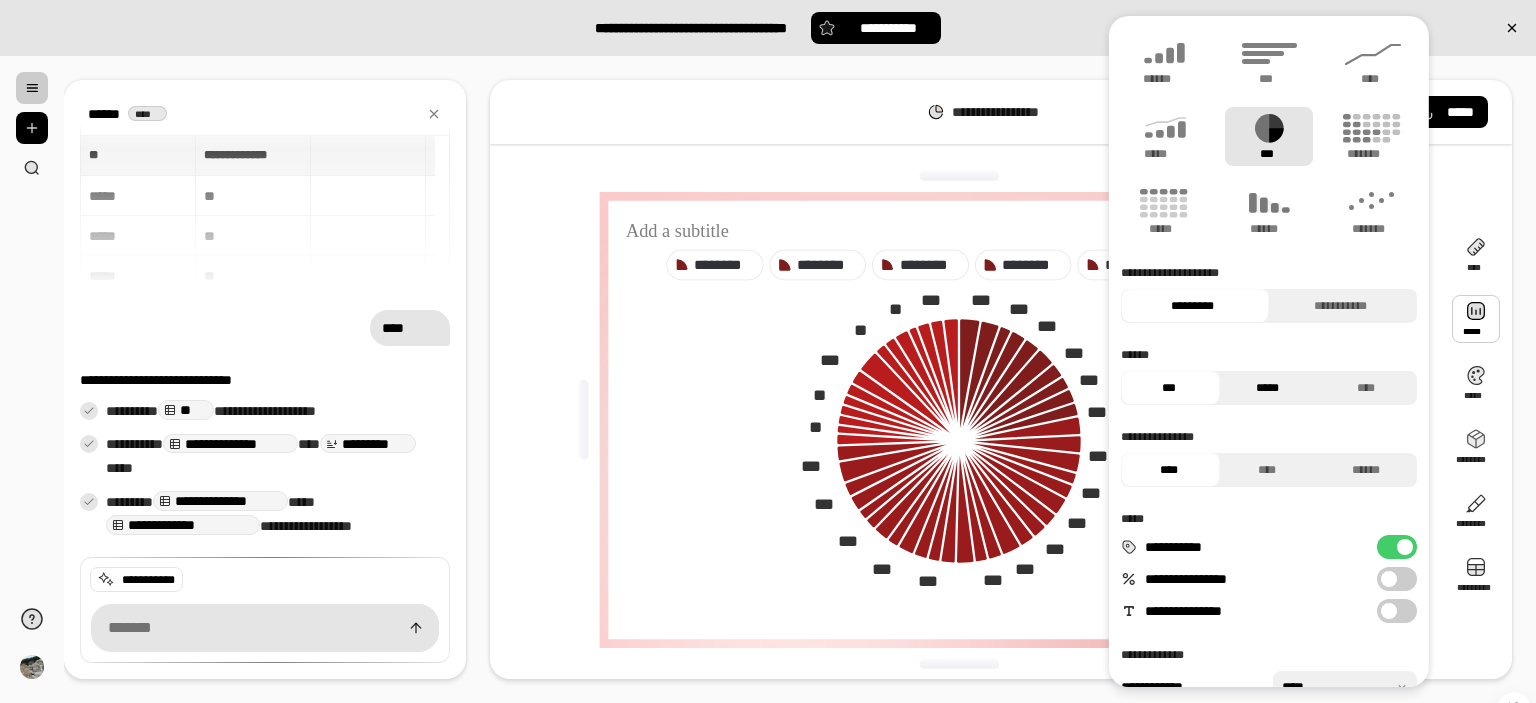 click on "*****" at bounding box center (1266, 388) 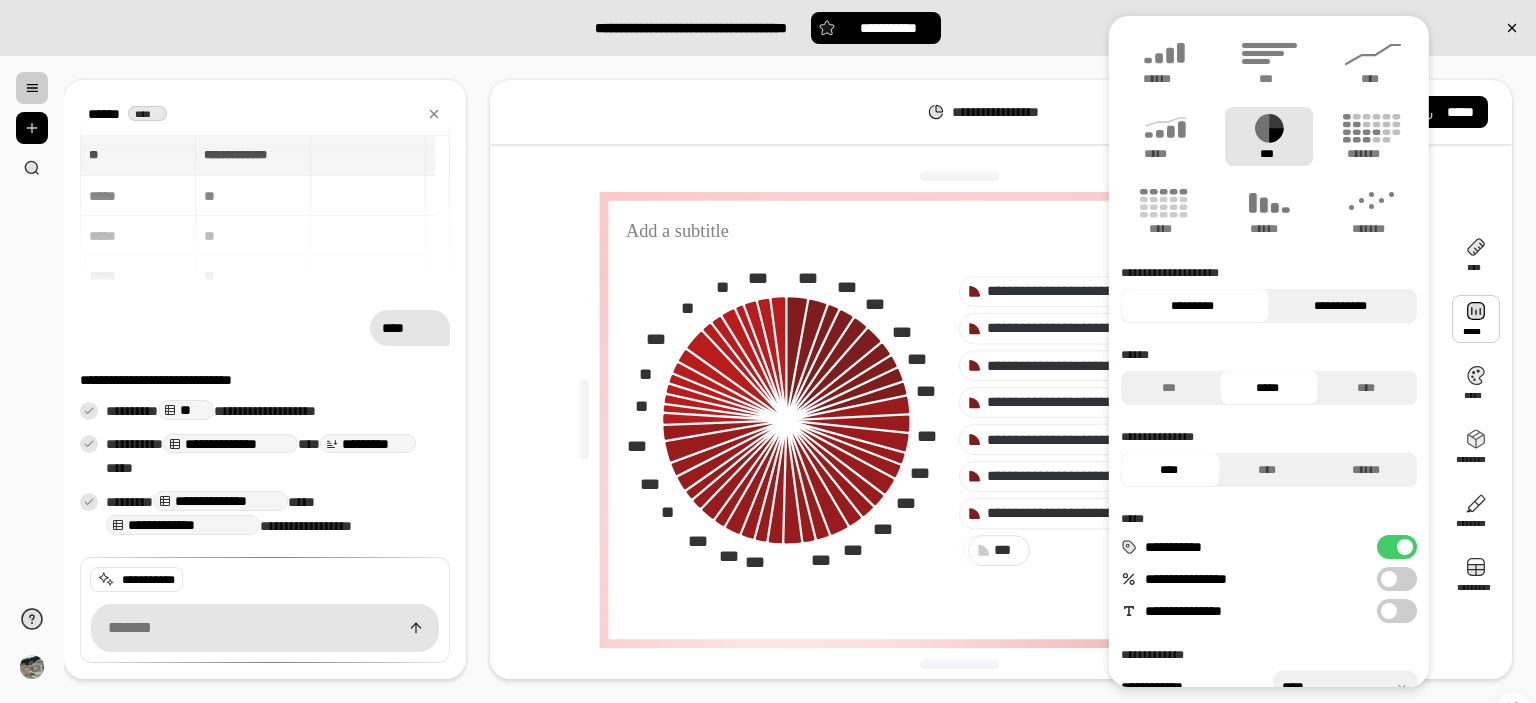 click on "**********" at bounding box center [1340, 306] 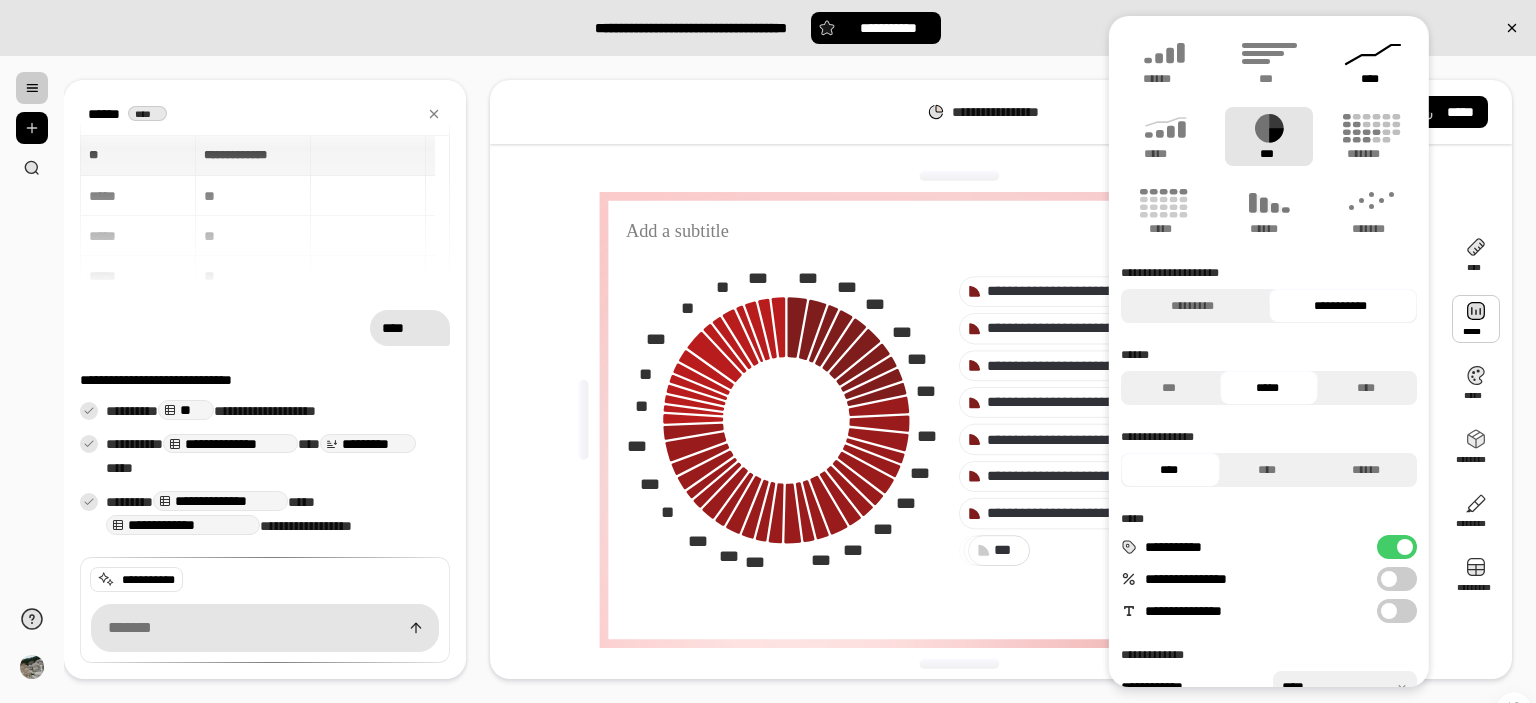 click 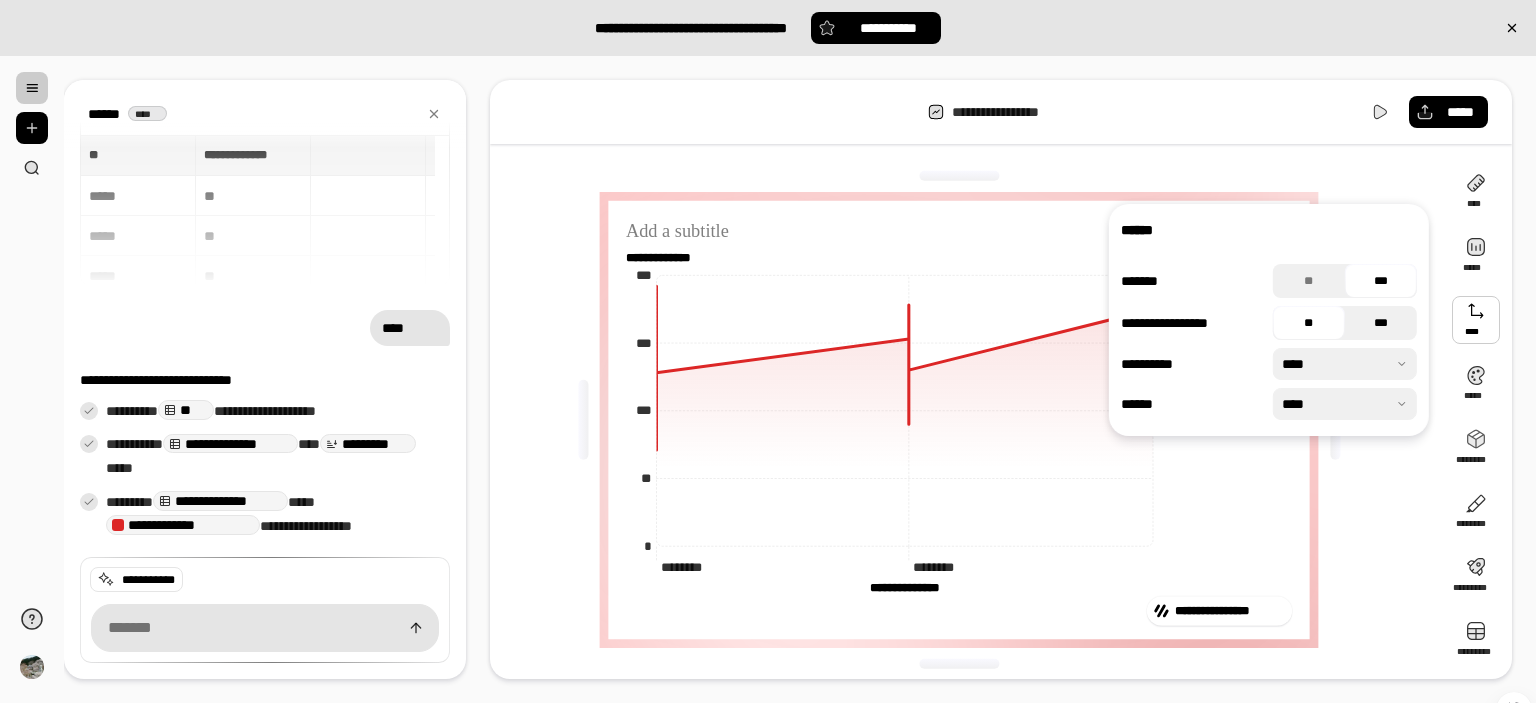 click on "***" at bounding box center (1381, 323) 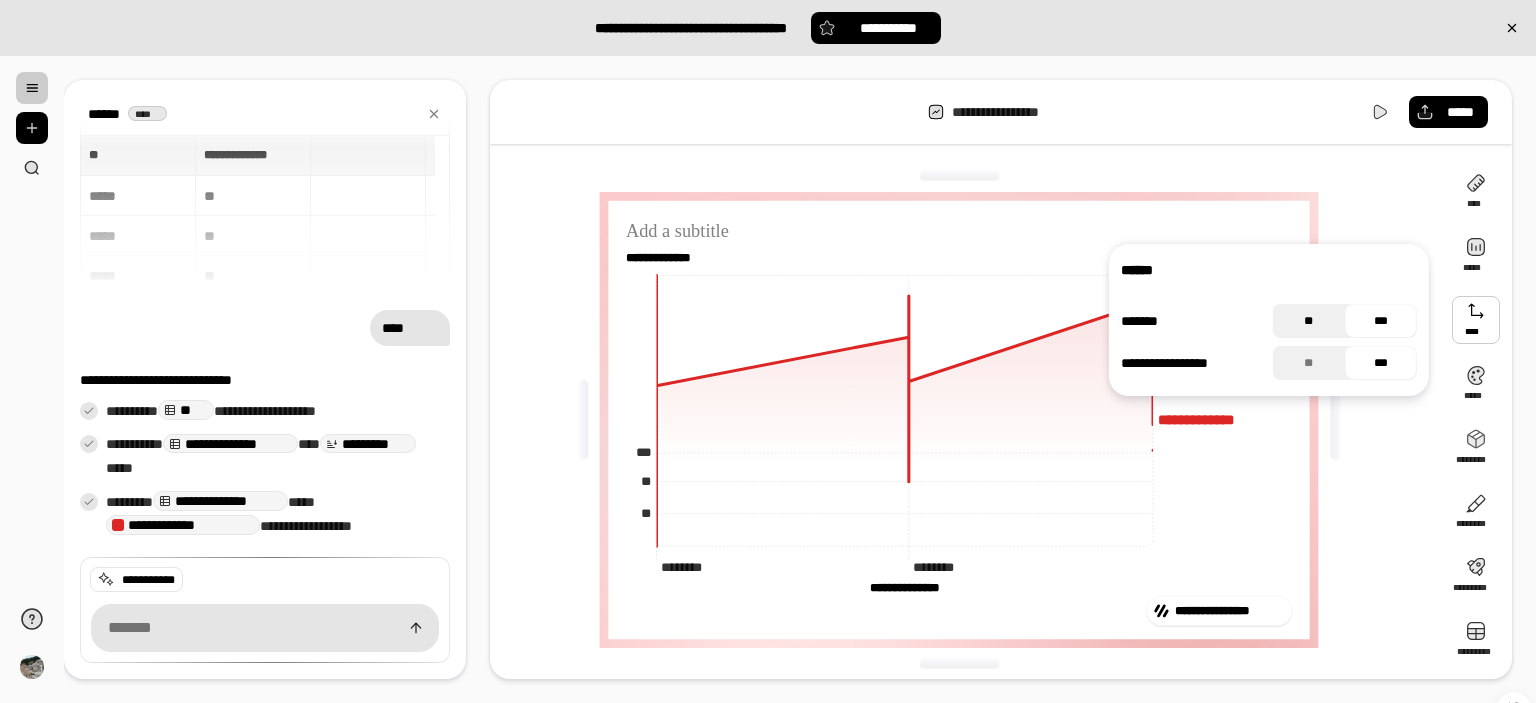 click on "**" at bounding box center [1309, 321] 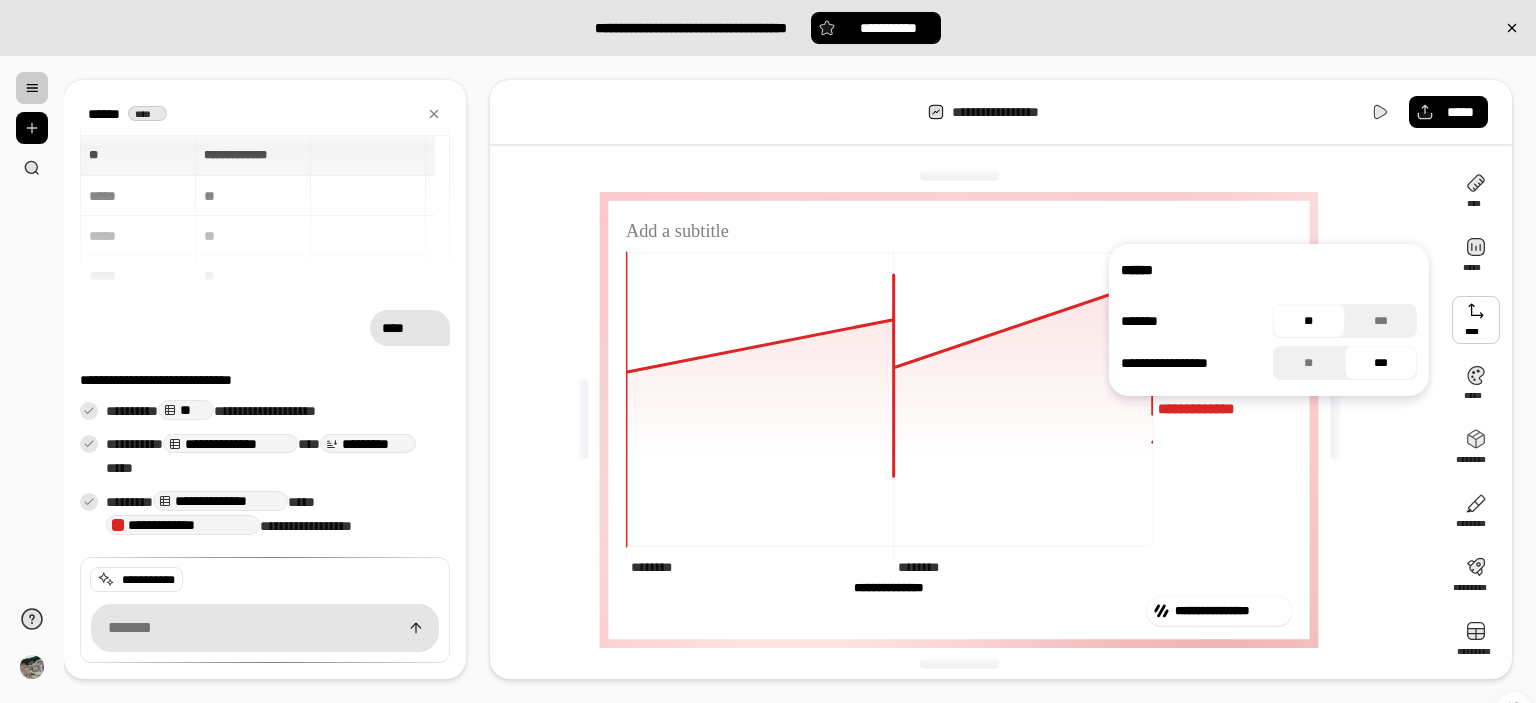click on "**" at bounding box center (1309, 321) 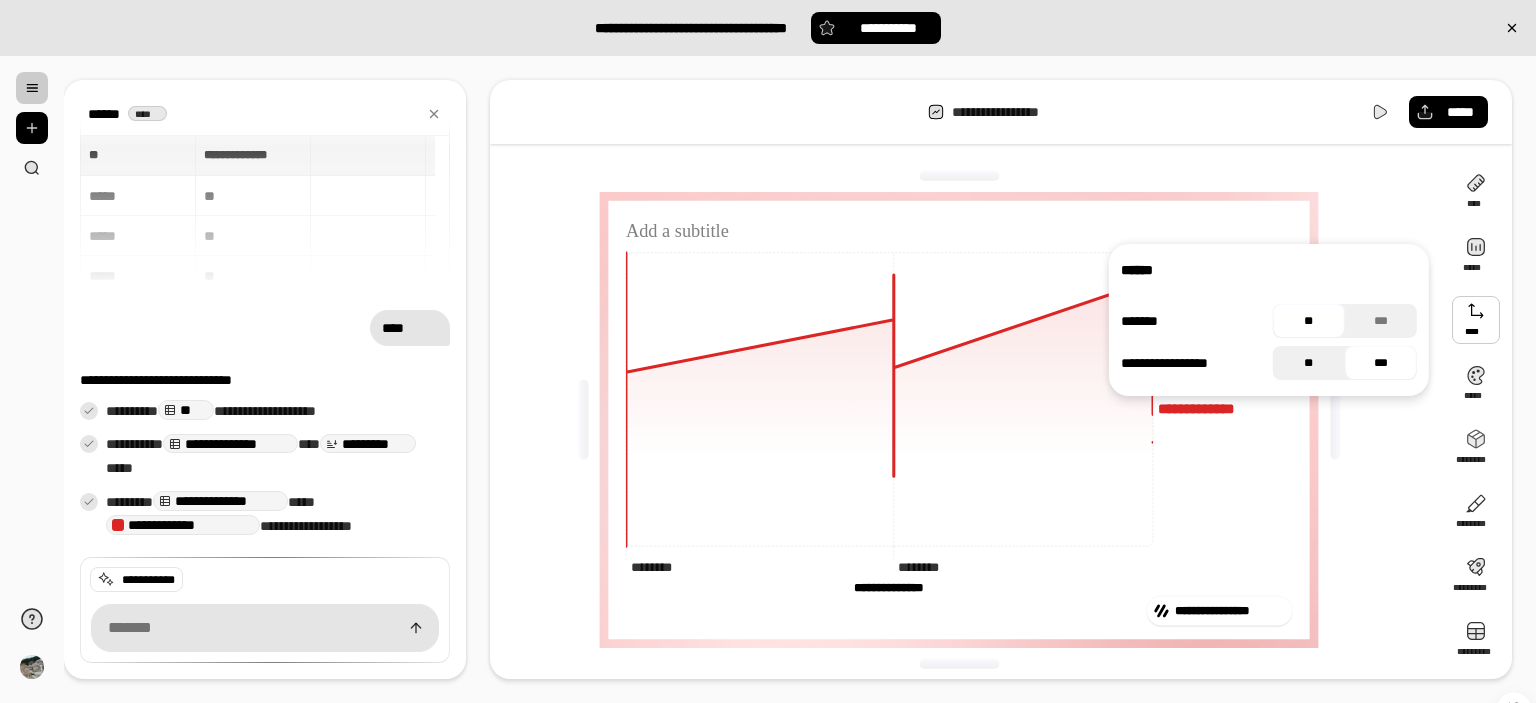 click on "**" at bounding box center (1309, 363) 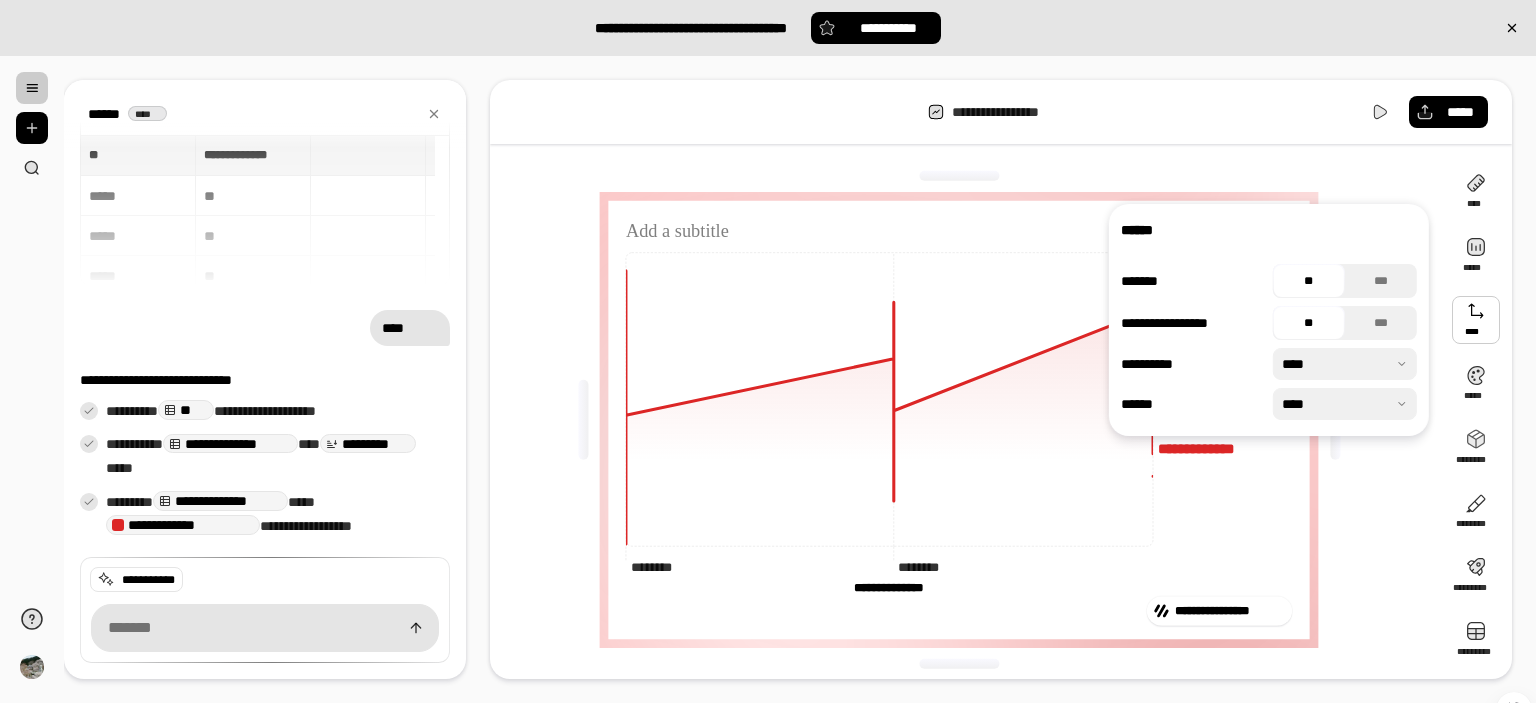 click at bounding box center [1345, 364] 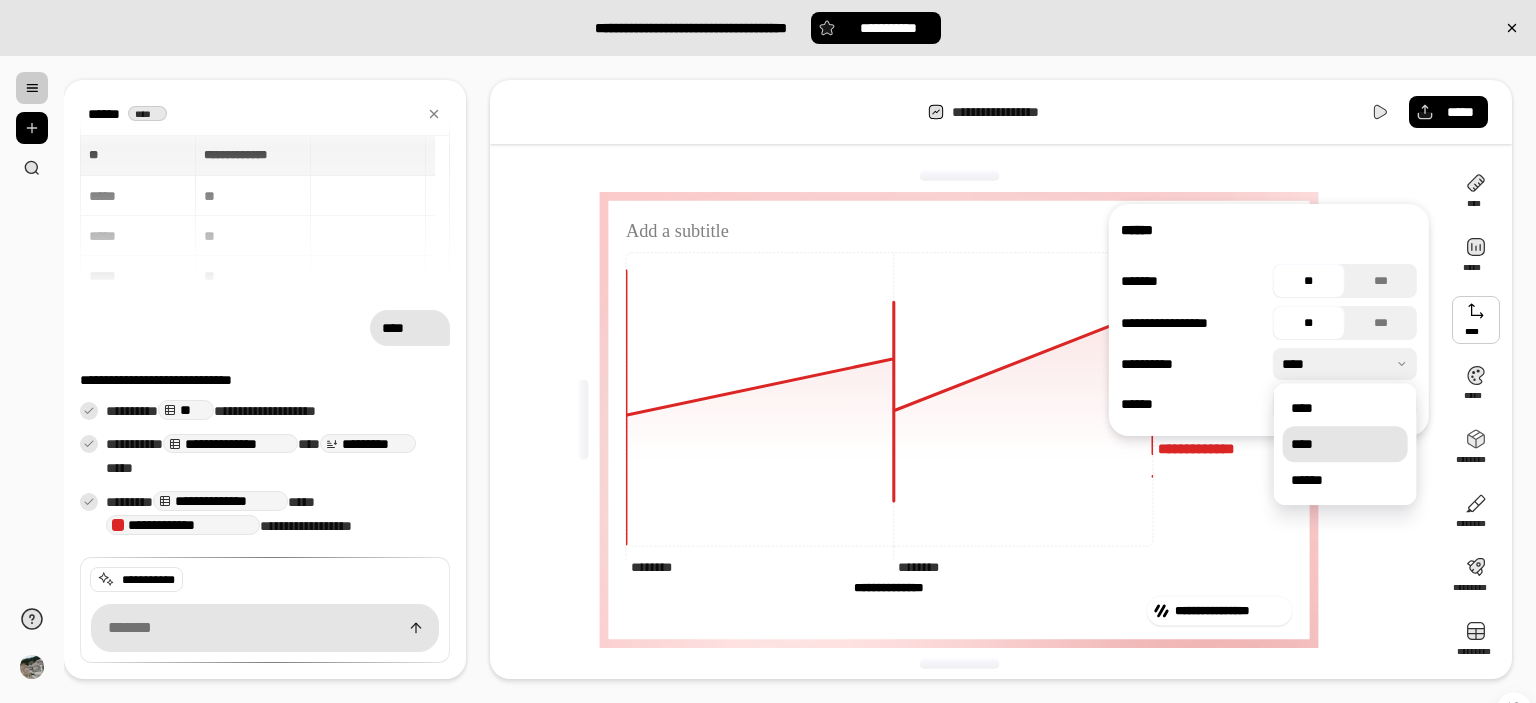 click on "****" at bounding box center (1345, 444) 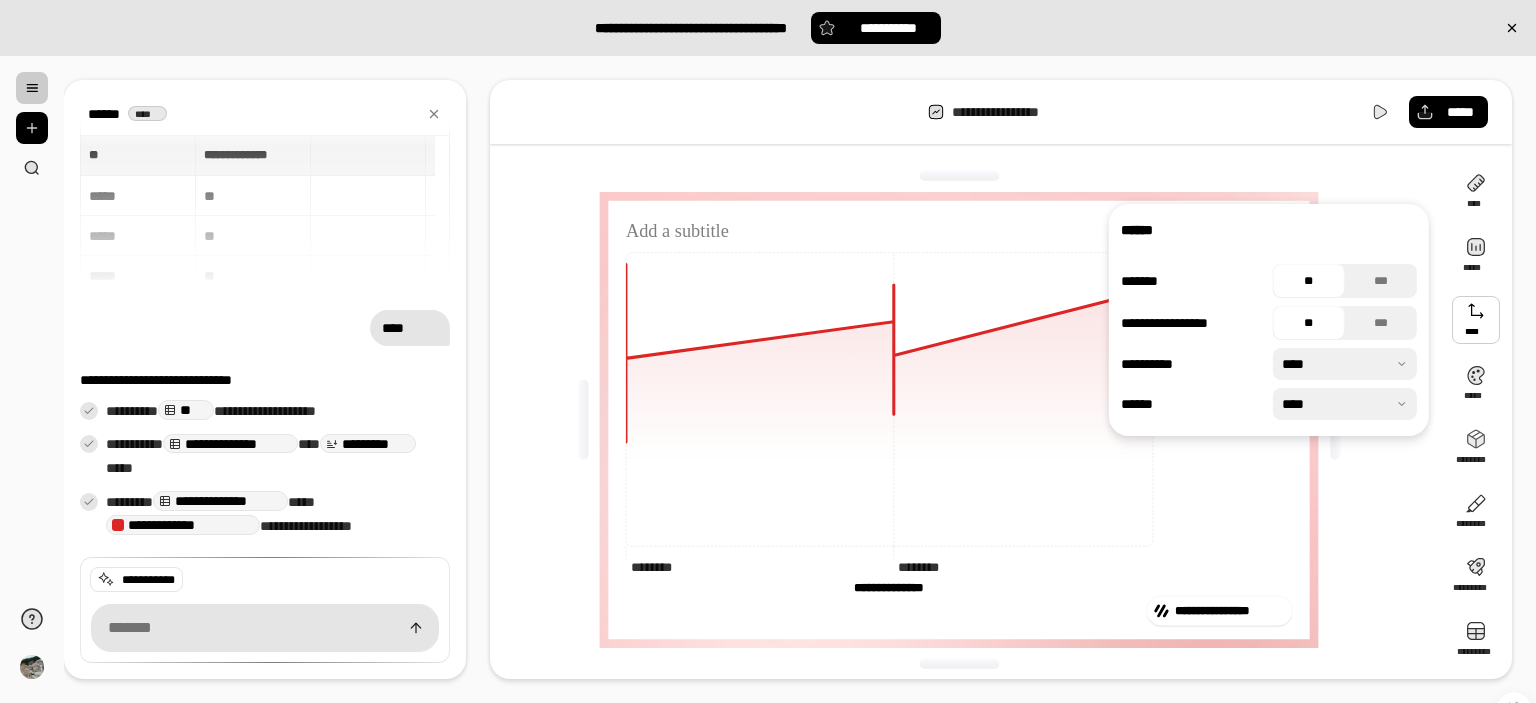 click at bounding box center [1345, 364] 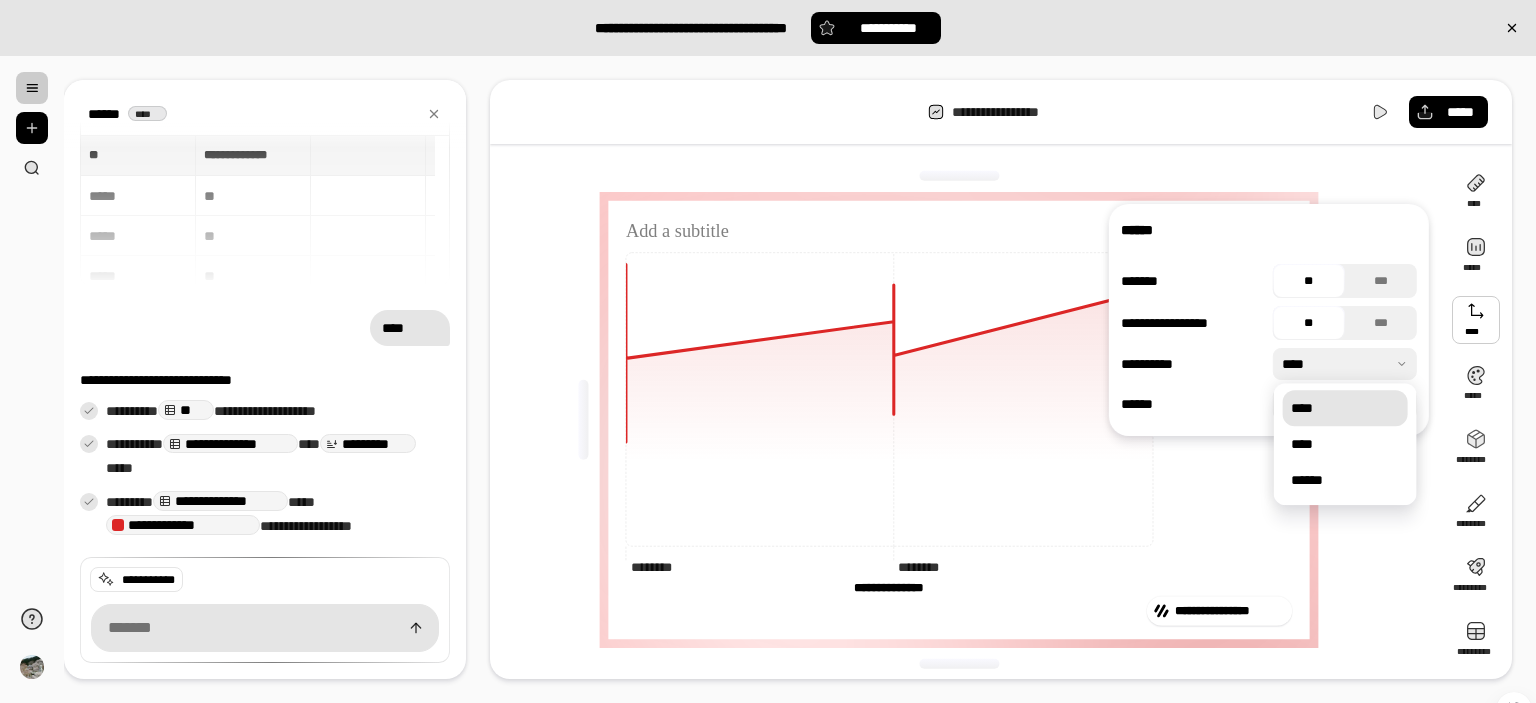 click on "****" at bounding box center [1345, 408] 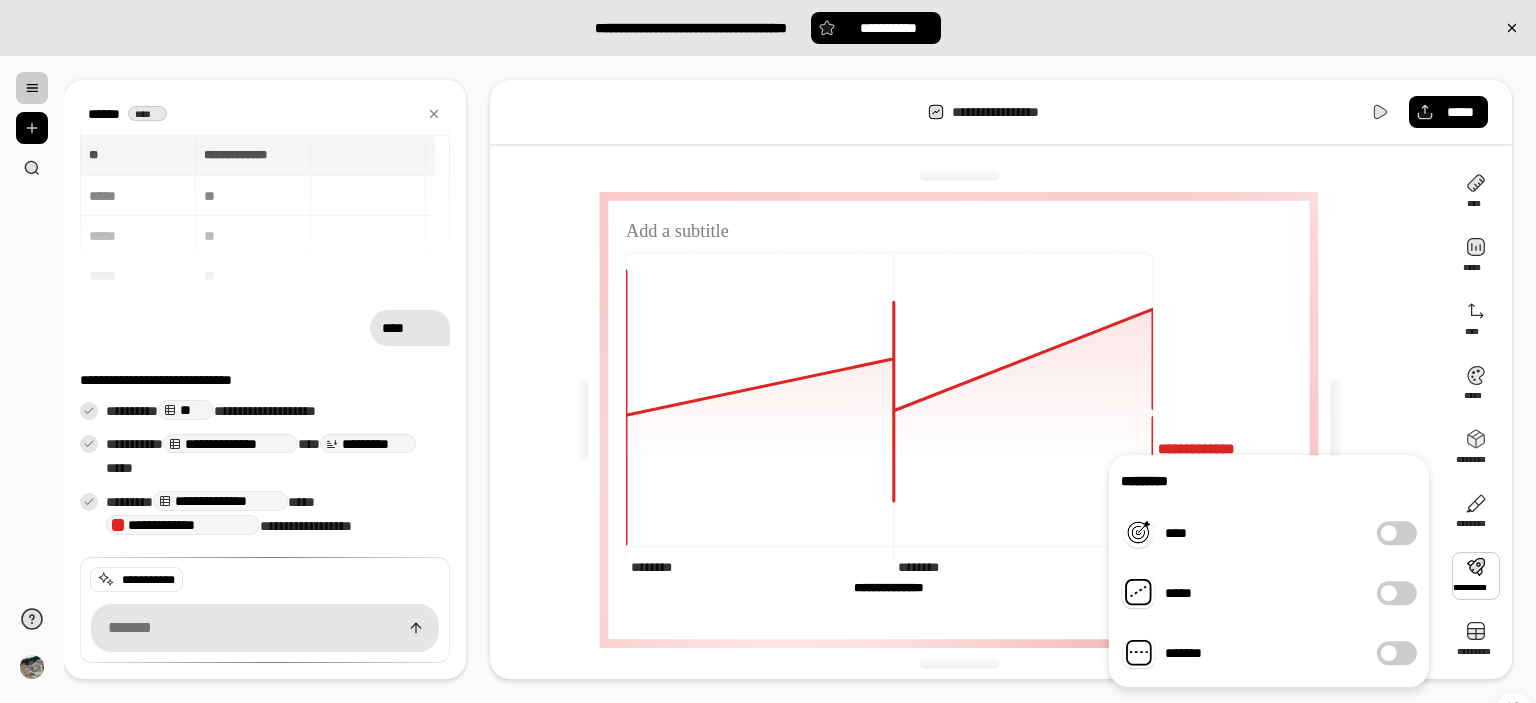 click at bounding box center [1389, 533] 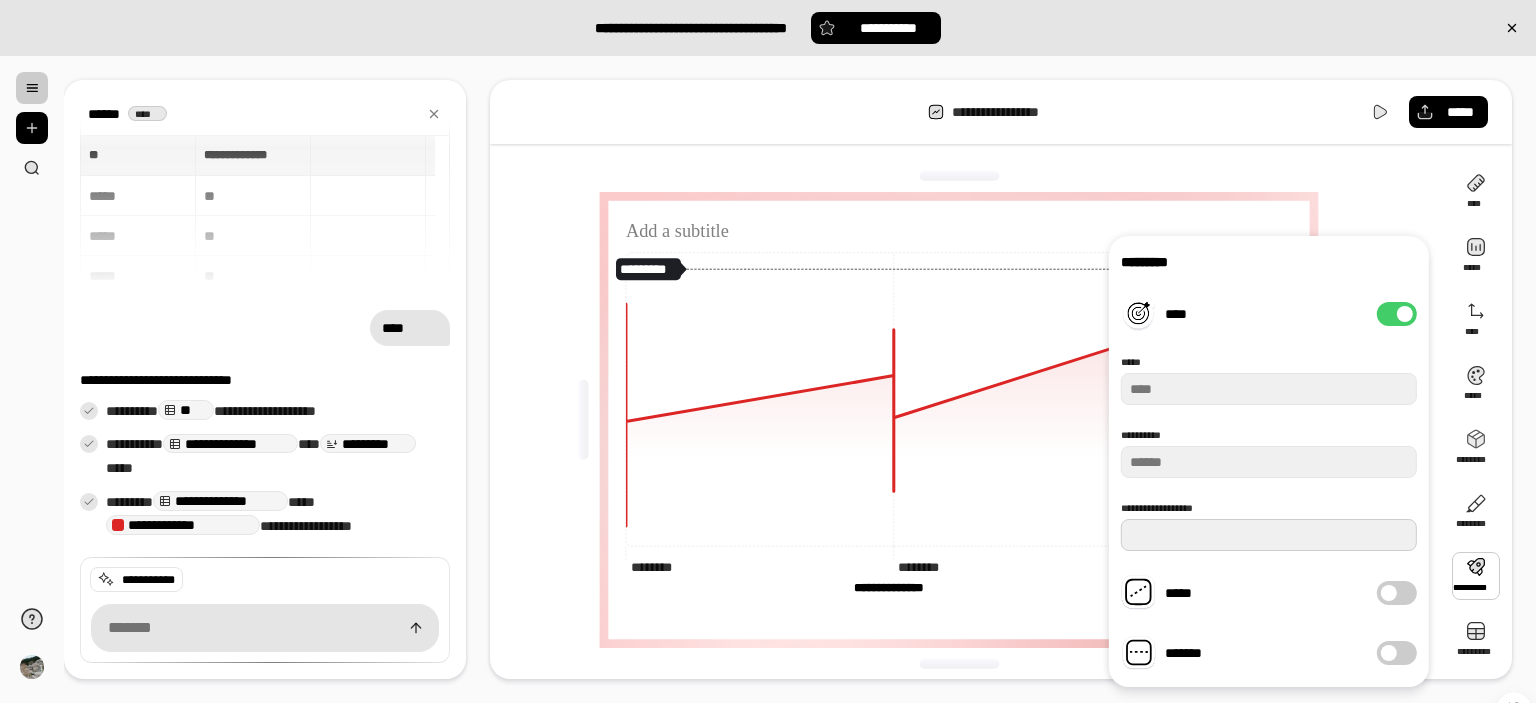 click at bounding box center [1269, 535] 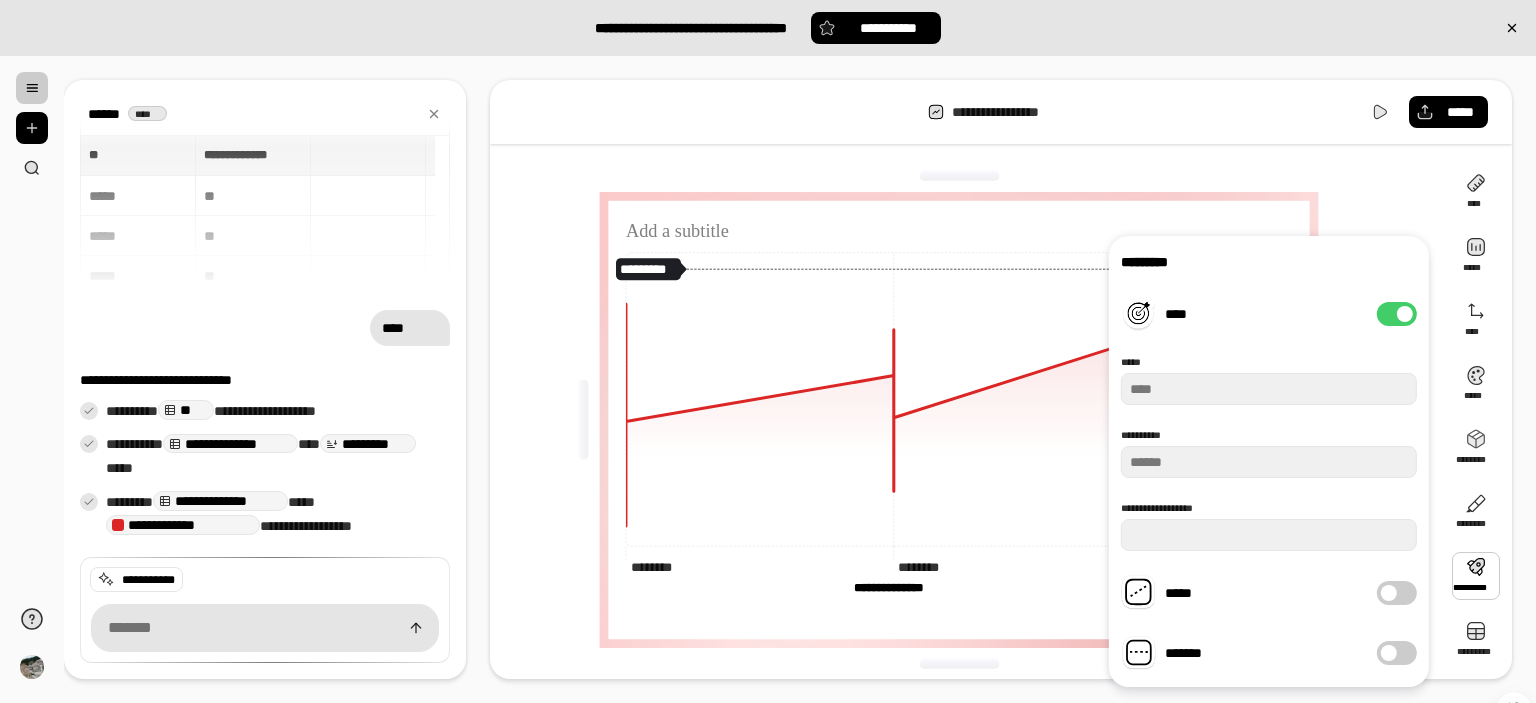 click at bounding box center [1405, 314] 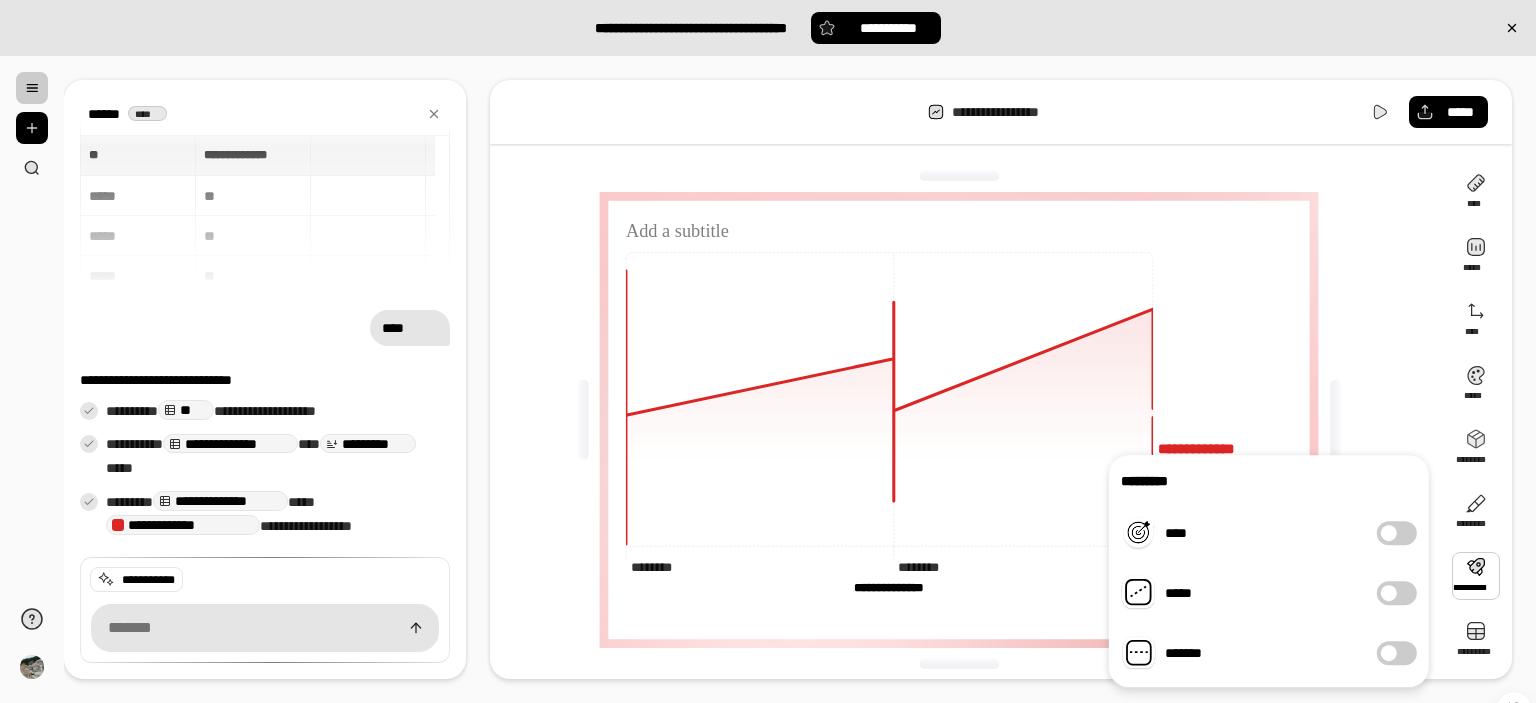 click at bounding box center [1389, 593] 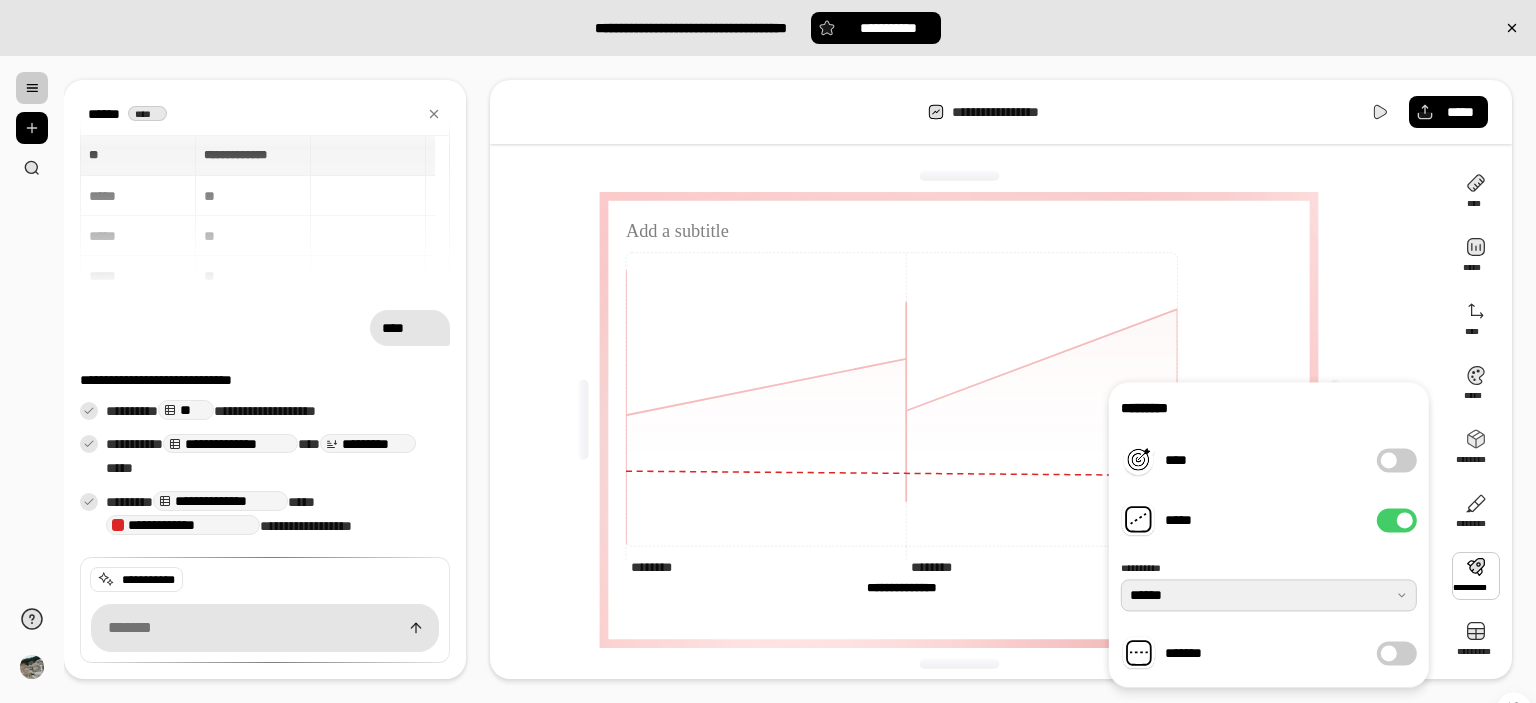 click at bounding box center (1269, 595) 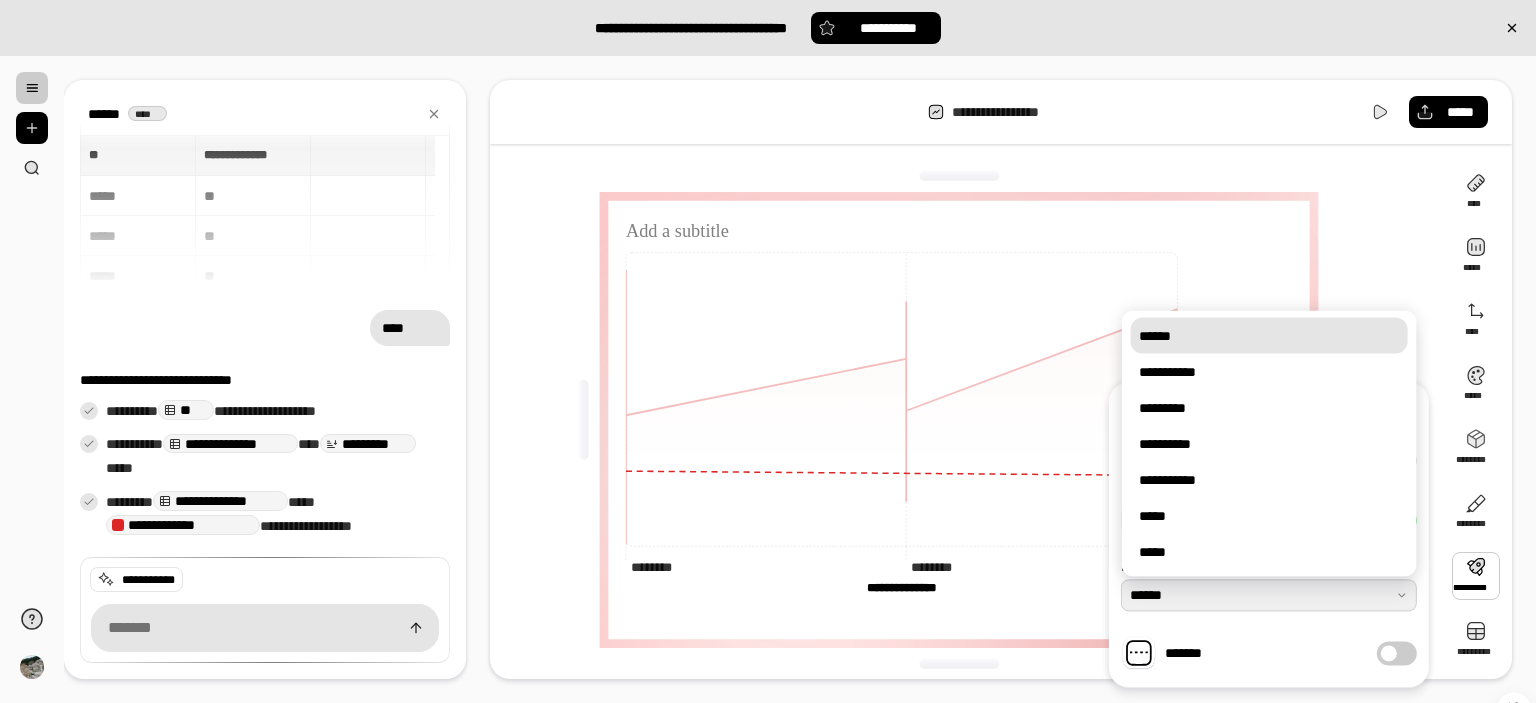 click at bounding box center (1269, 595) 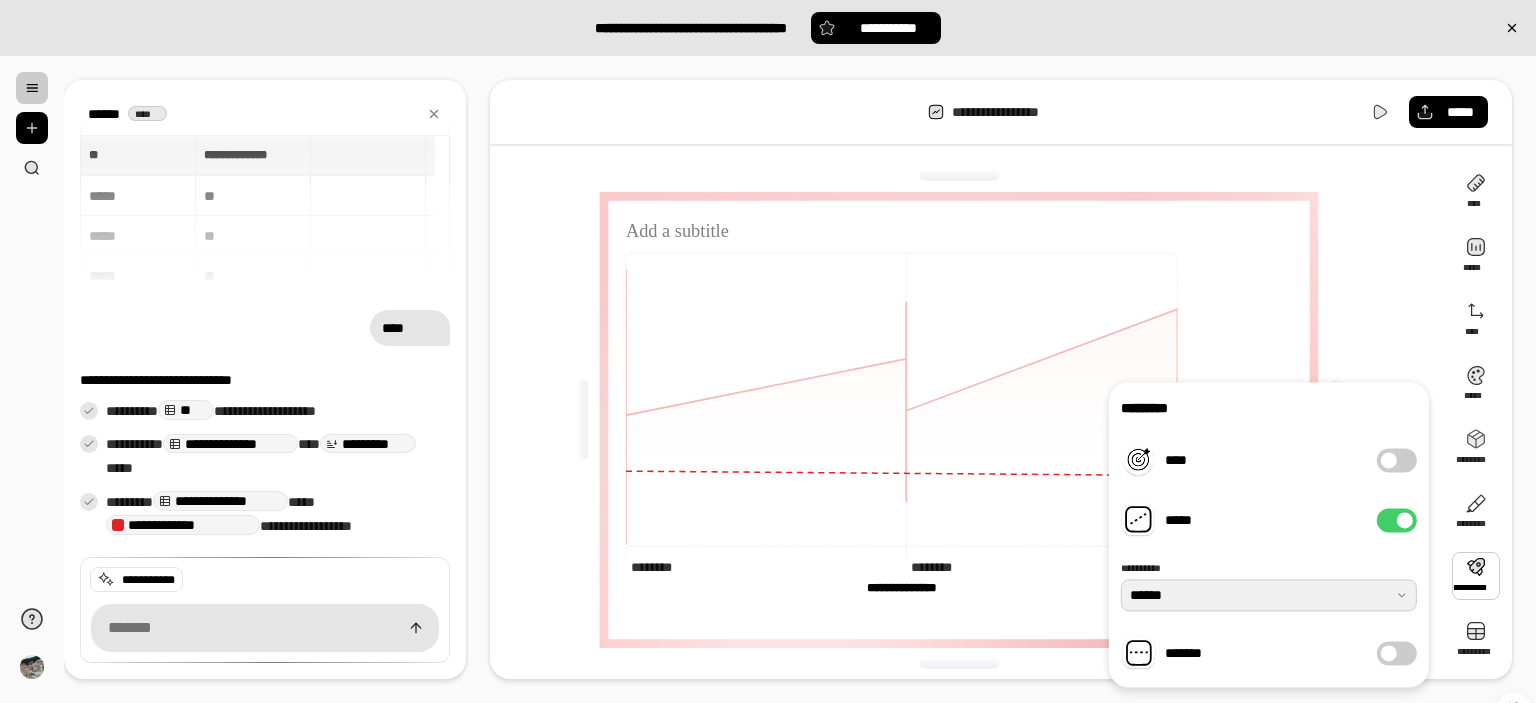 click at bounding box center (1269, 595) 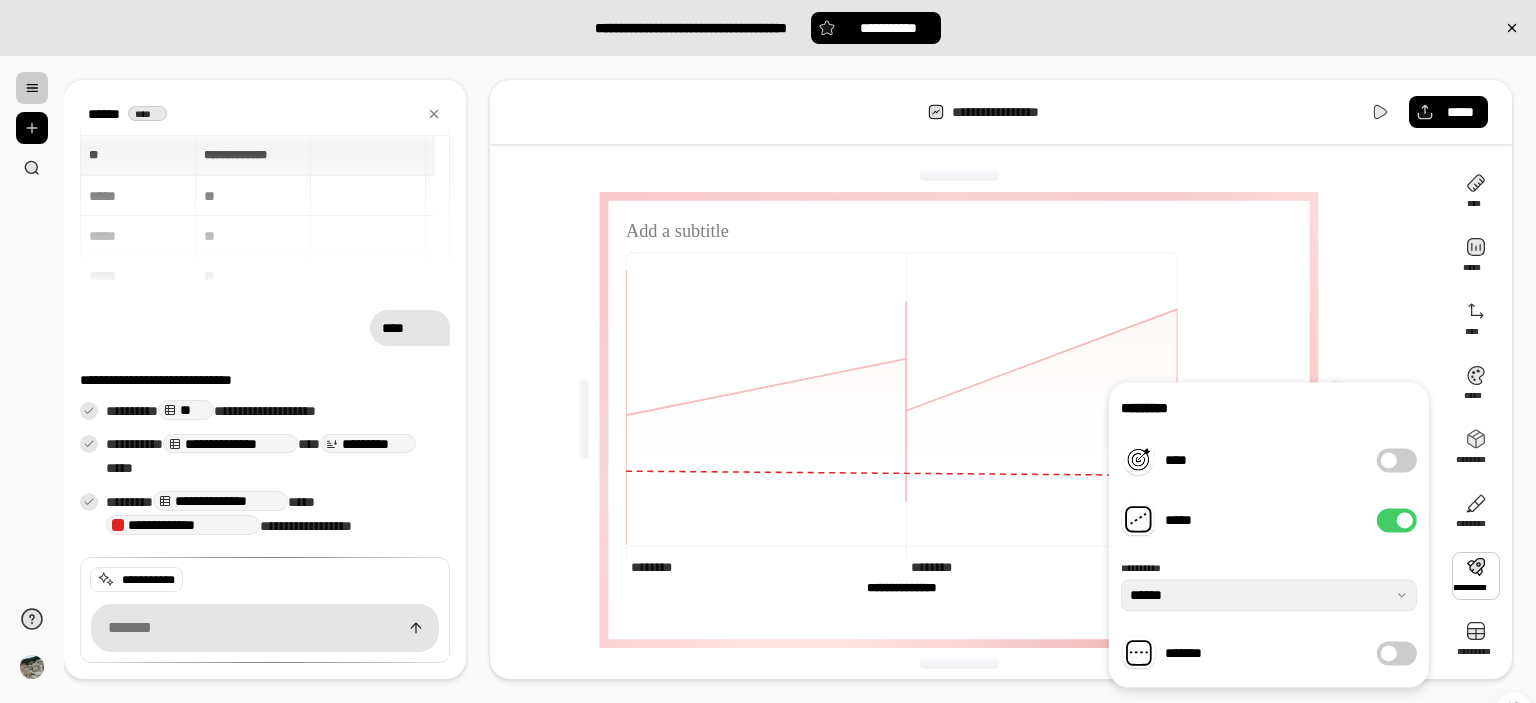 click on "*******" at bounding box center (1397, 653) 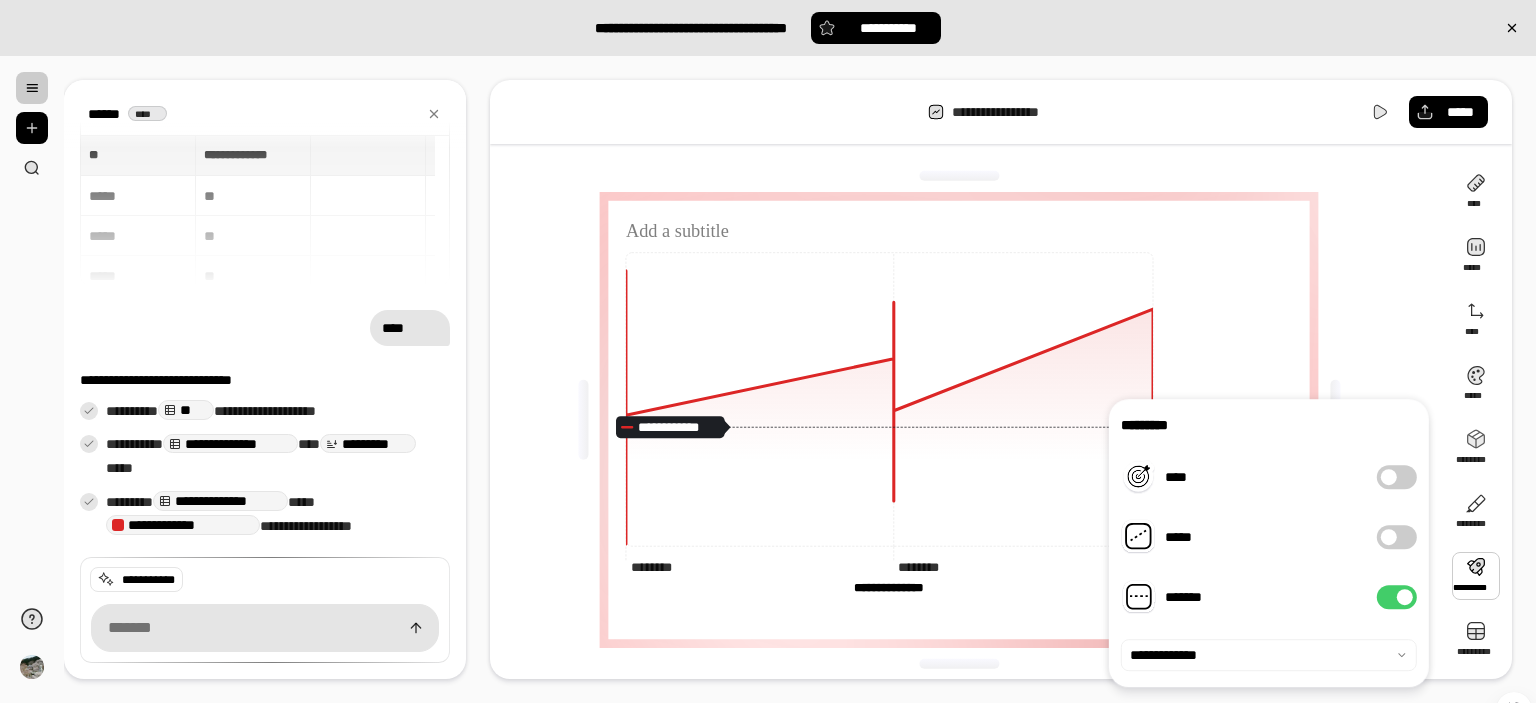 click at bounding box center [1405, 597] 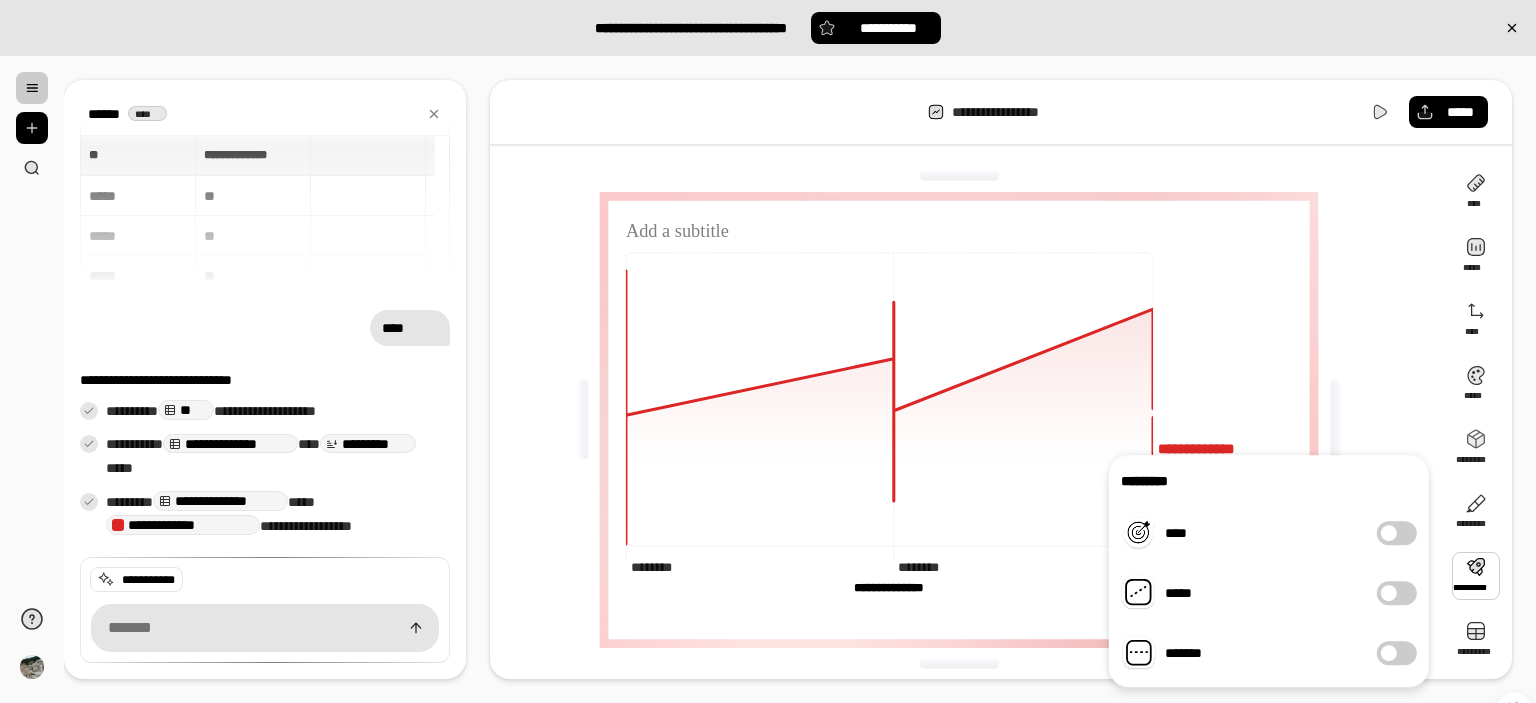 click at bounding box center (1476, 576) 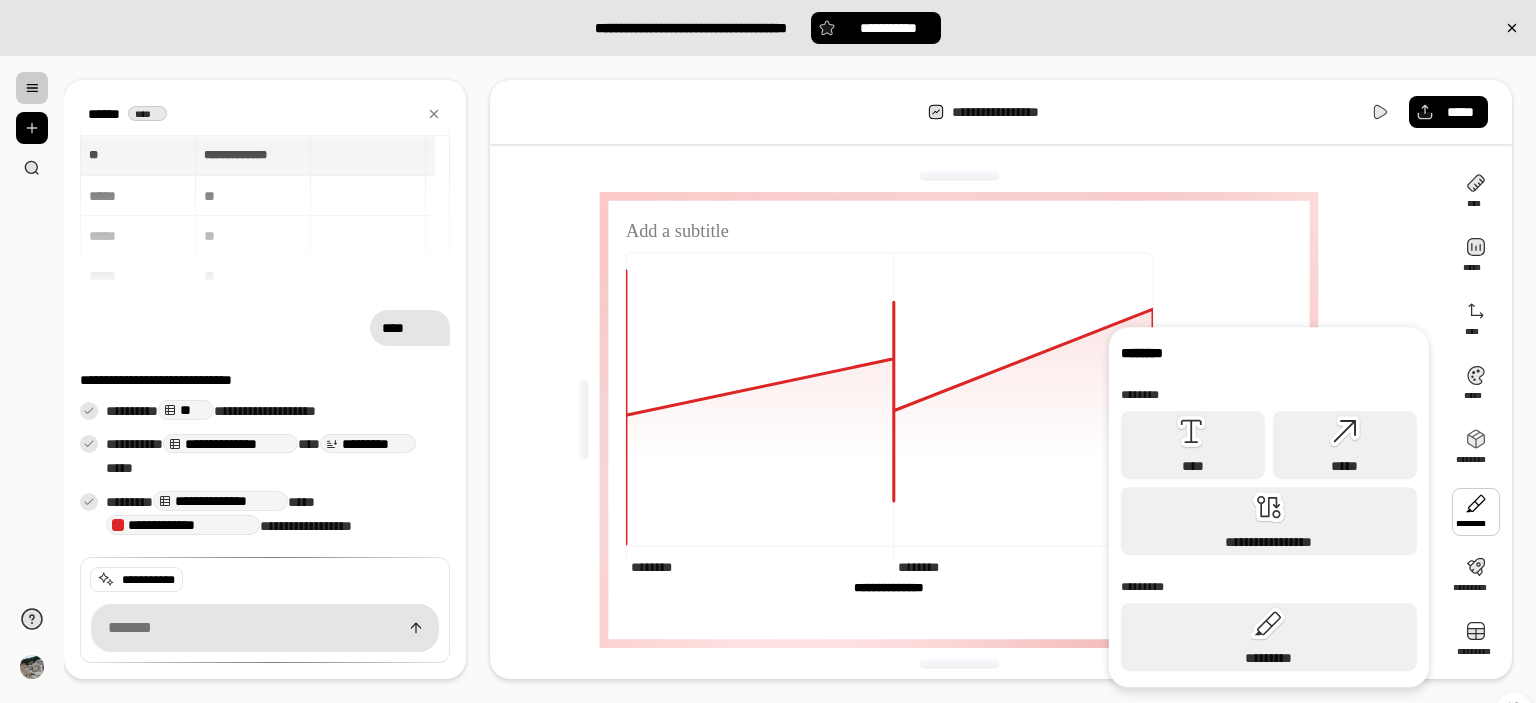 click at bounding box center (1476, 512) 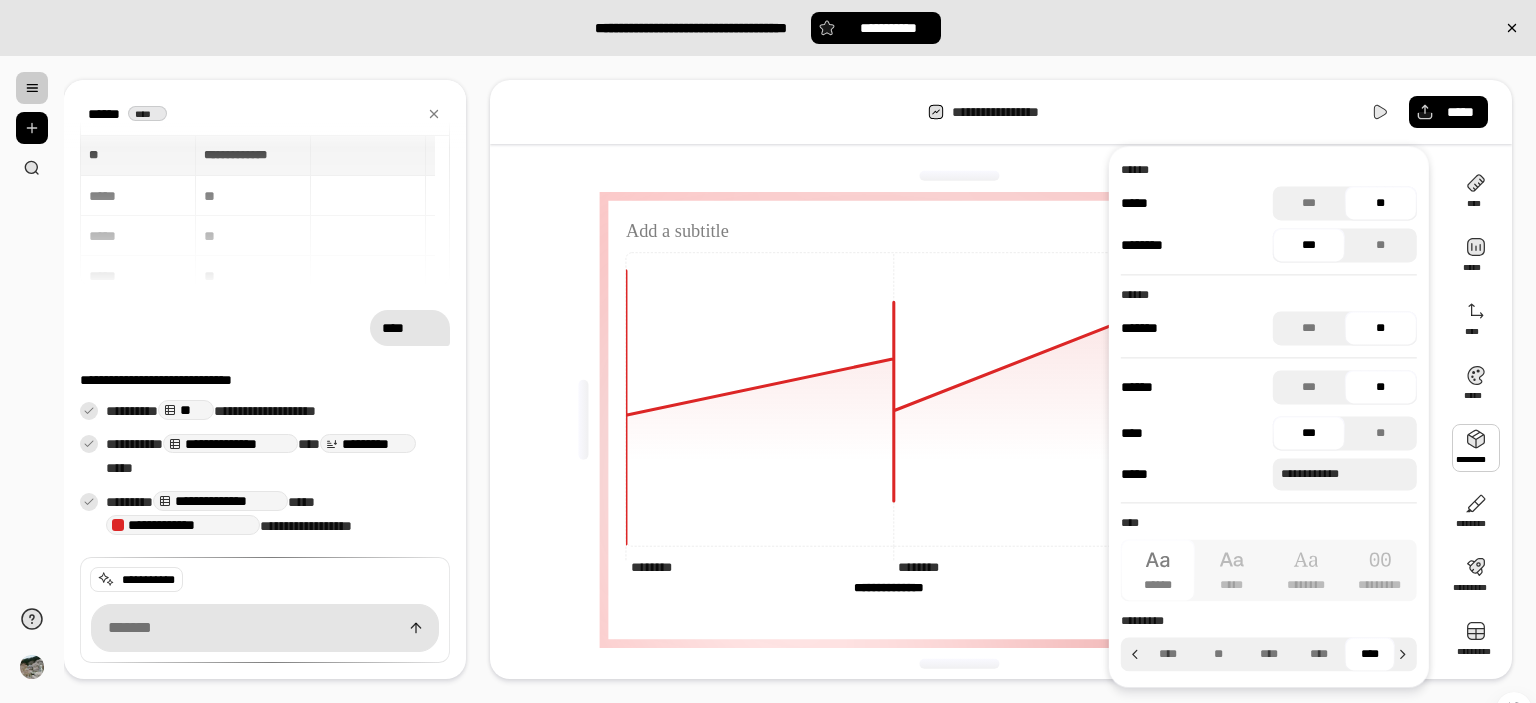click at bounding box center (1476, 448) 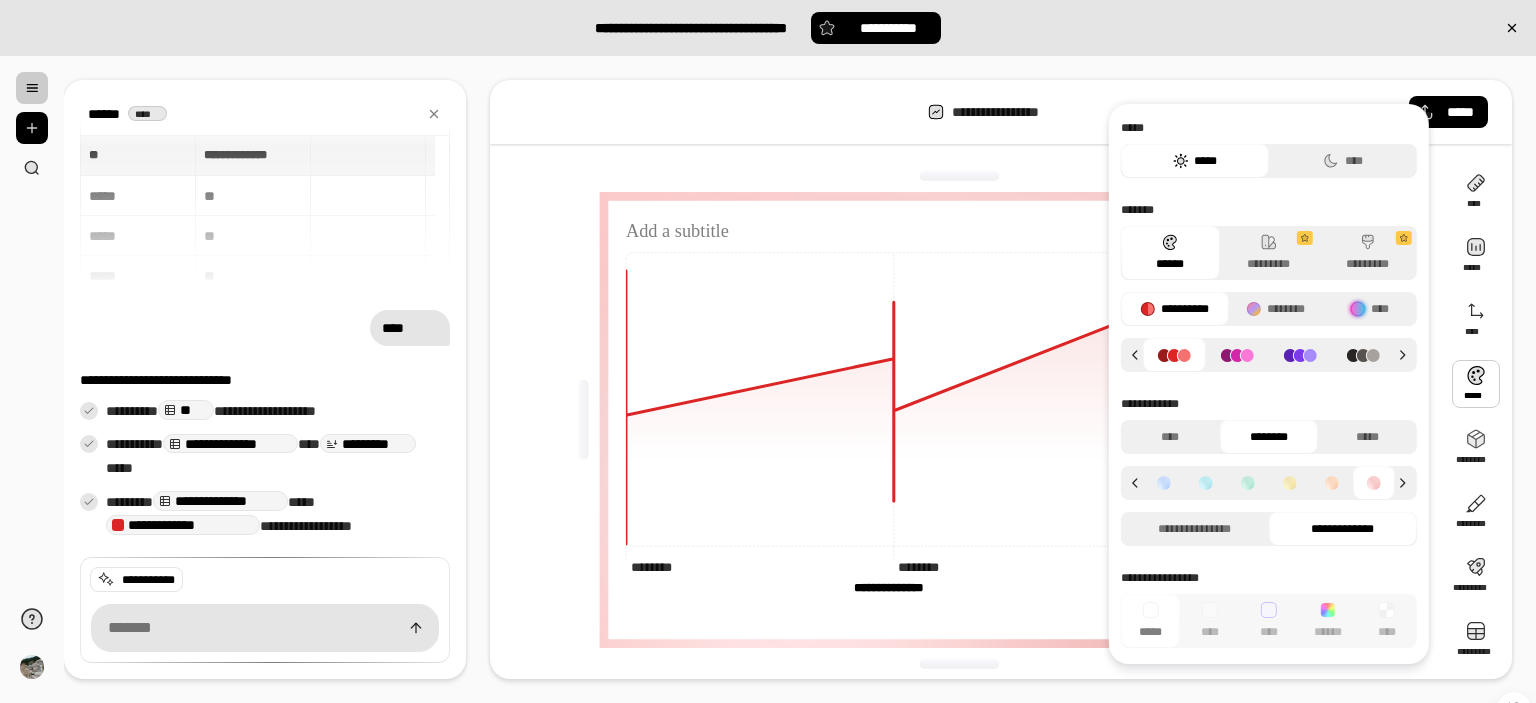 click at bounding box center (1476, 384) 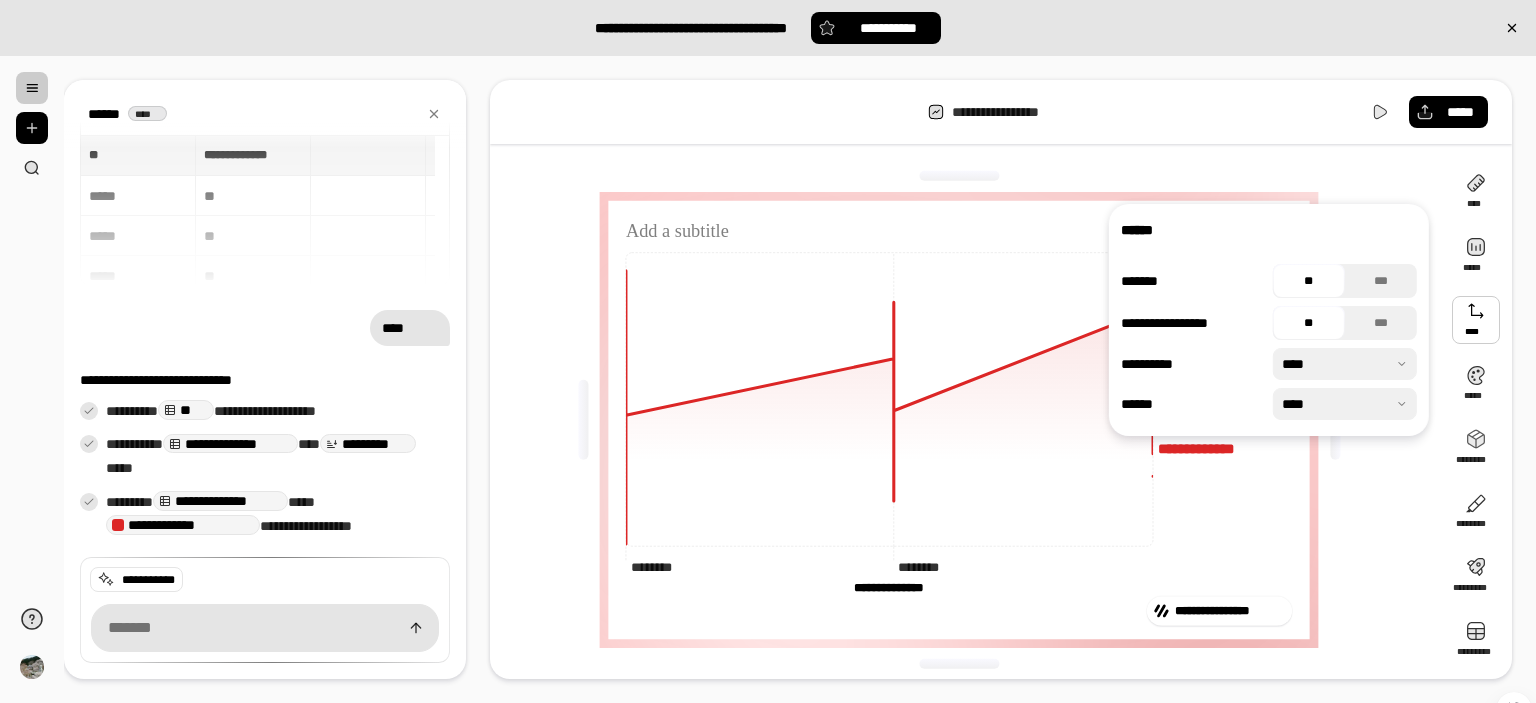 click at bounding box center (1476, 320) 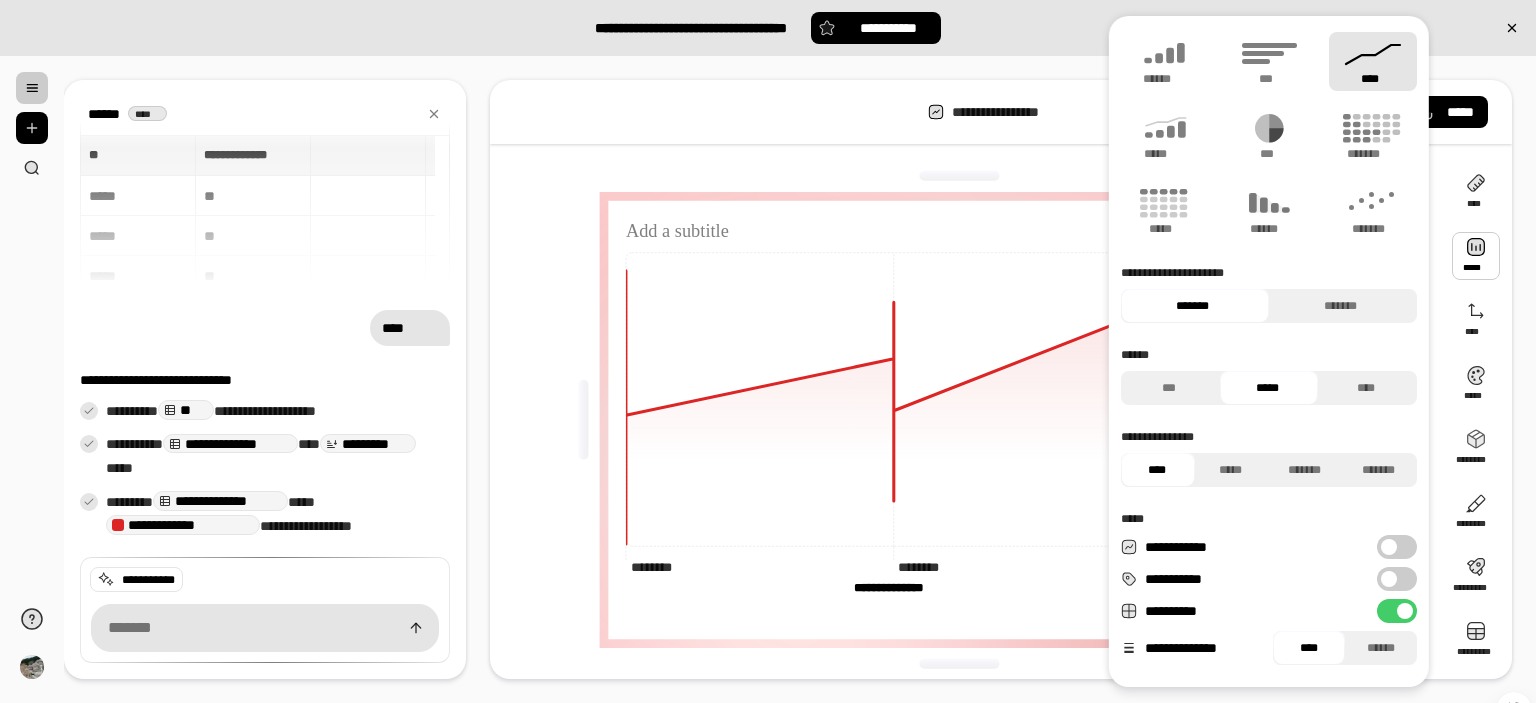 click at bounding box center (1476, 256) 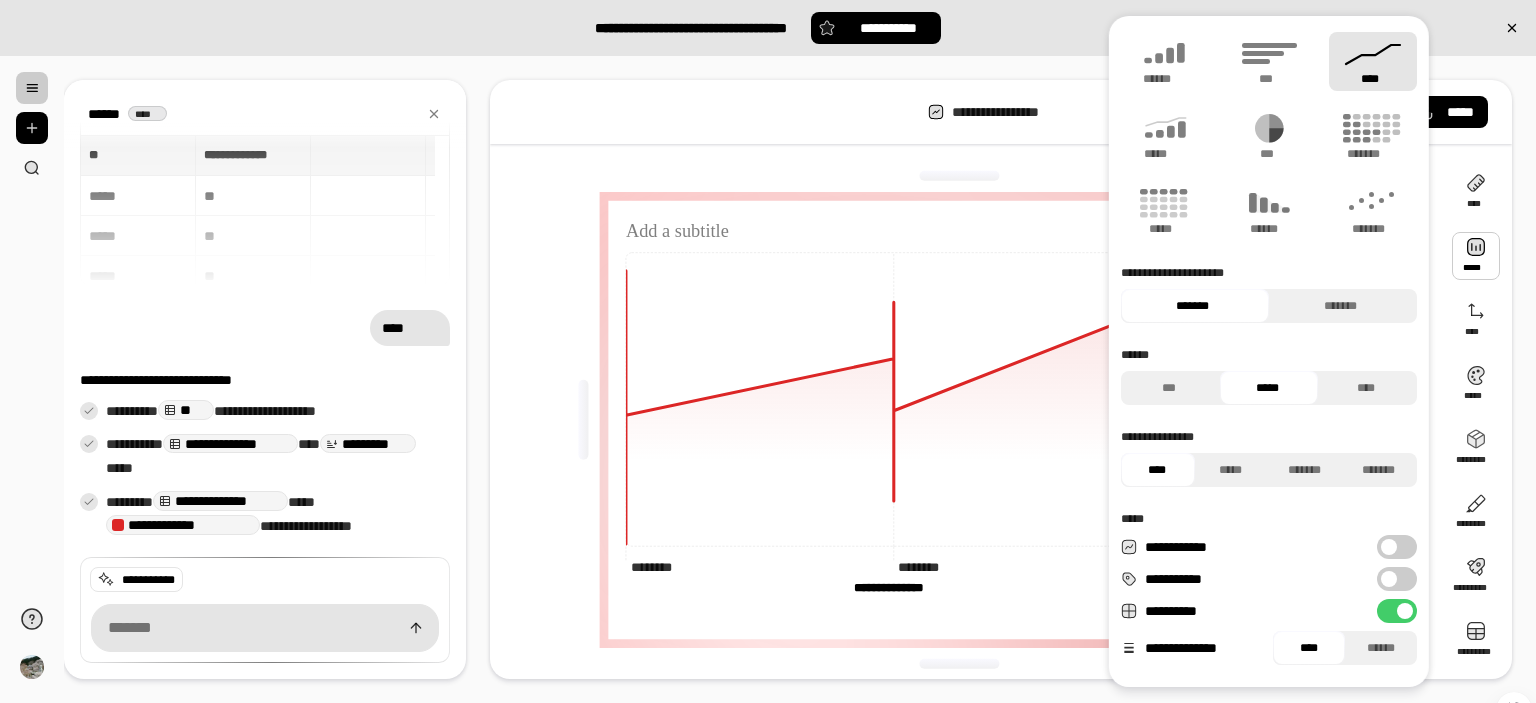 click on "****" at bounding box center [1373, 61] 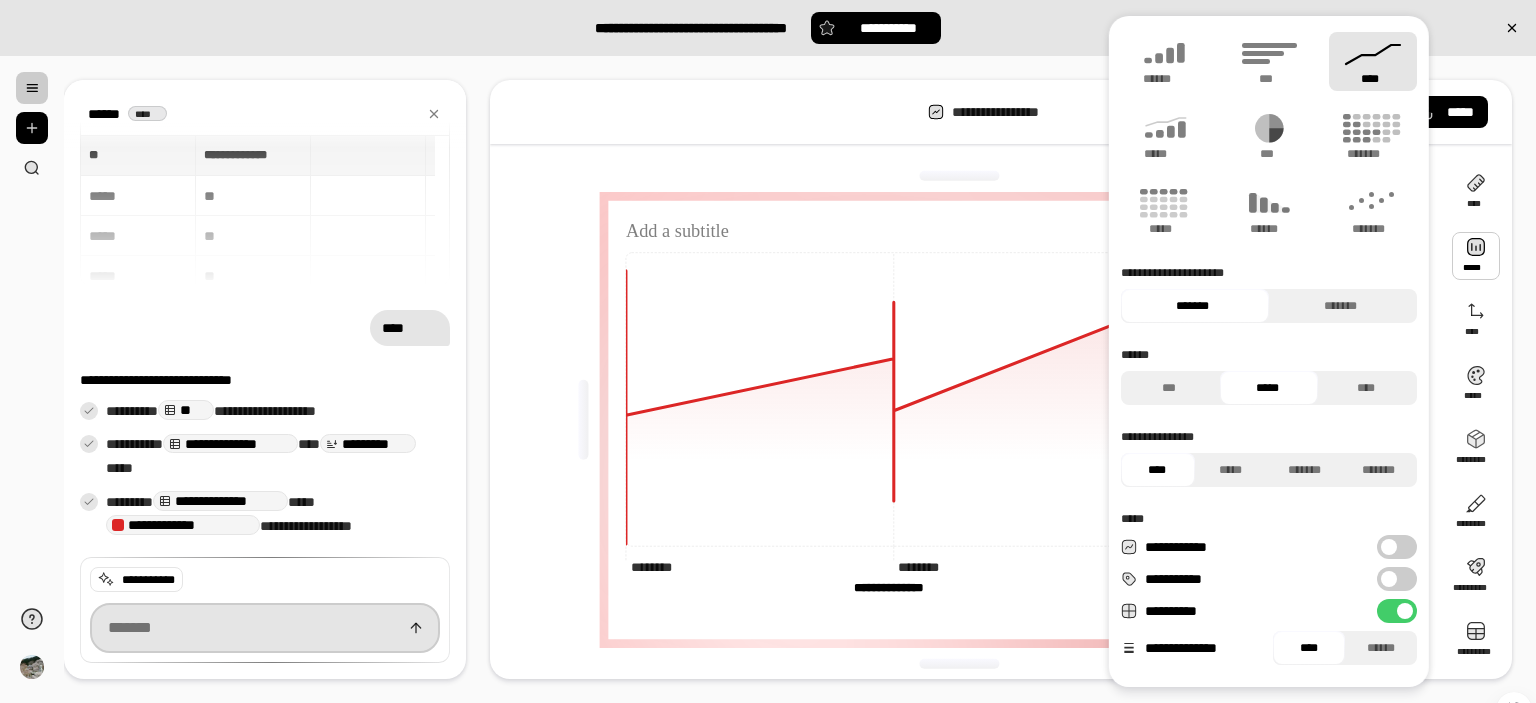 click at bounding box center [265, 628] 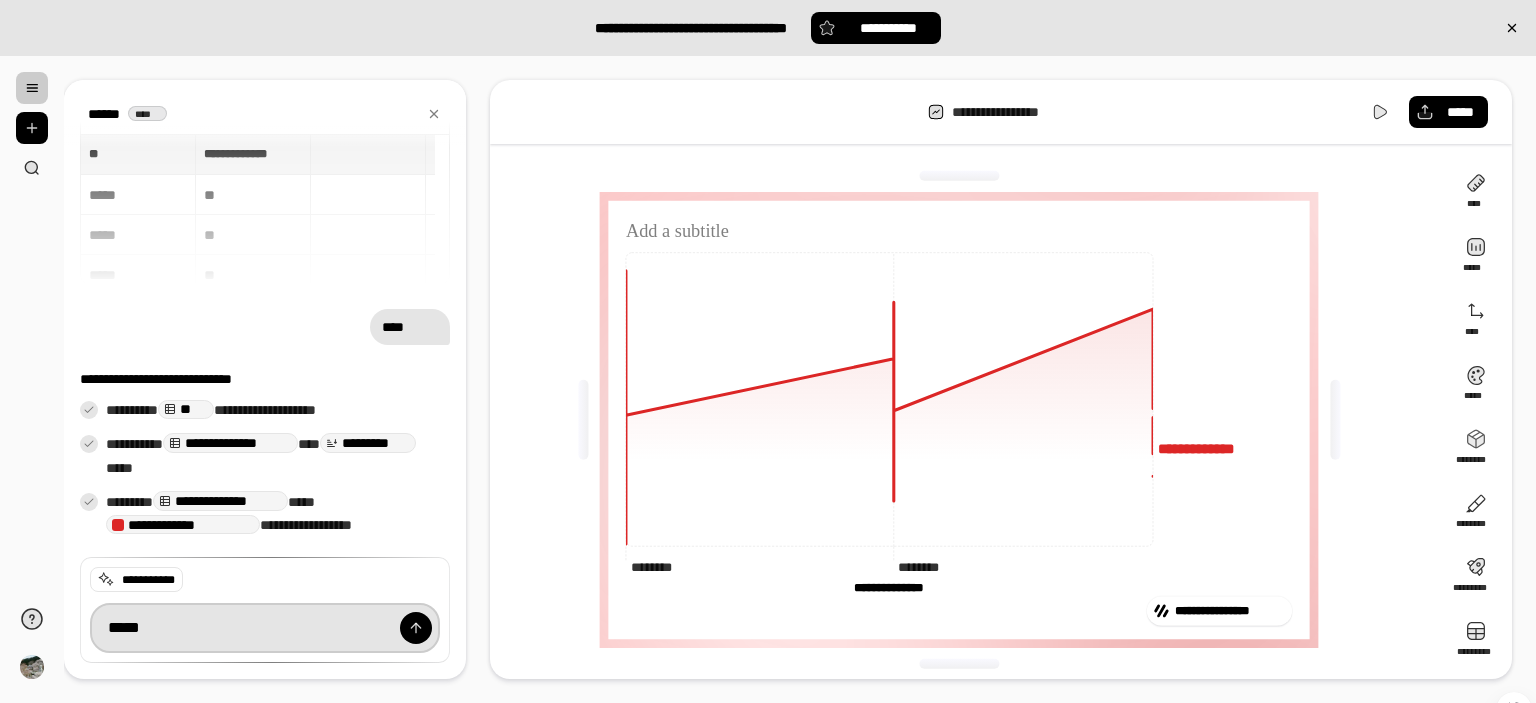 type on "*****" 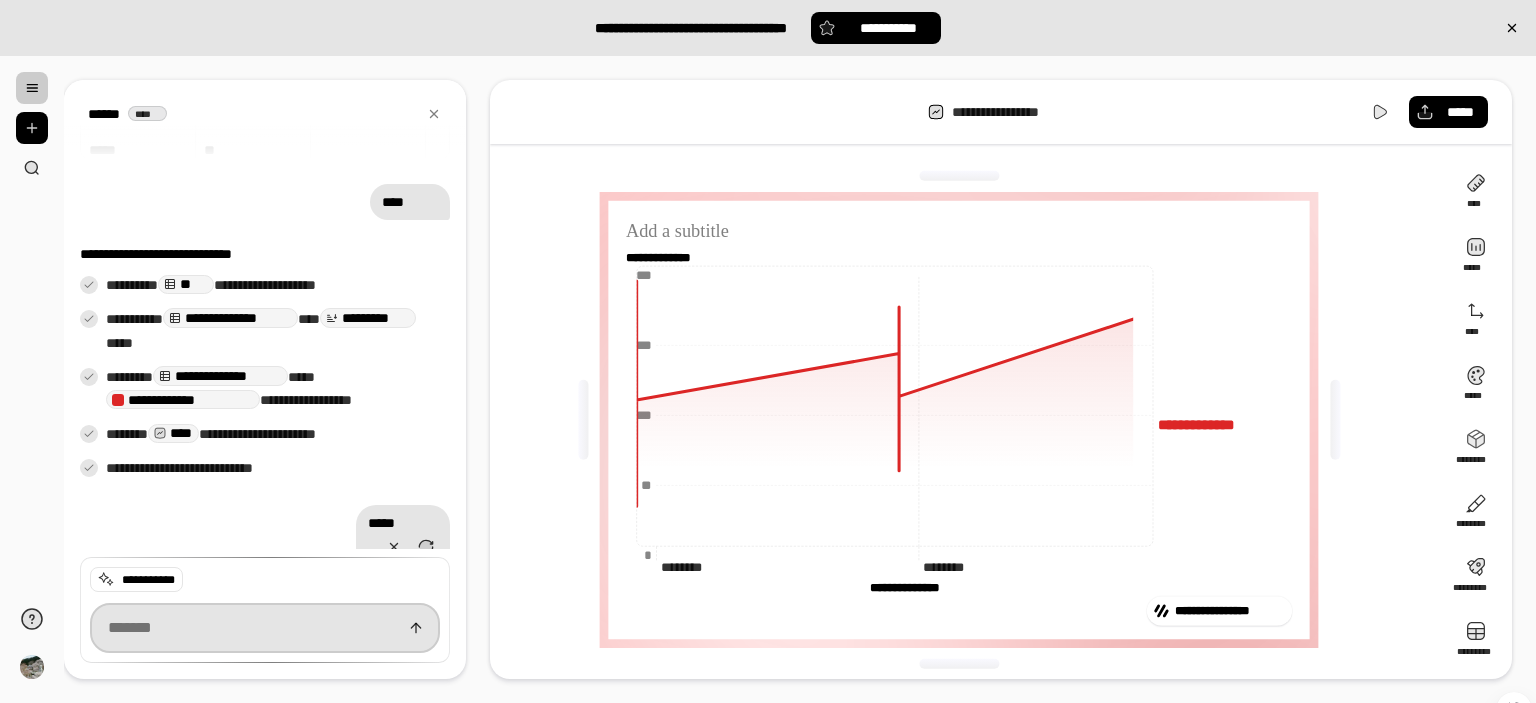 scroll, scrollTop: 264, scrollLeft: 0, axis: vertical 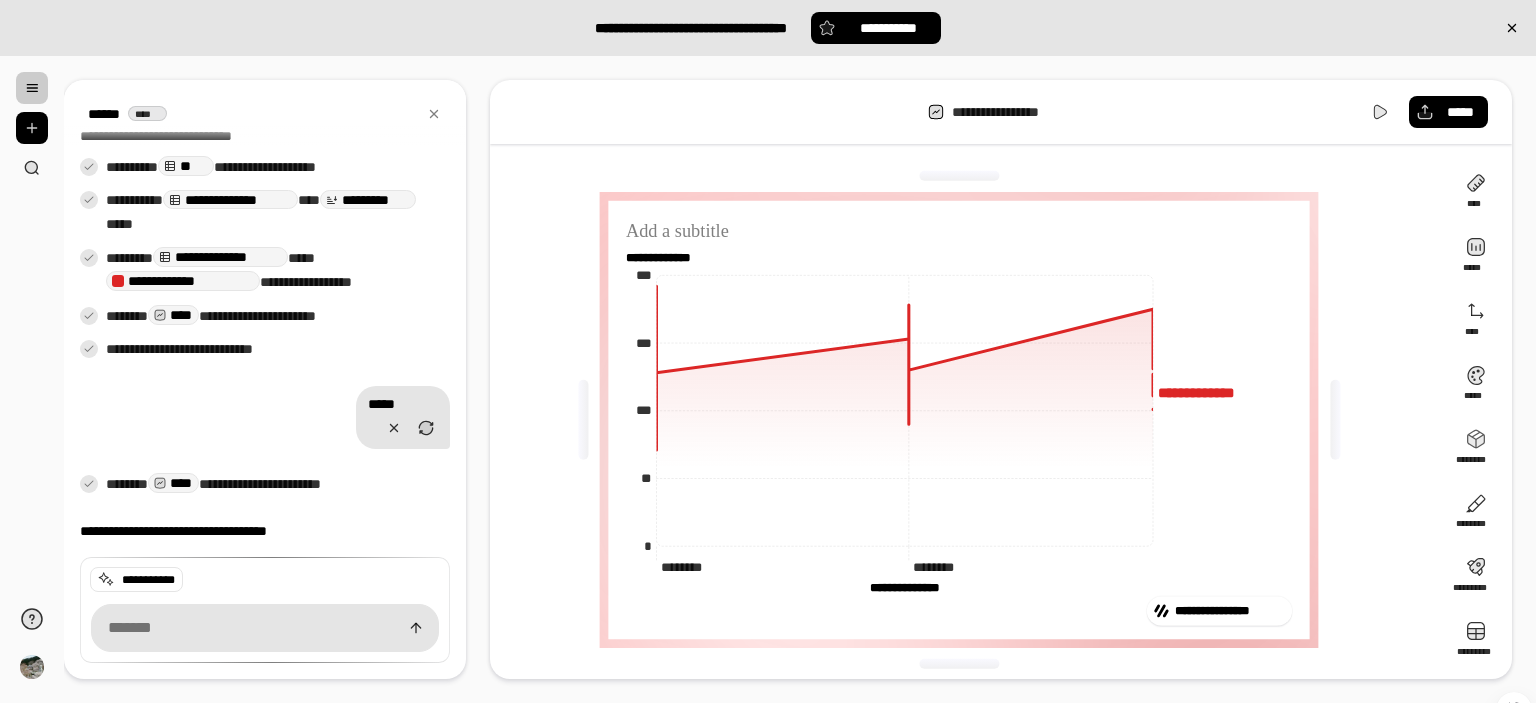 click at bounding box center (32, 88) 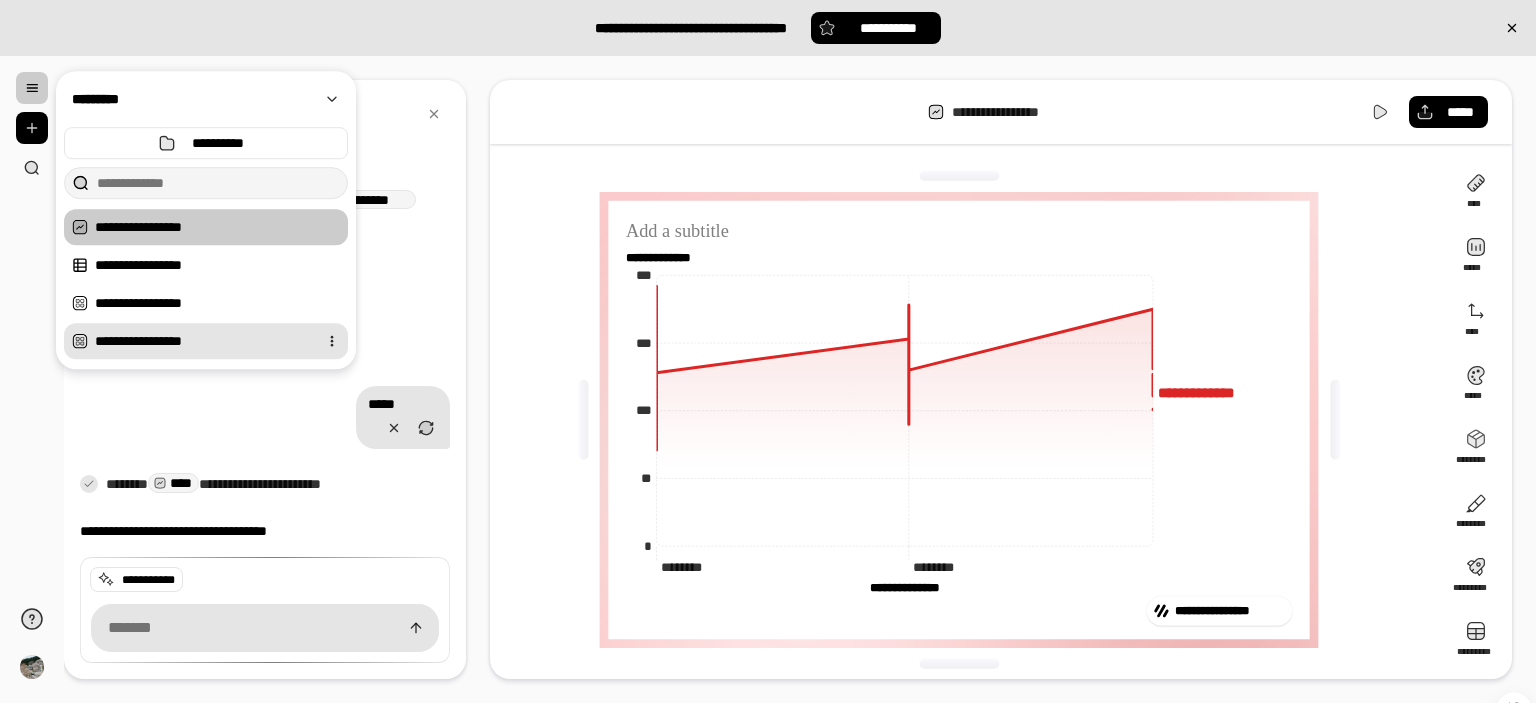 click at bounding box center (332, 341) 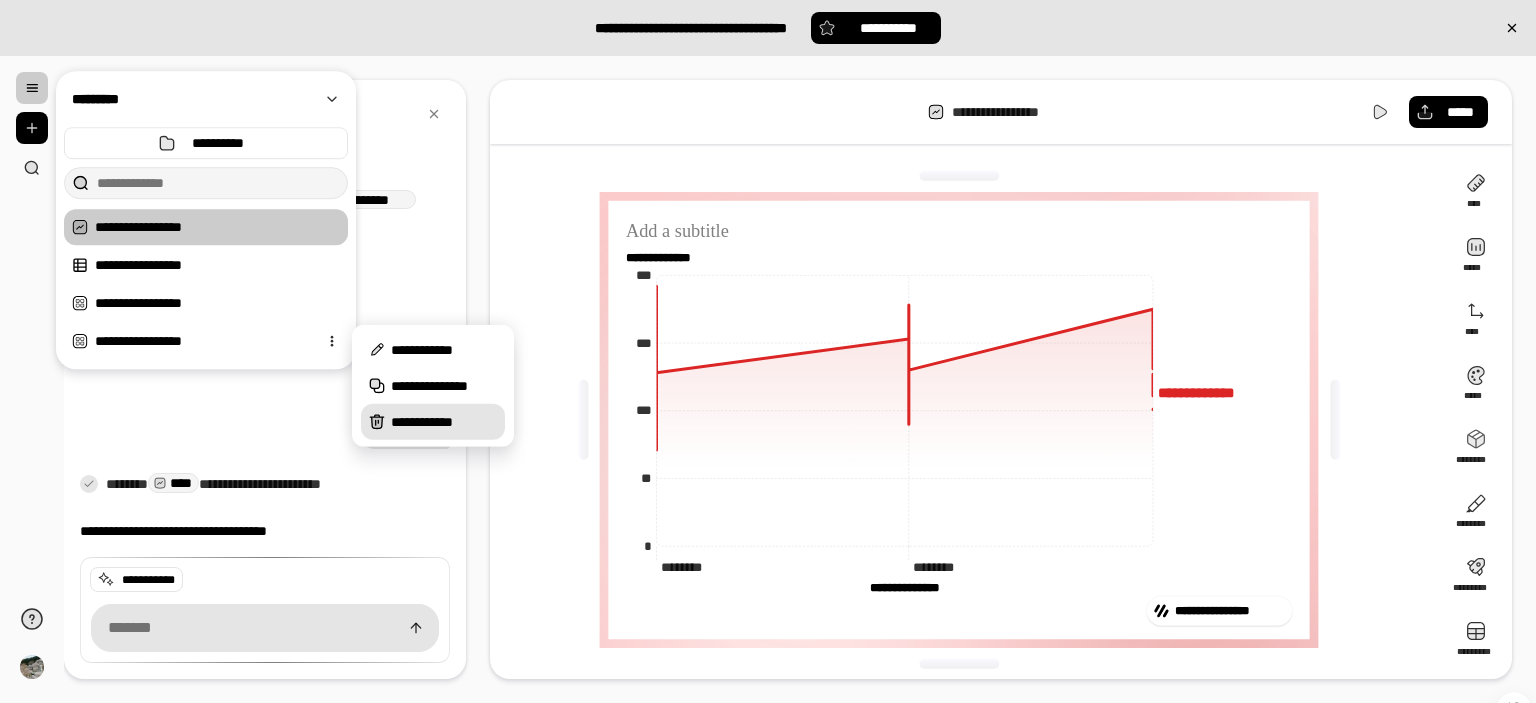 click on "**********" at bounding box center (444, 422) 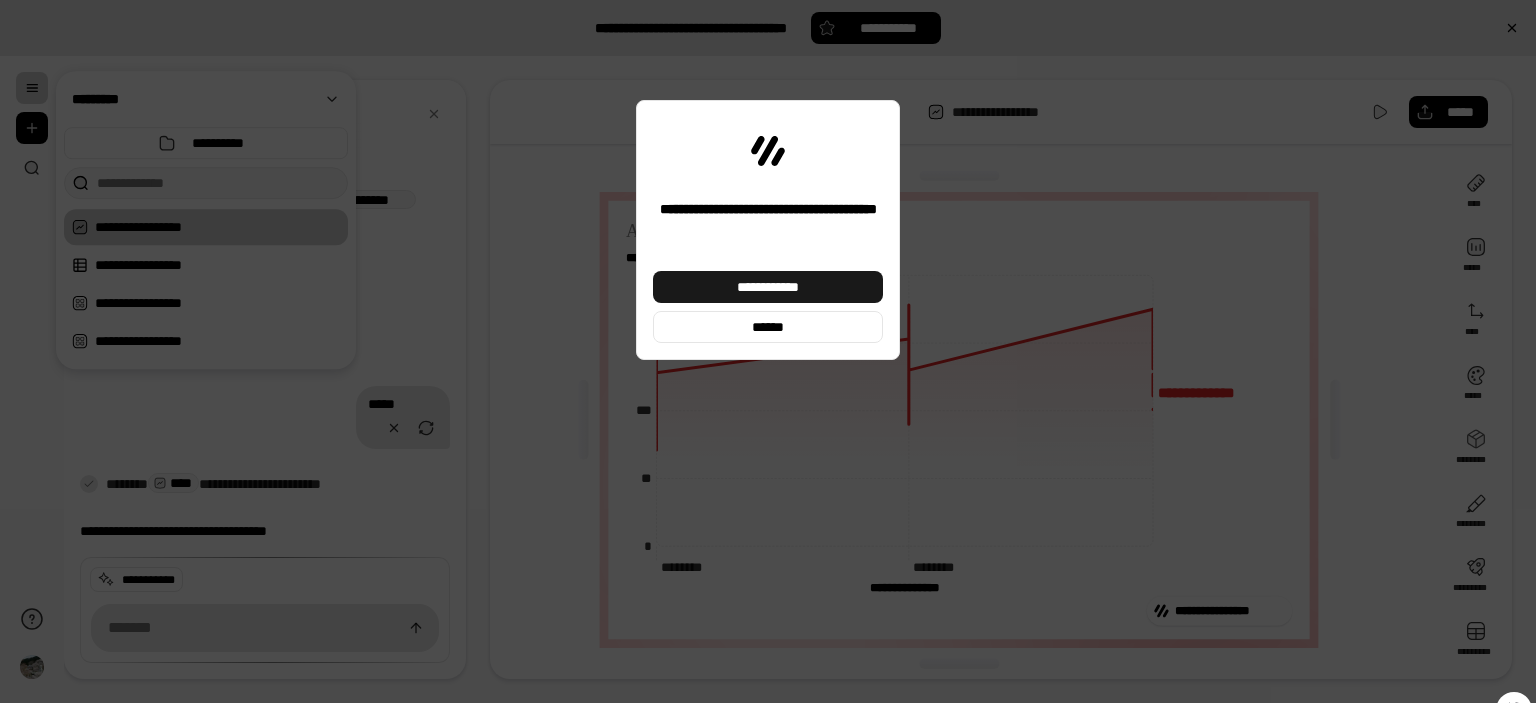 click on "**********" at bounding box center [768, 287] 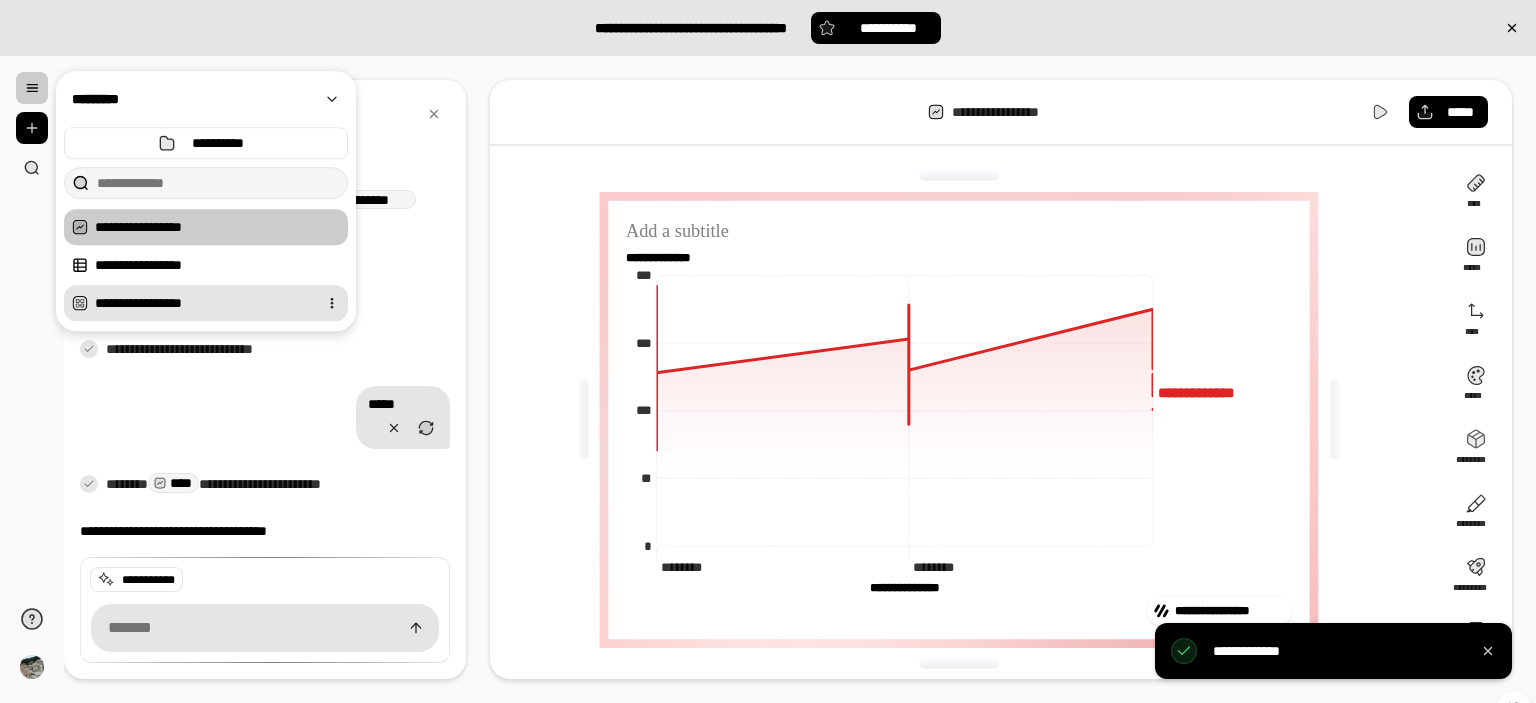 click at bounding box center [332, 303] 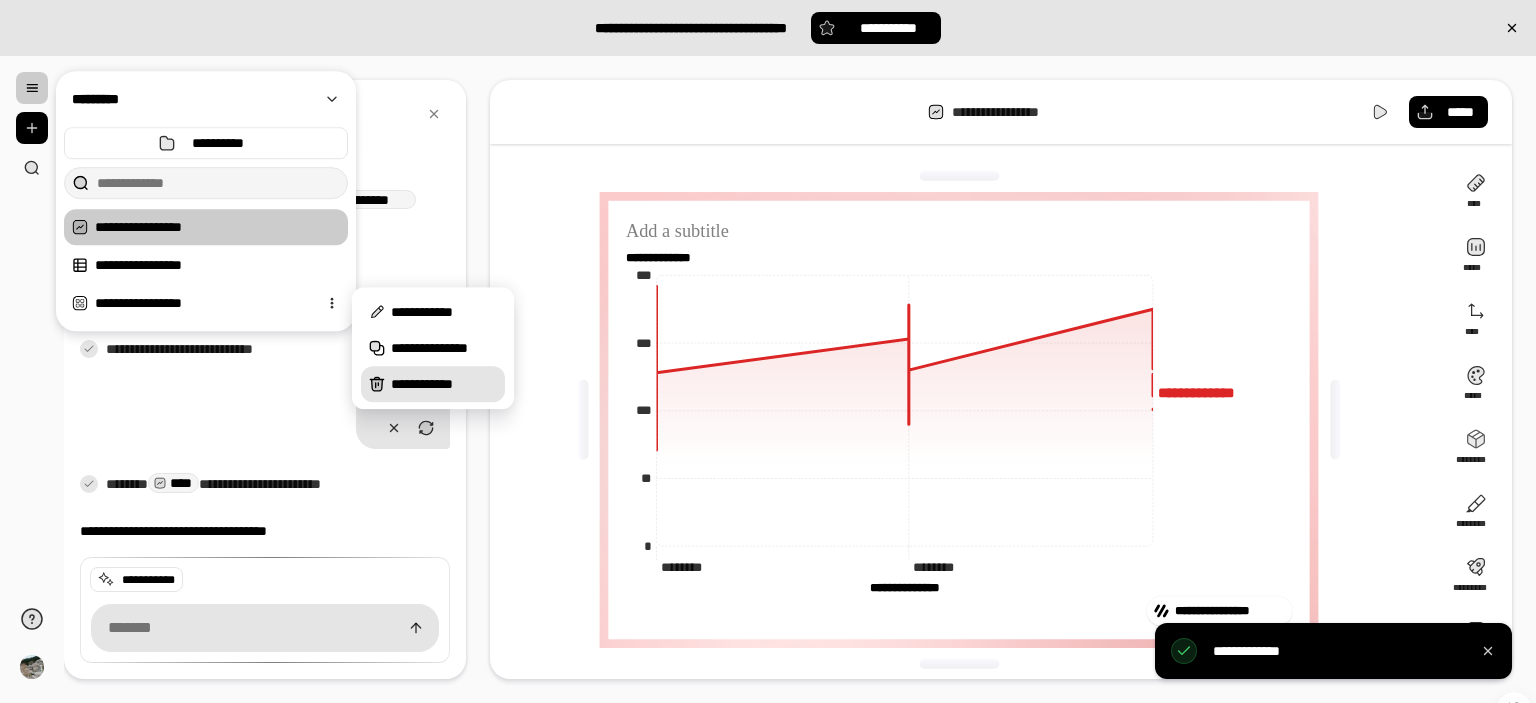 click on "**********" at bounding box center (444, 384) 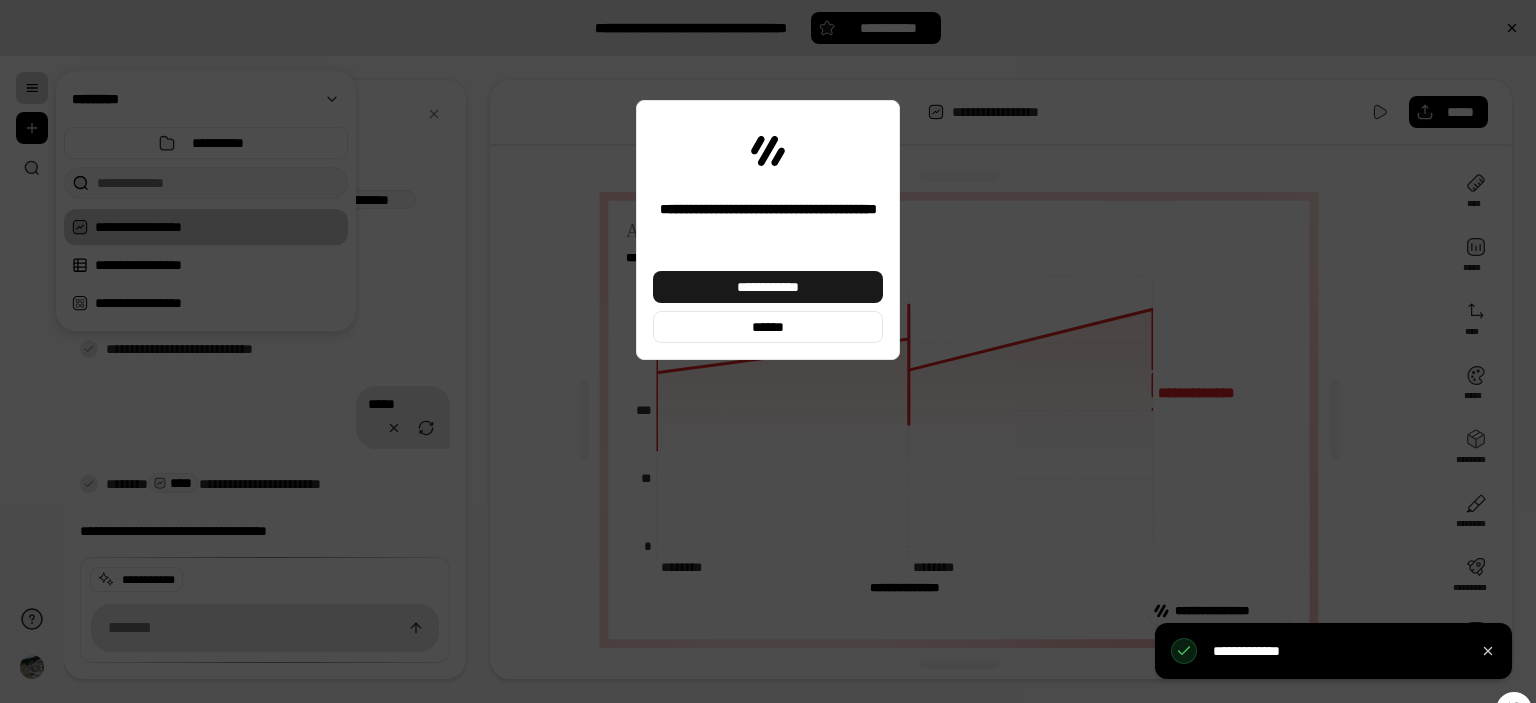 click on "**********" at bounding box center (768, 287) 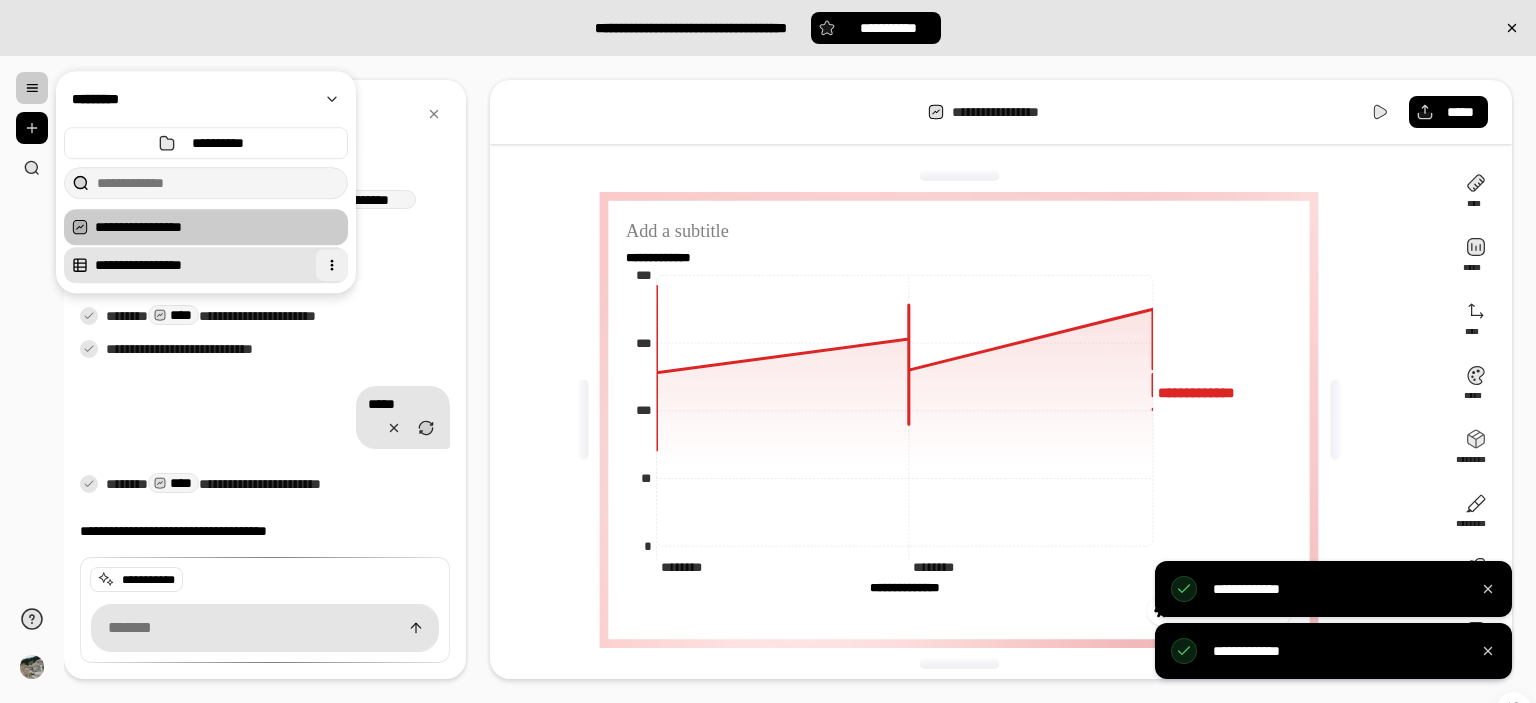 click at bounding box center [332, 265] 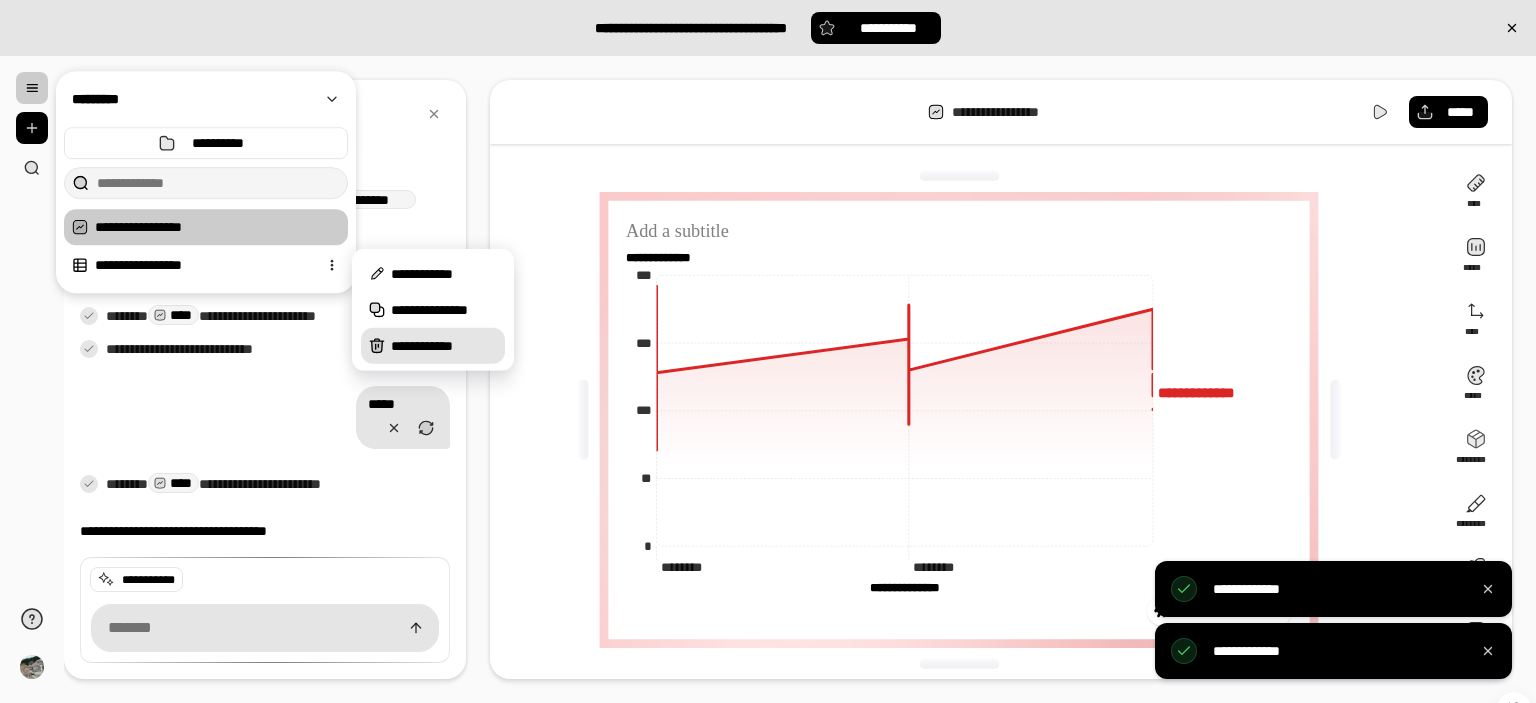click on "**********" at bounding box center (444, 346) 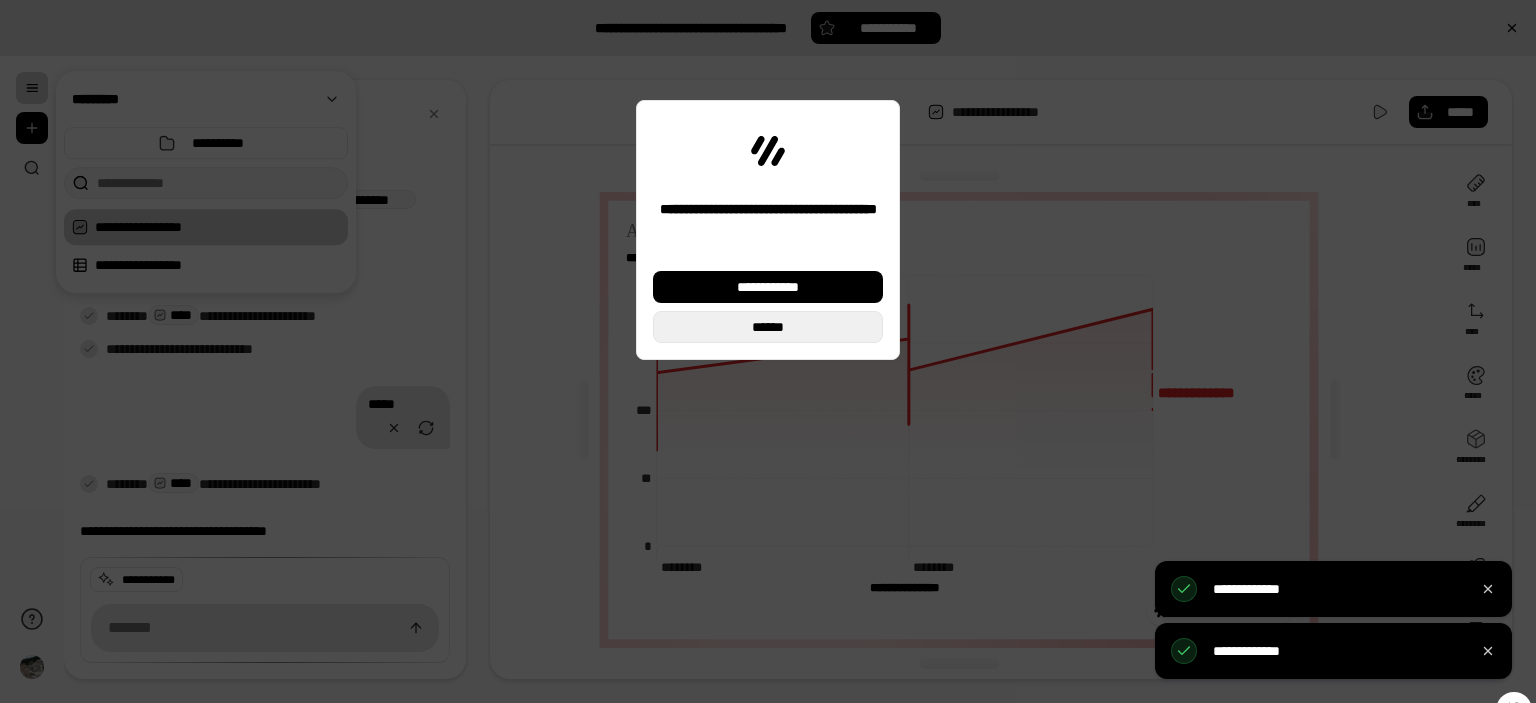 click on "******" at bounding box center [768, 327] 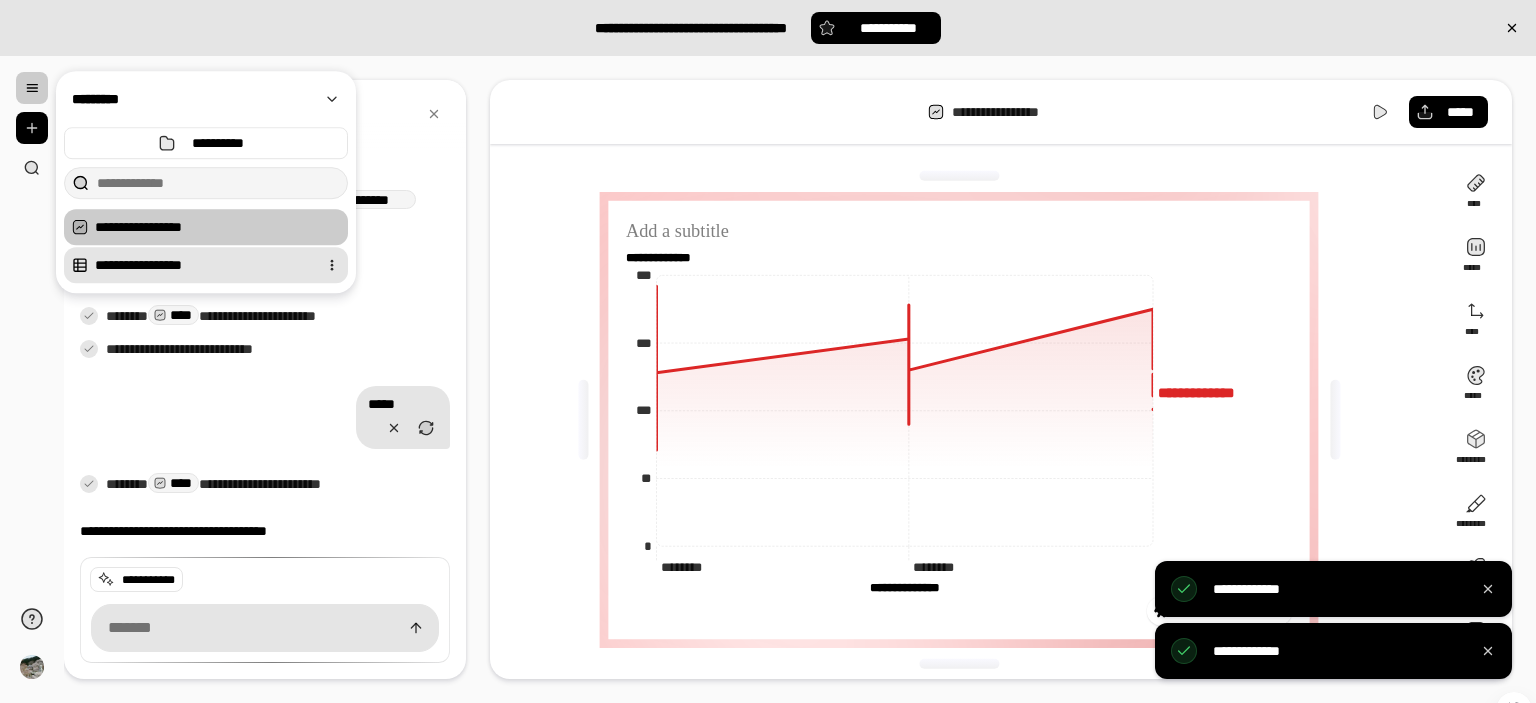 click on "**********" at bounding box center (202, 265) 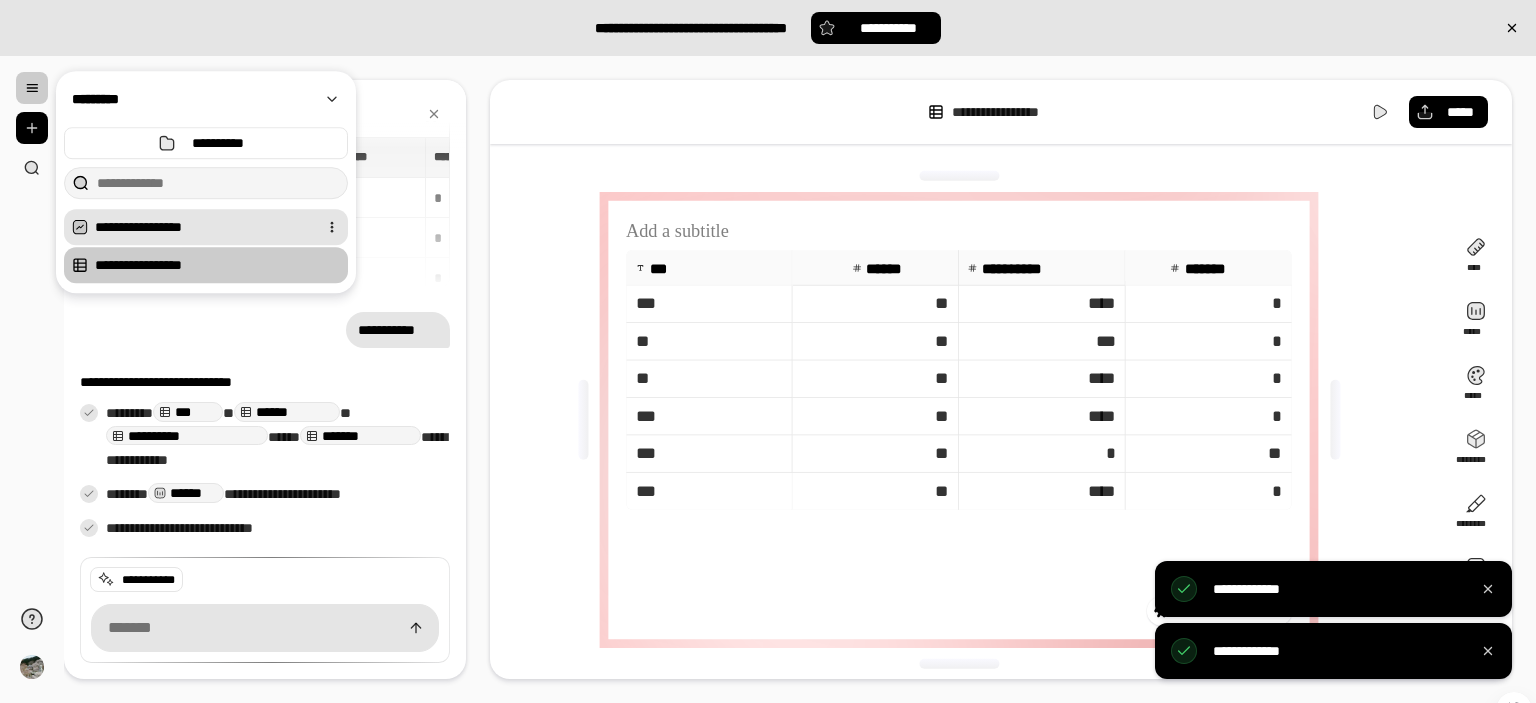 click on "**********" at bounding box center (202, 227) 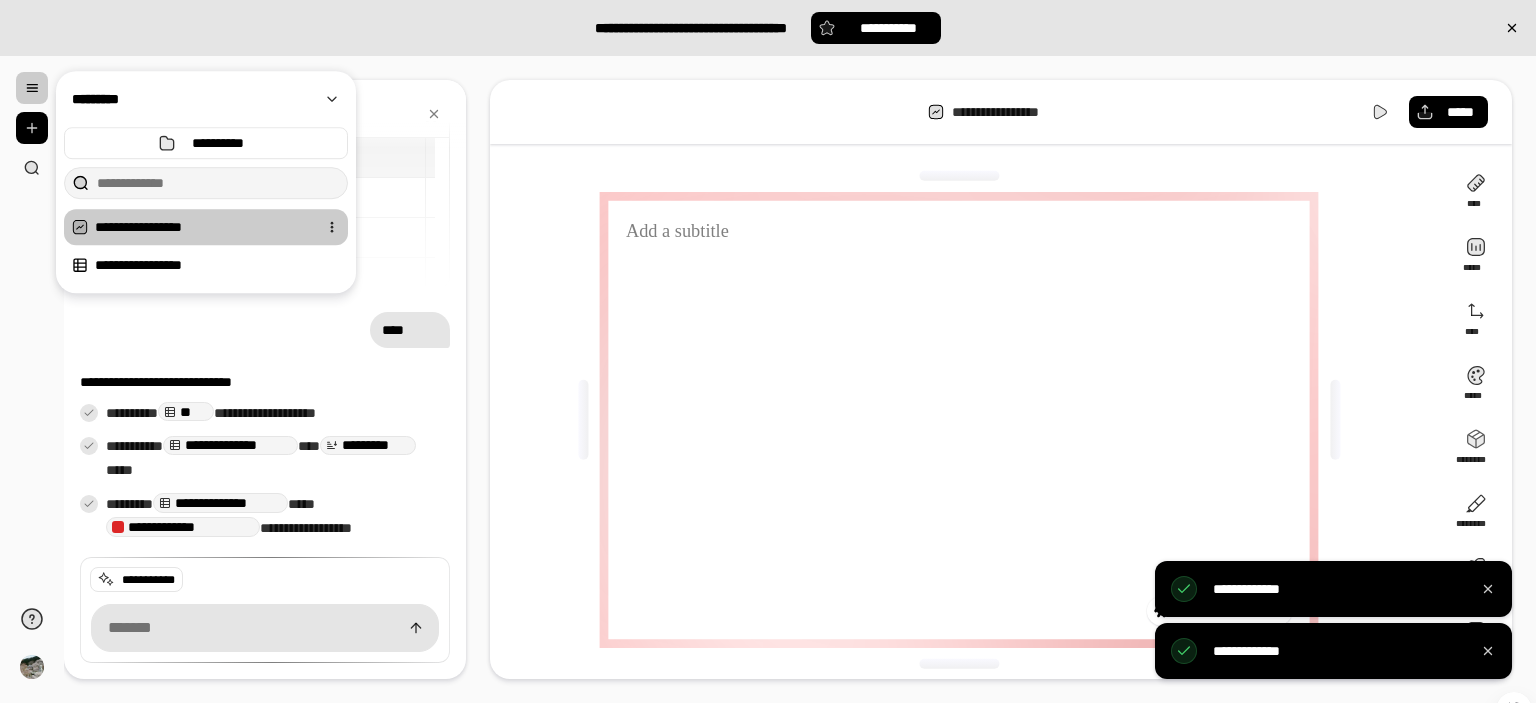 scroll, scrollTop: 202, scrollLeft: 0, axis: vertical 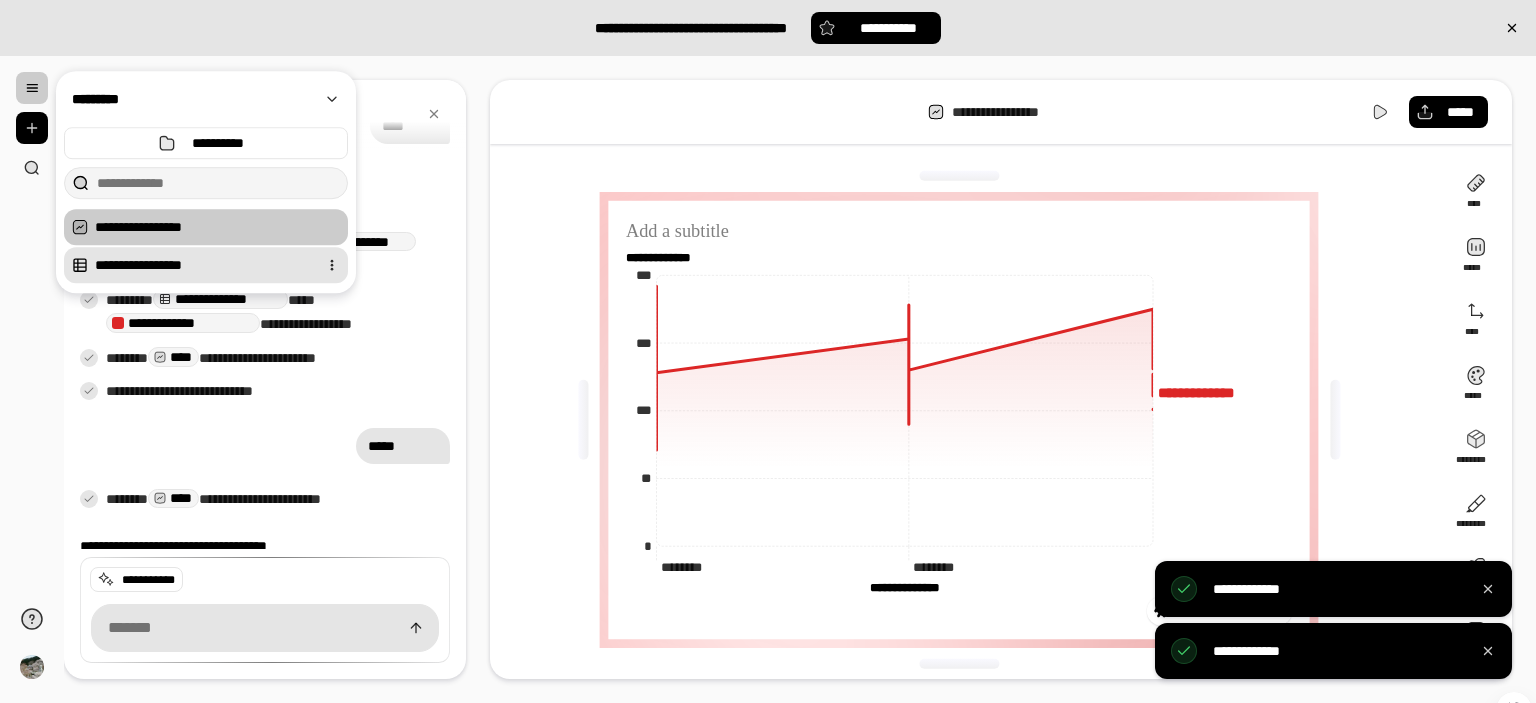 click on "**********" at bounding box center (202, 265) 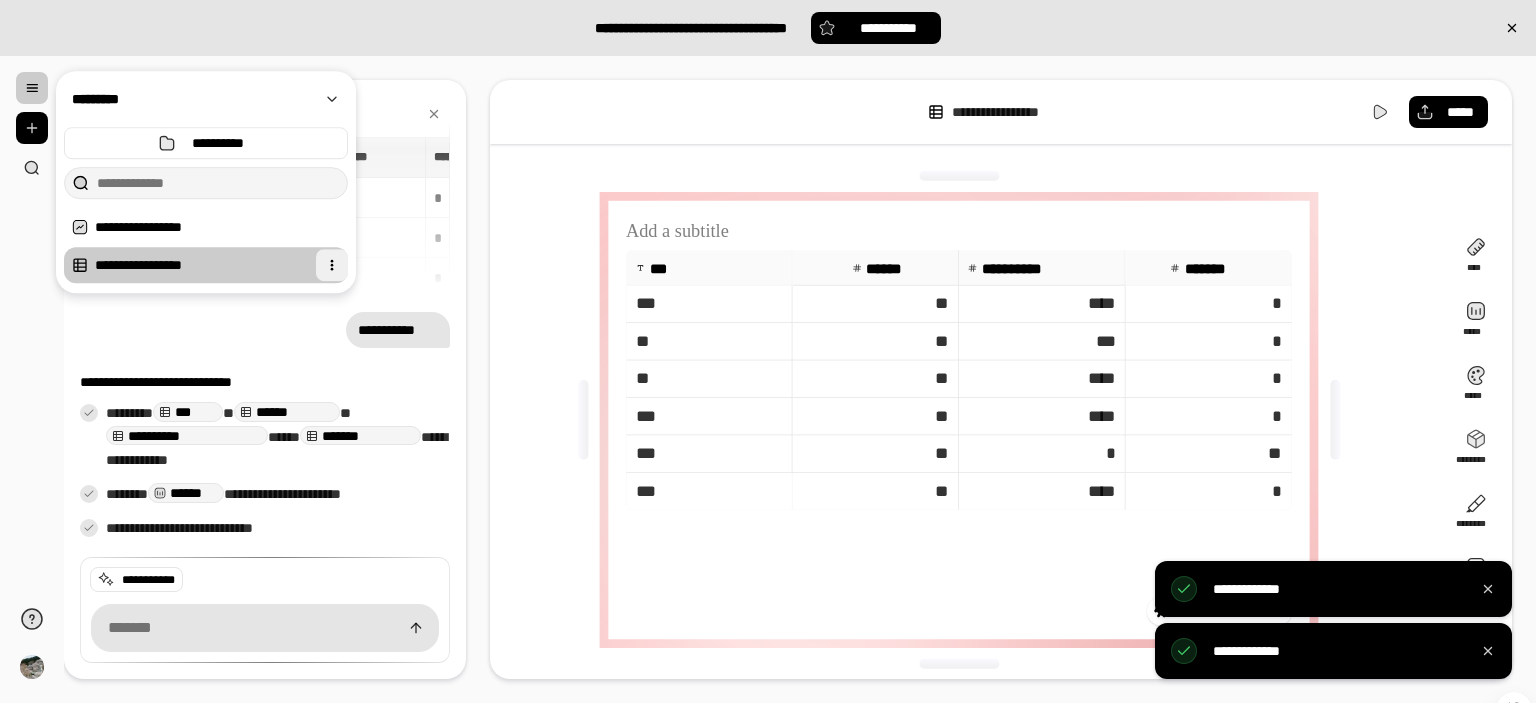 click at bounding box center (332, 265) 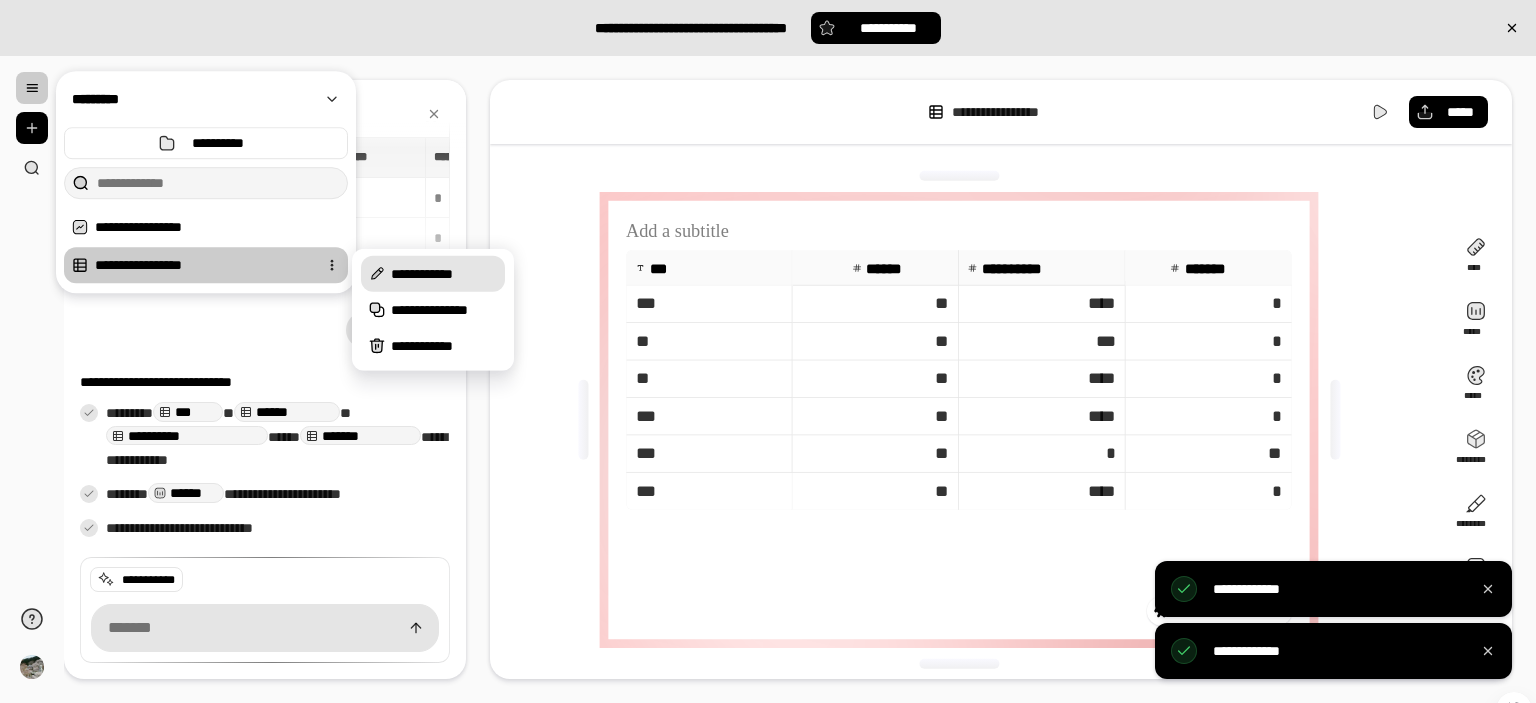 click on "**********" at bounding box center [444, 274] 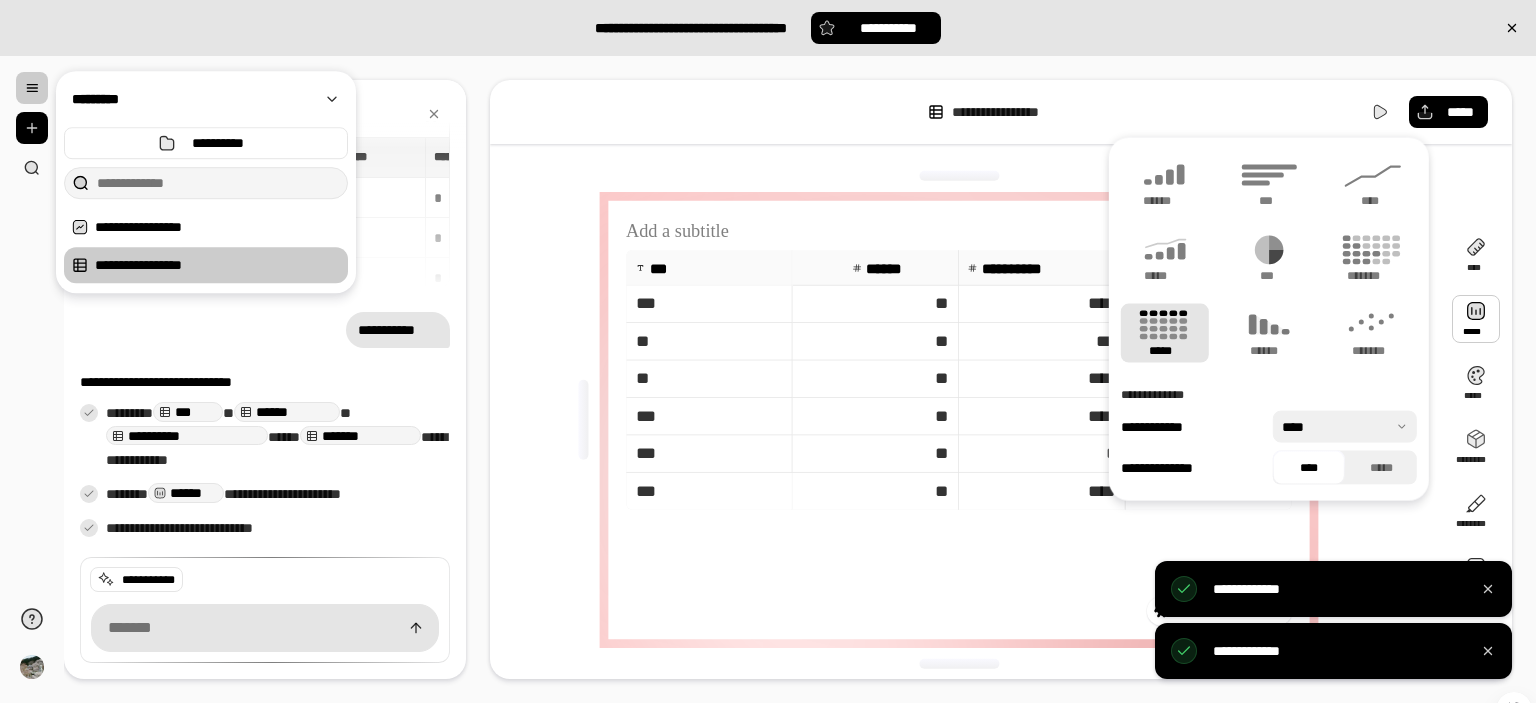 click at bounding box center [1476, 319] 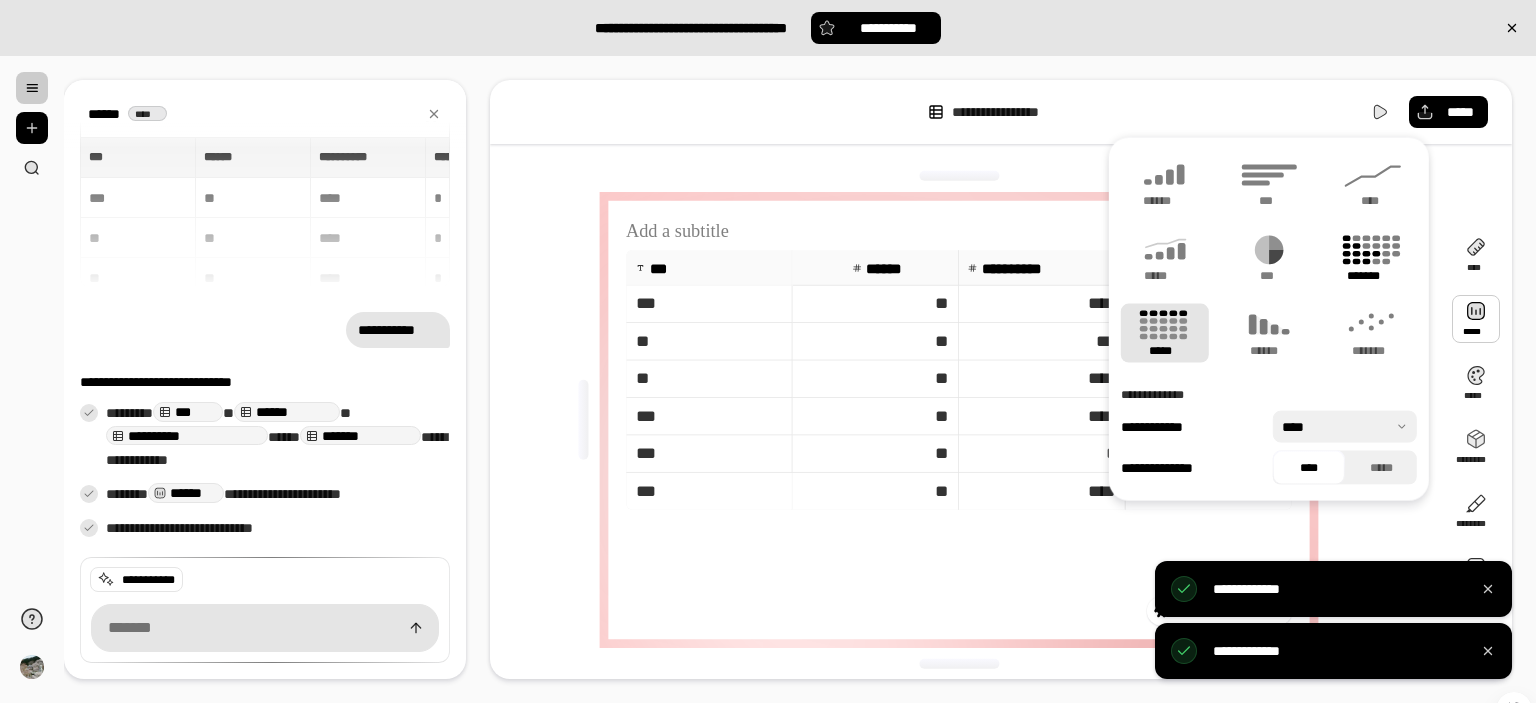 click on "*******" at bounding box center [1373, 258] 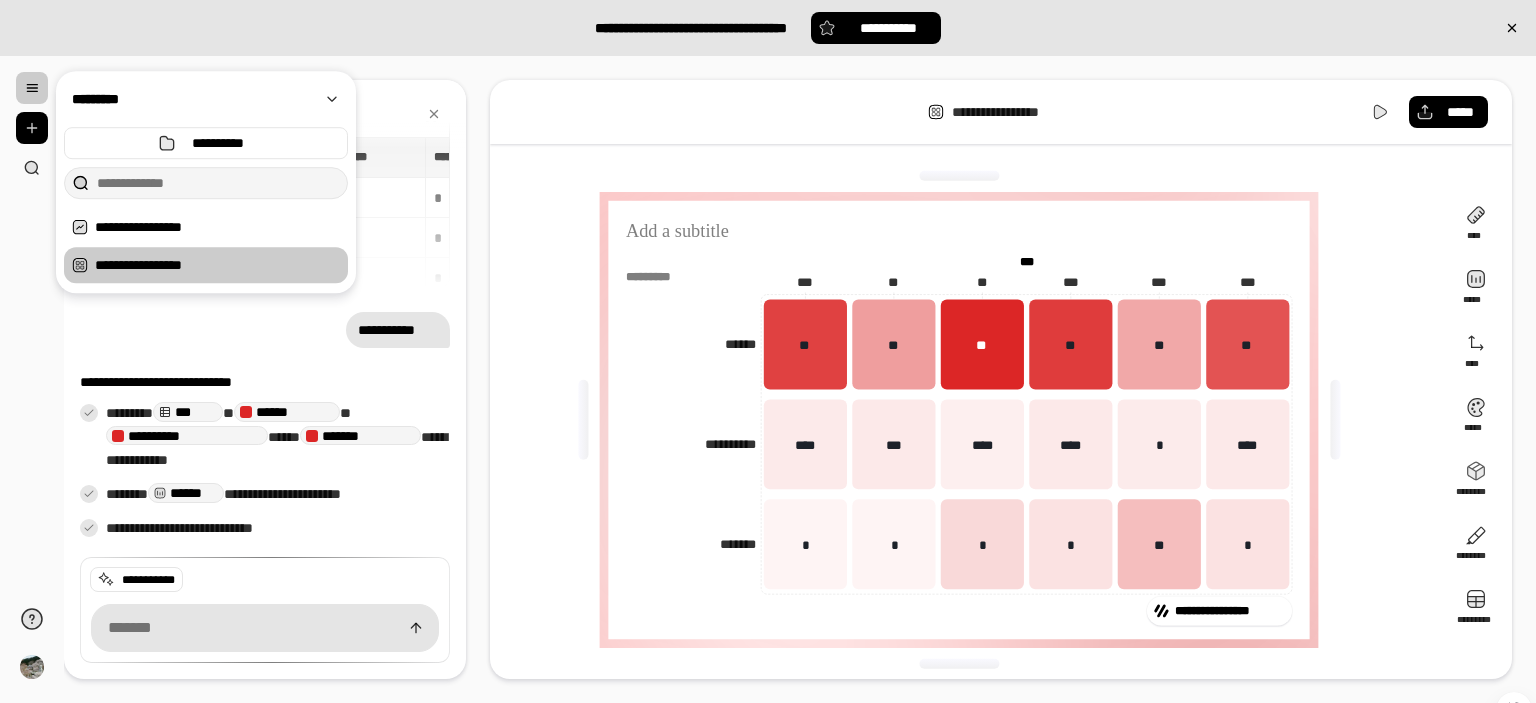 click at bounding box center (32, 88) 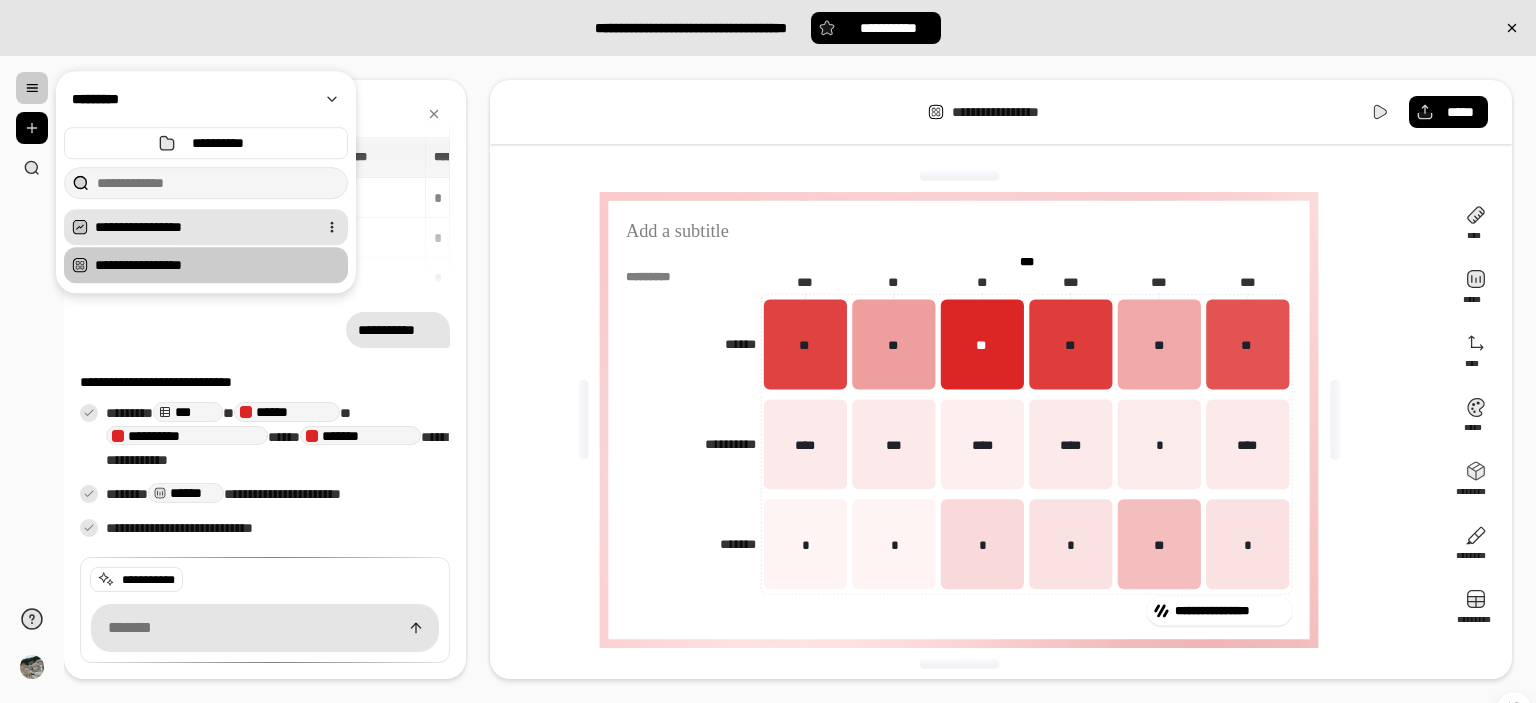 click on "**********" at bounding box center (202, 227) 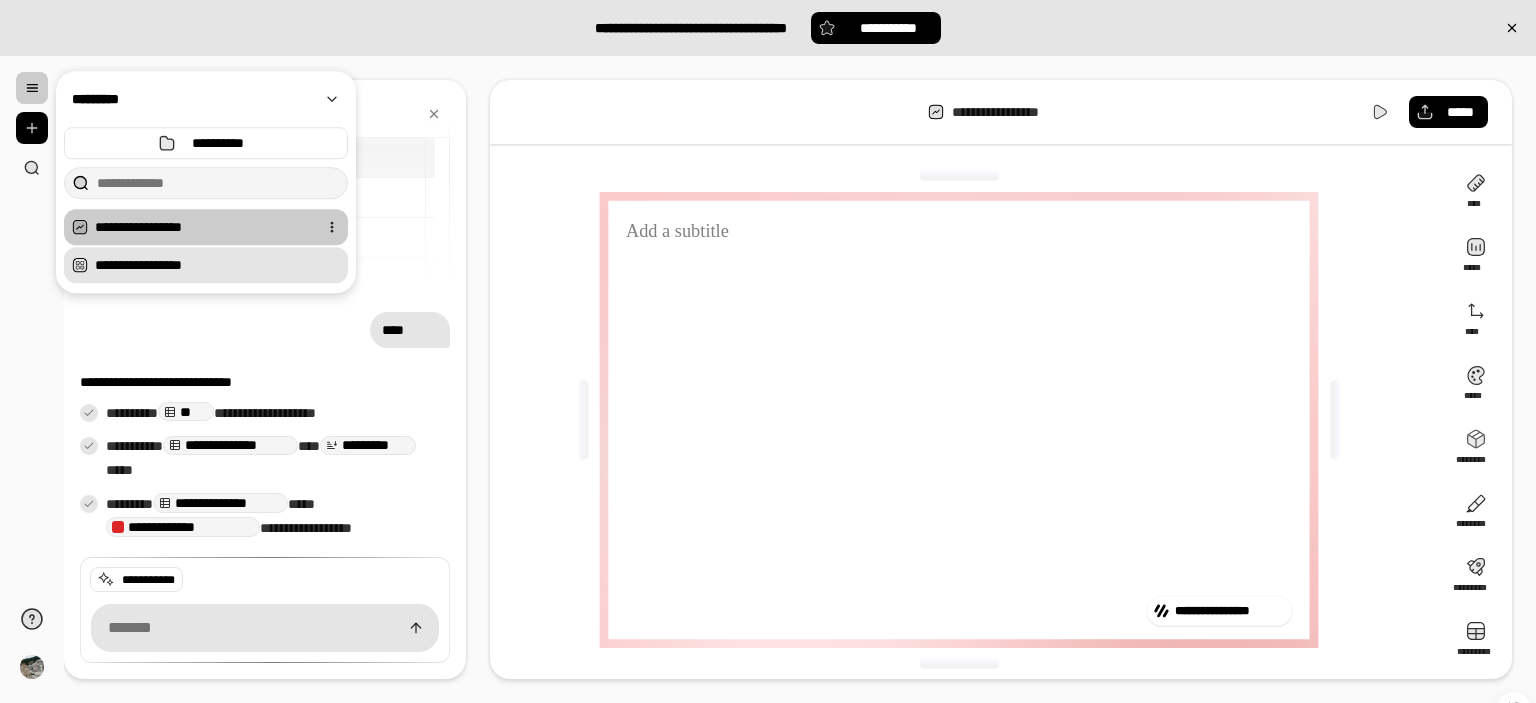 scroll, scrollTop: 202, scrollLeft: 0, axis: vertical 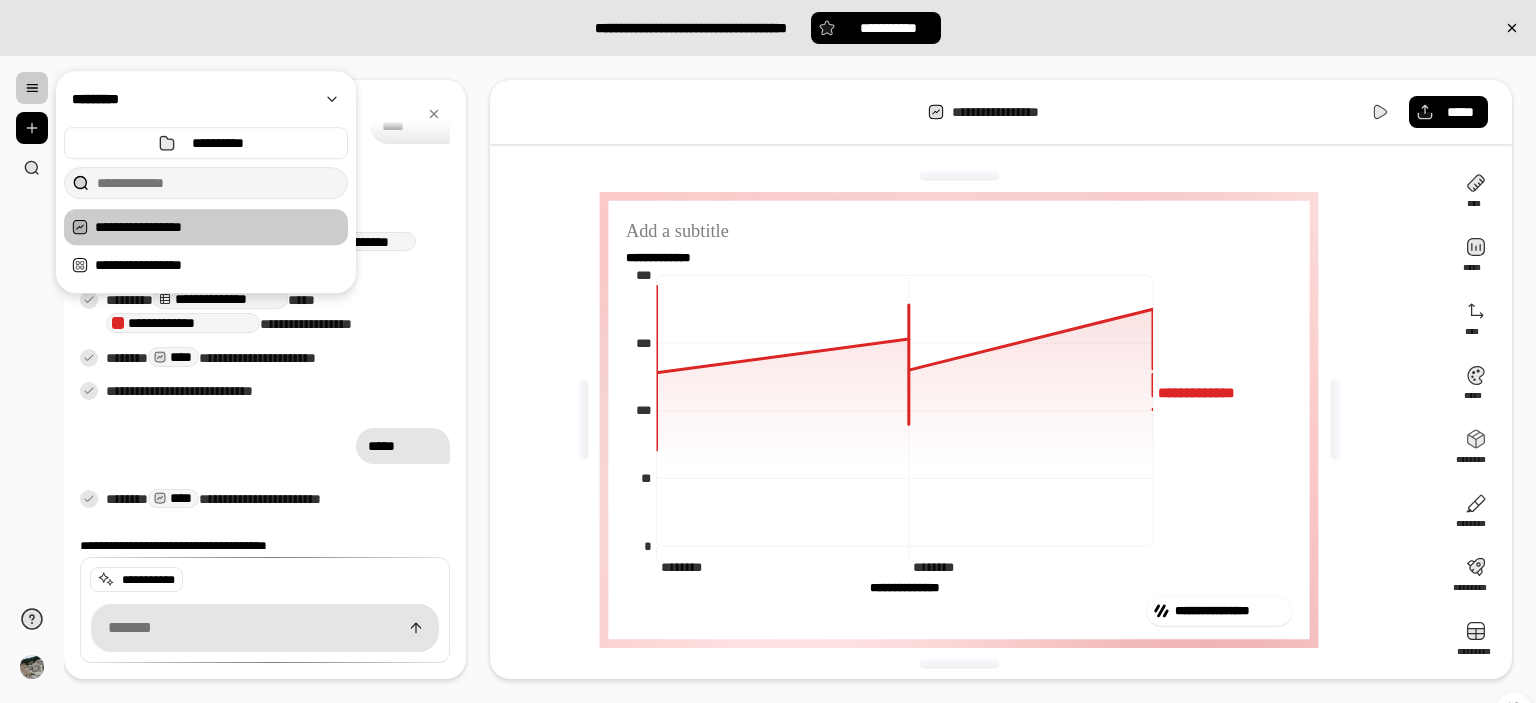 click on "*****" at bounding box center [265, 446] 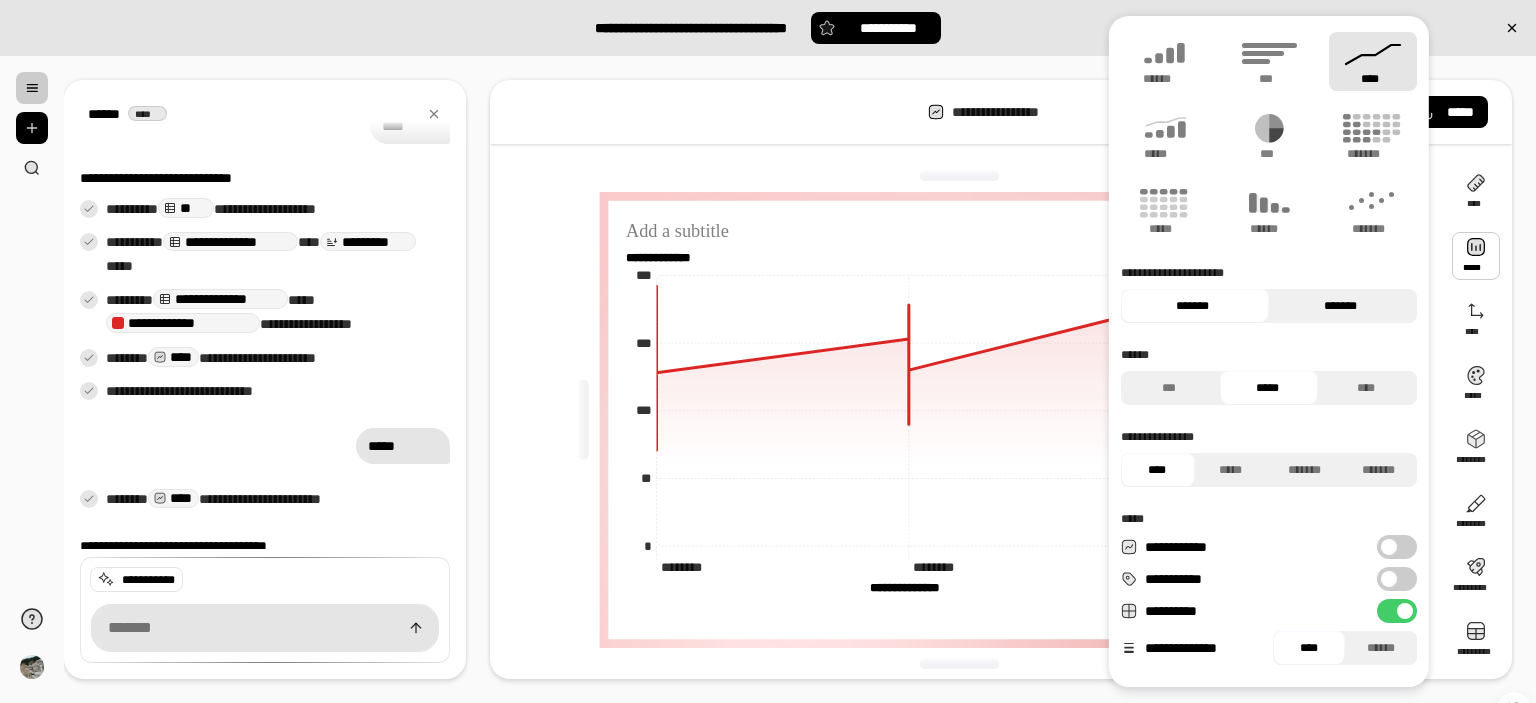 click on "*******" at bounding box center (1340, 306) 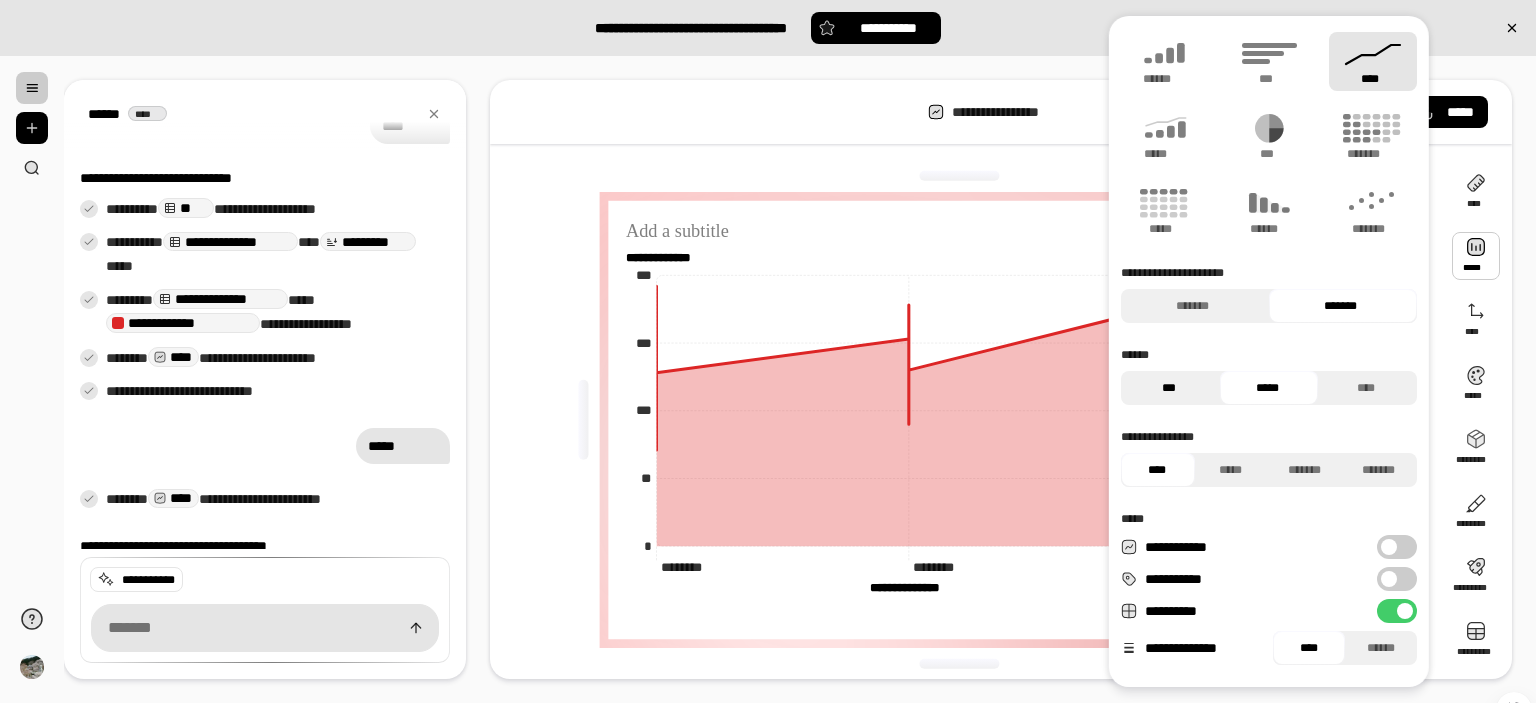 click on "***" at bounding box center [1168, 388] 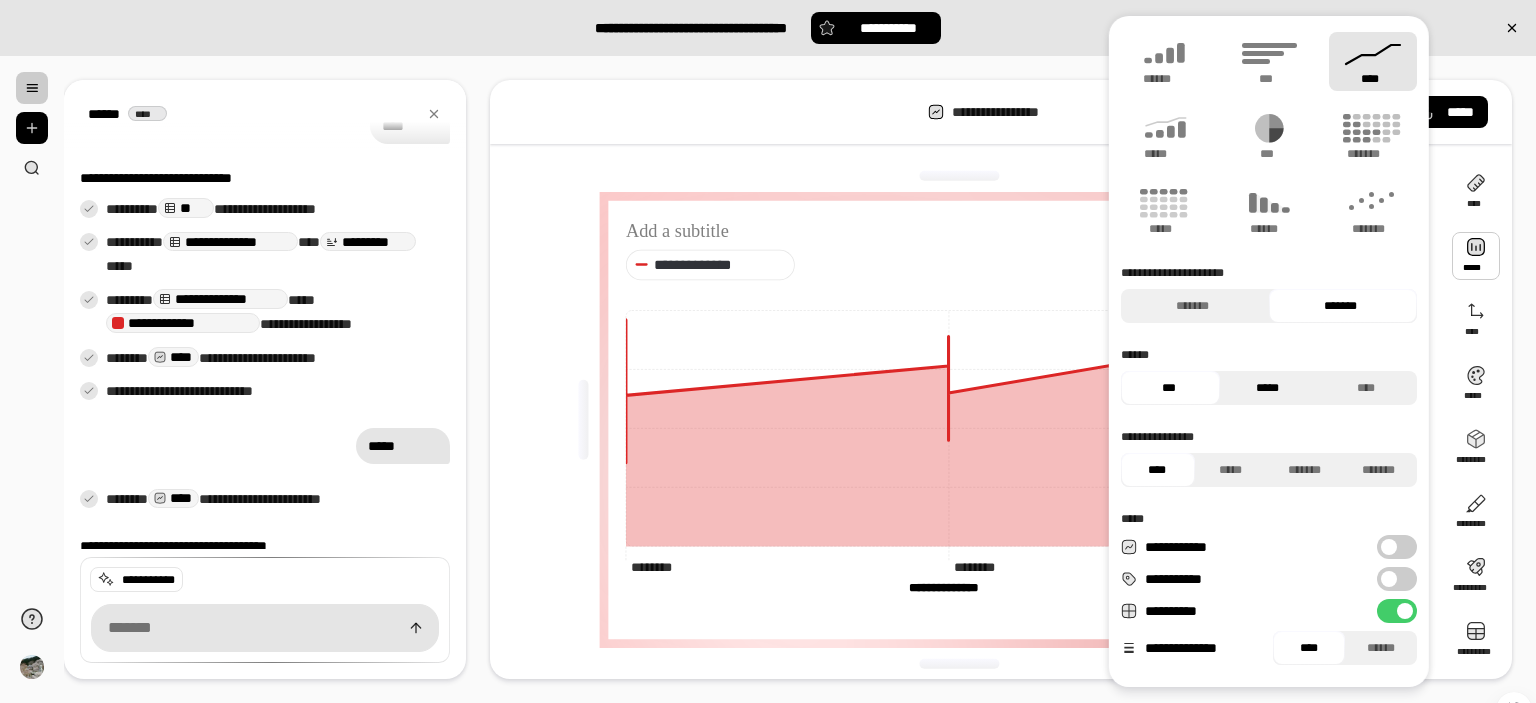 click on "*****" at bounding box center [1266, 388] 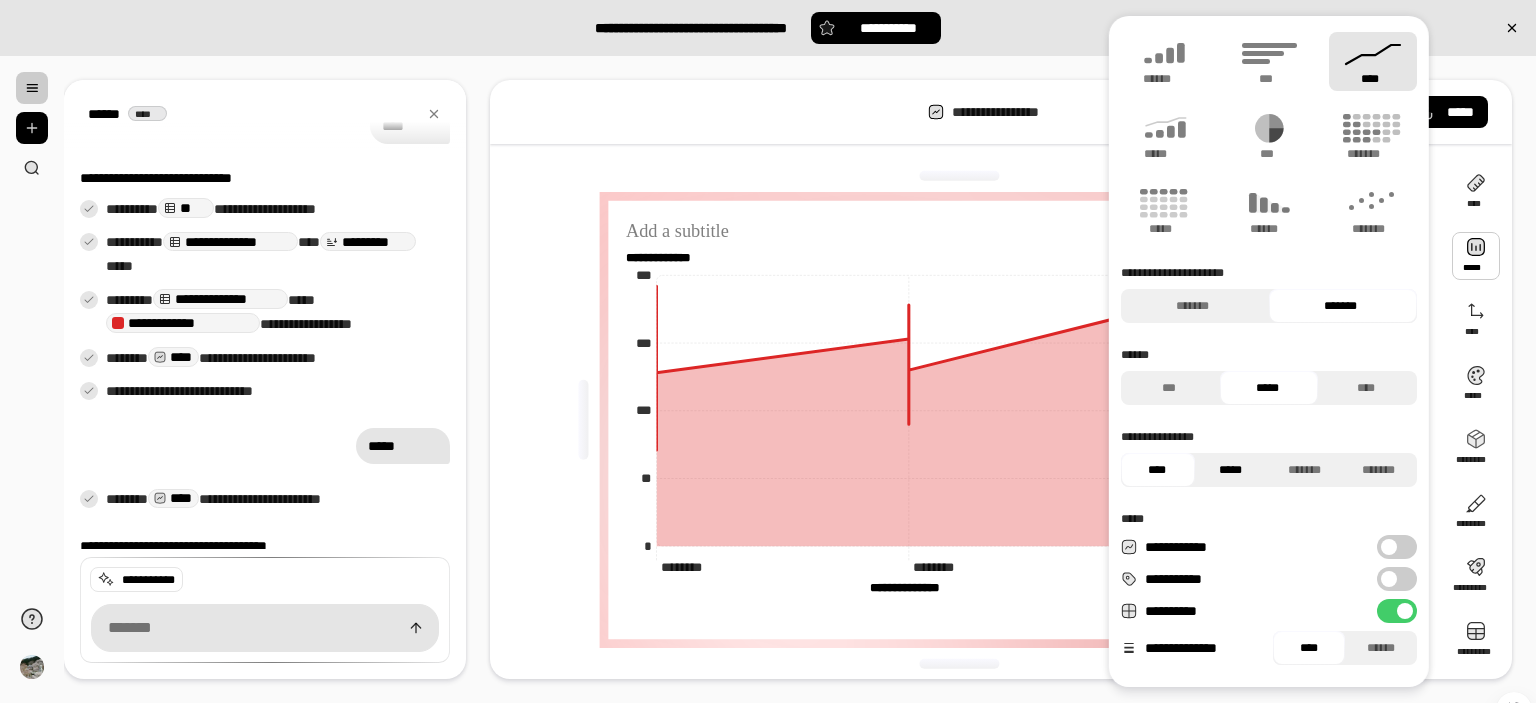 click on "*****" at bounding box center (1230, 470) 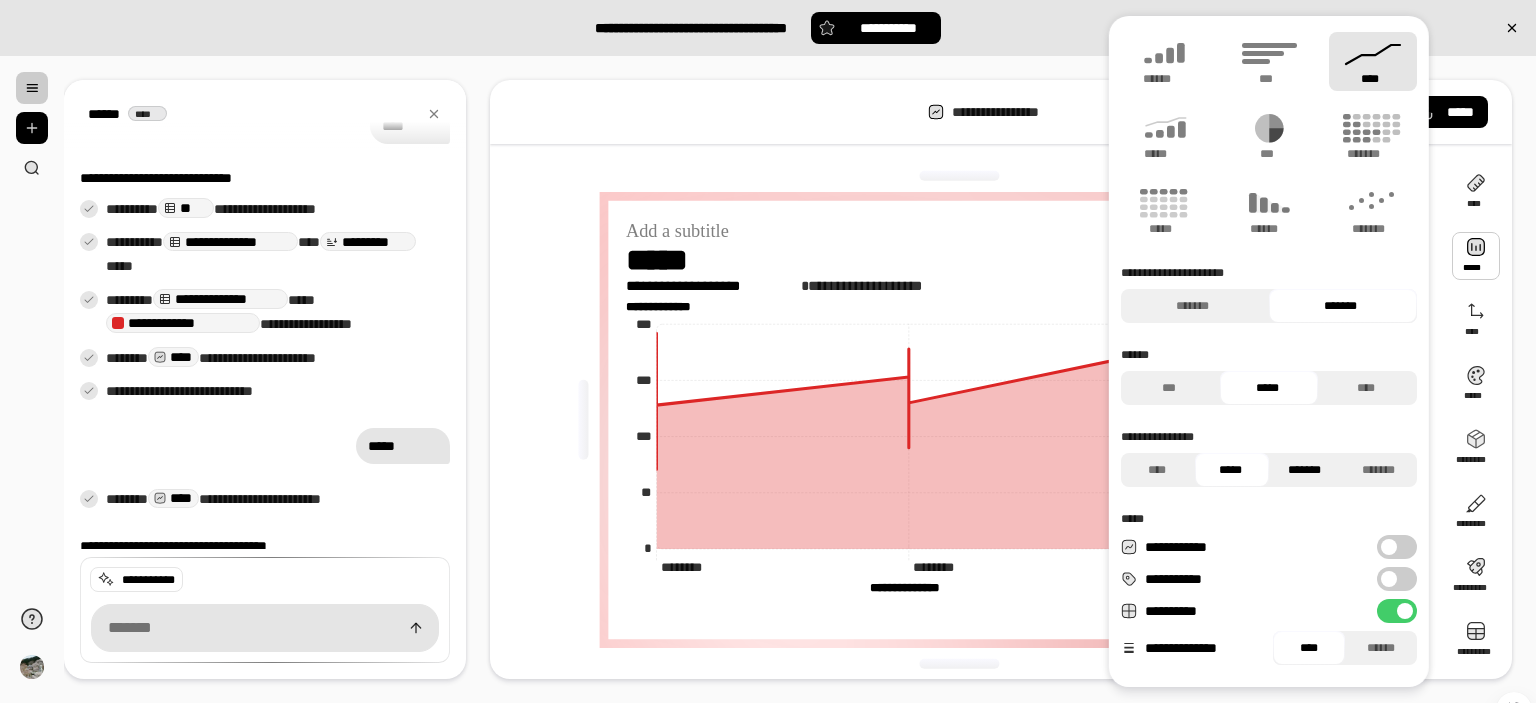 click on "*******" at bounding box center [1304, 470] 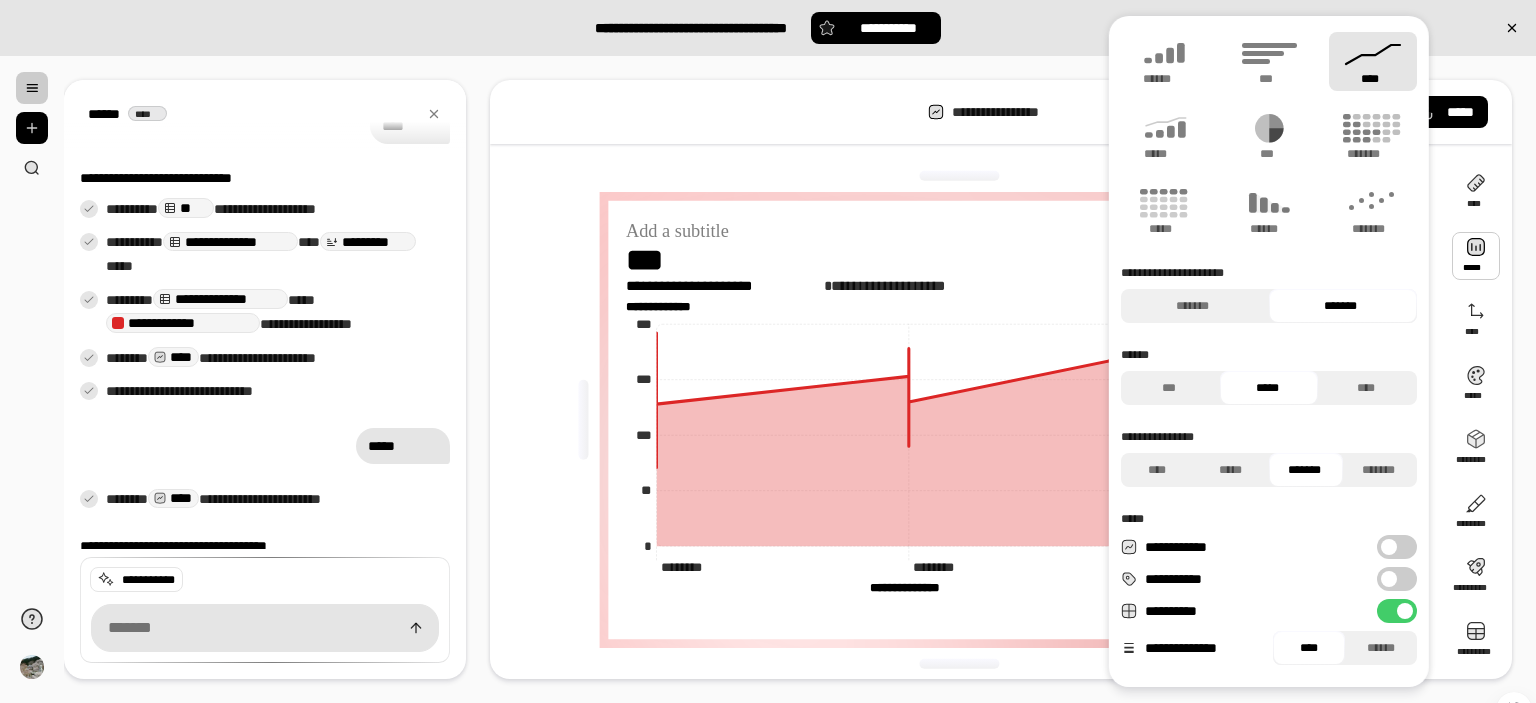 click on "**********" at bounding box center [1397, 611] 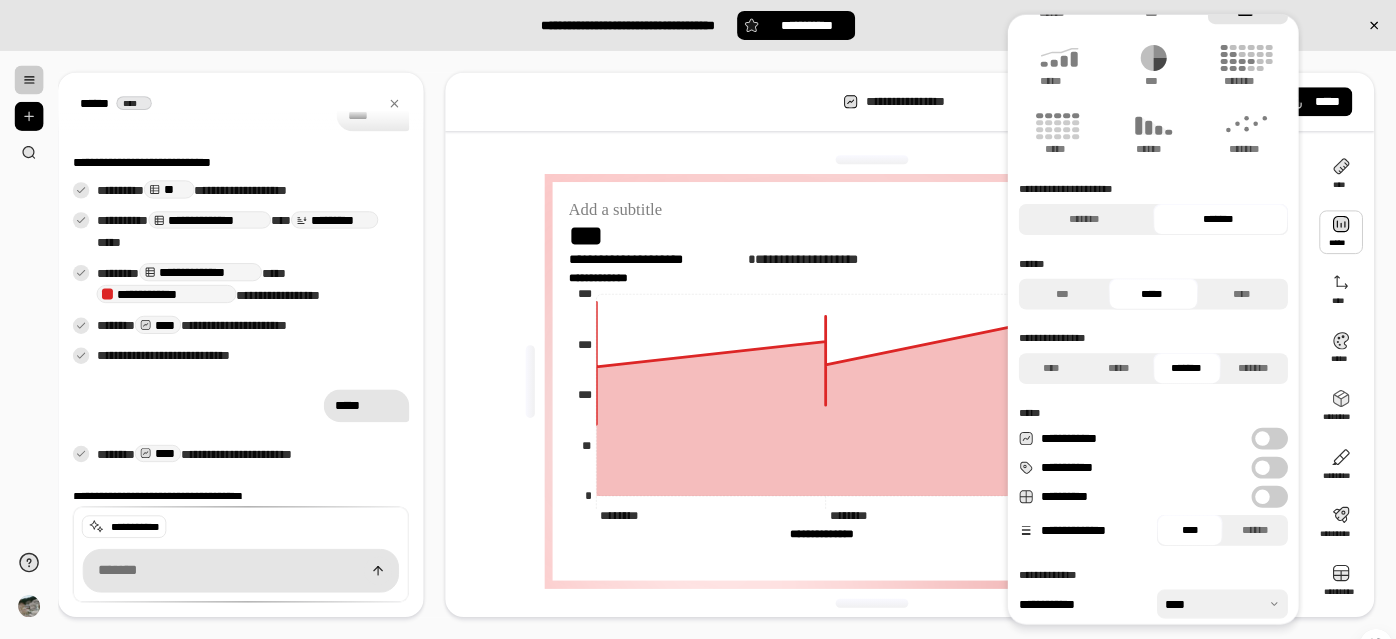 scroll, scrollTop: 116, scrollLeft: 0, axis: vertical 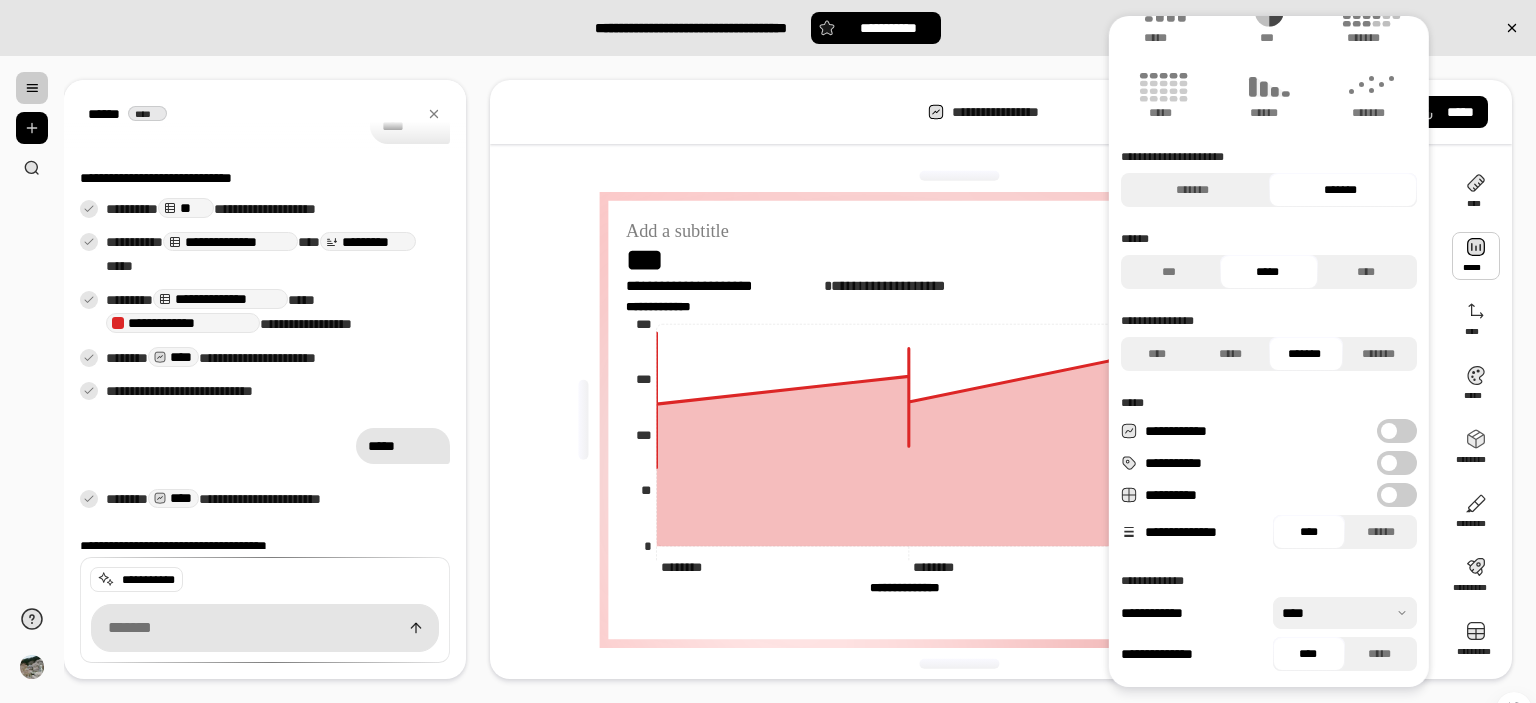click on "**********" at bounding box center (1397, 431) 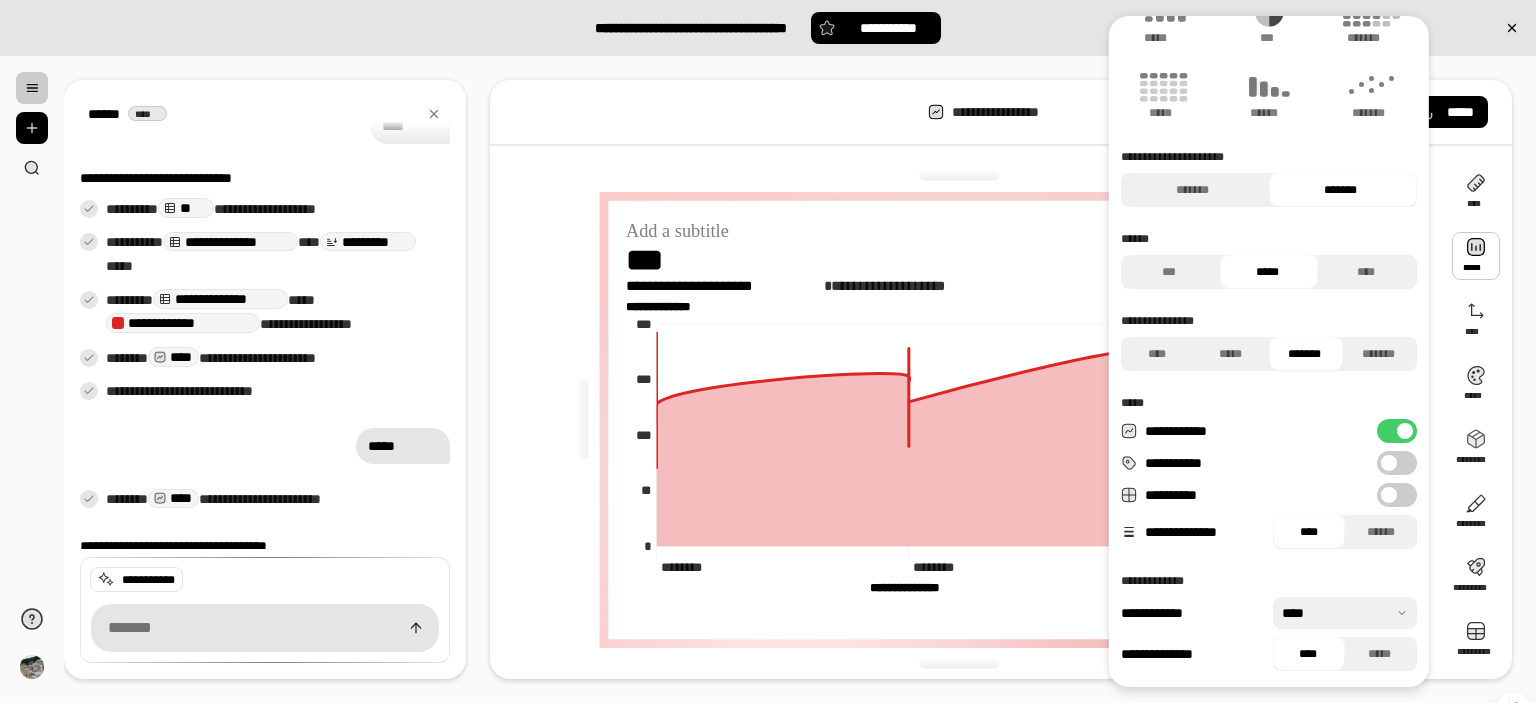click at bounding box center [1405, 431] 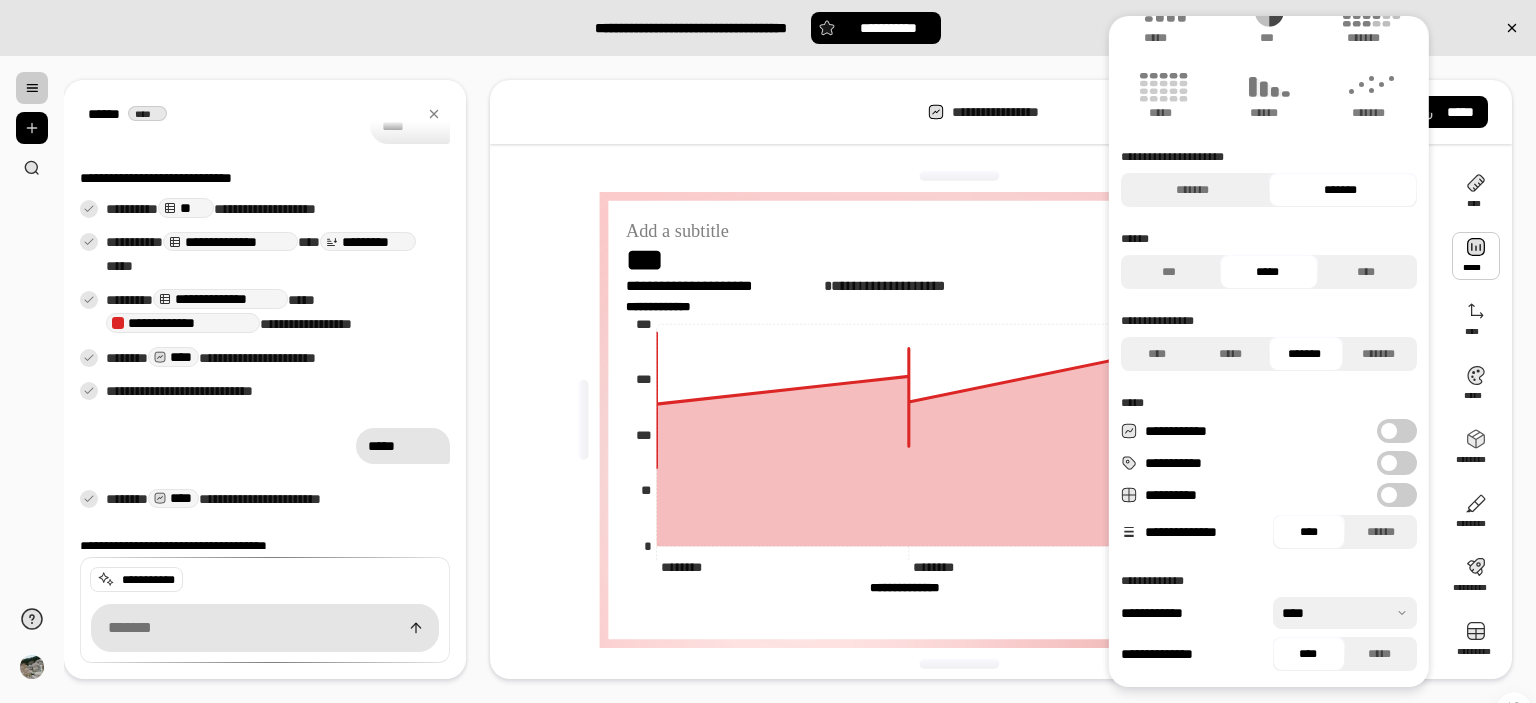 click on "**********" at bounding box center [1397, 463] 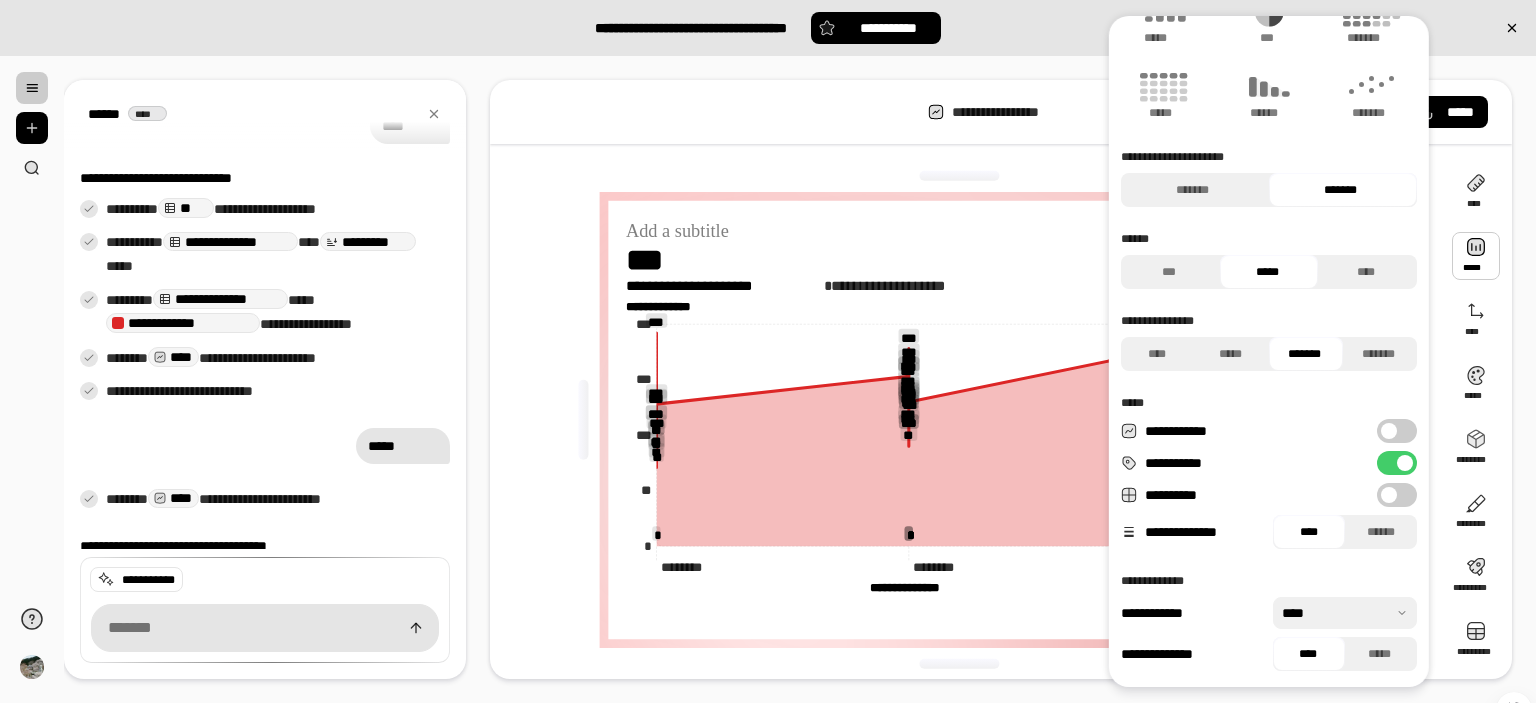 click at bounding box center [1405, 463] 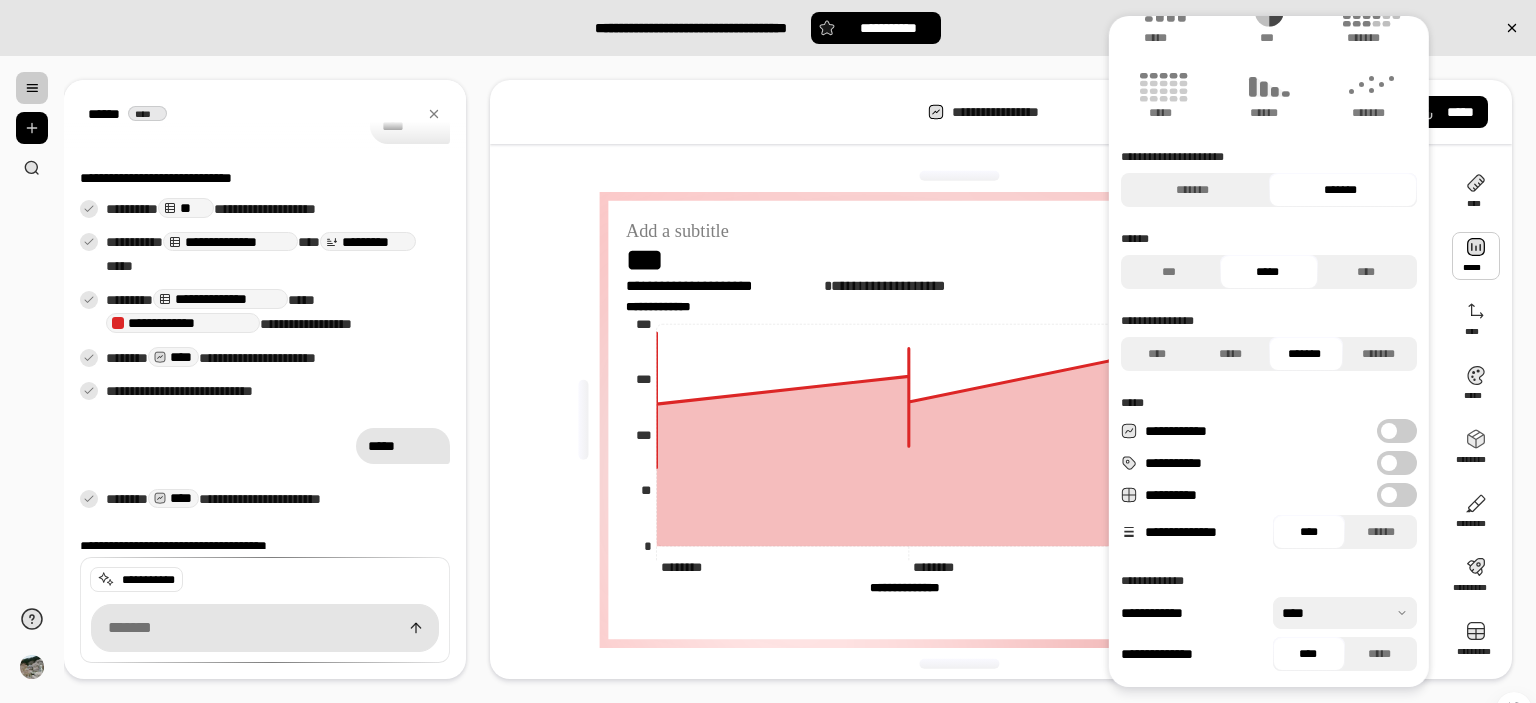 click at bounding box center [1389, 495] 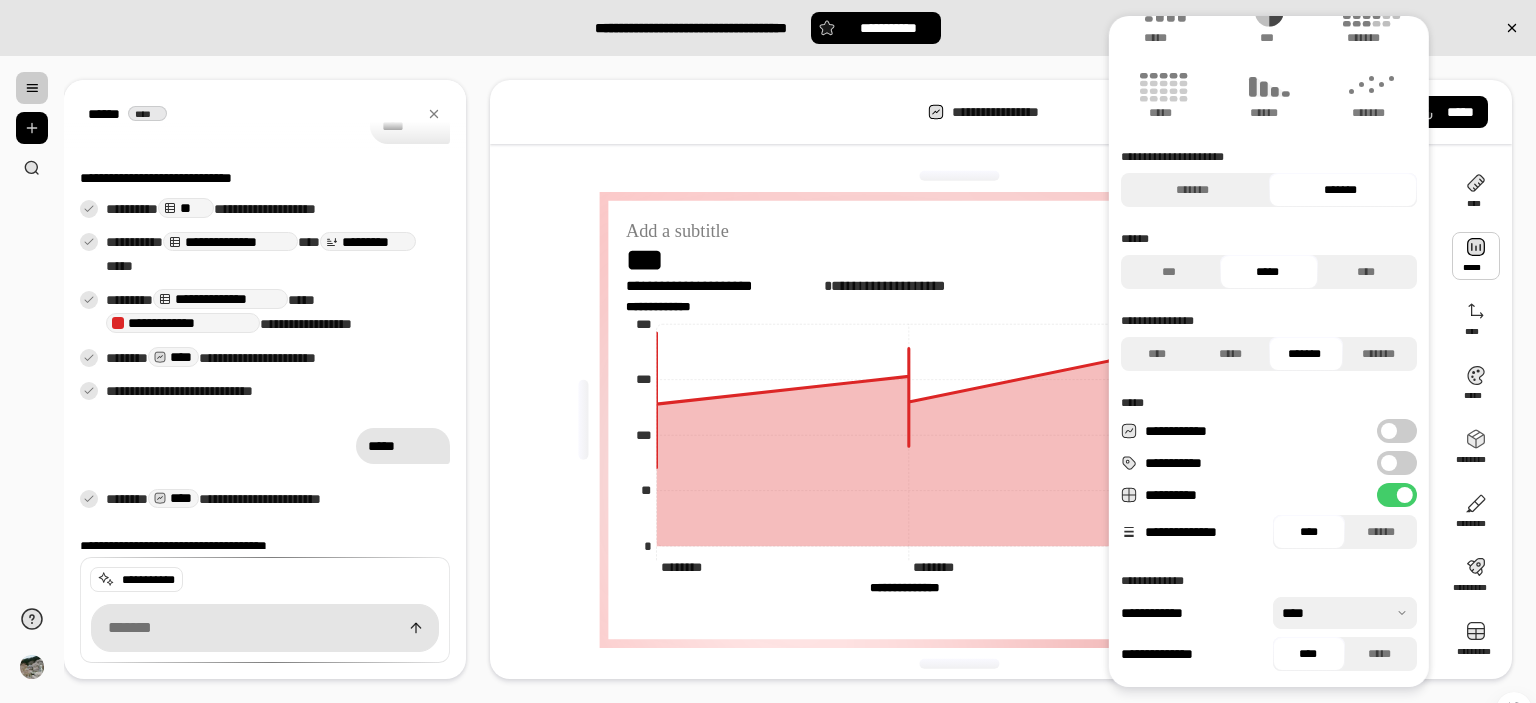 click on "**********" at bounding box center (1397, 495) 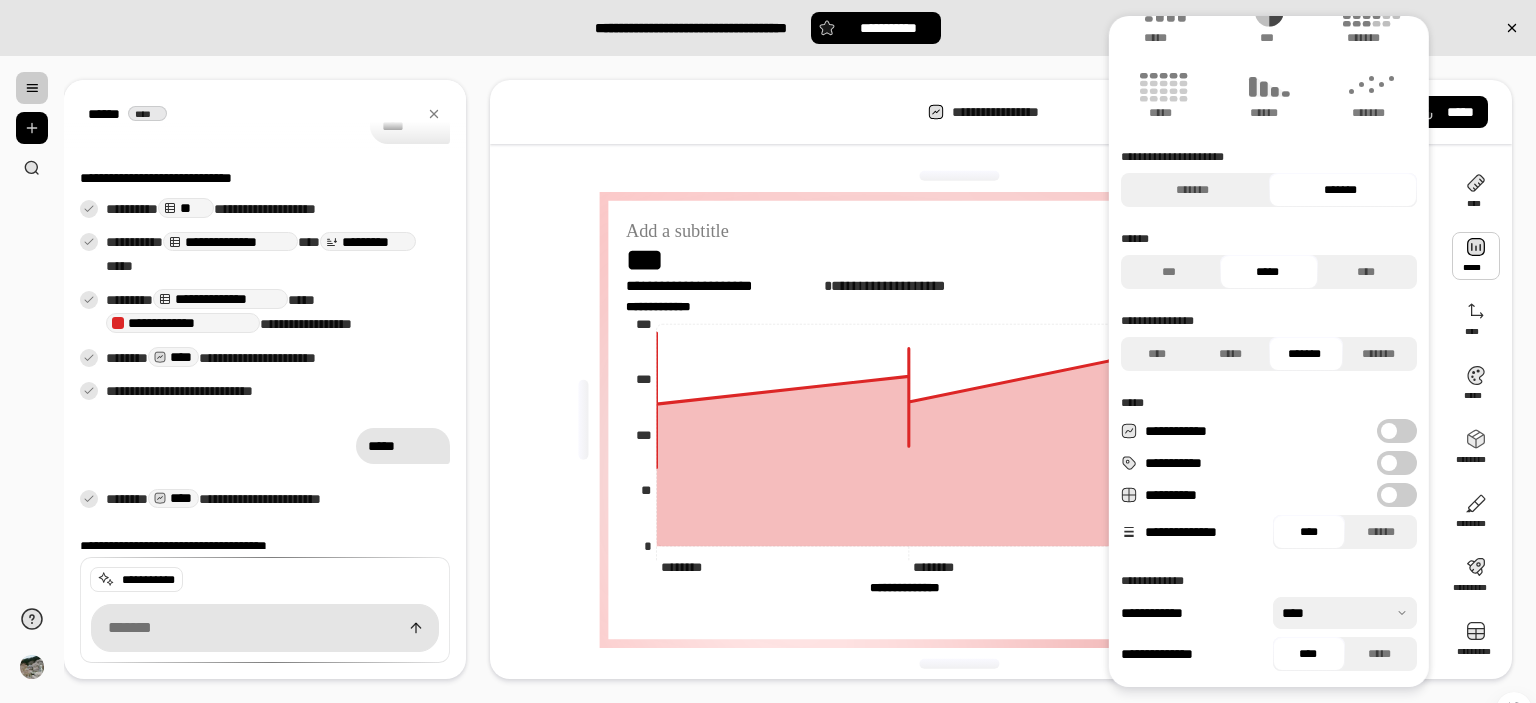 click at bounding box center [1345, 613] 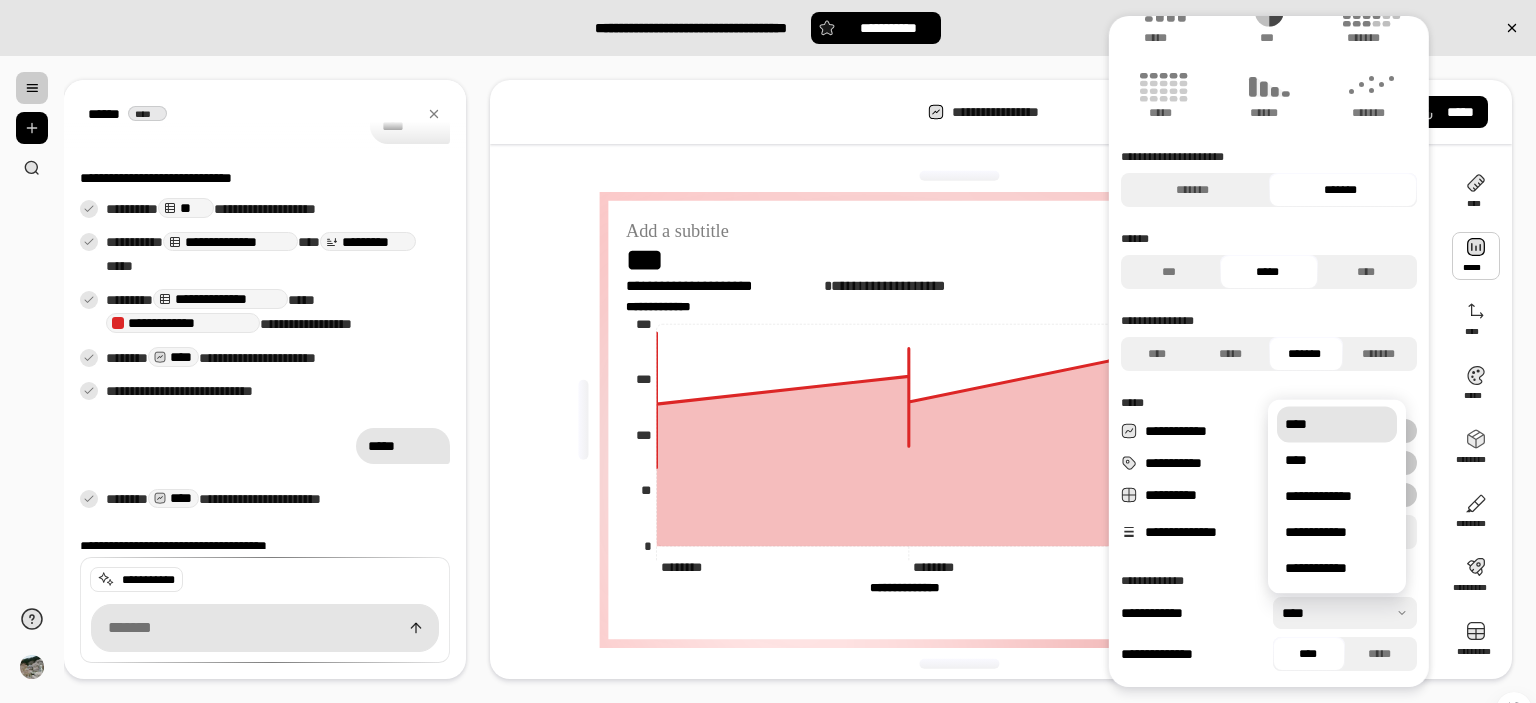 click at bounding box center (1345, 613) 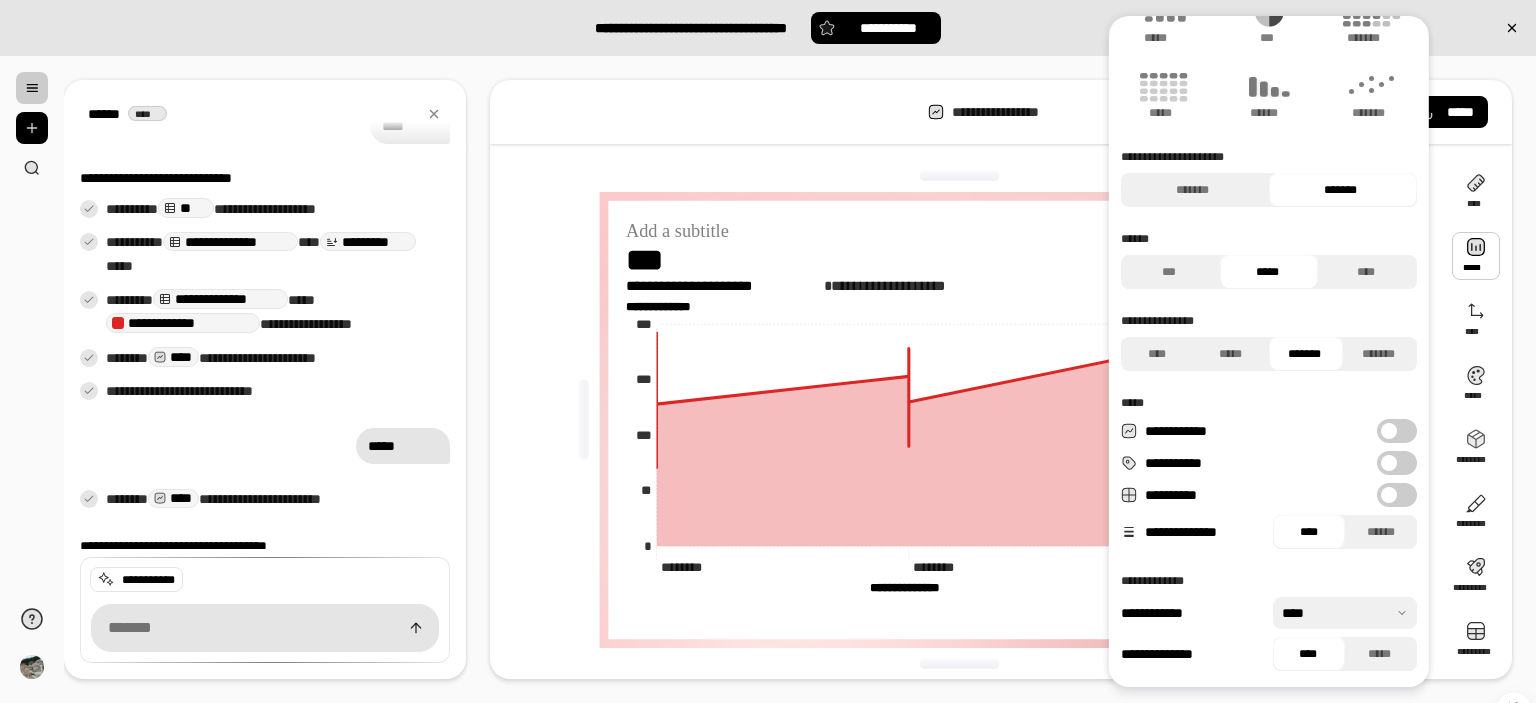 click on "****" at bounding box center [1307, 654] 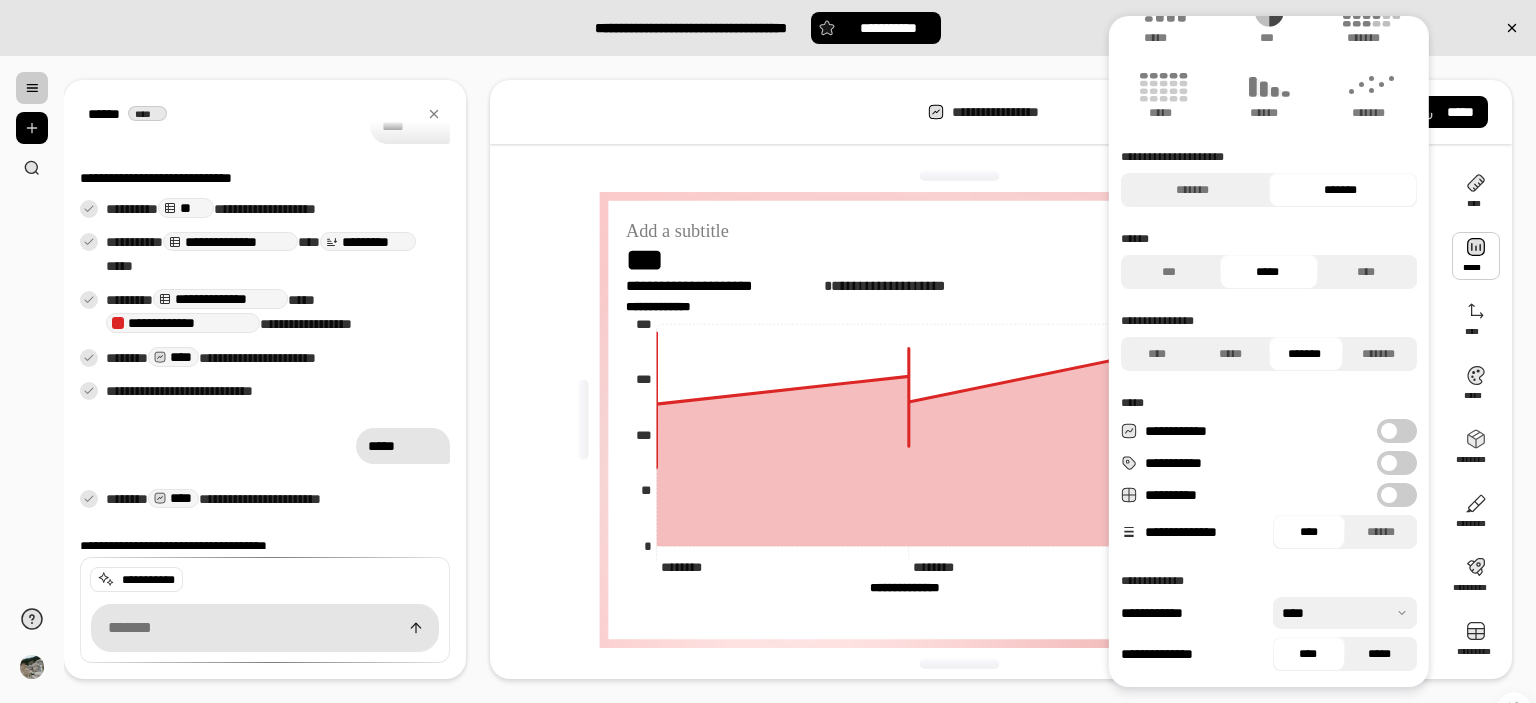 click on "*****" at bounding box center (1379, 654) 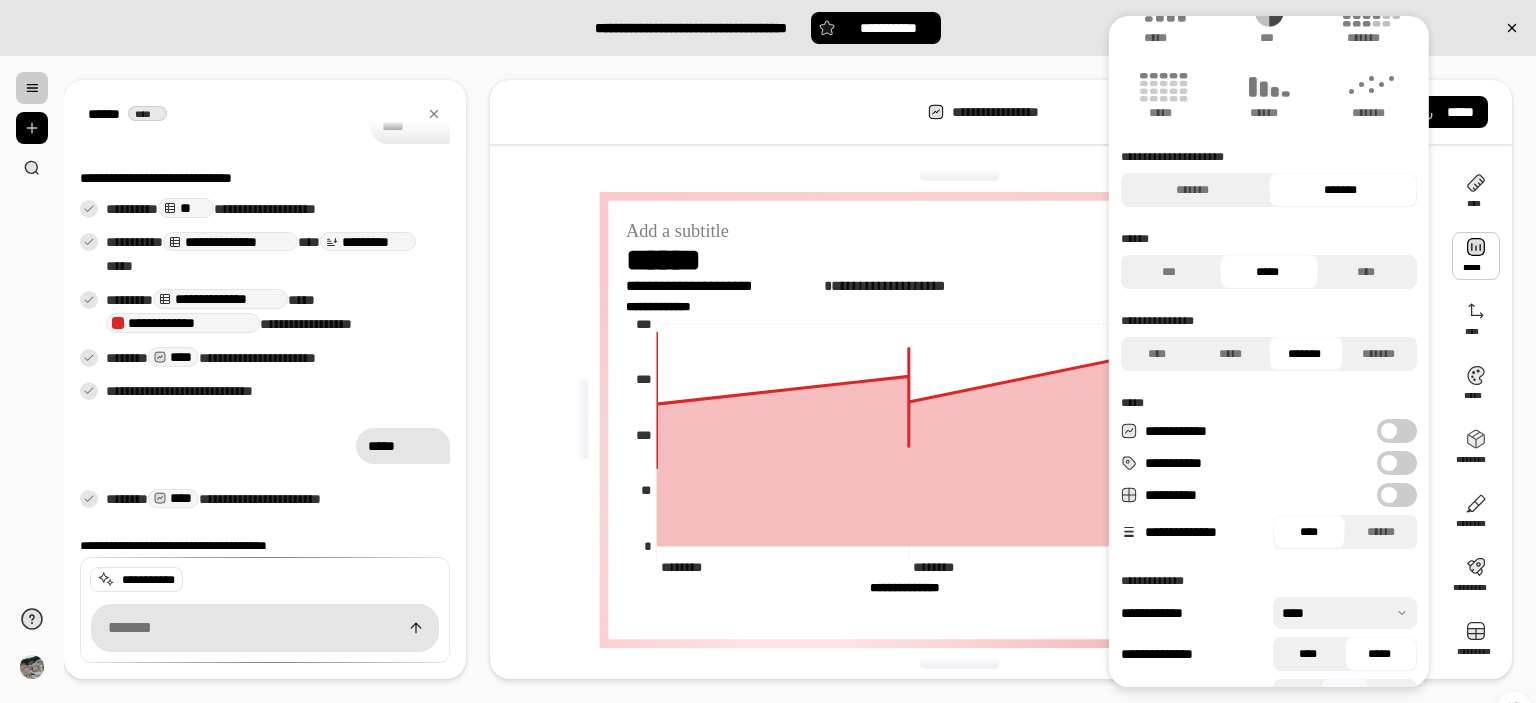 click on "****" at bounding box center [1307, 654] 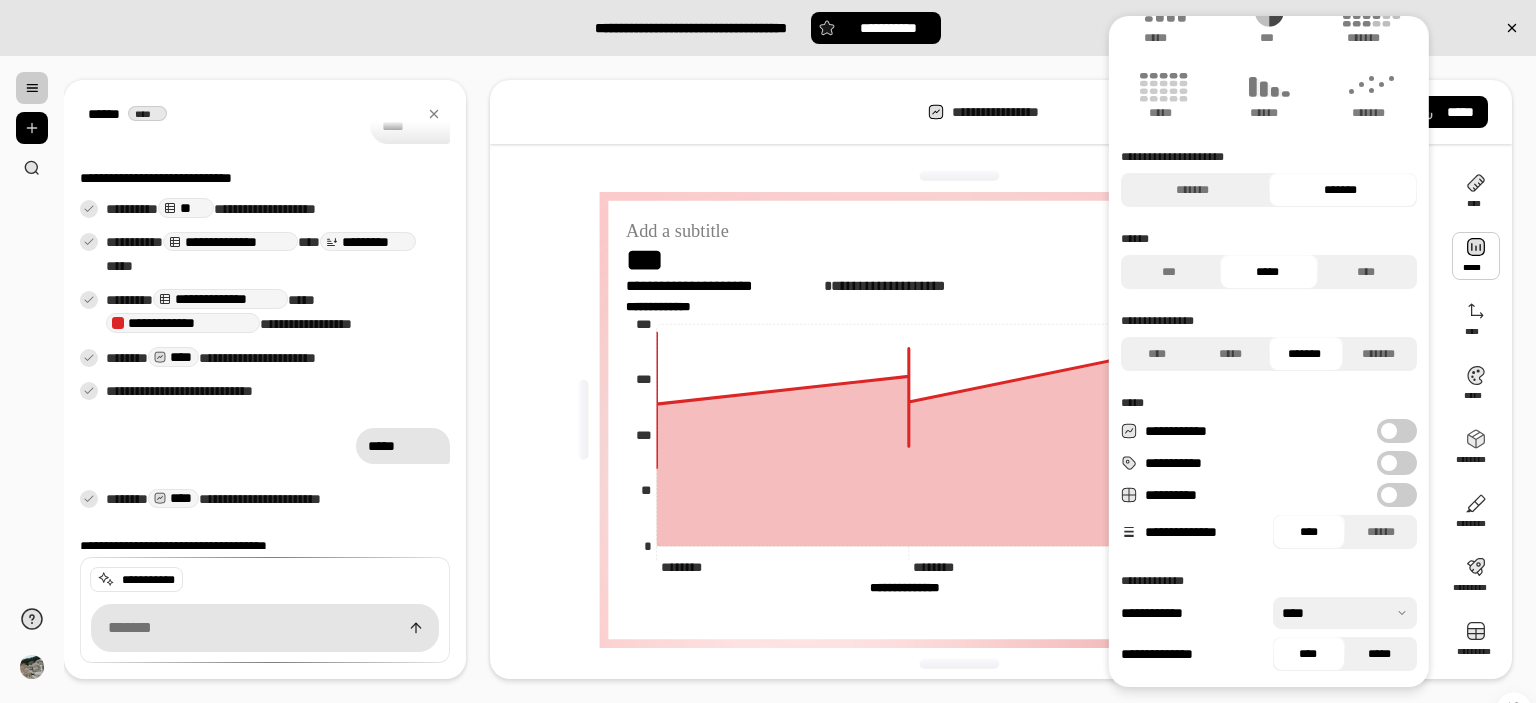 click on "*****" at bounding box center (1379, 654) 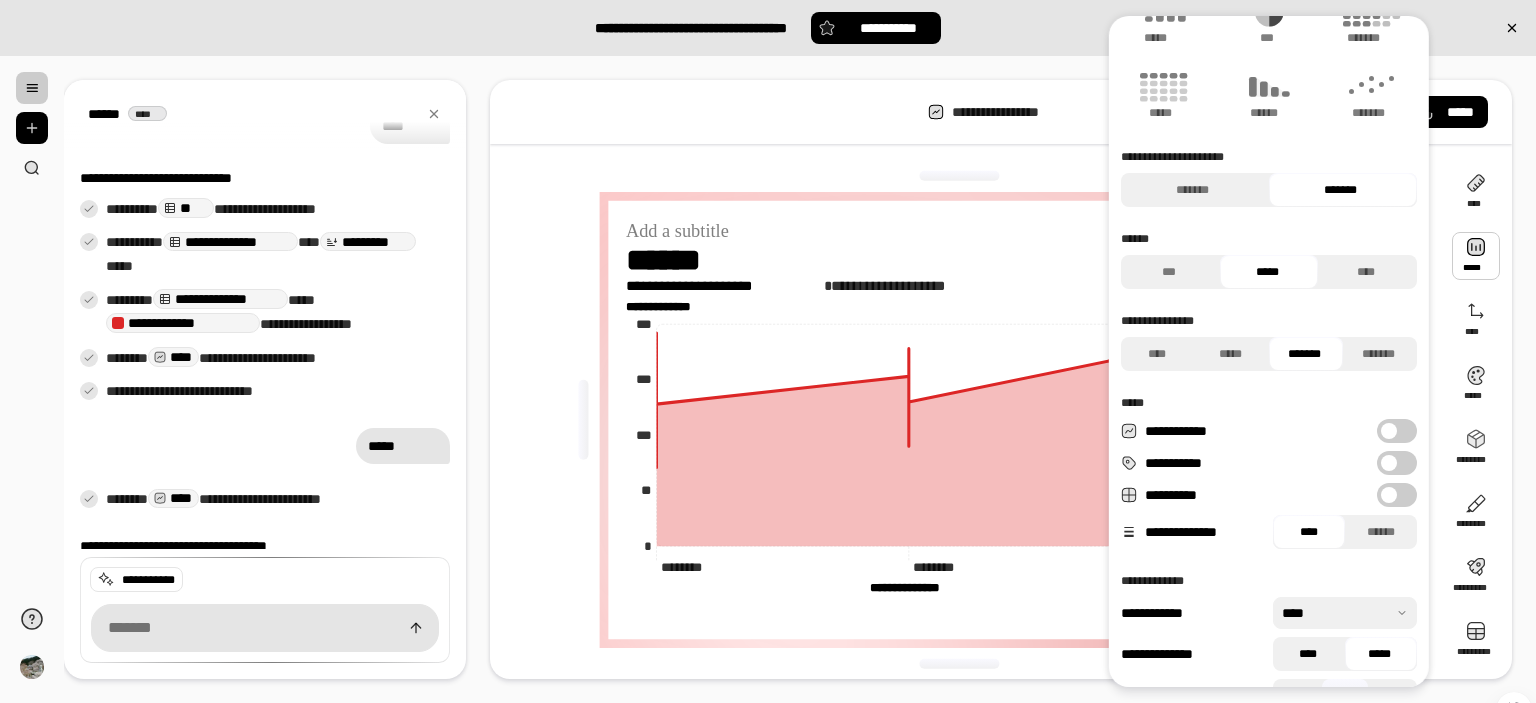 click on "****" at bounding box center (1307, 654) 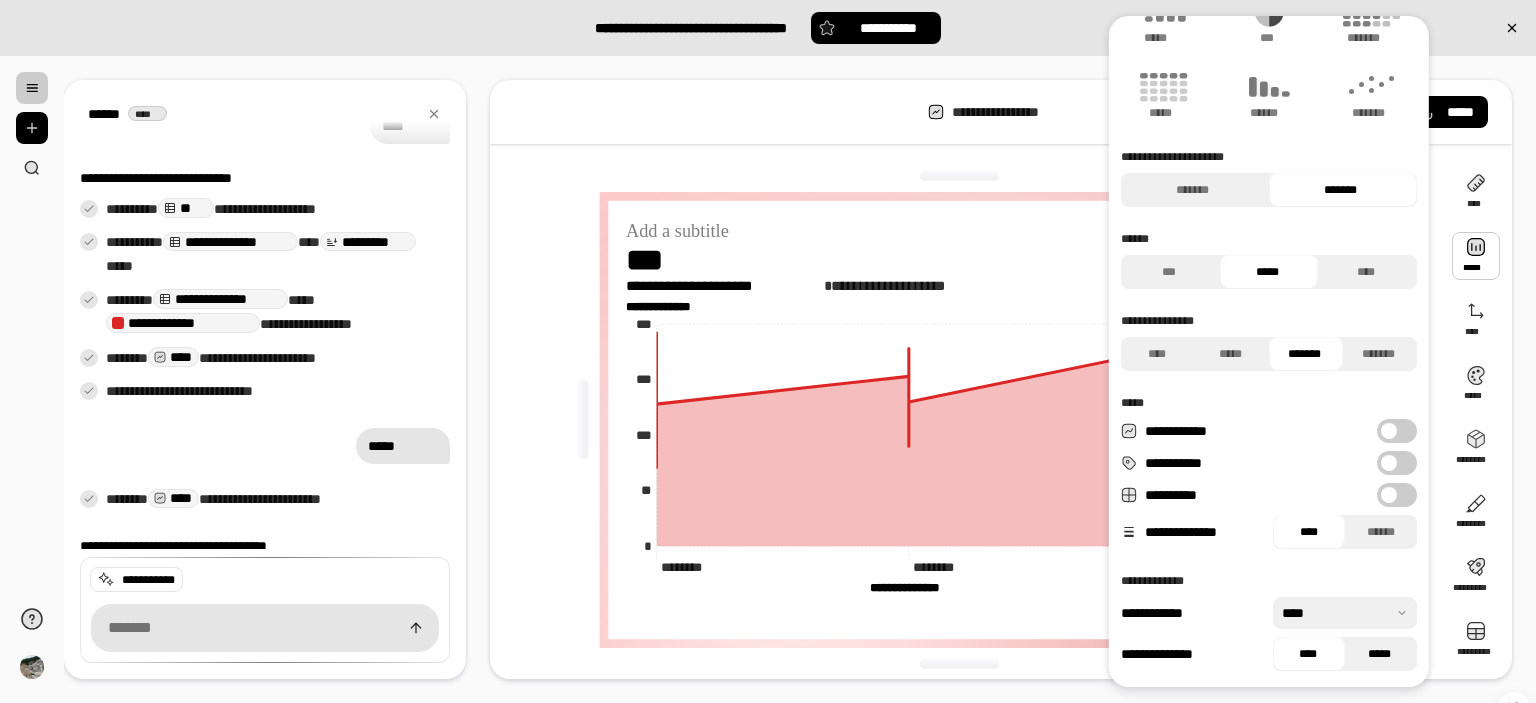 click on "*****" at bounding box center (1379, 654) 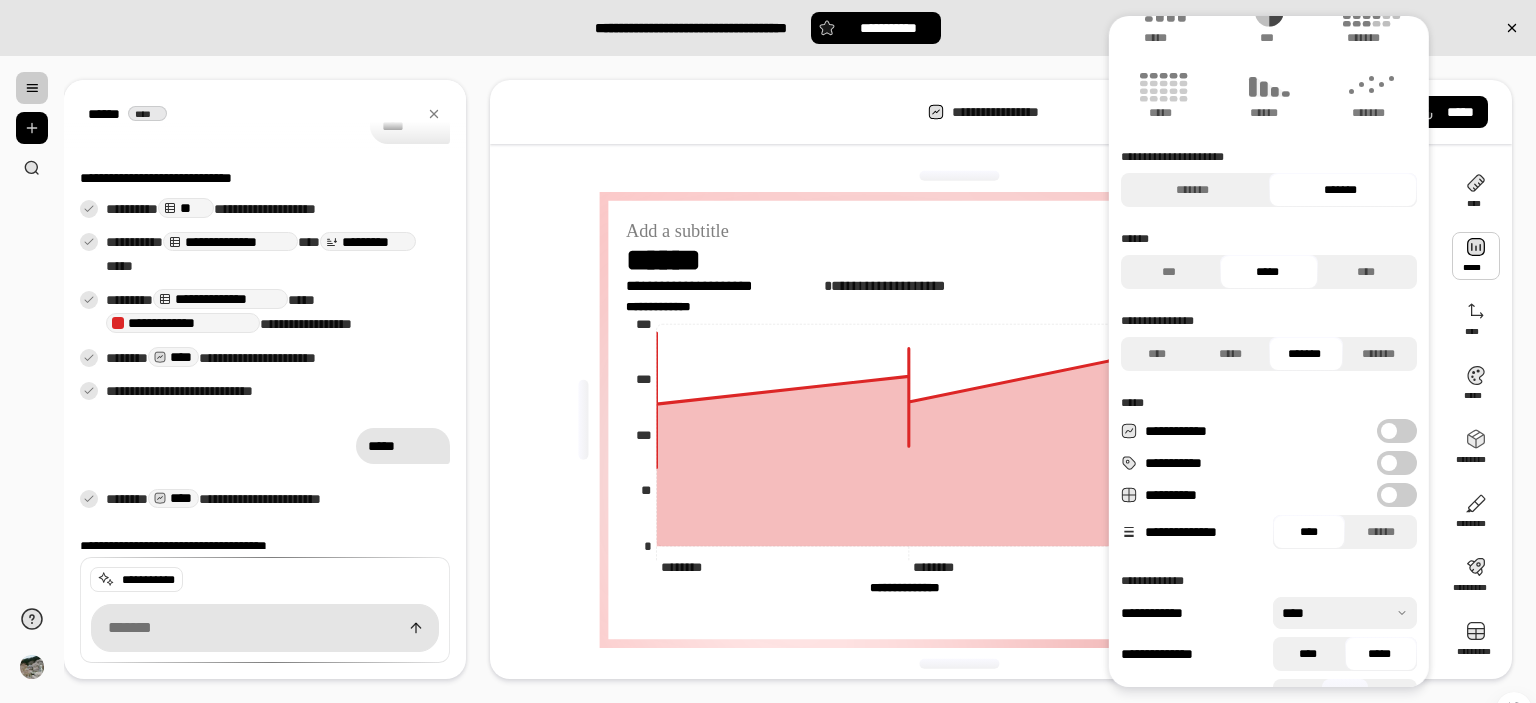 click on "****" at bounding box center (1307, 654) 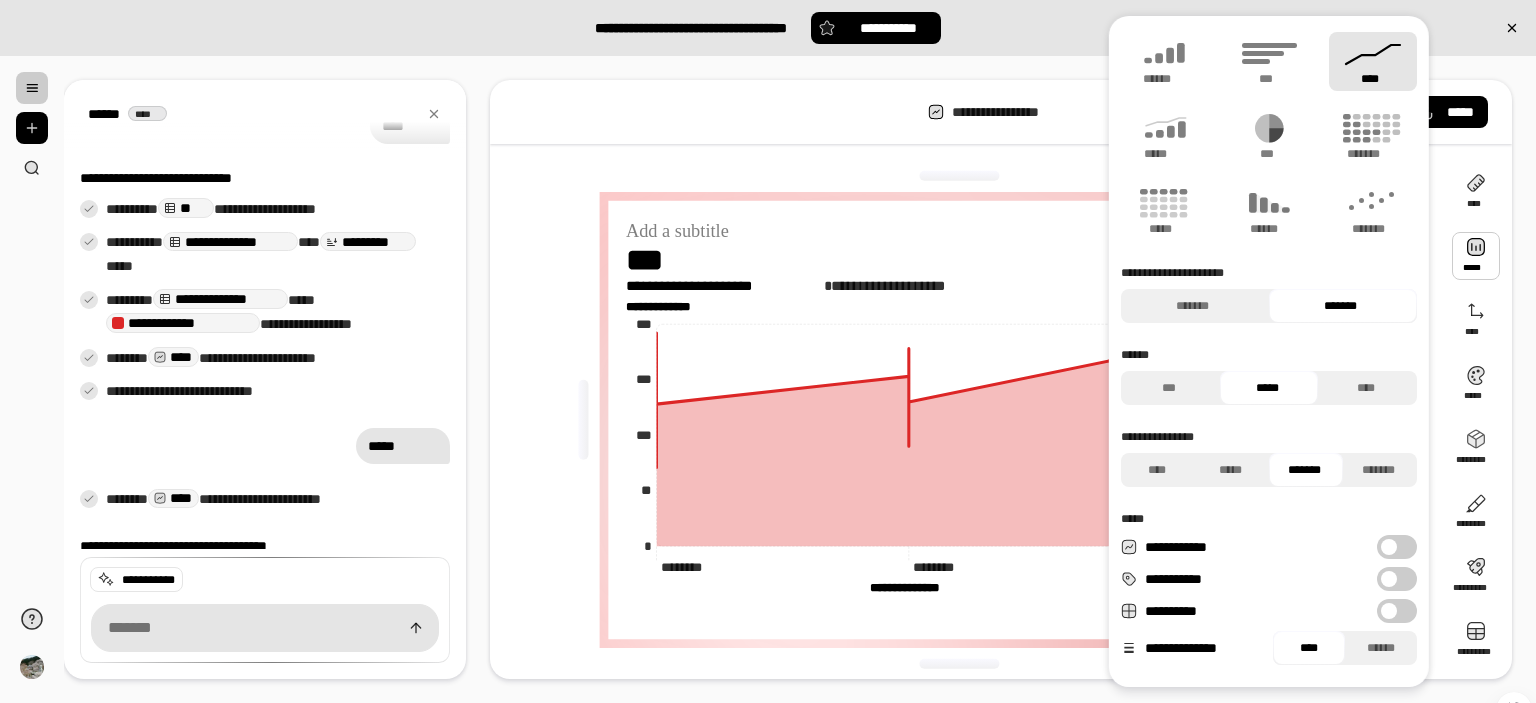 click at bounding box center [1476, 256] 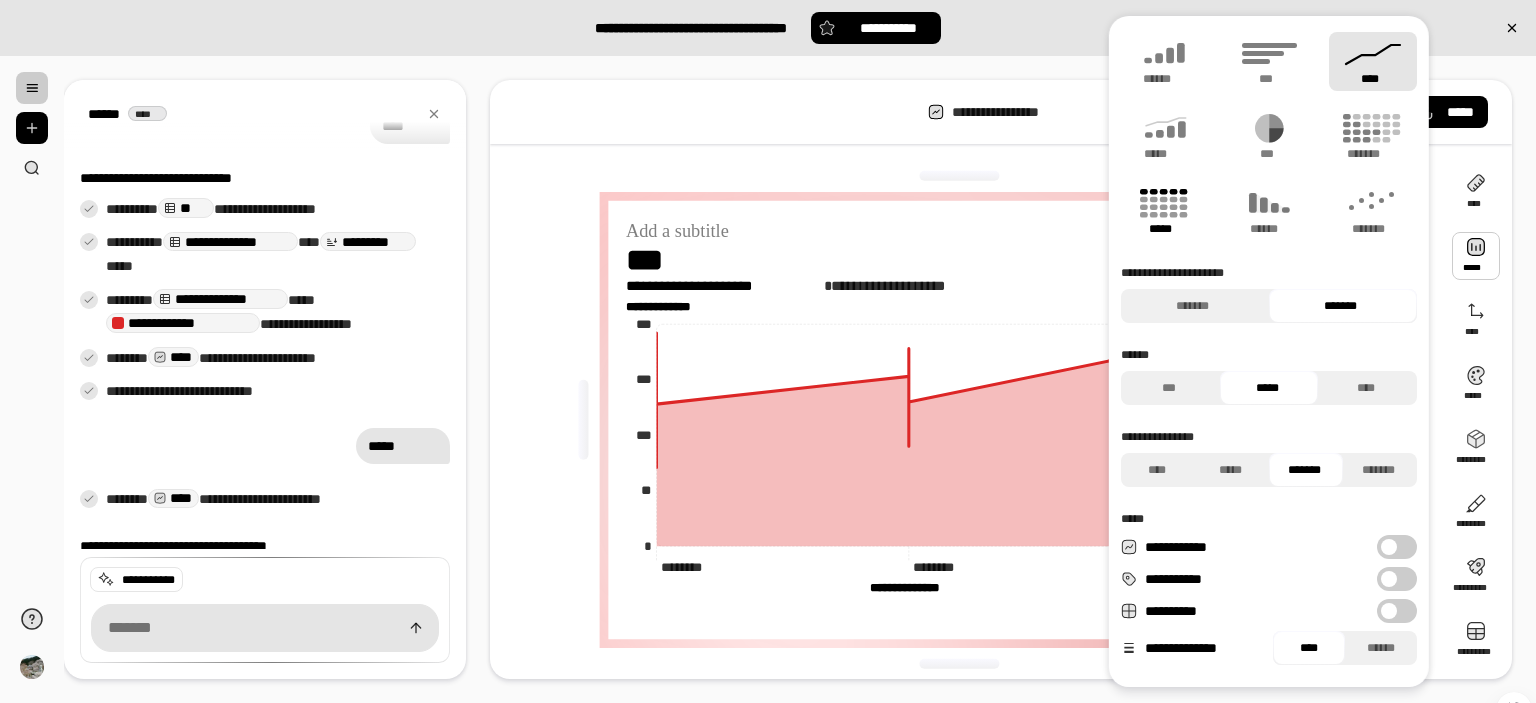 click 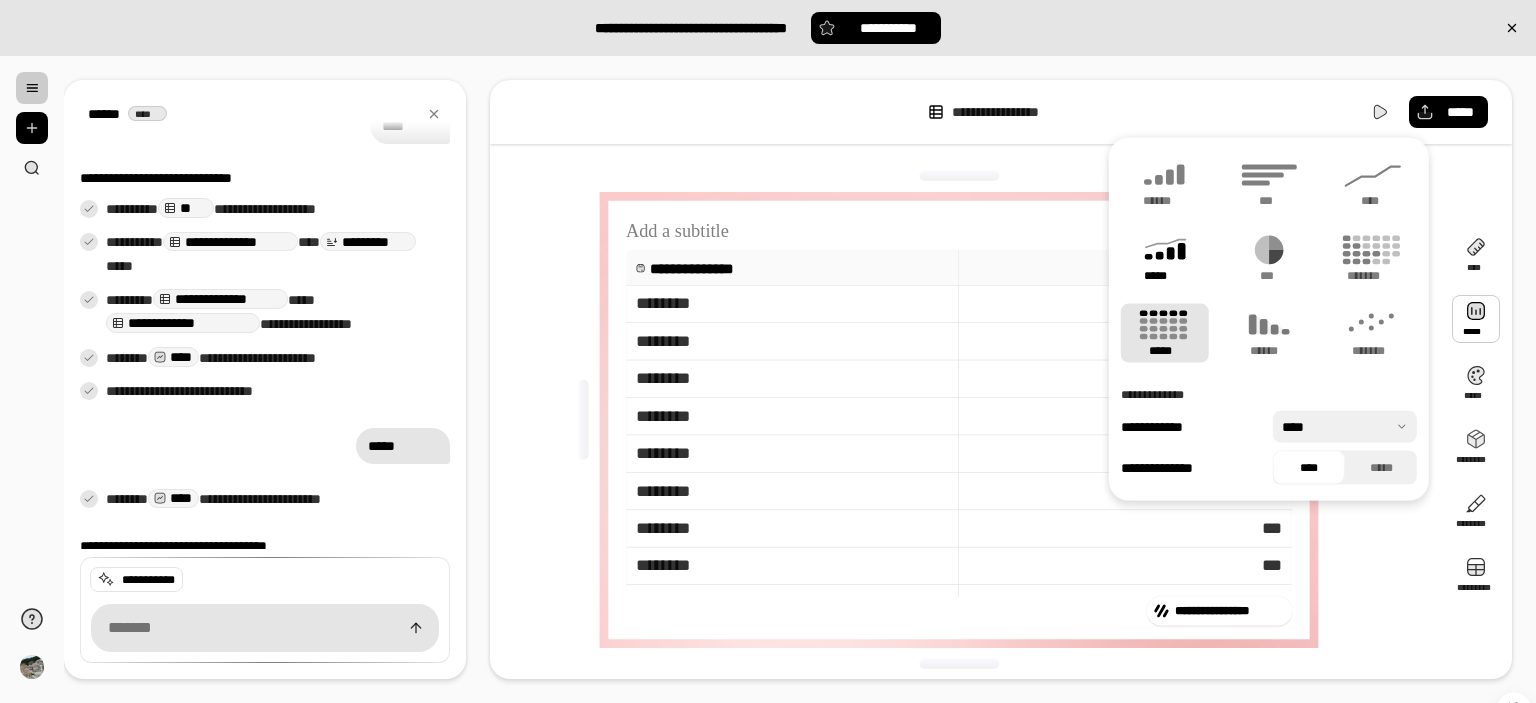 click 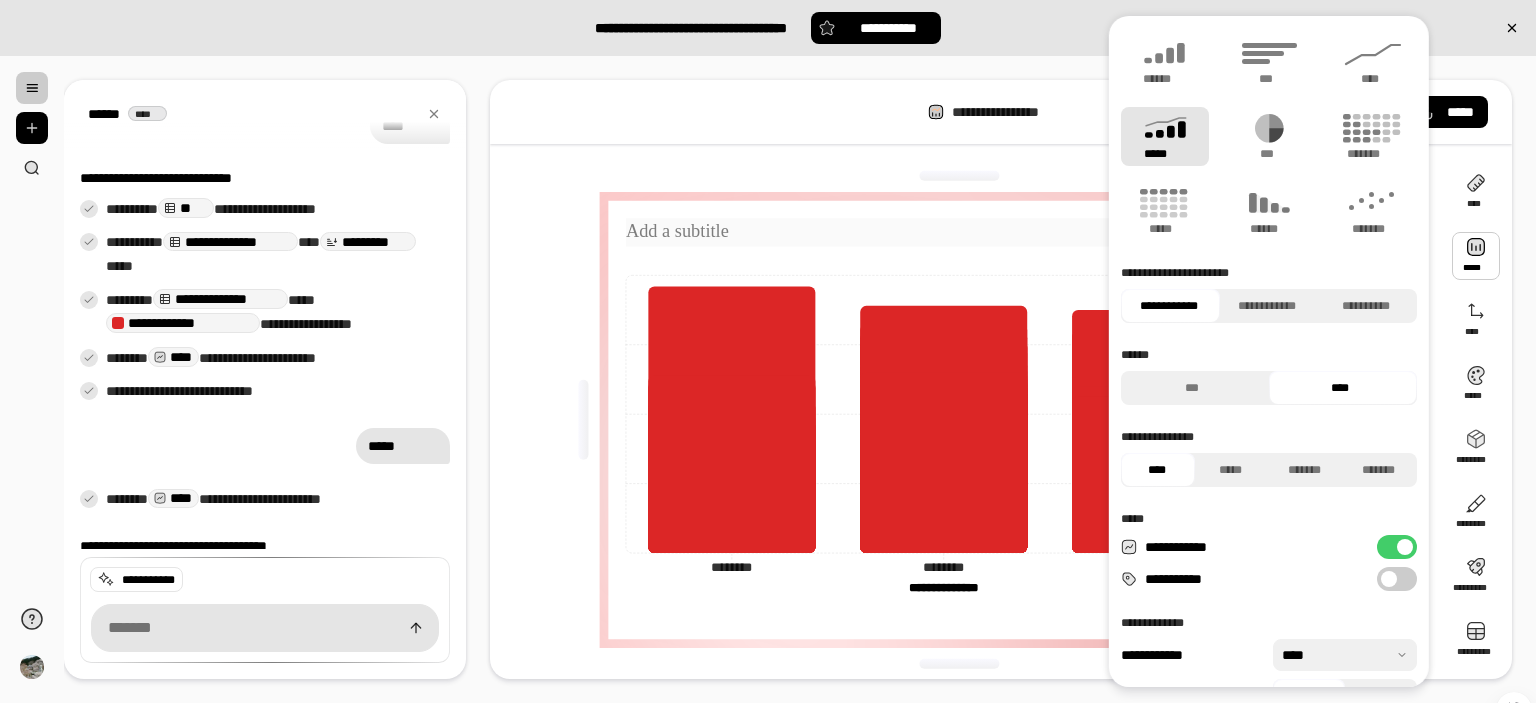 click at bounding box center (959, 232) 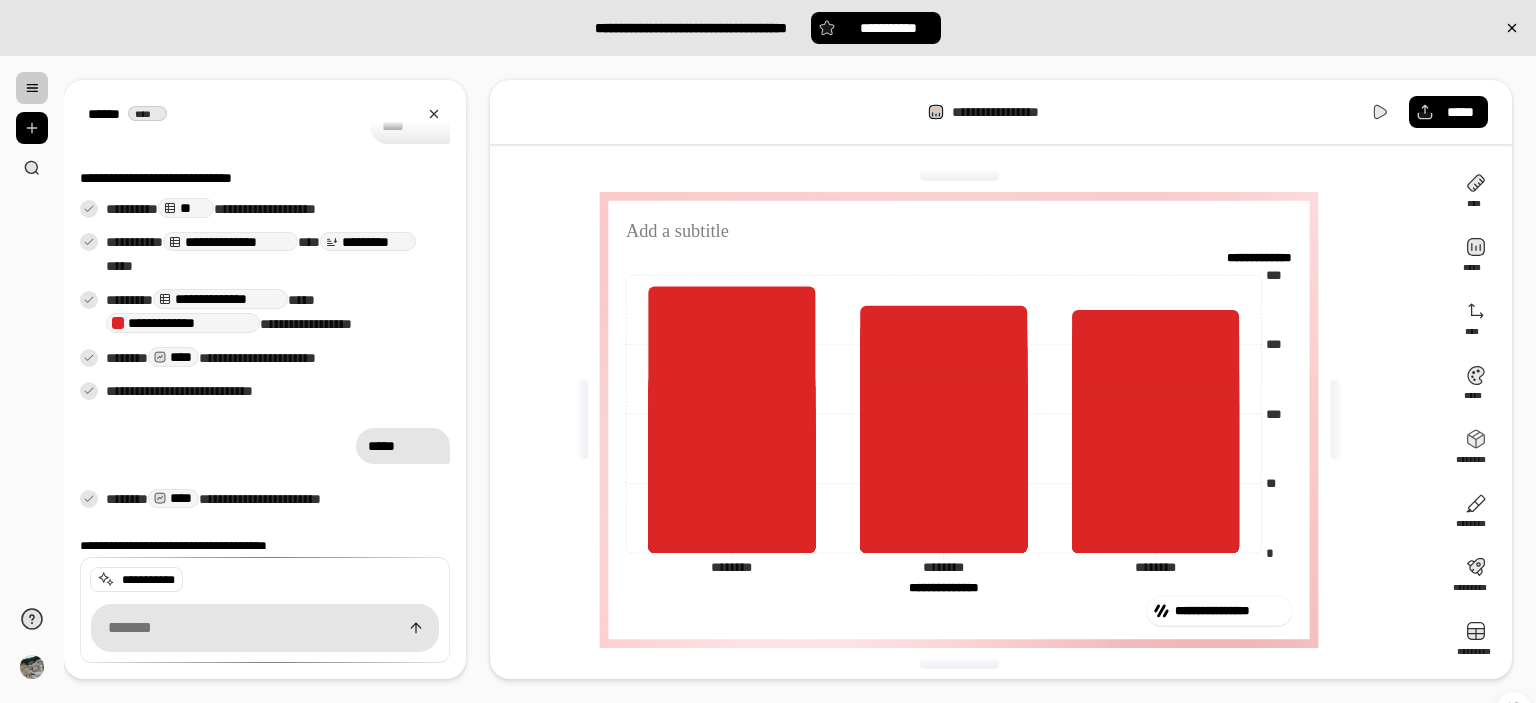 click 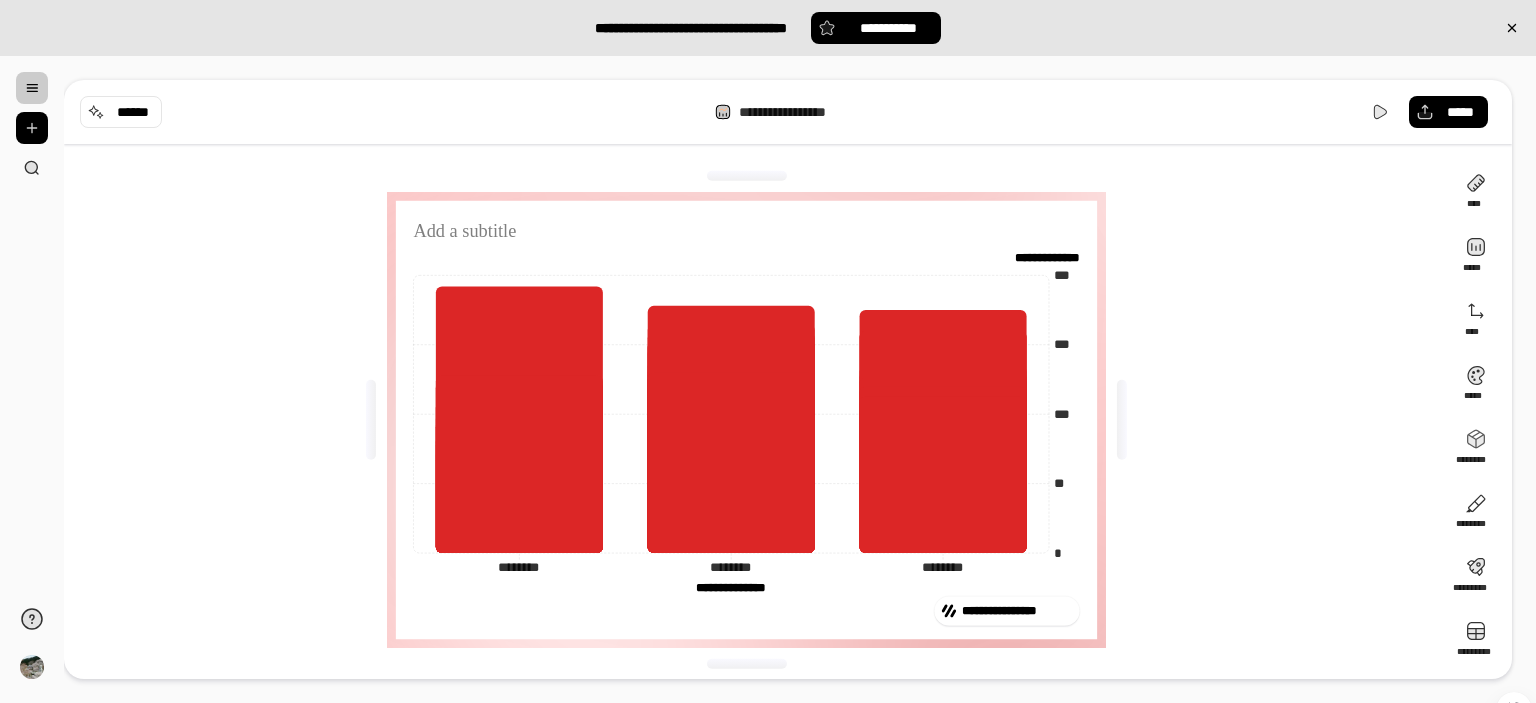 click at bounding box center [32, 88] 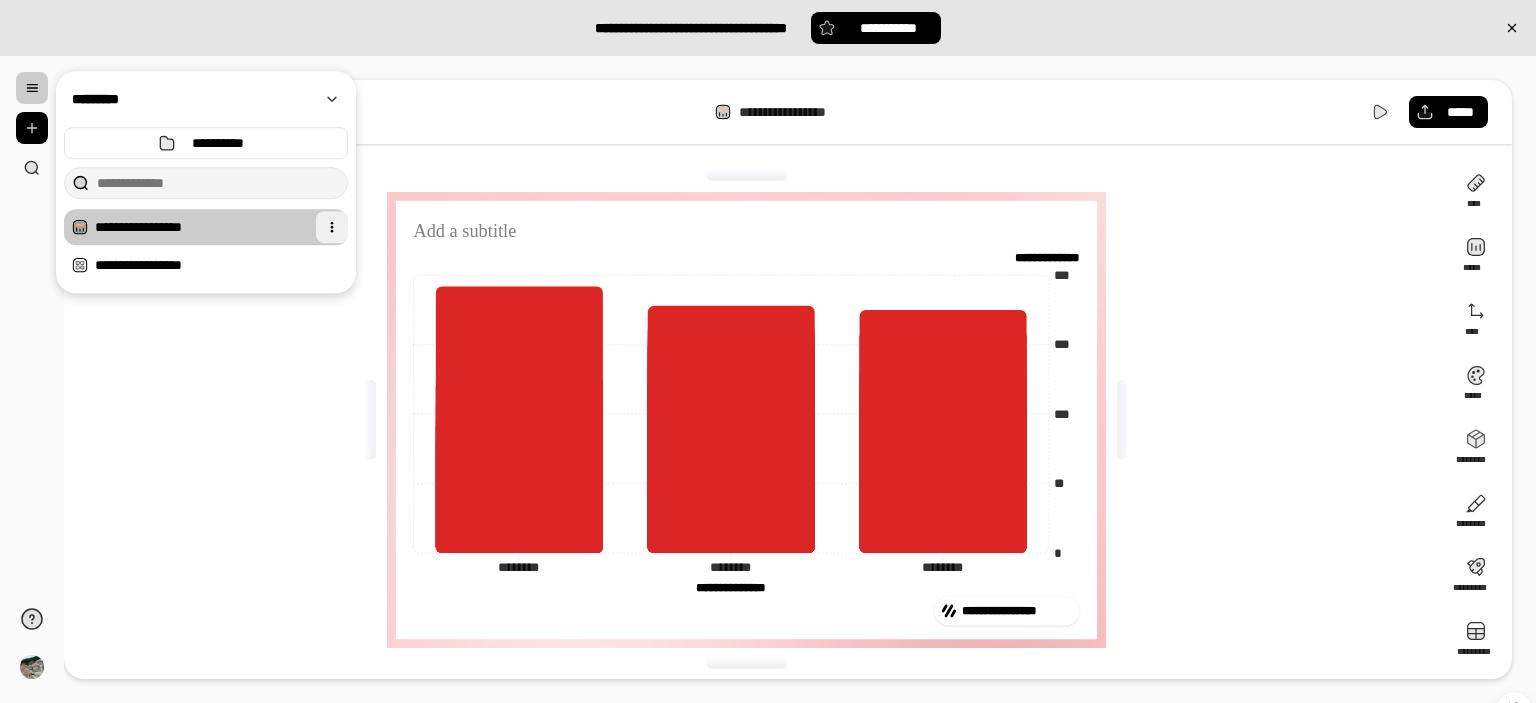 click at bounding box center (332, 227) 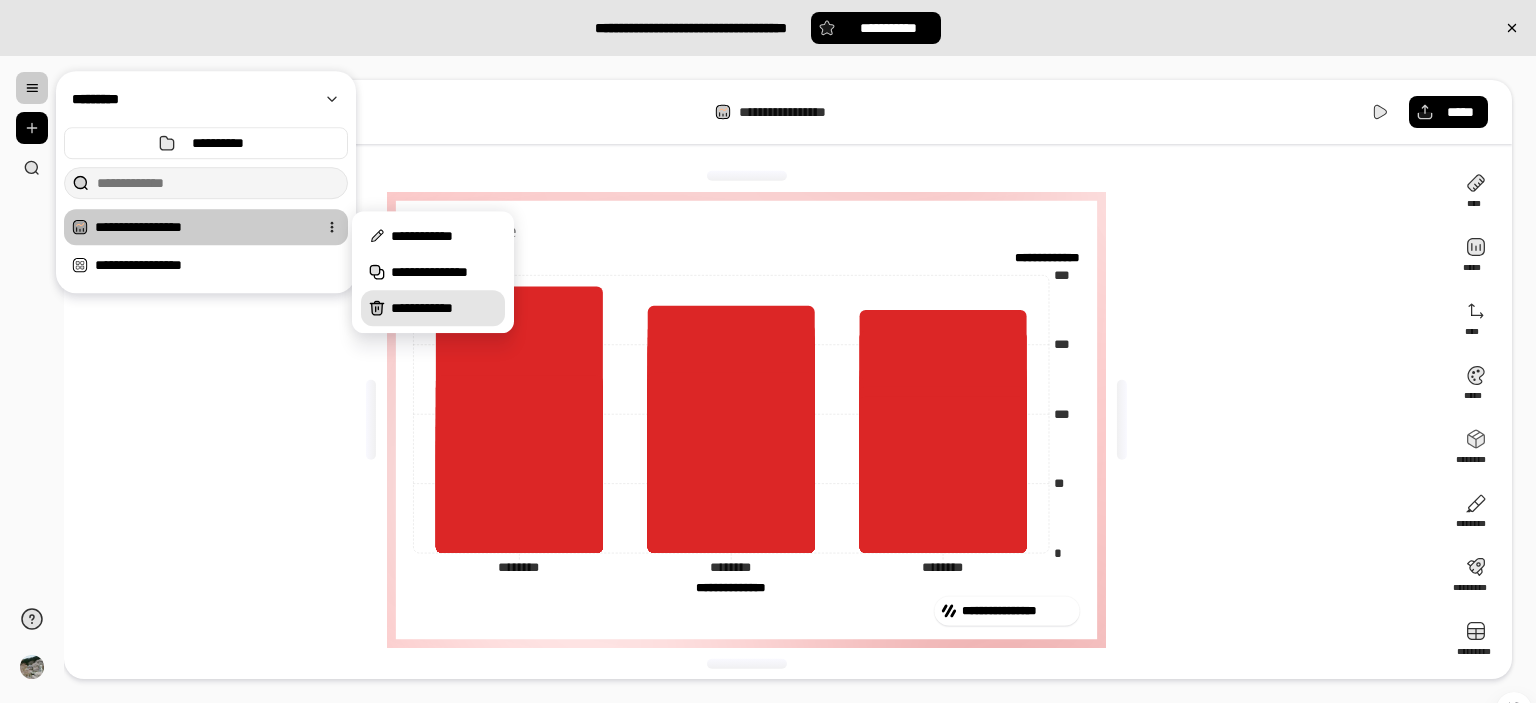 click on "**********" at bounding box center (444, 308) 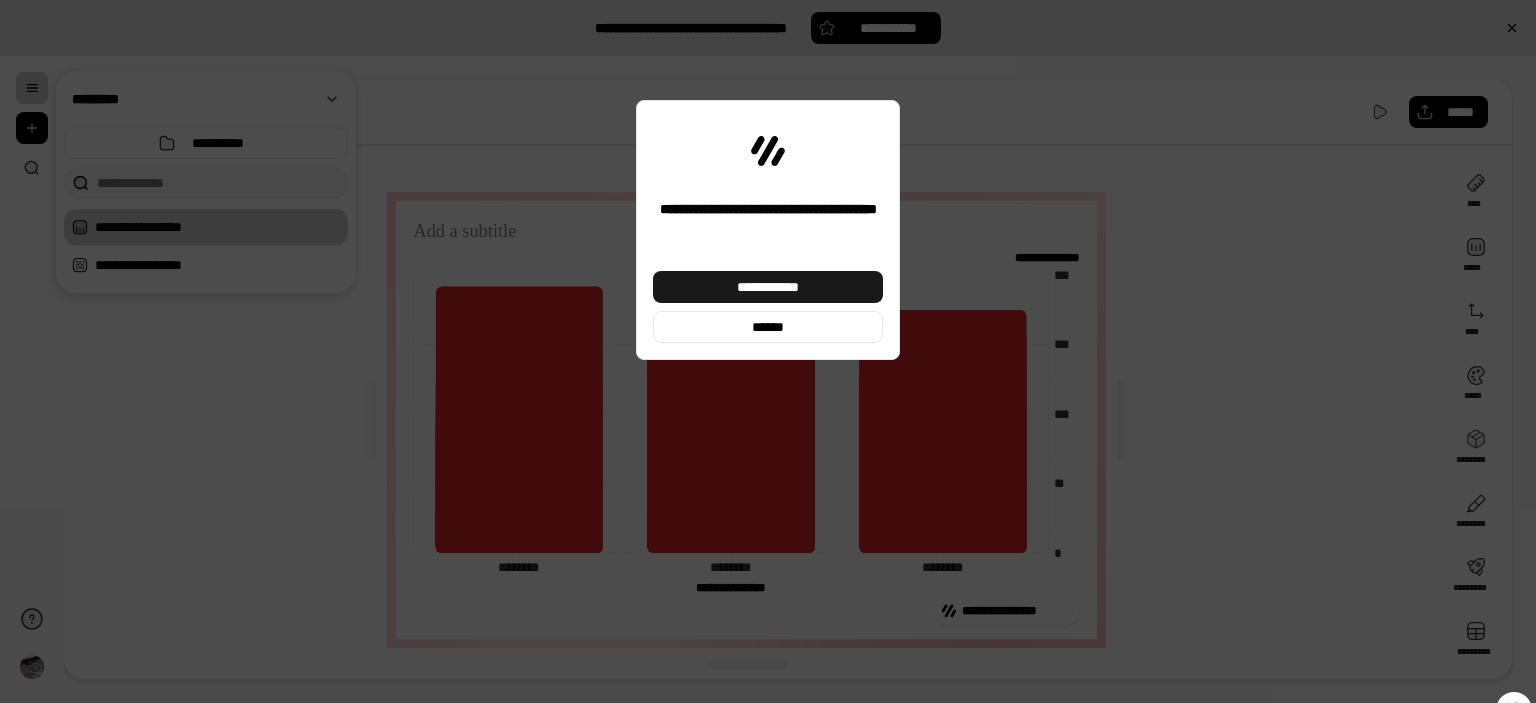 click on "**********" at bounding box center (768, 287) 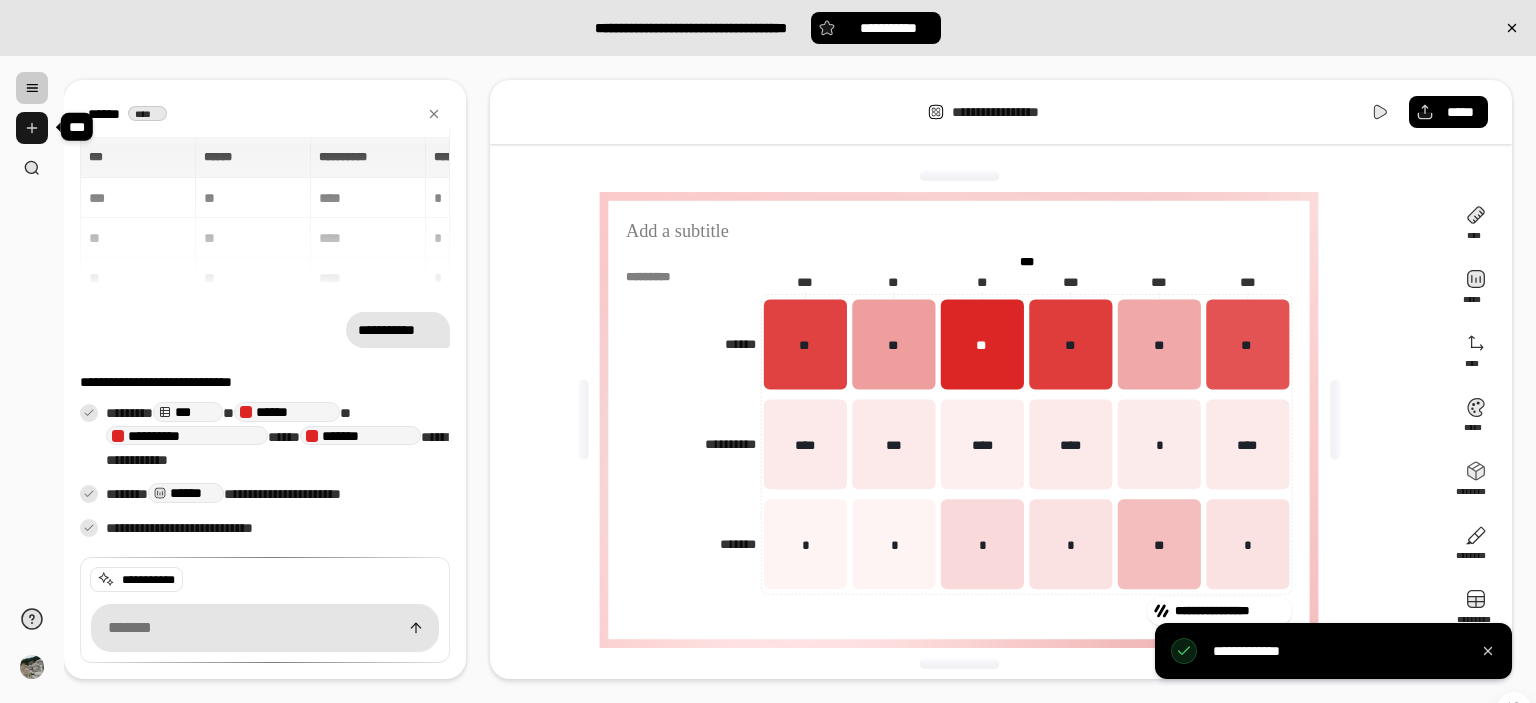 click at bounding box center [32, 128] 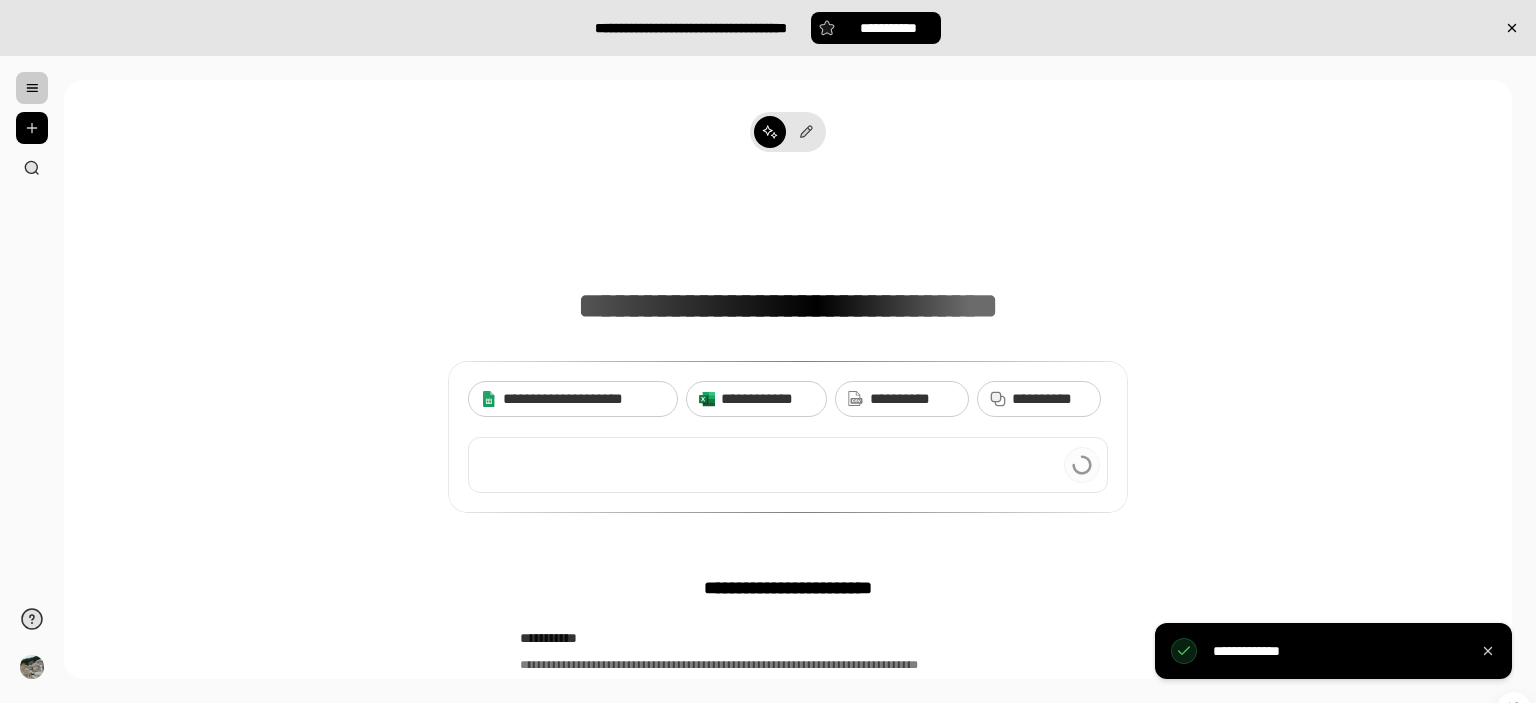 click at bounding box center (788, 465) 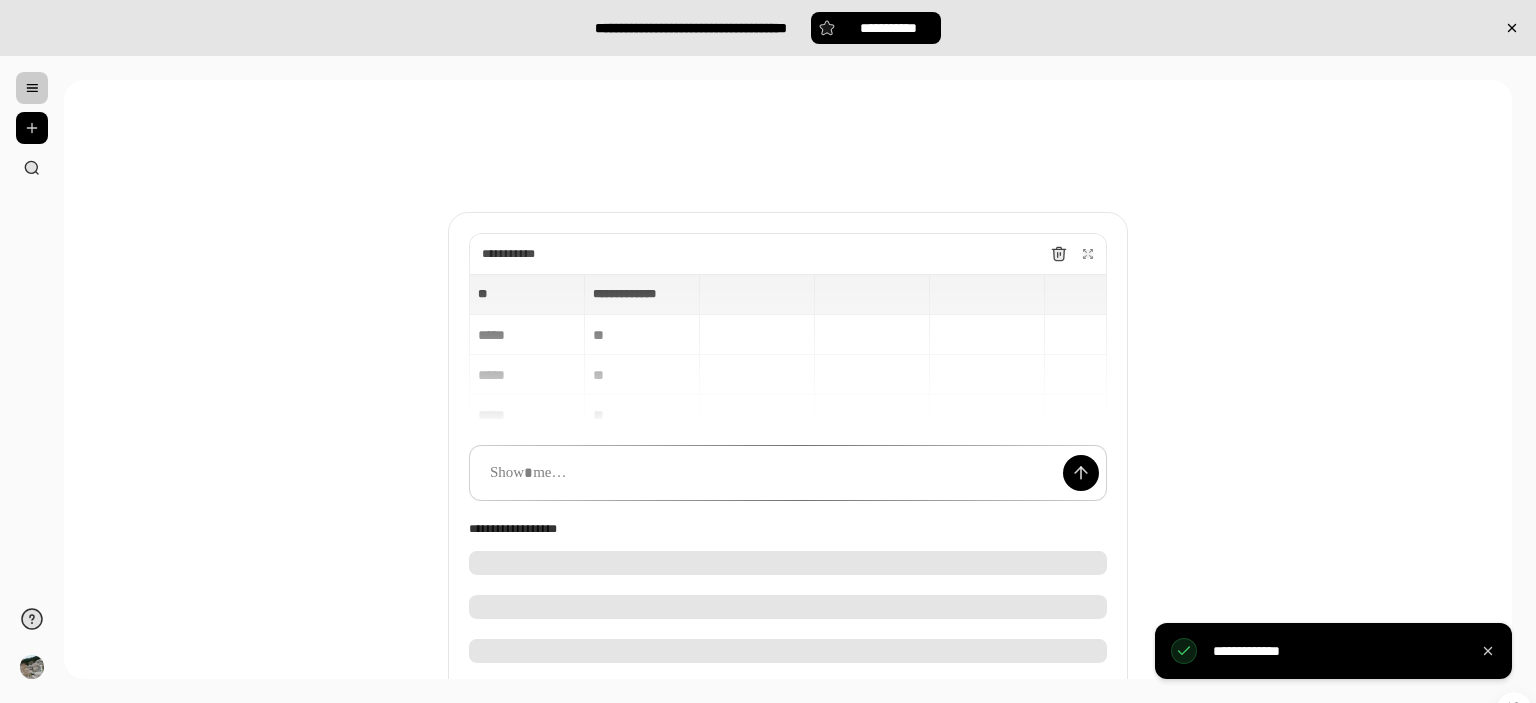type 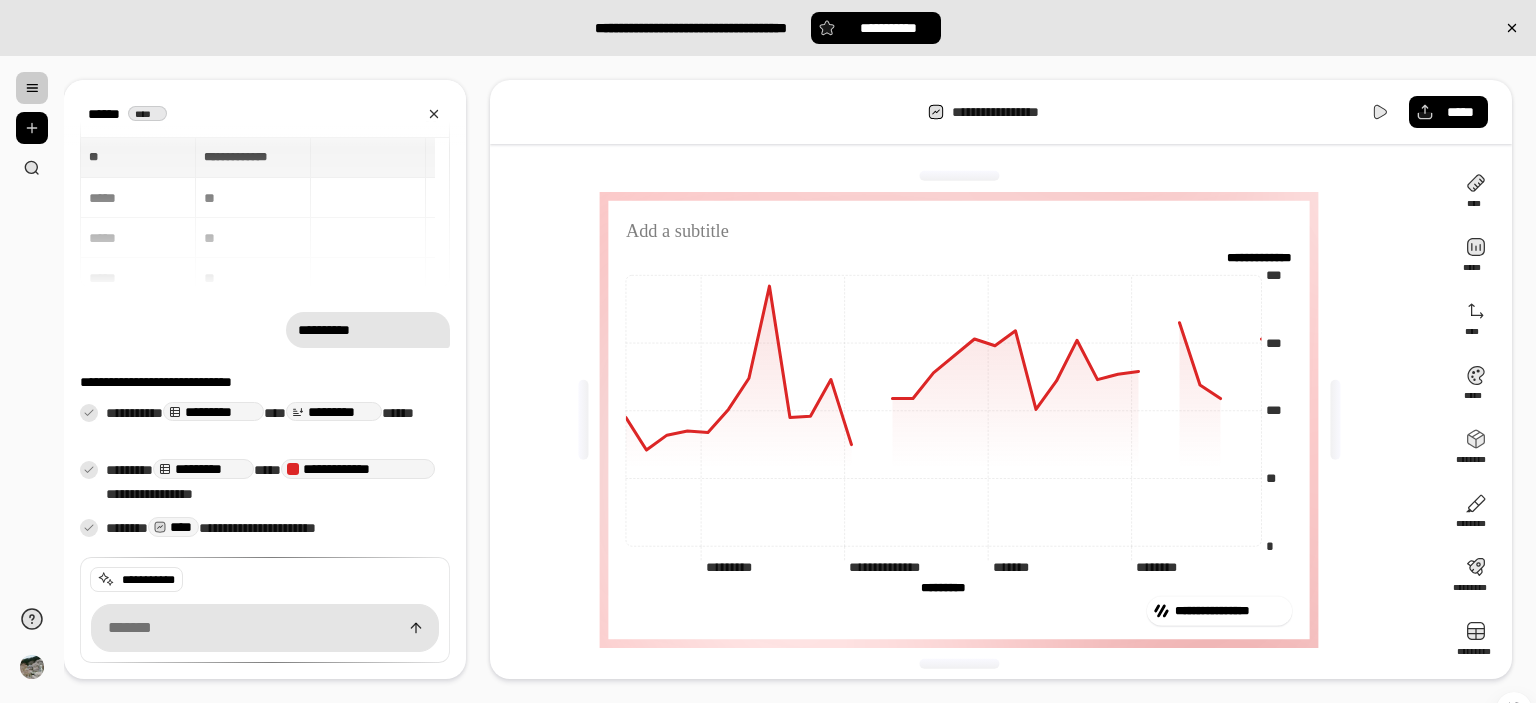 click 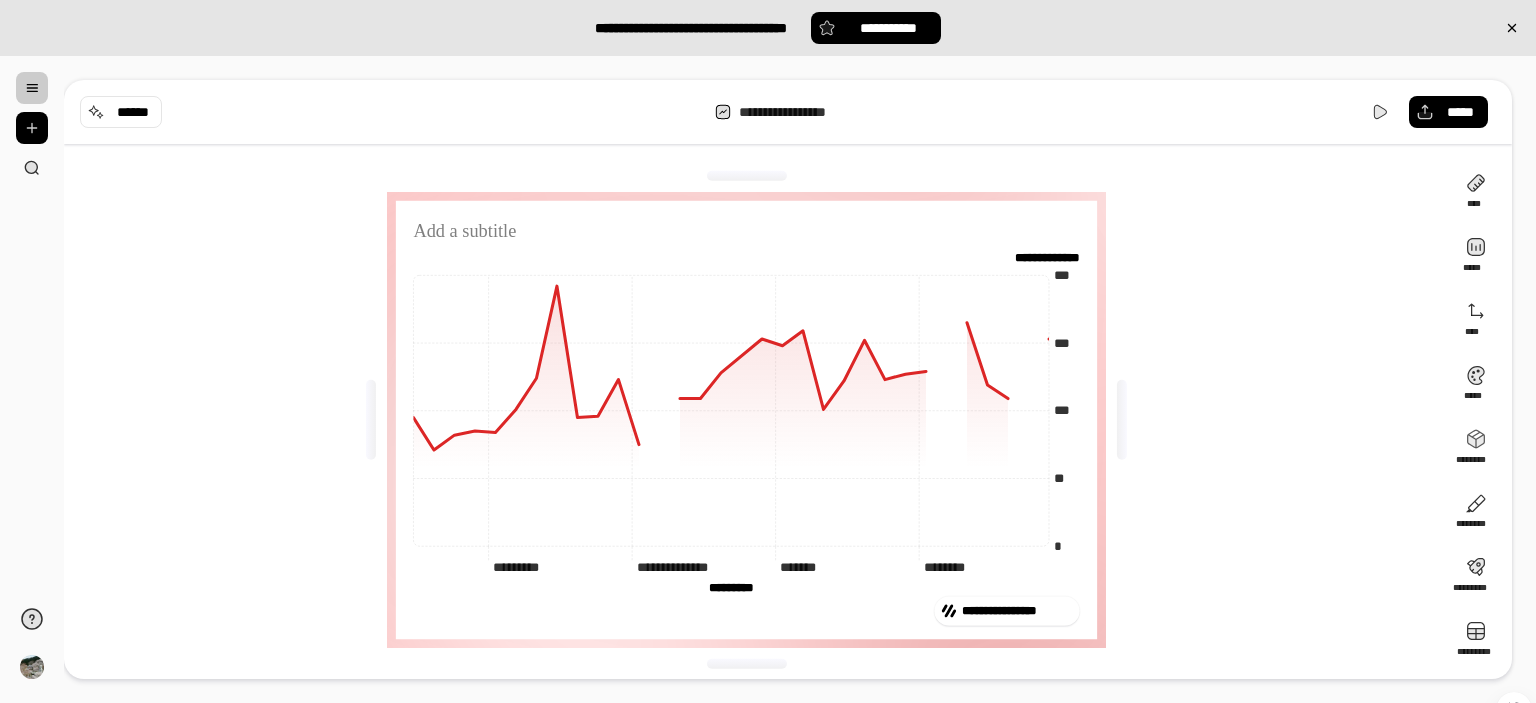 click at bounding box center (32, 88) 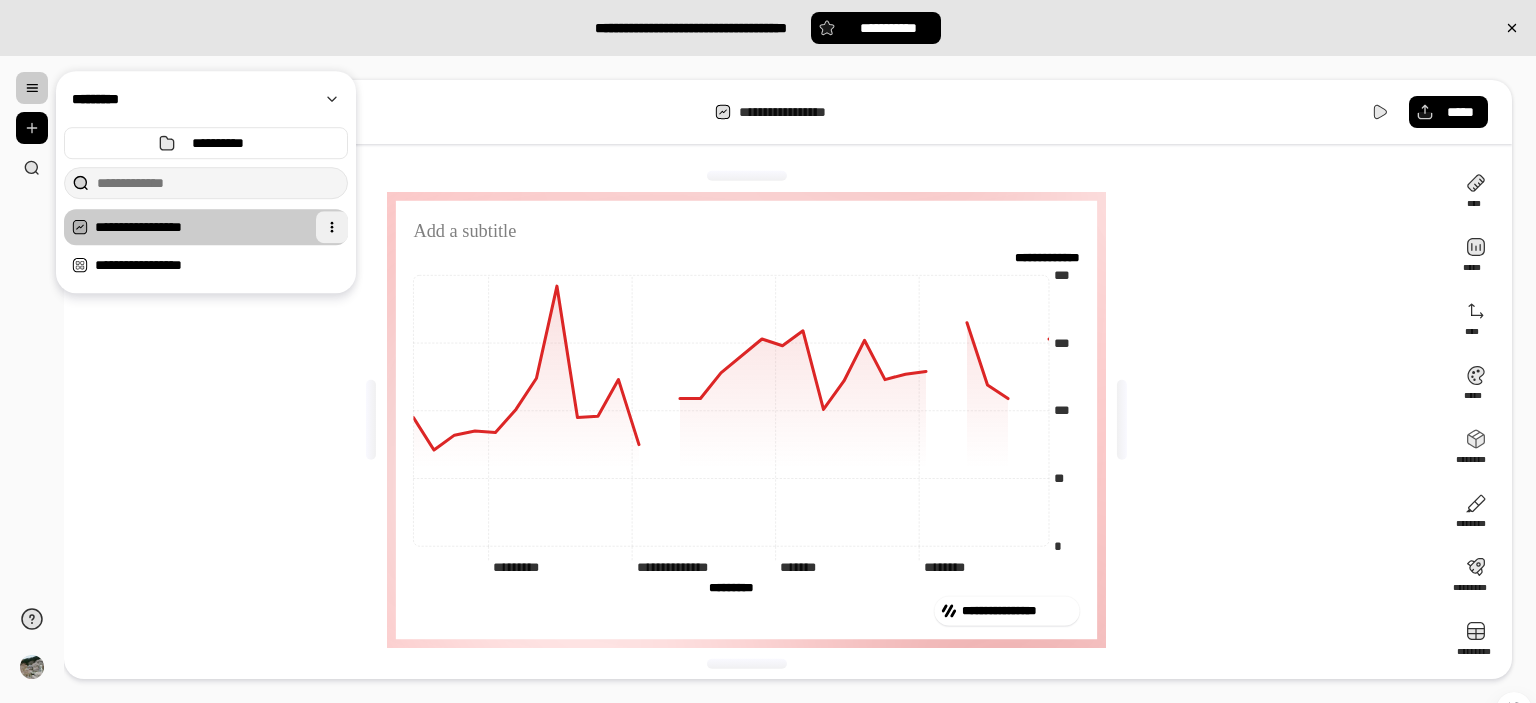 click at bounding box center [332, 227] 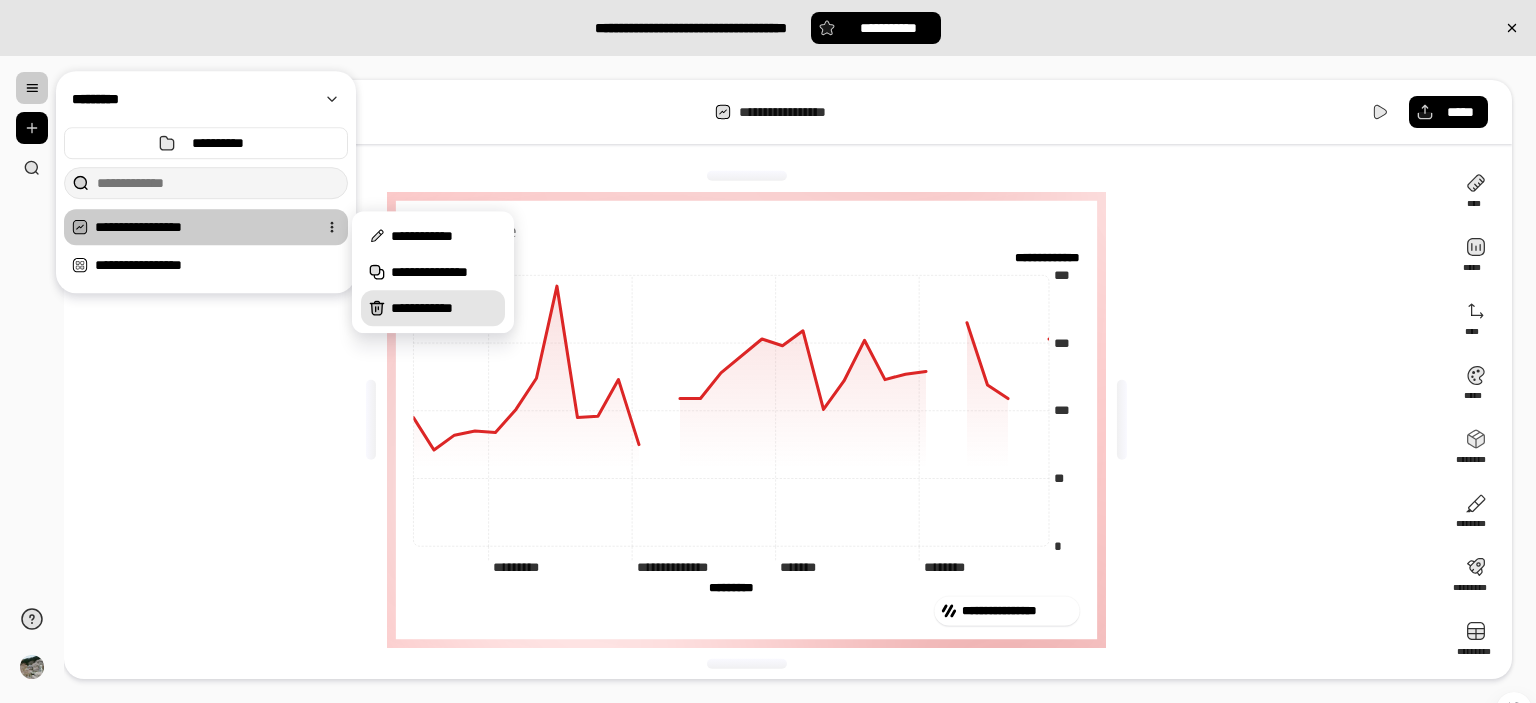 click on "**********" at bounding box center [444, 308] 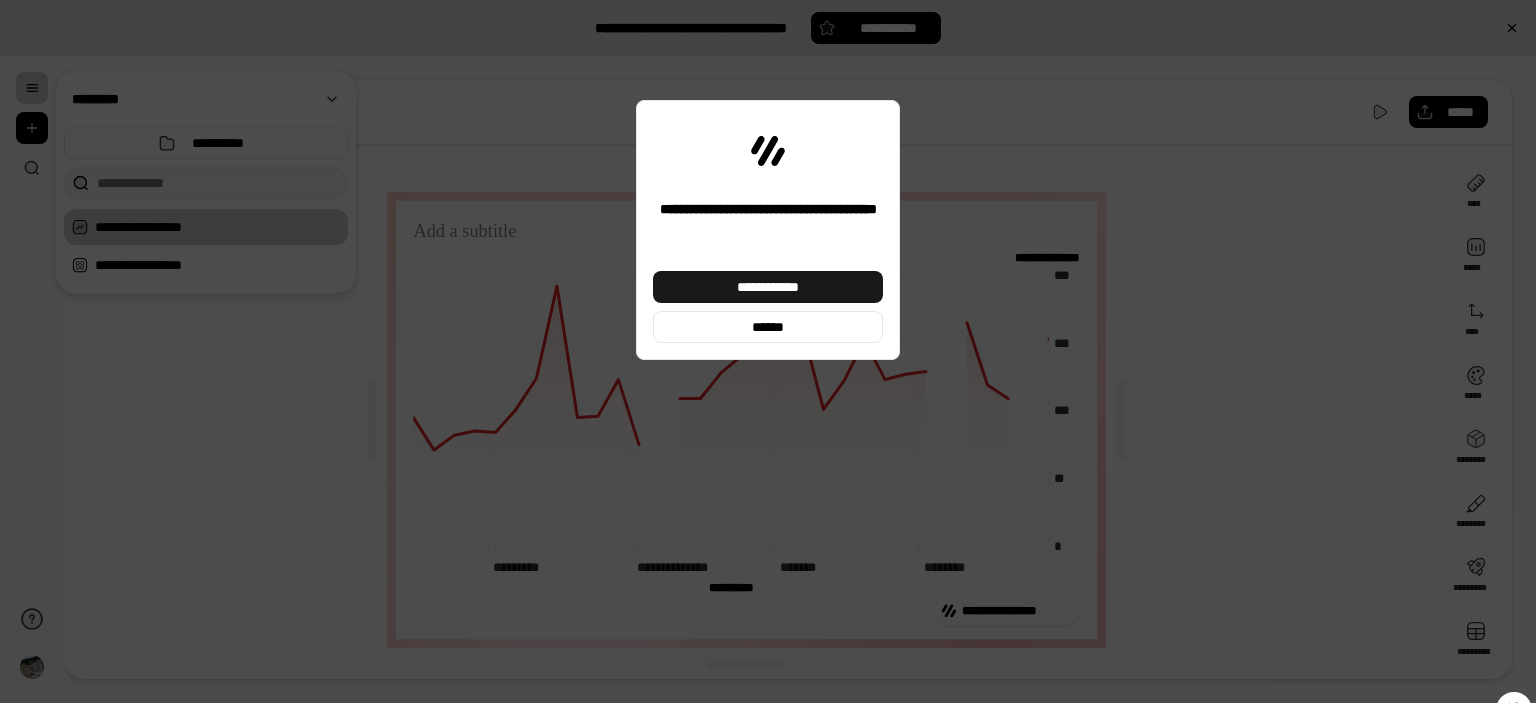 click on "**********" at bounding box center (768, 287) 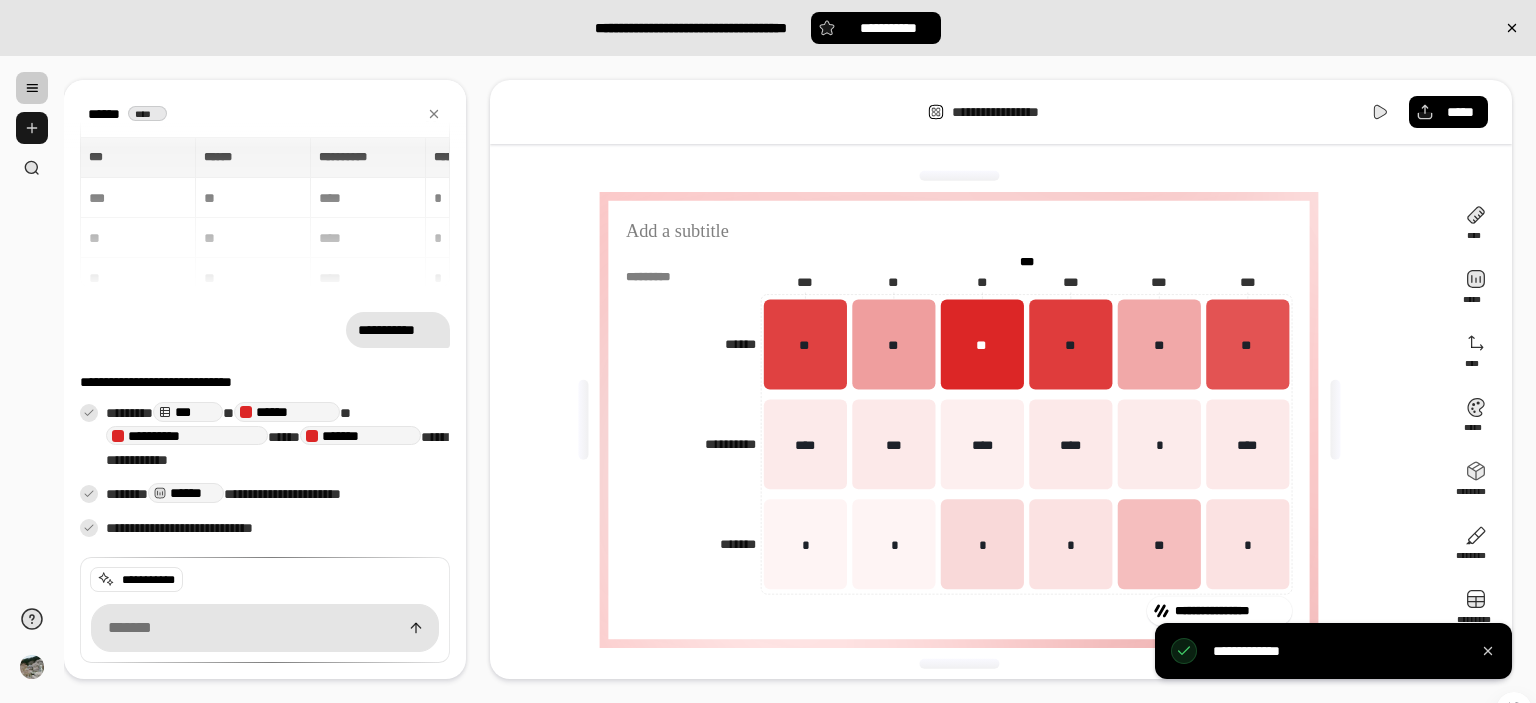 click at bounding box center (32, 128) 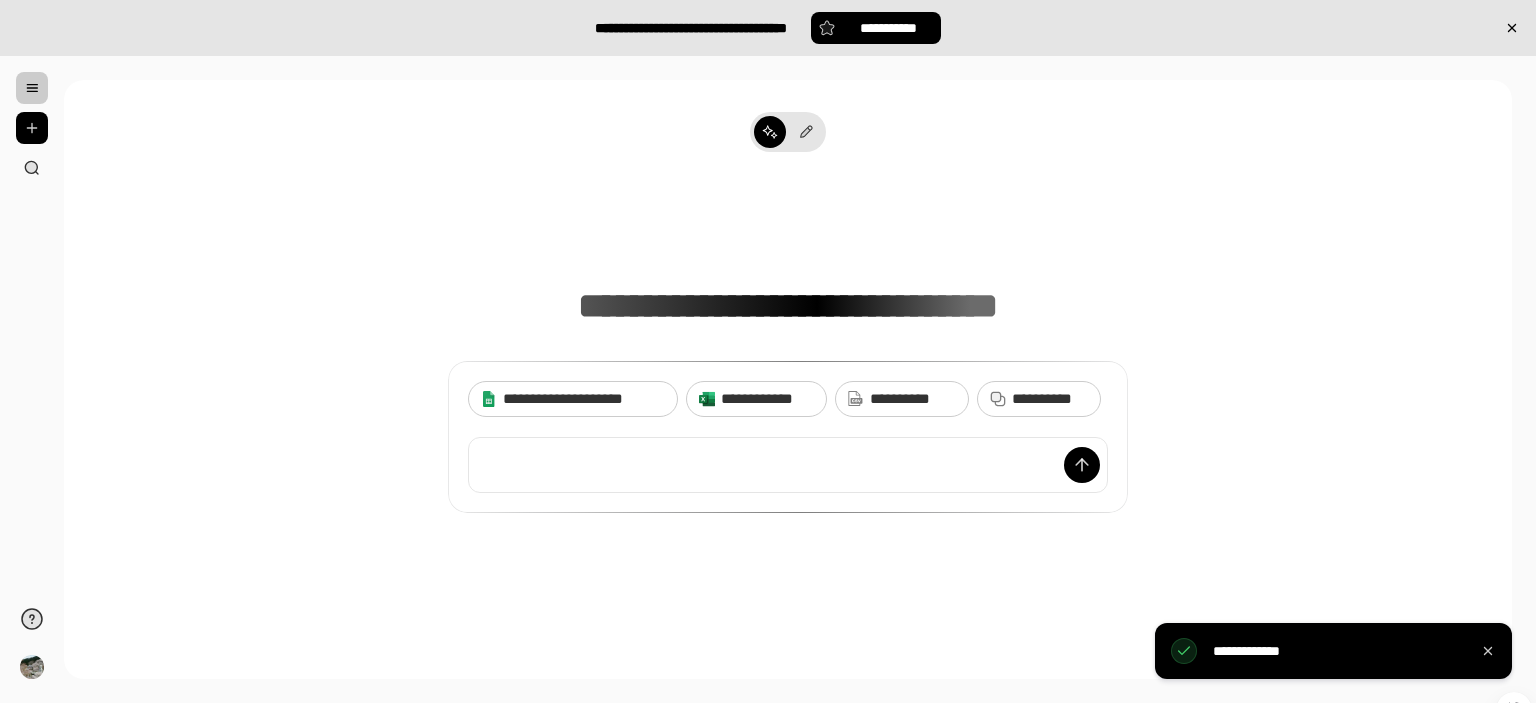 click at bounding box center (788, 465) 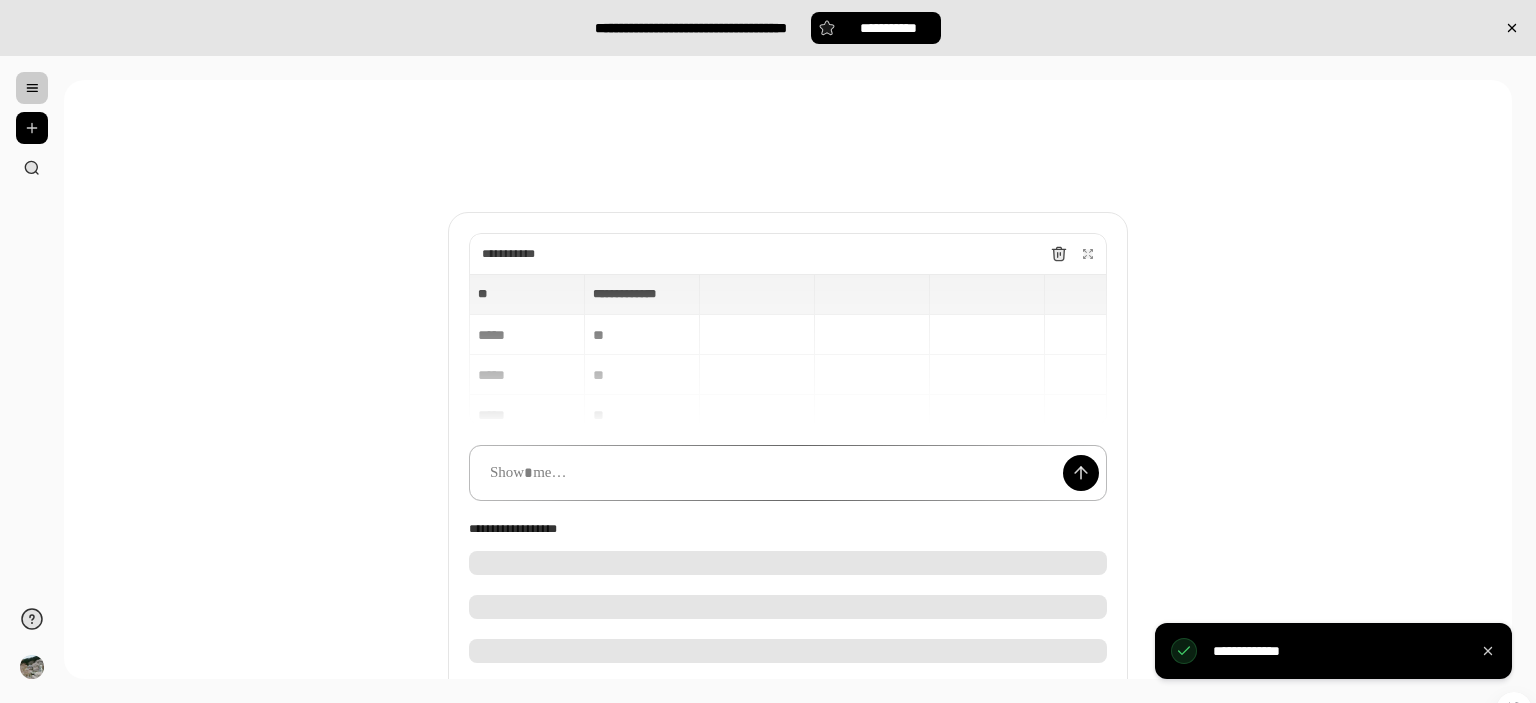 click at bounding box center (788, 473) 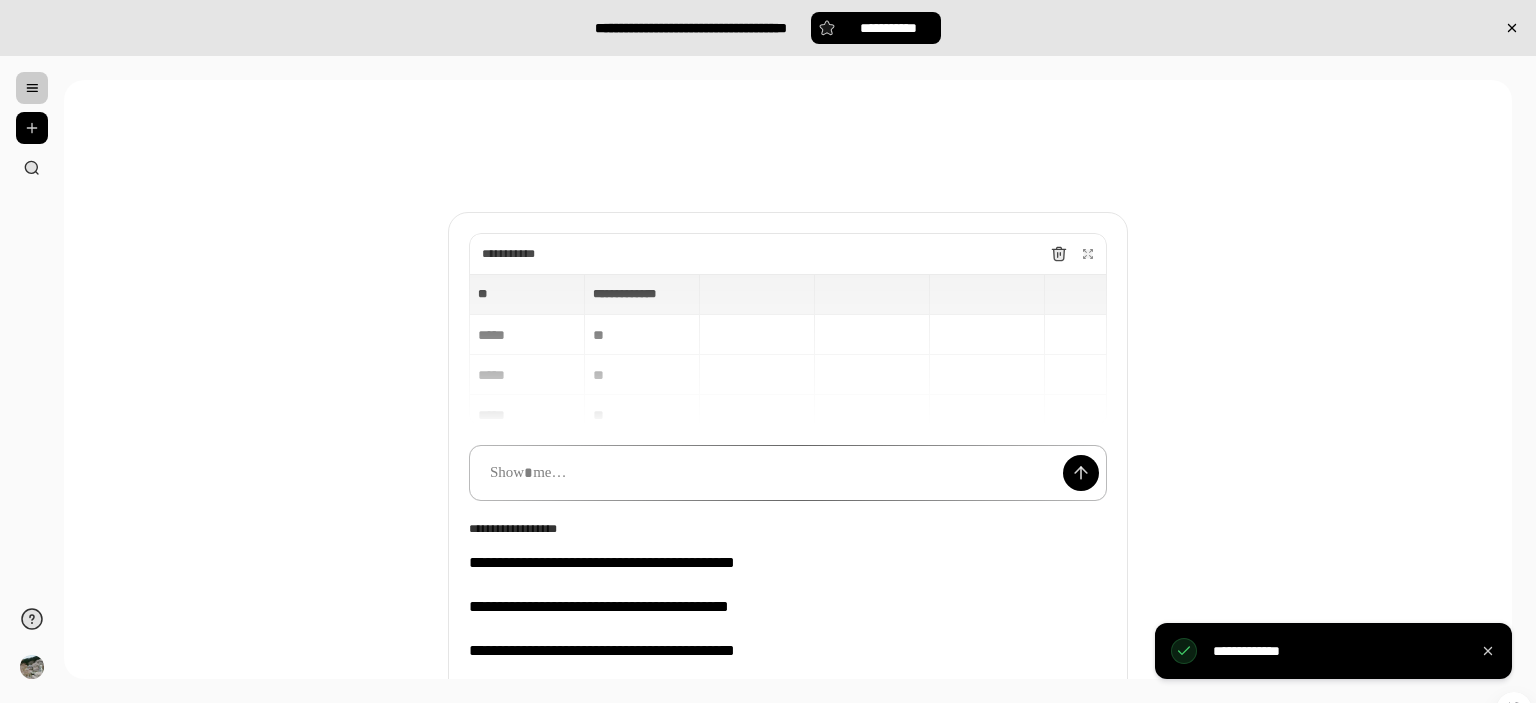 type 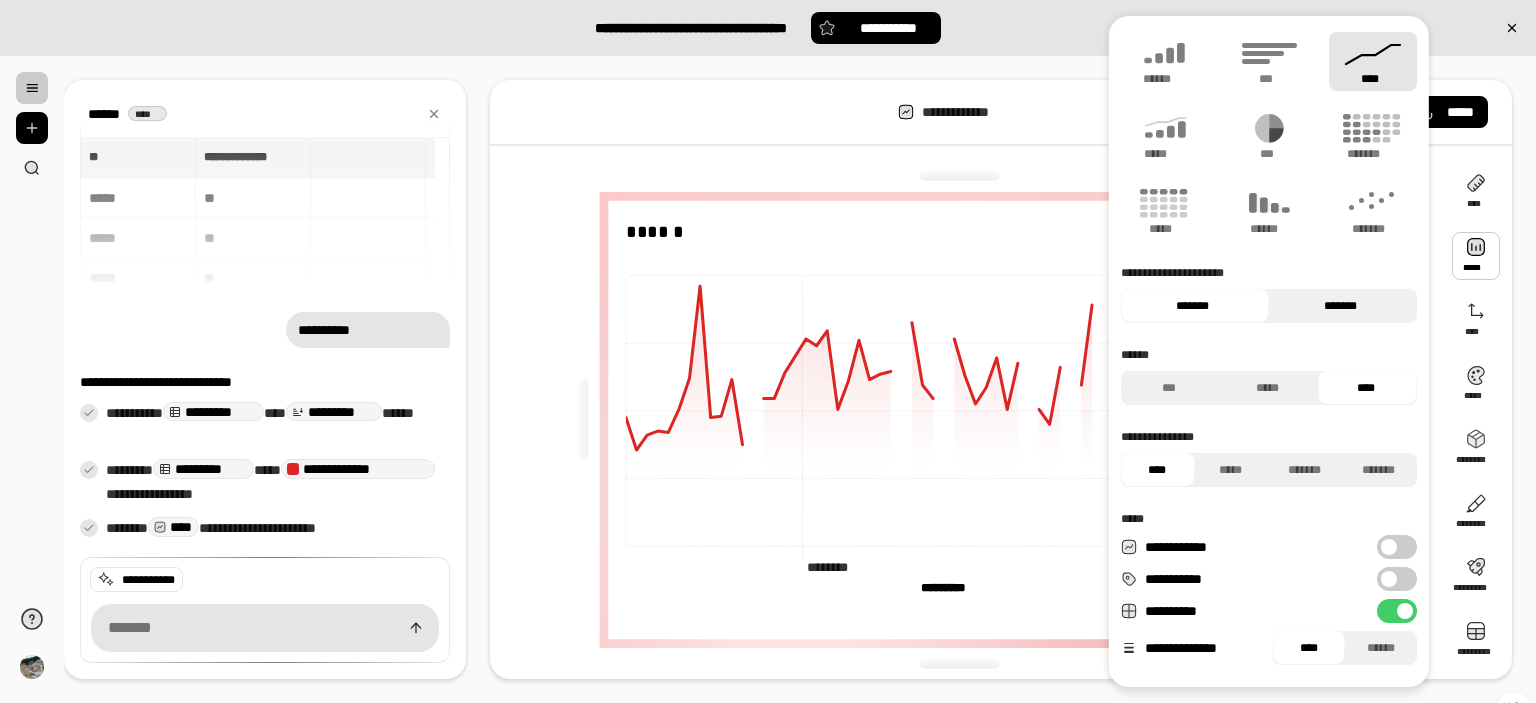 click on "*******" at bounding box center [1340, 306] 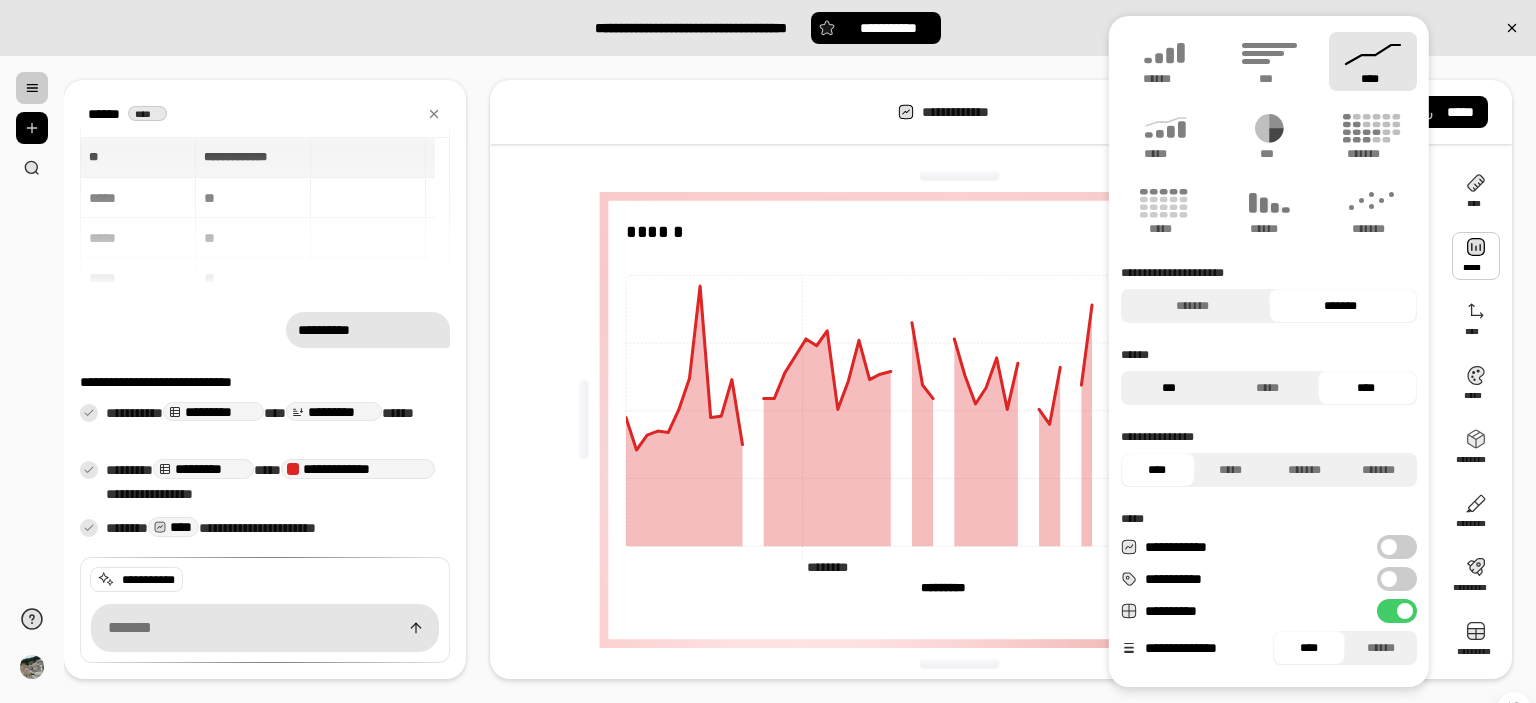click on "***" at bounding box center (1168, 388) 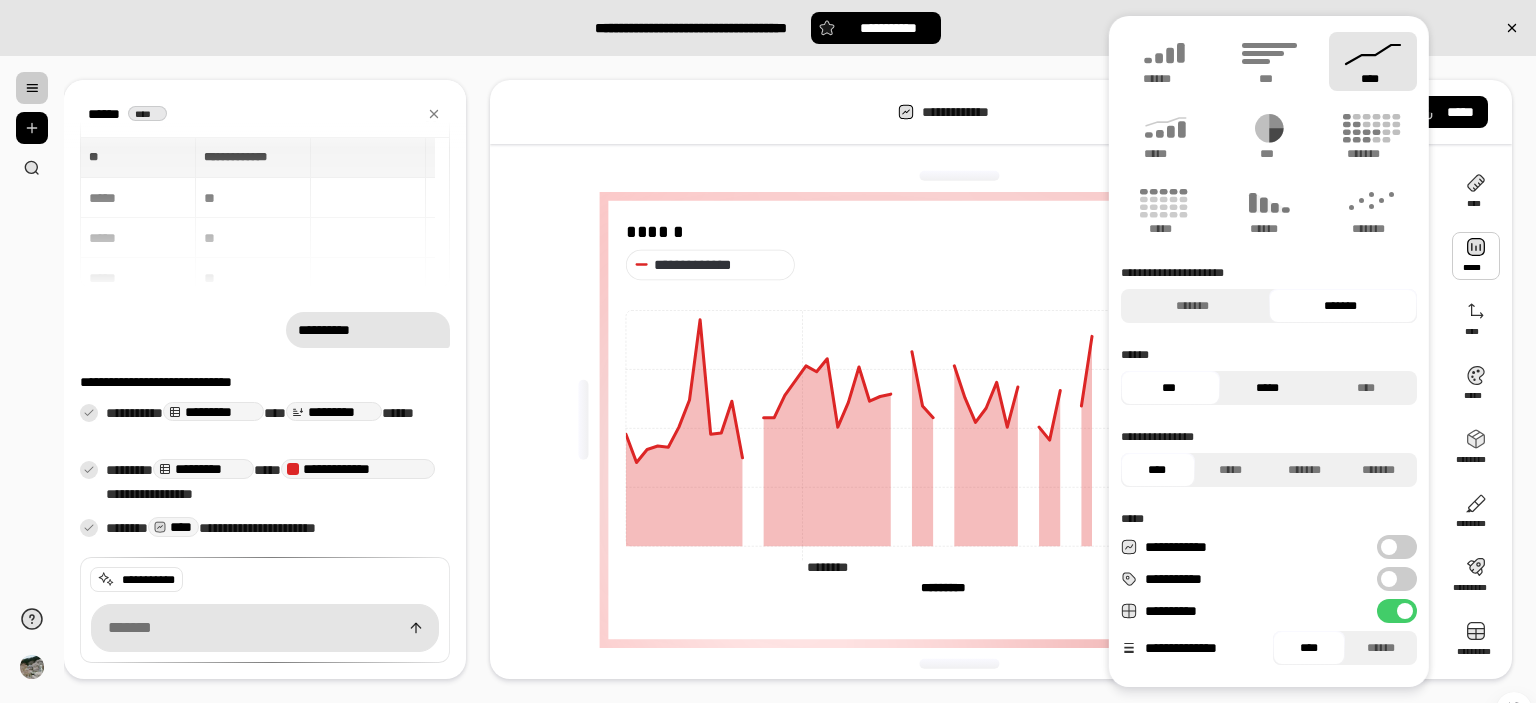 click on "*****" at bounding box center (1266, 388) 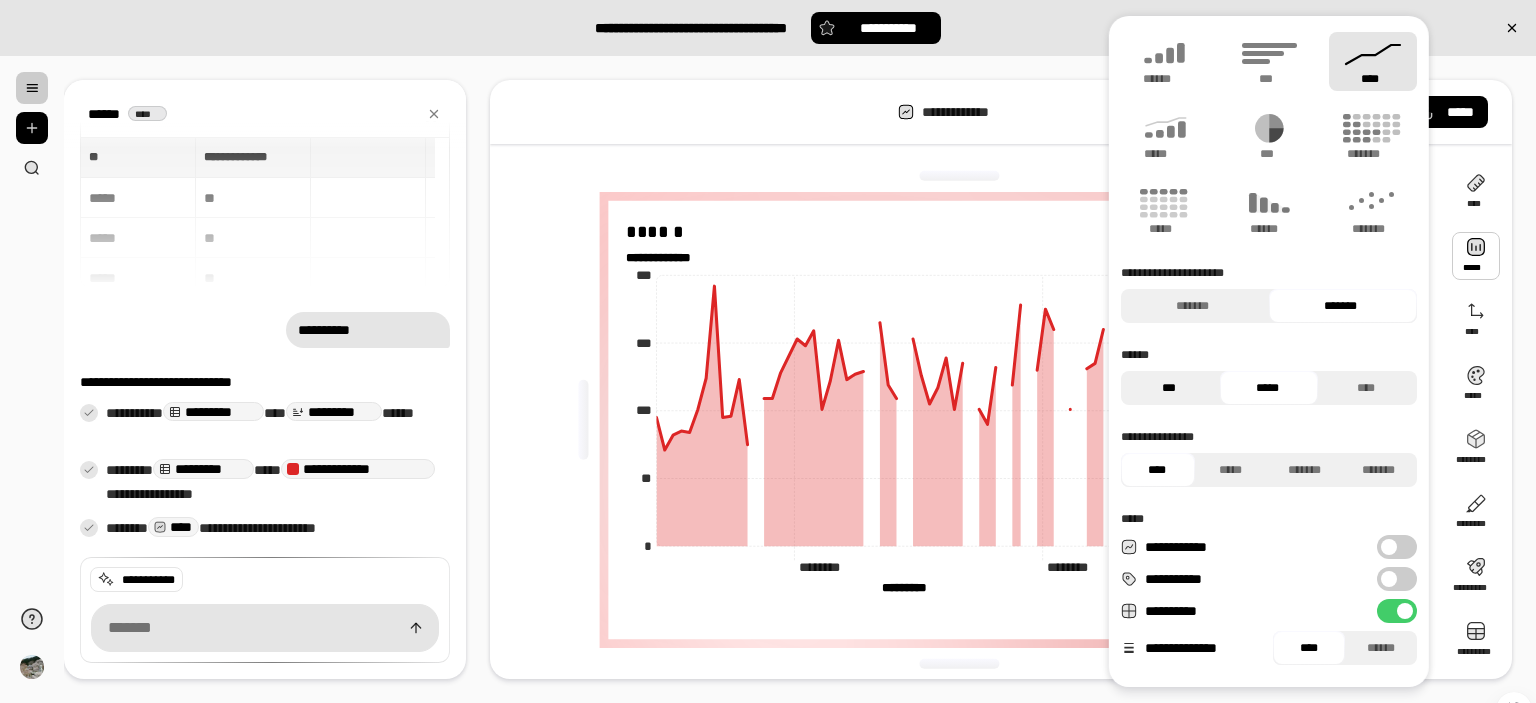 click on "***" at bounding box center (1168, 388) 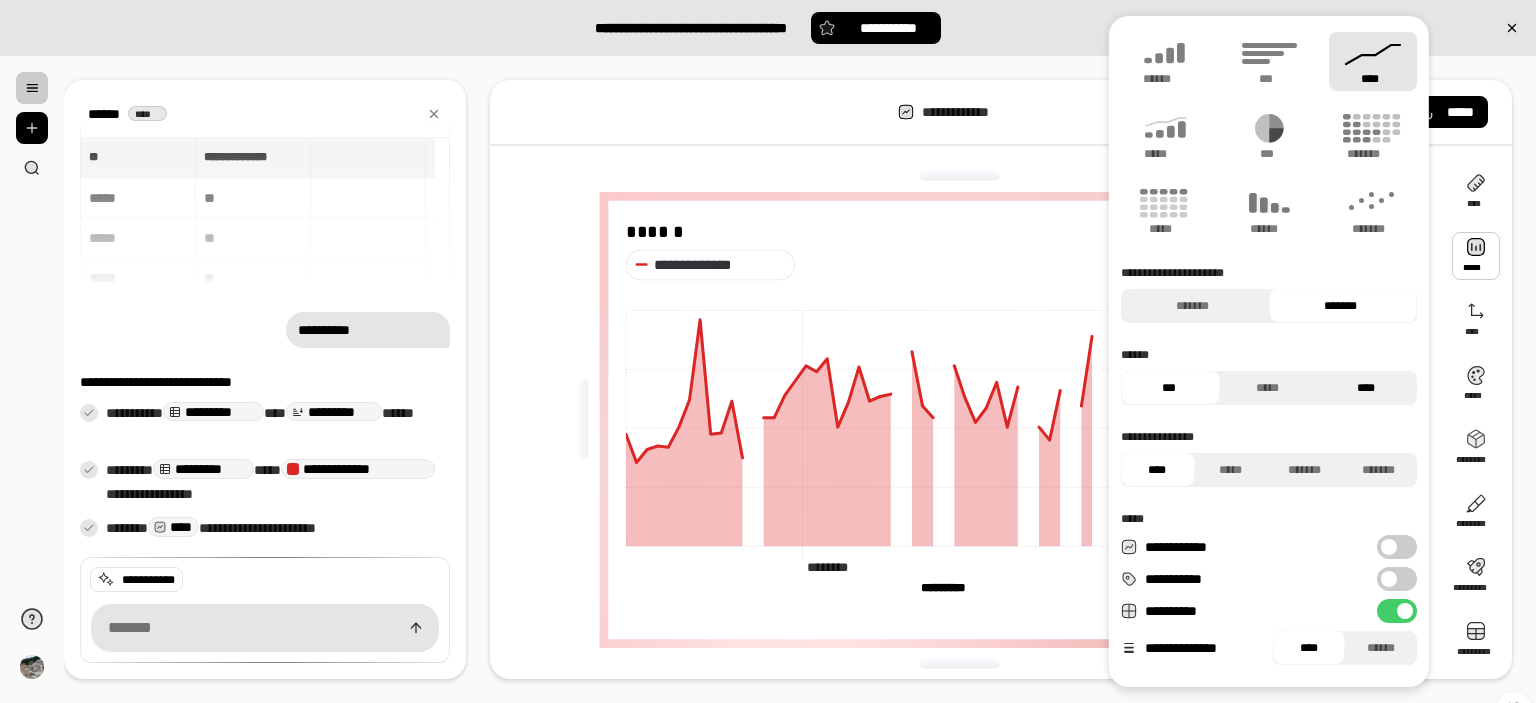 click on "****" at bounding box center (1365, 388) 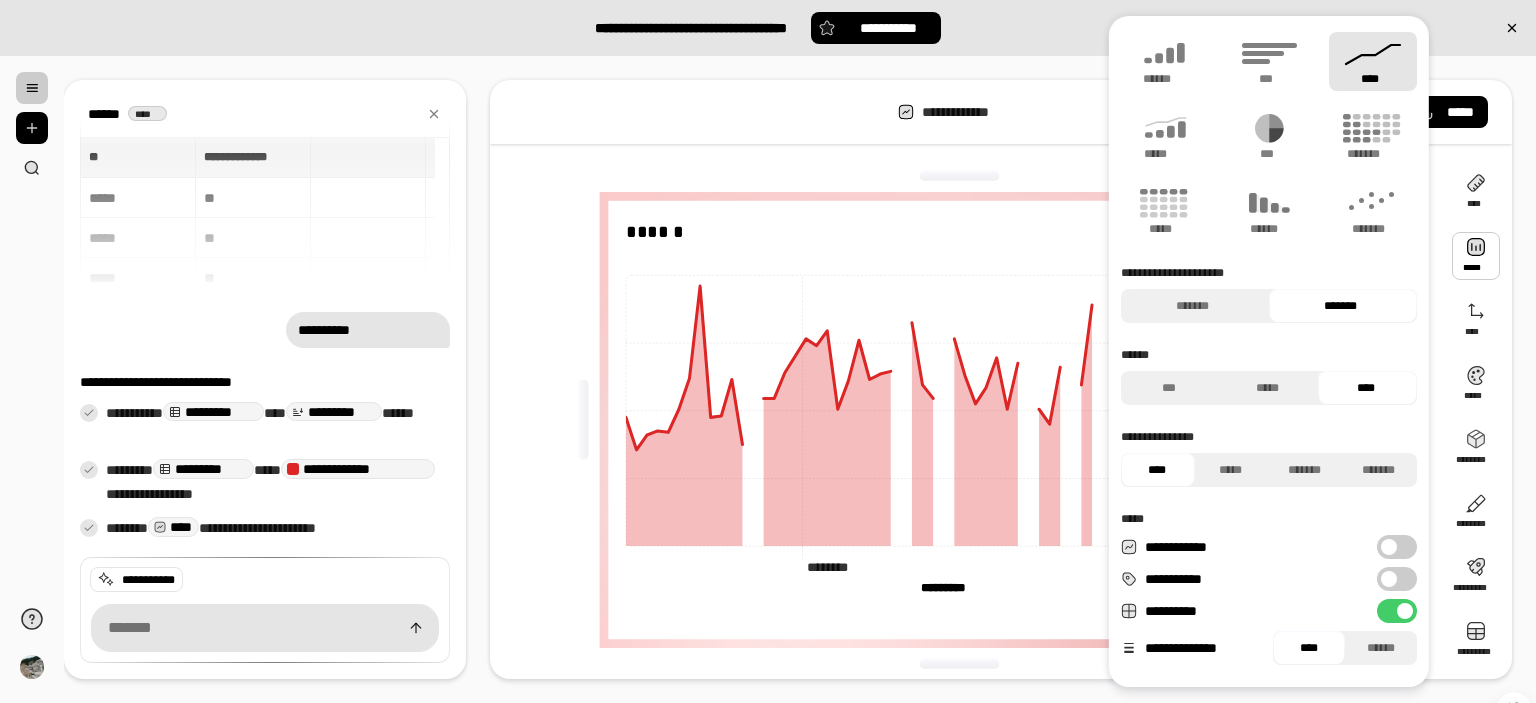 click on "****" at bounding box center (1365, 388) 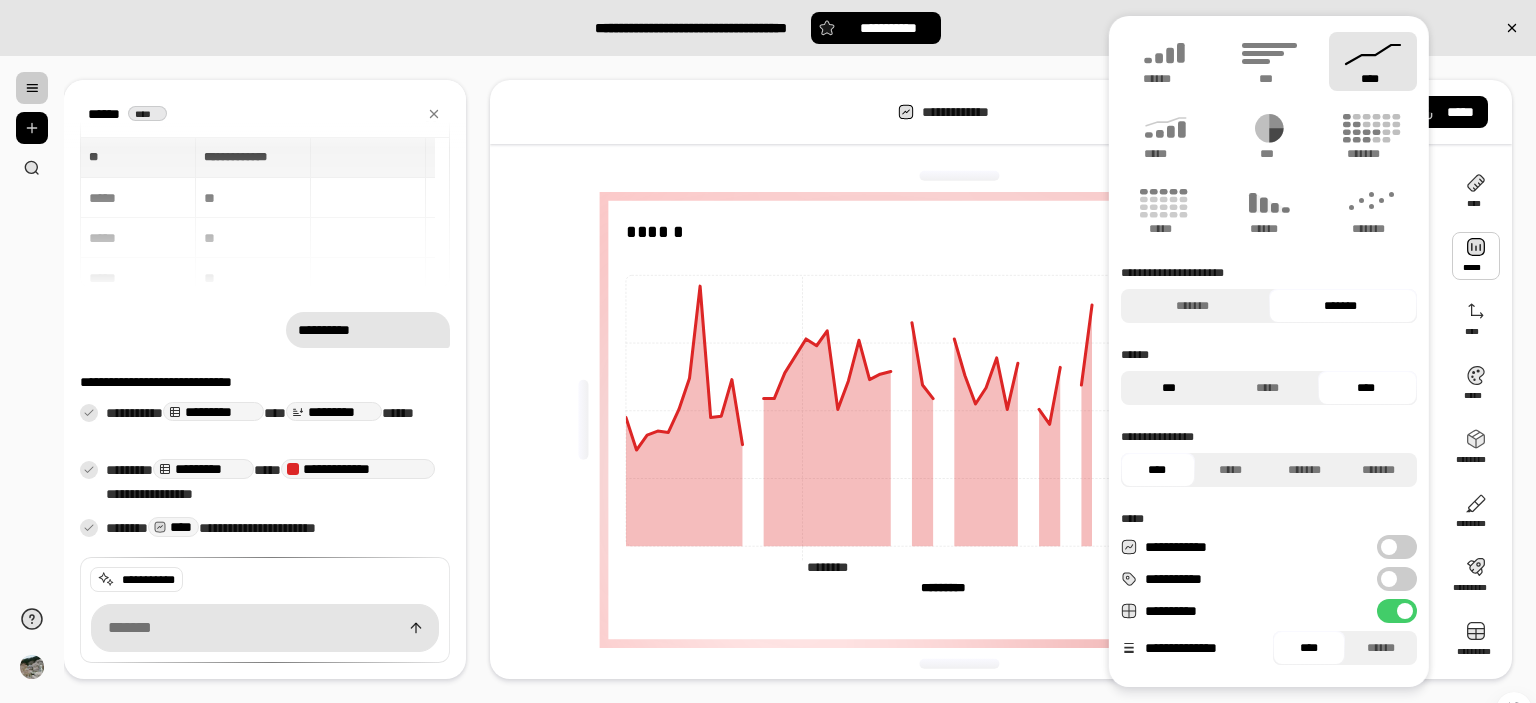 click on "***" at bounding box center [1168, 388] 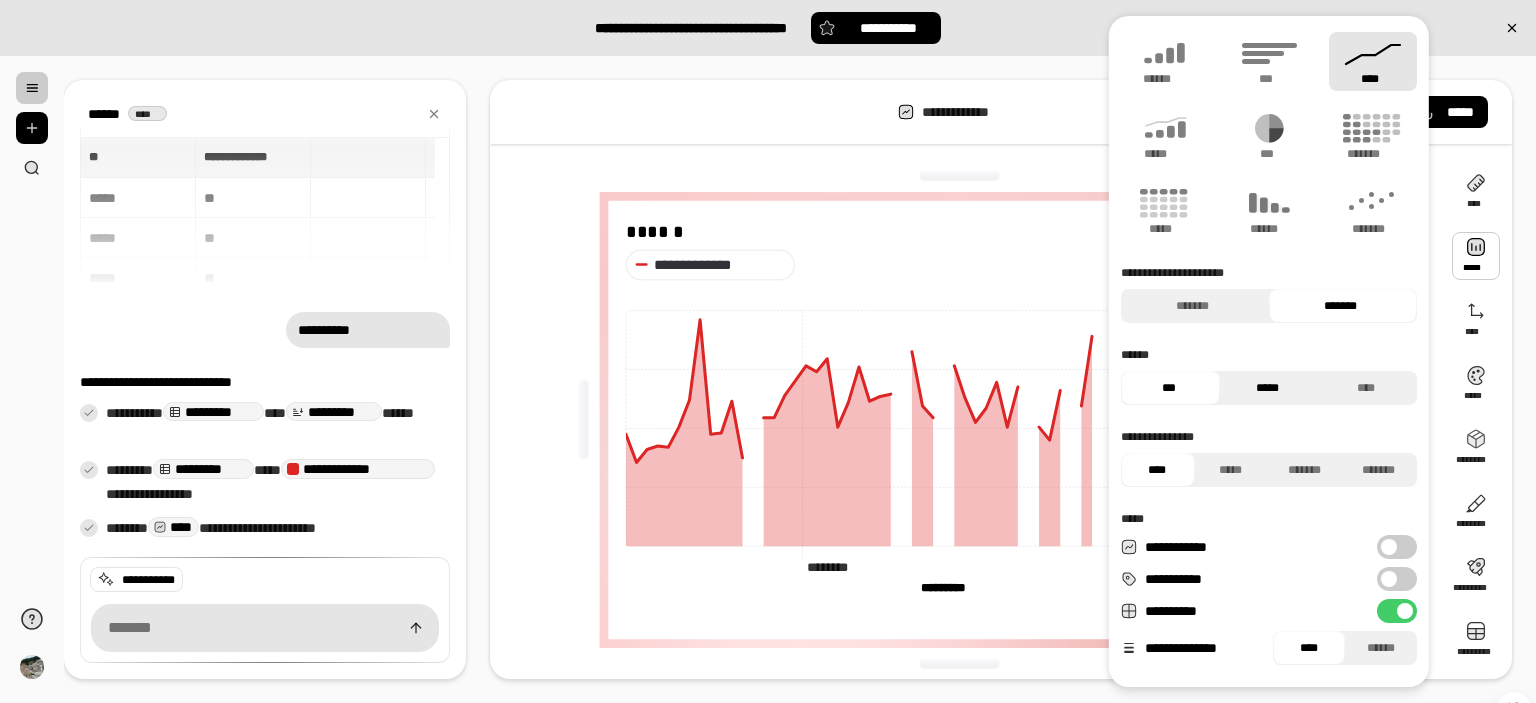 click on "*****" at bounding box center (1266, 388) 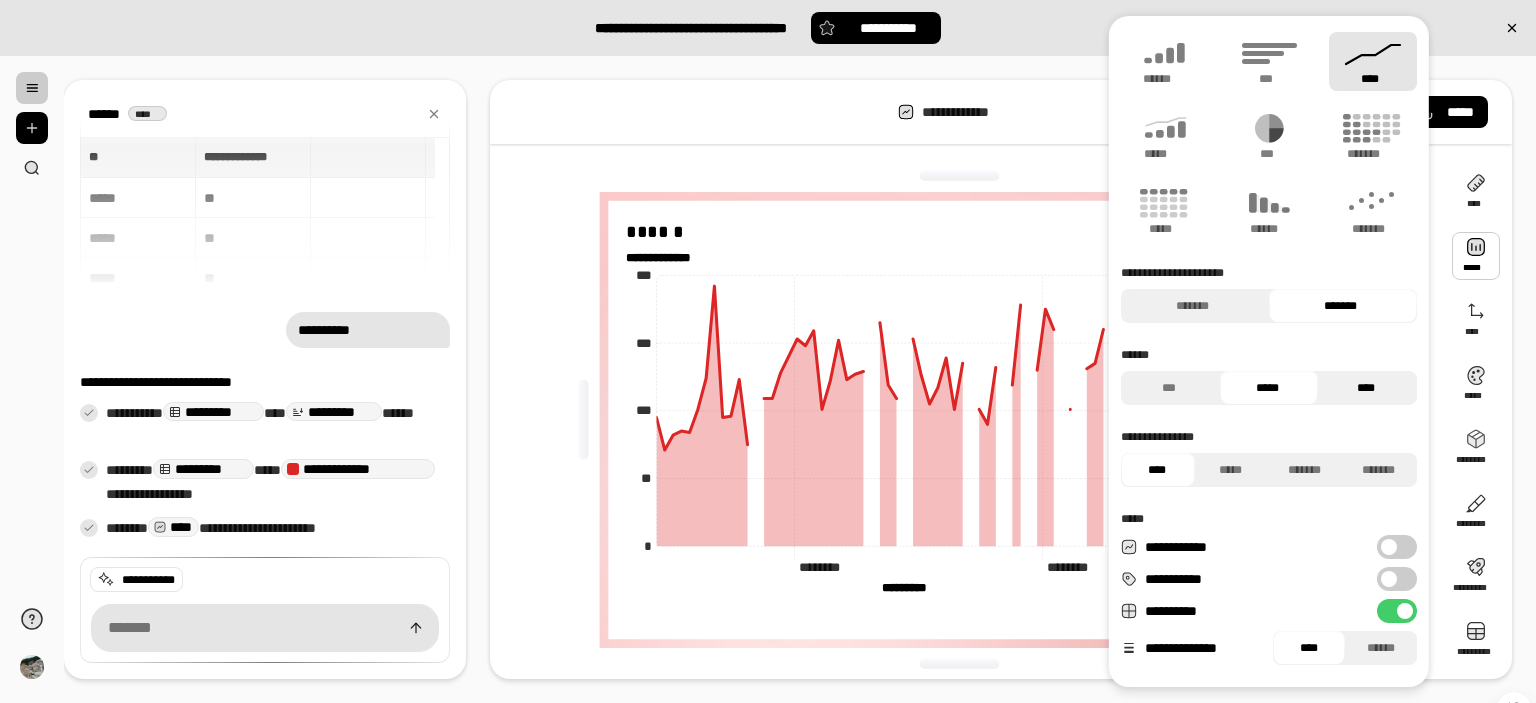 click on "****" at bounding box center (1365, 388) 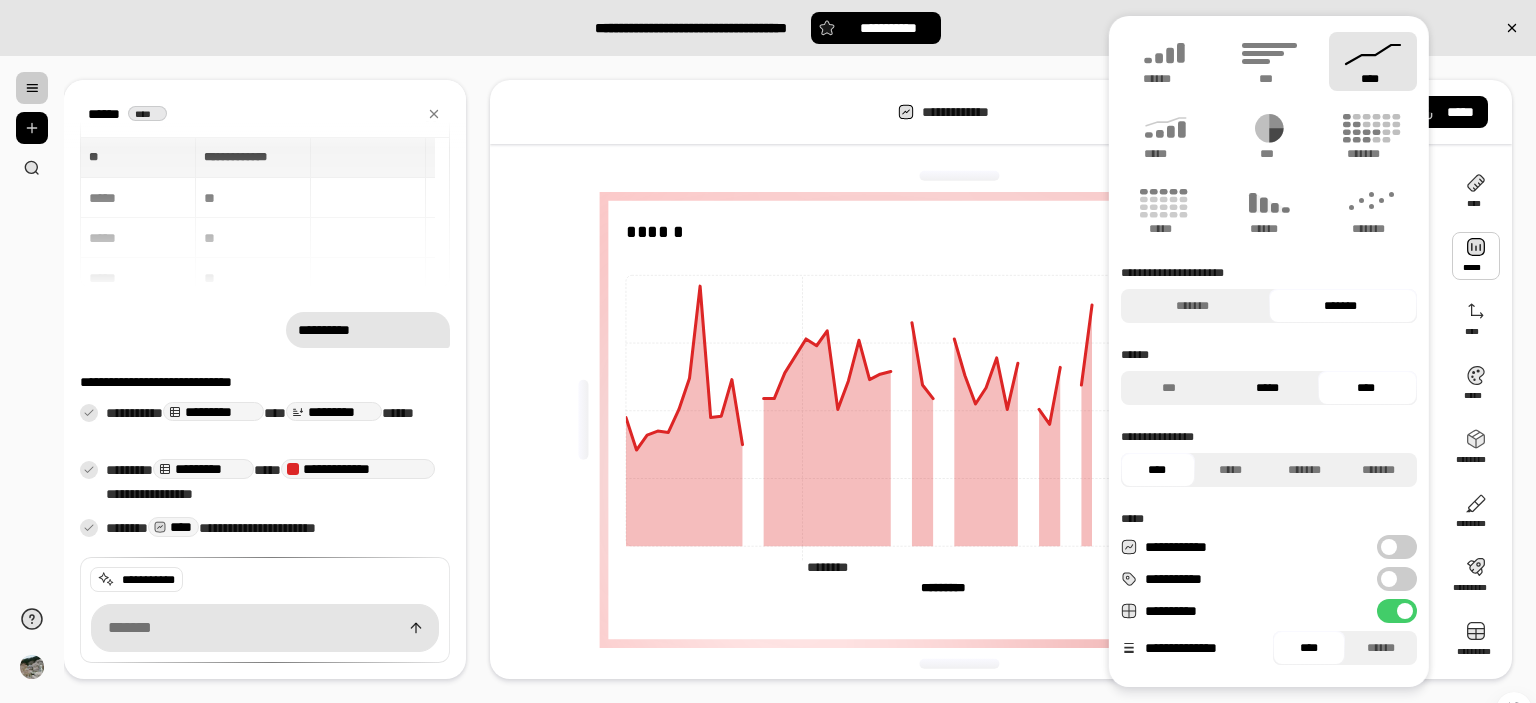 click on "*****" at bounding box center [1266, 388] 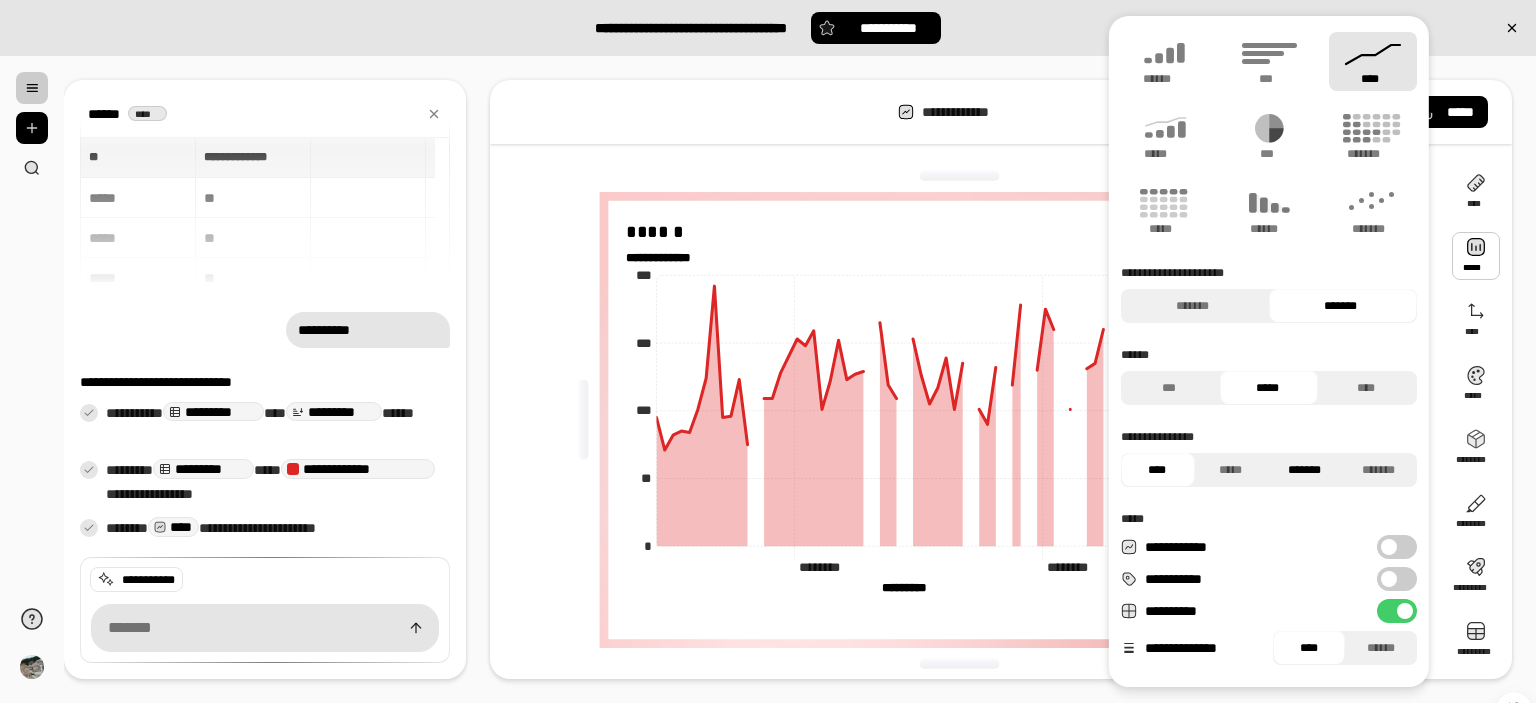 click on "*******" at bounding box center (1304, 470) 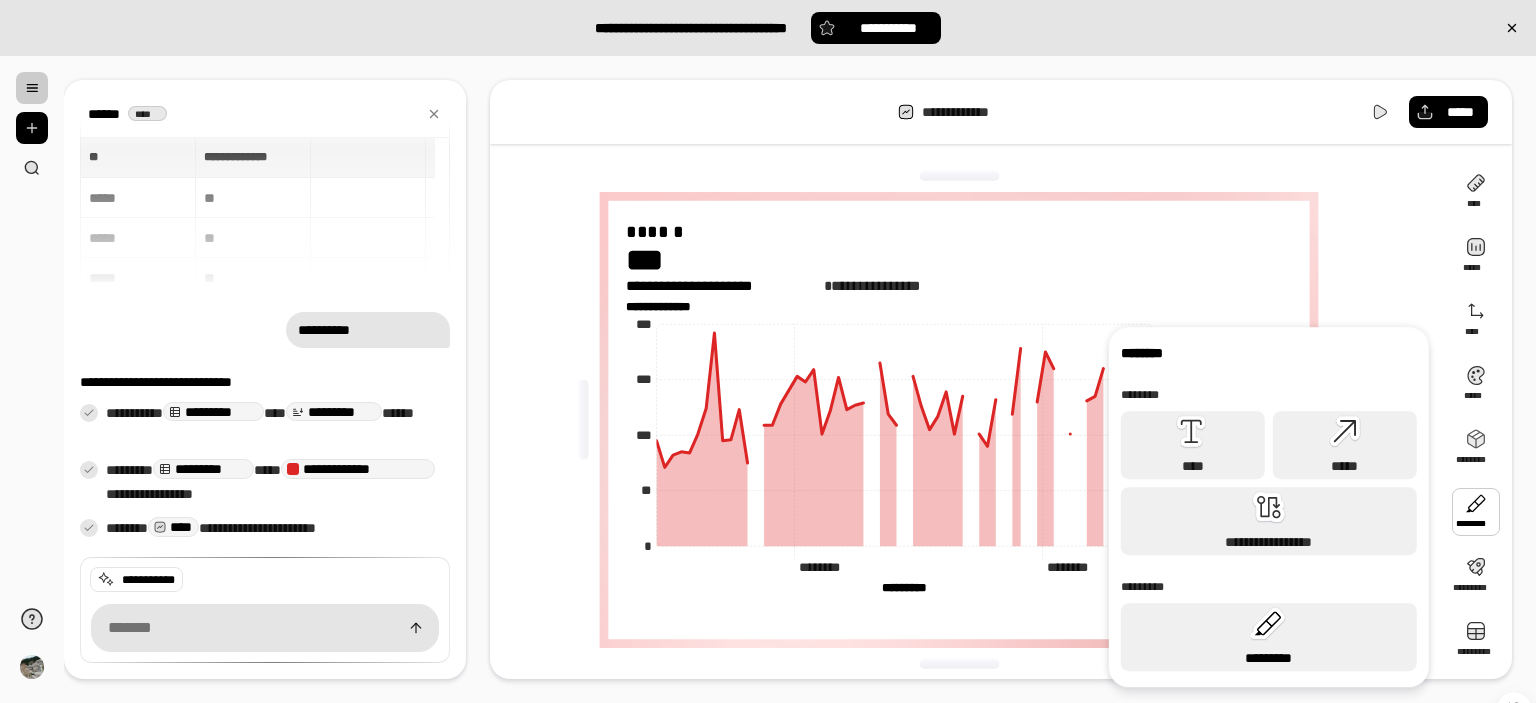 click 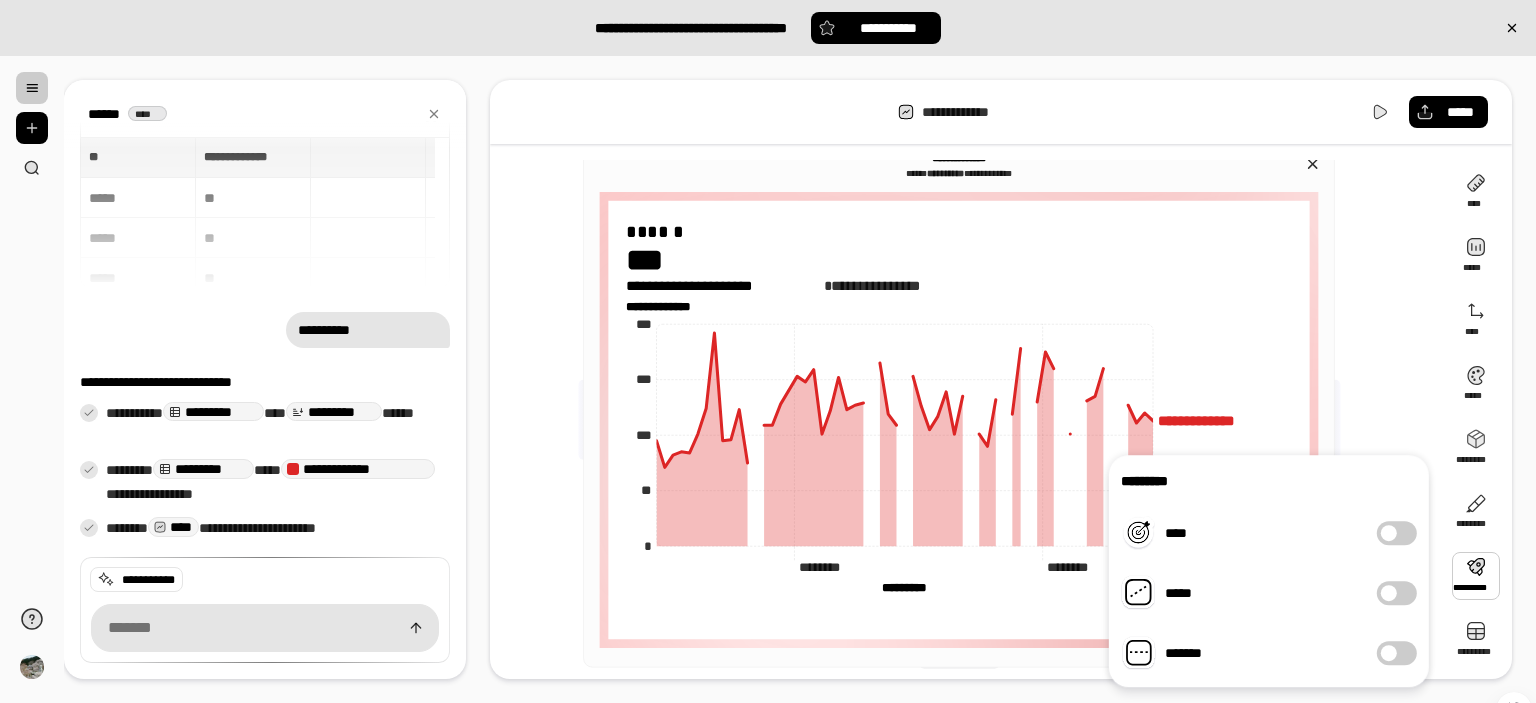 click on "****" at bounding box center (1397, 533) 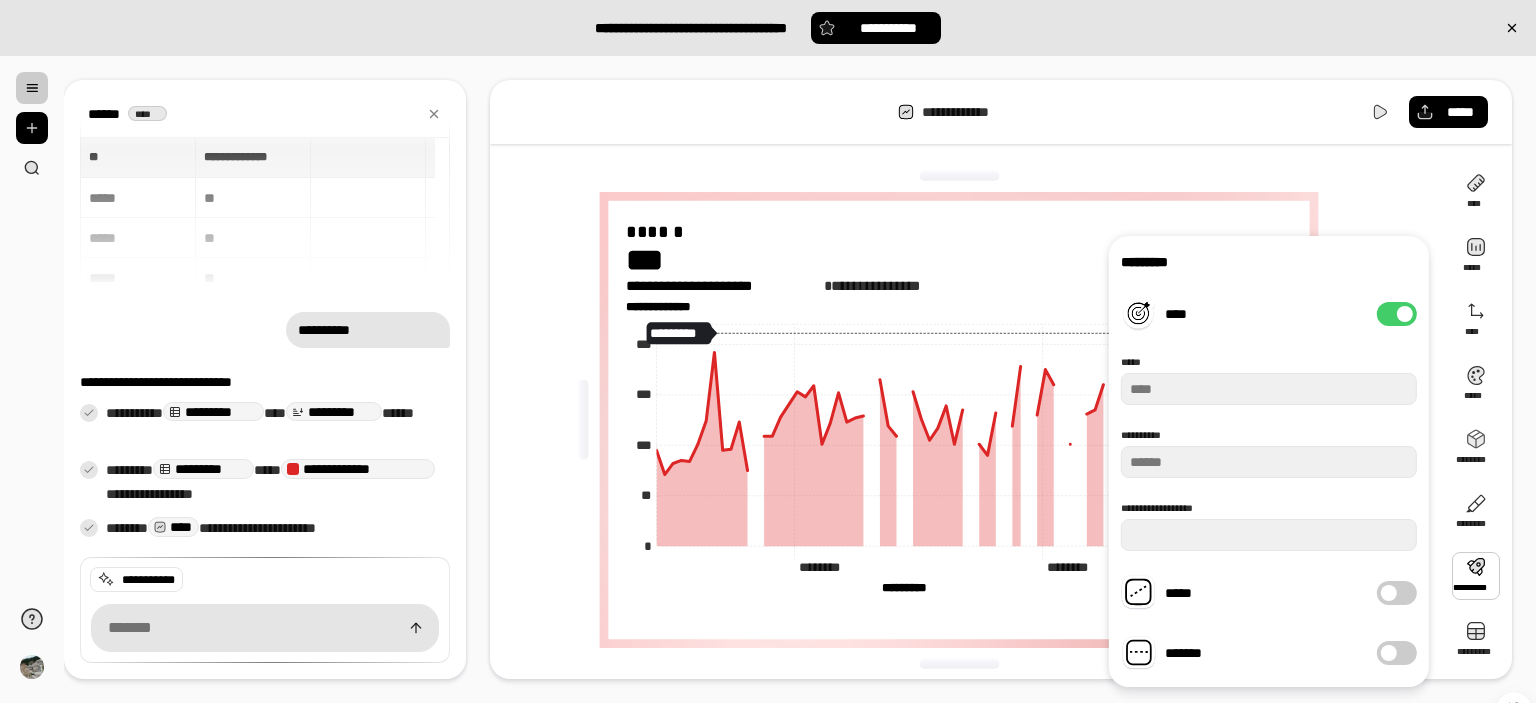 click on "****" at bounding box center (1397, 314) 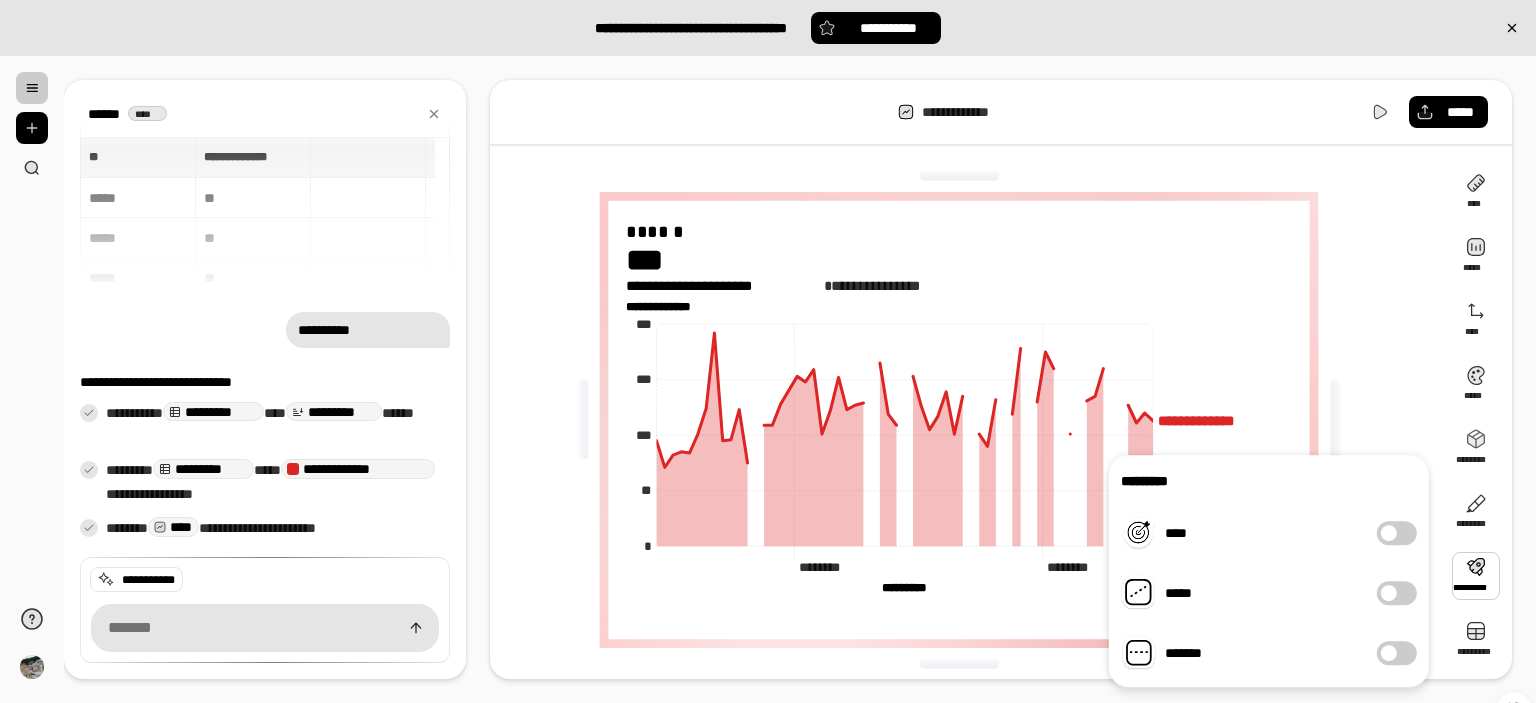 click on "*****" at bounding box center [1397, 593] 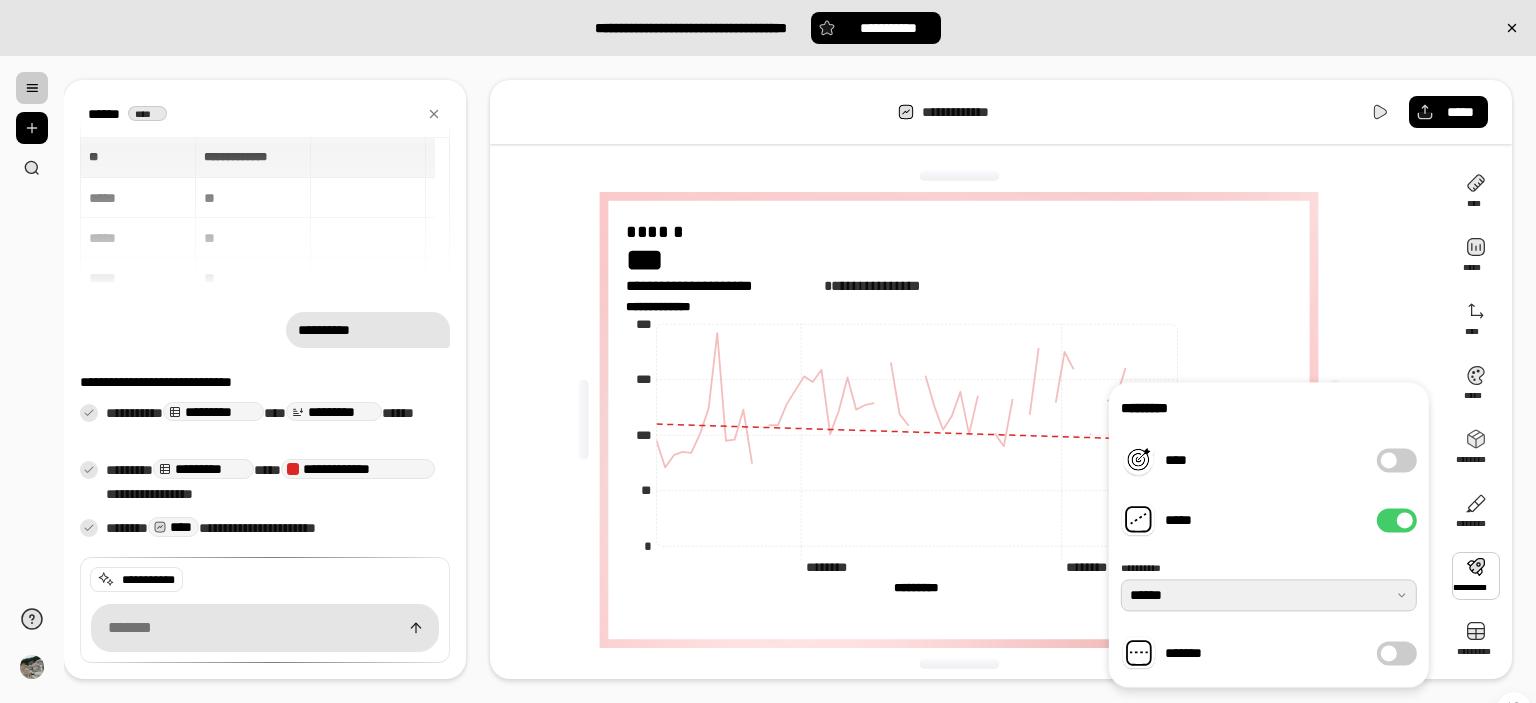 click at bounding box center [1269, 595] 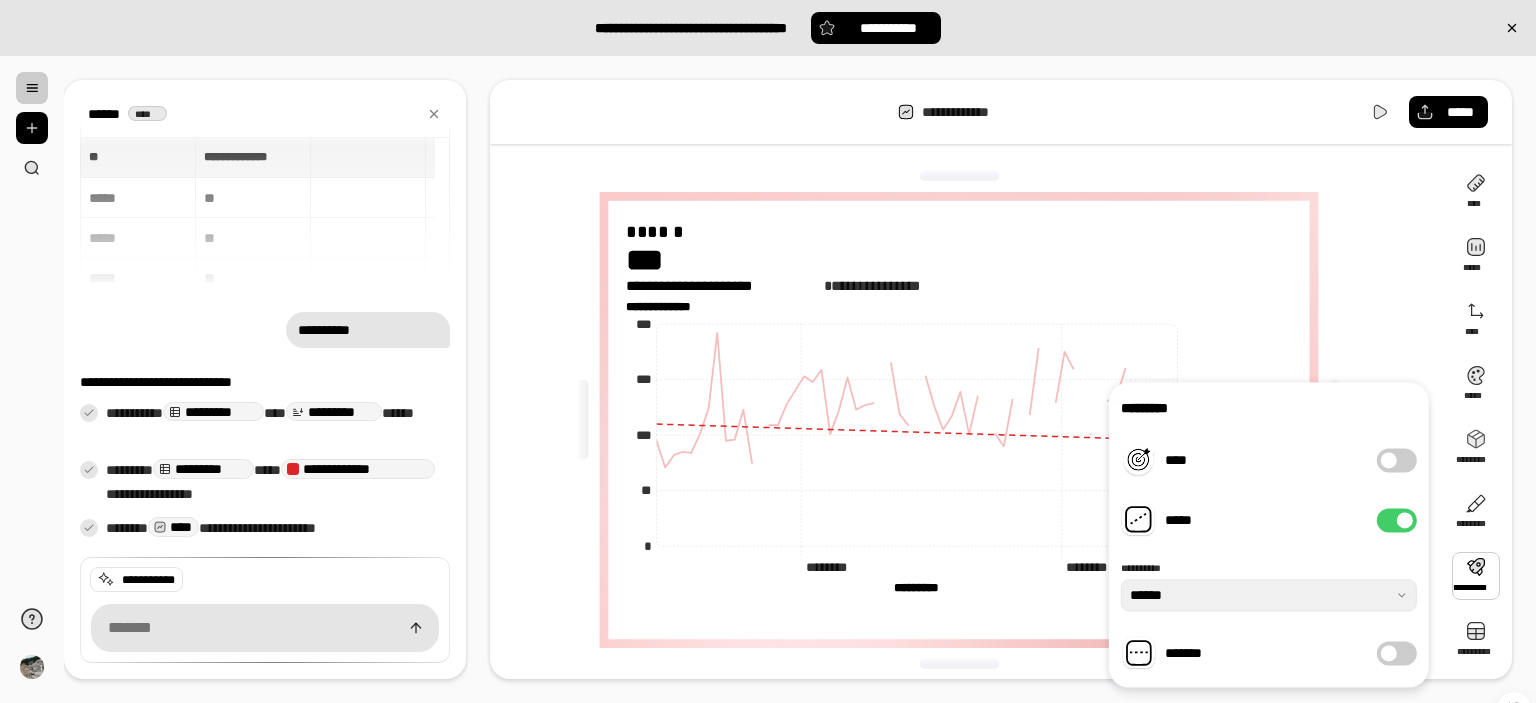 click at bounding box center [1269, 595] 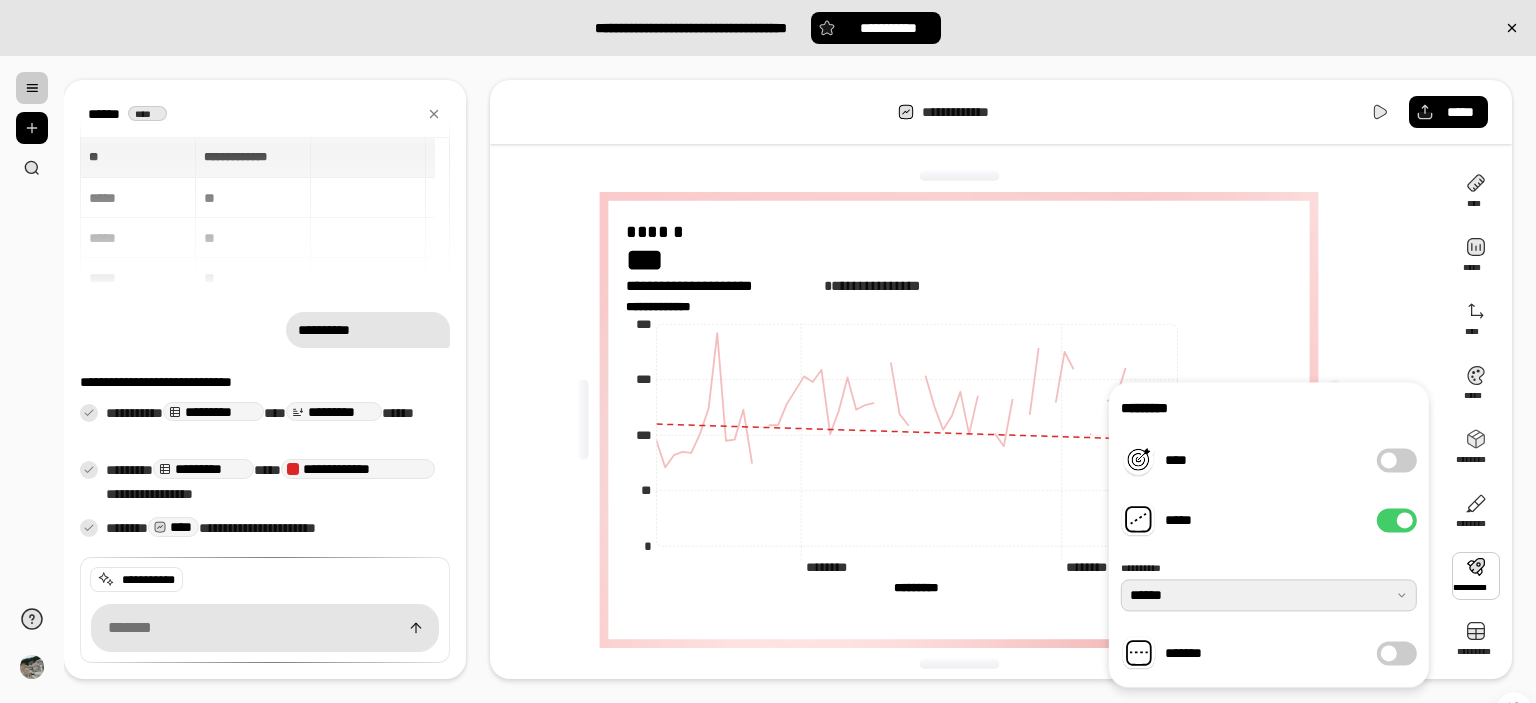 click at bounding box center [1269, 595] 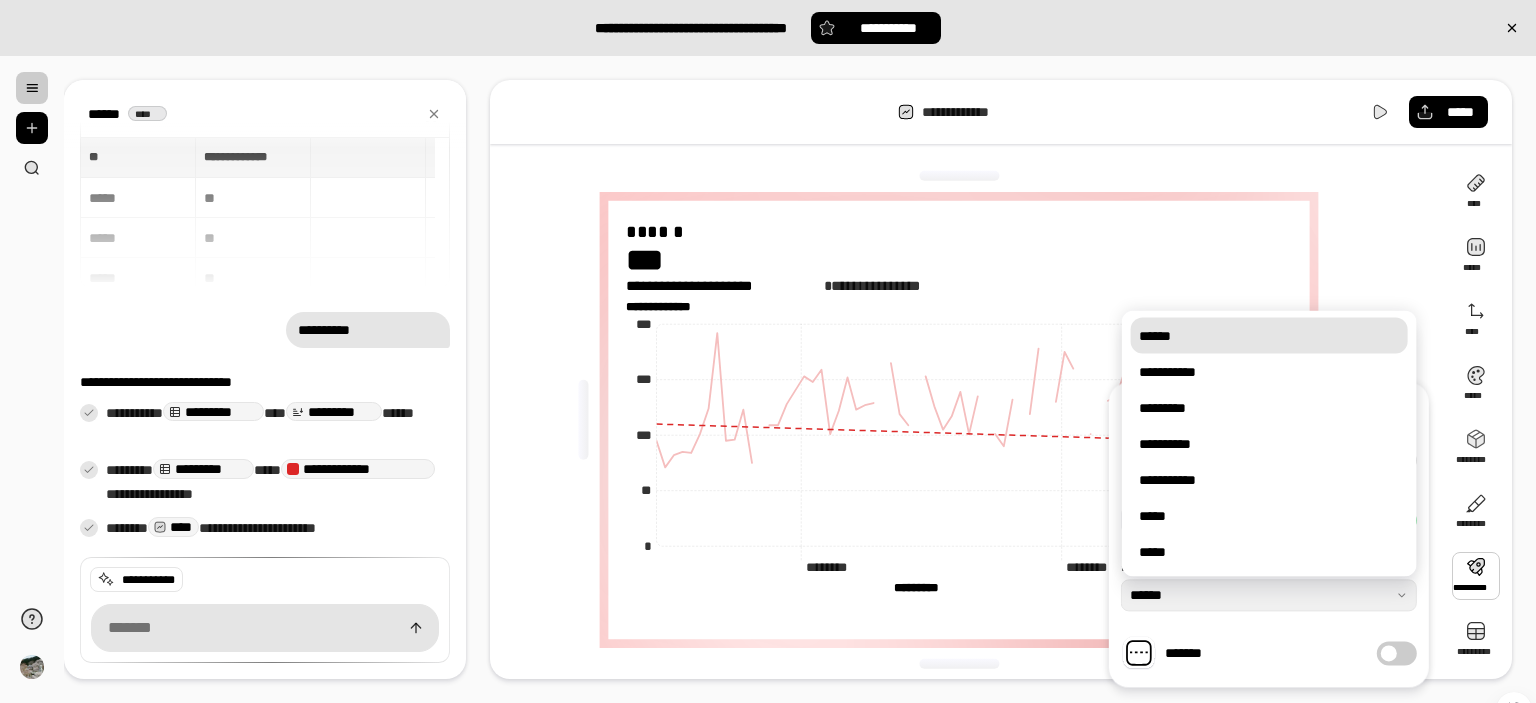 click on "**********" at bounding box center (967, 420) 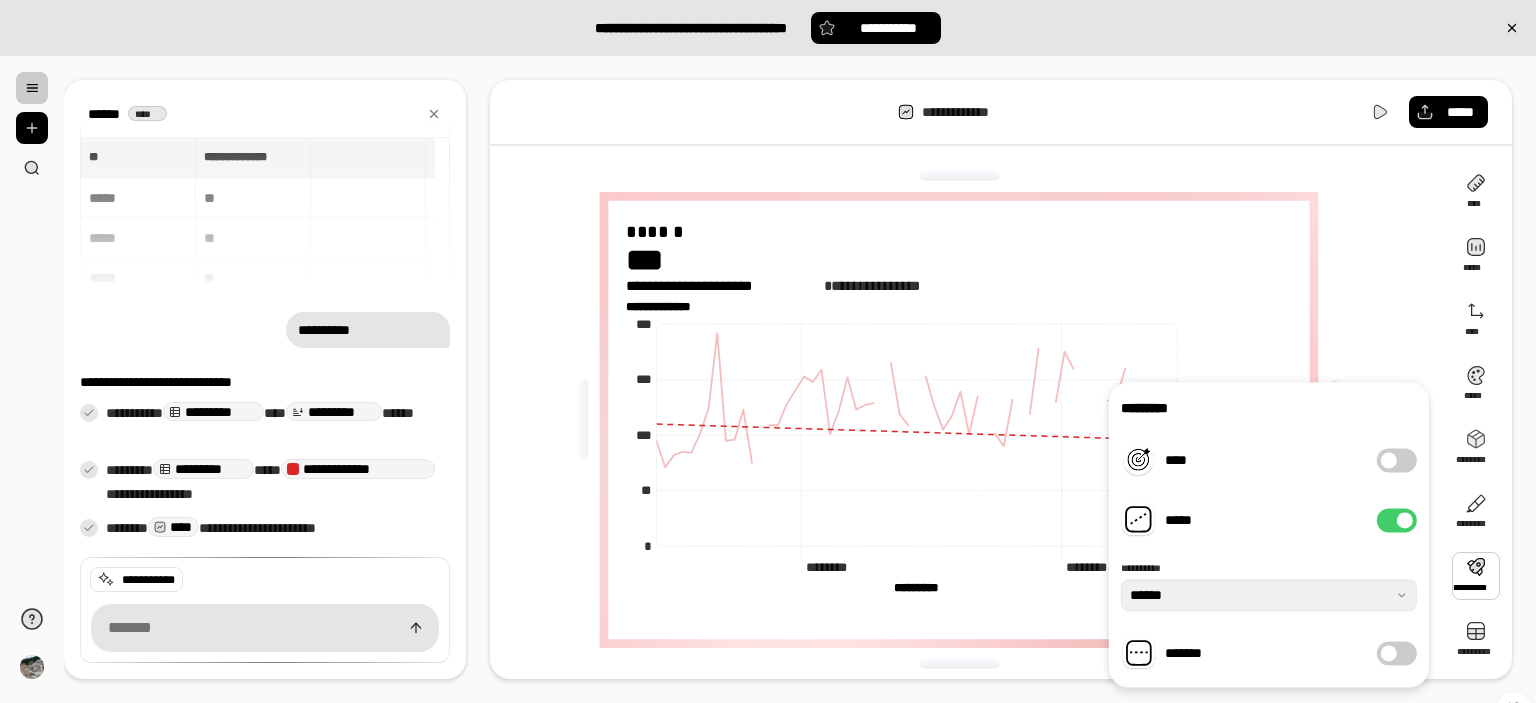 click on "**********" at bounding box center (967, 420) 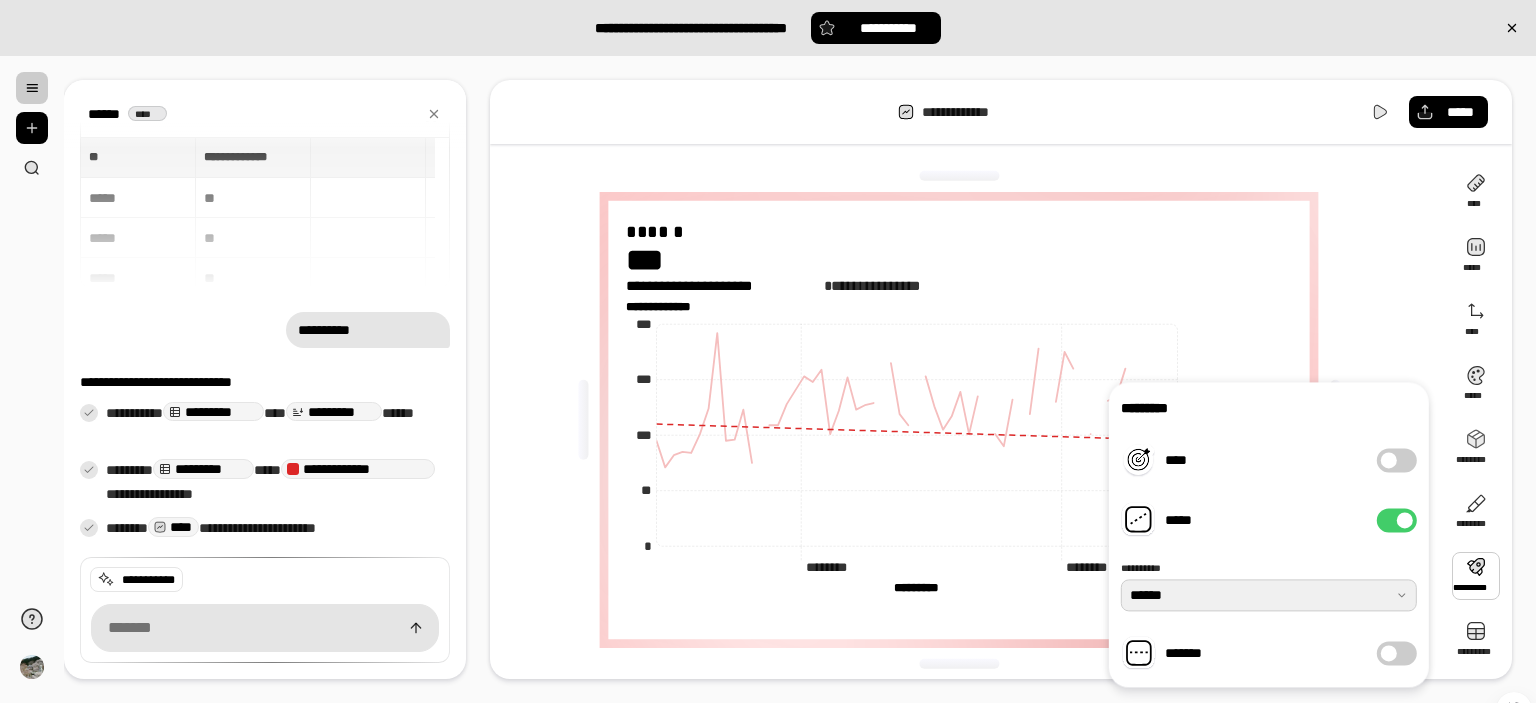 click at bounding box center (1269, 595) 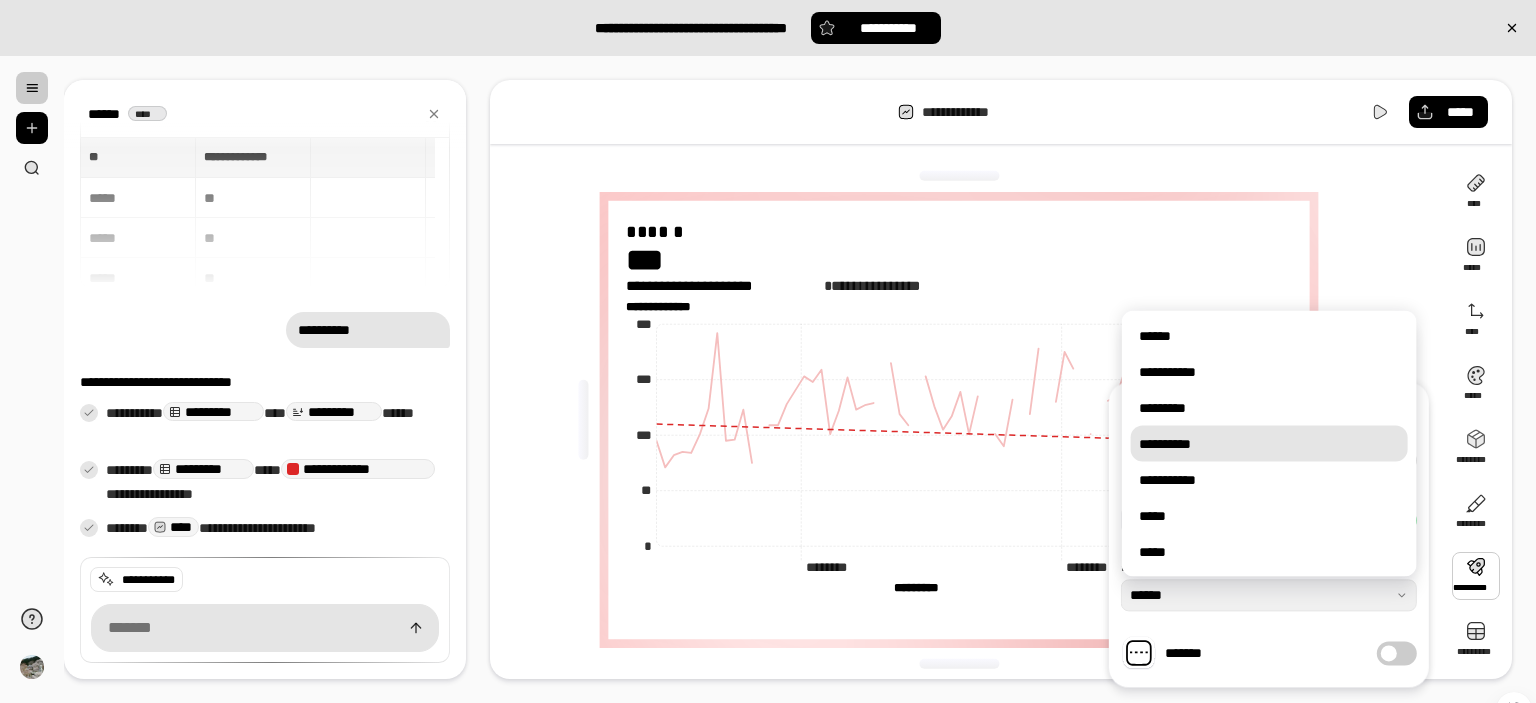 click on "**********" at bounding box center [1269, 444] 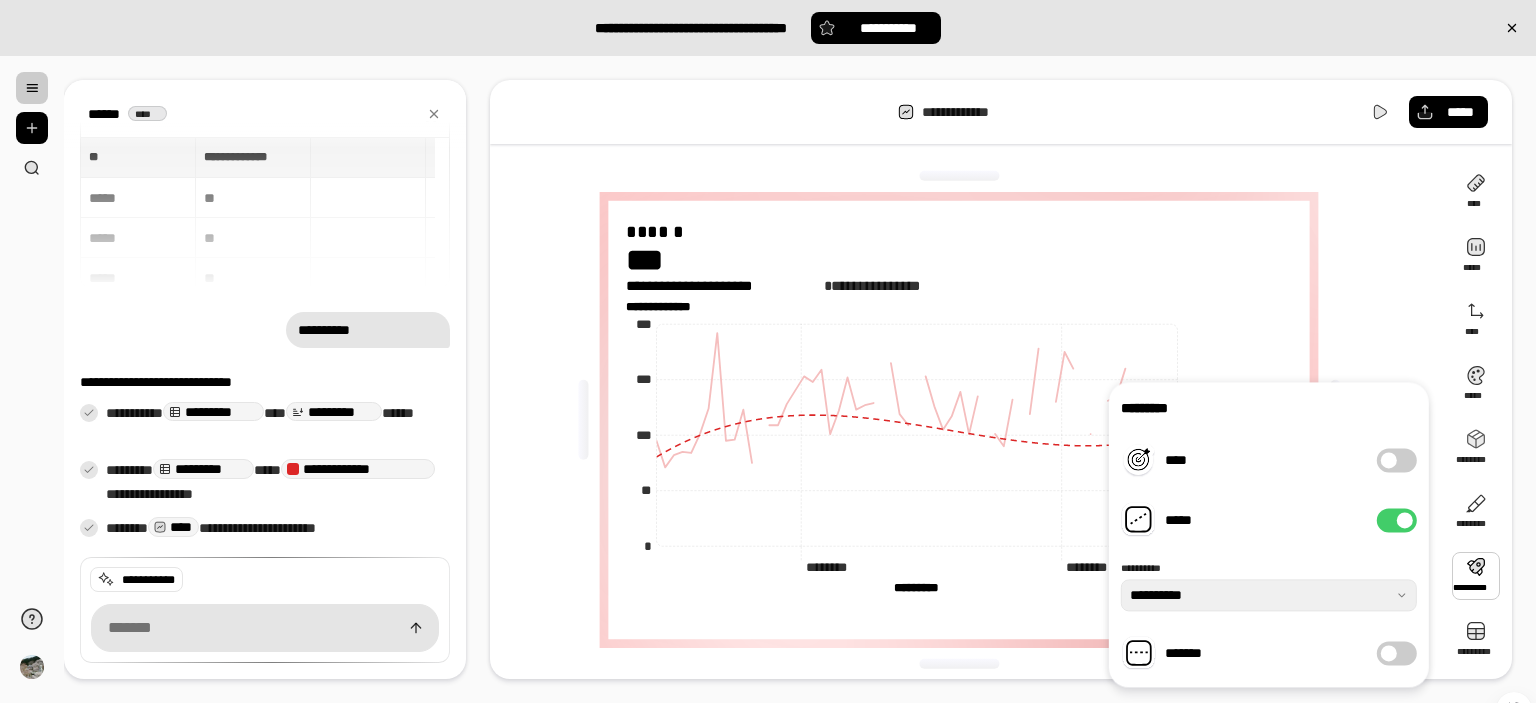 click on "*****" at bounding box center (1397, 520) 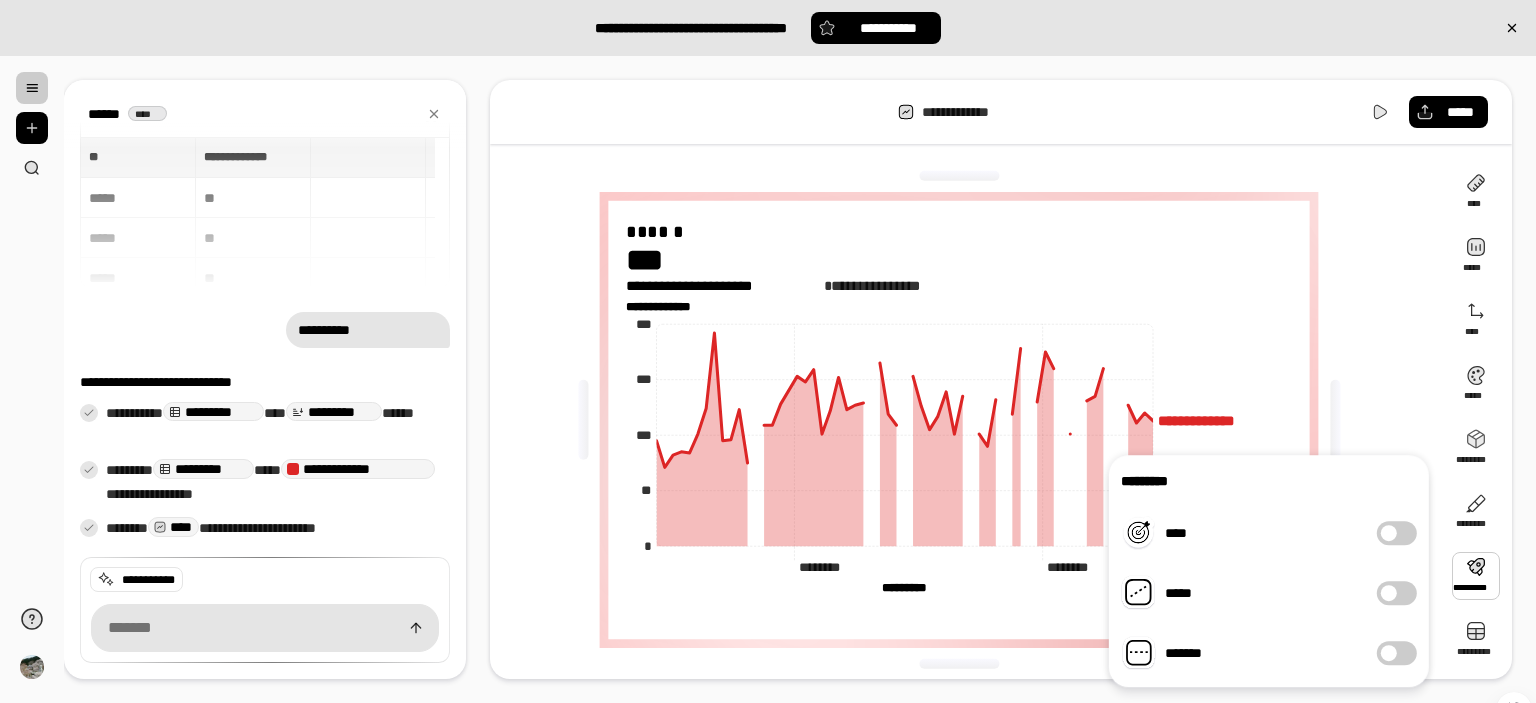 click on "*****" at bounding box center [1397, 593] 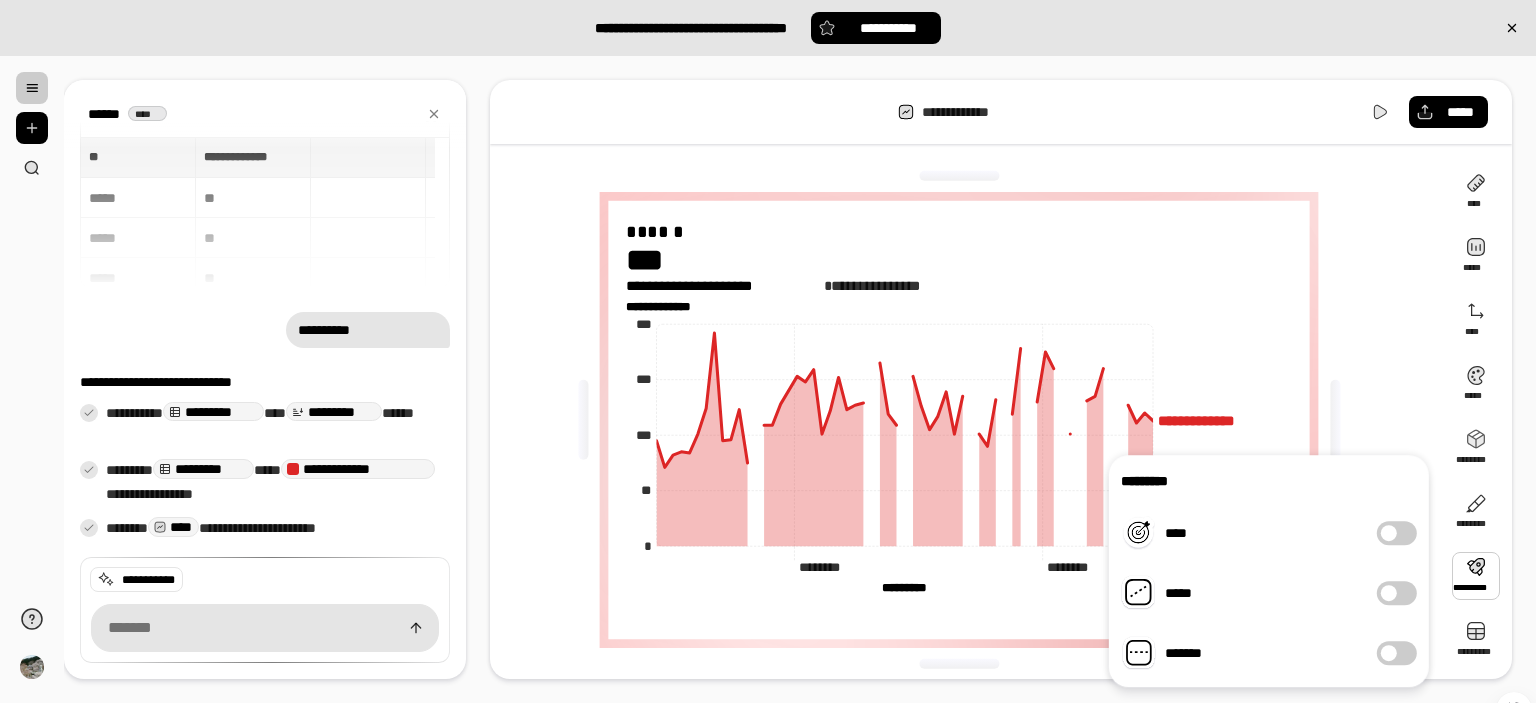 click on "*****" at bounding box center (1397, 593) 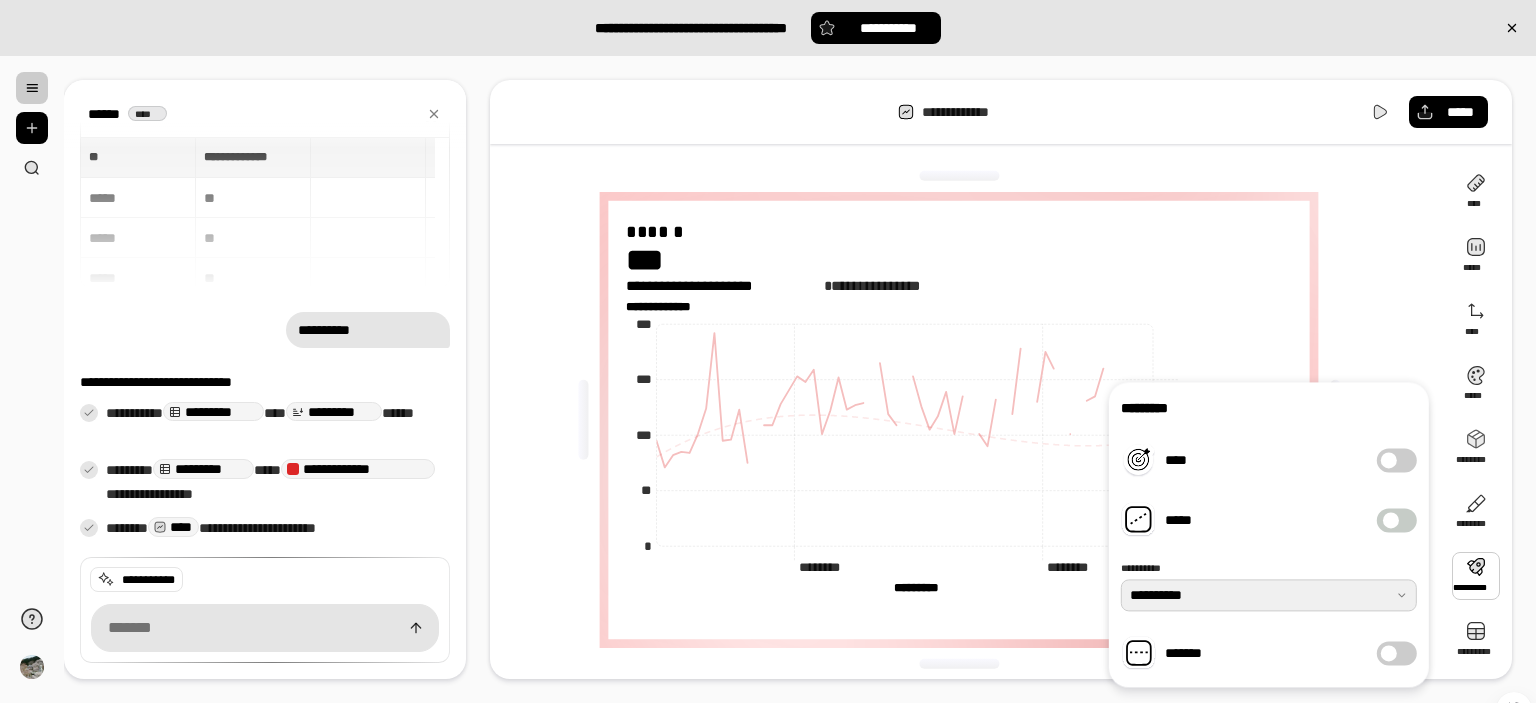 click at bounding box center [1269, 595] 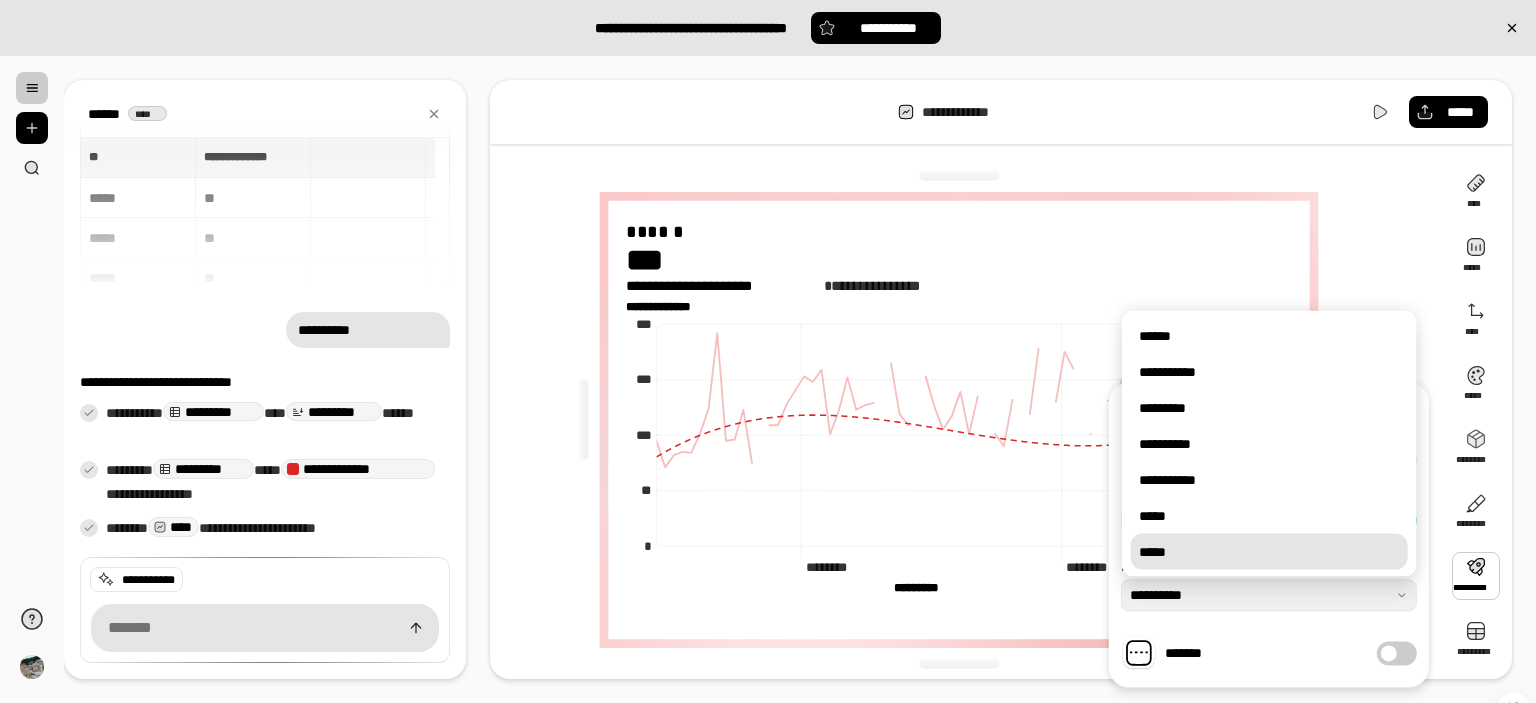click on "*****" at bounding box center (1269, 552) 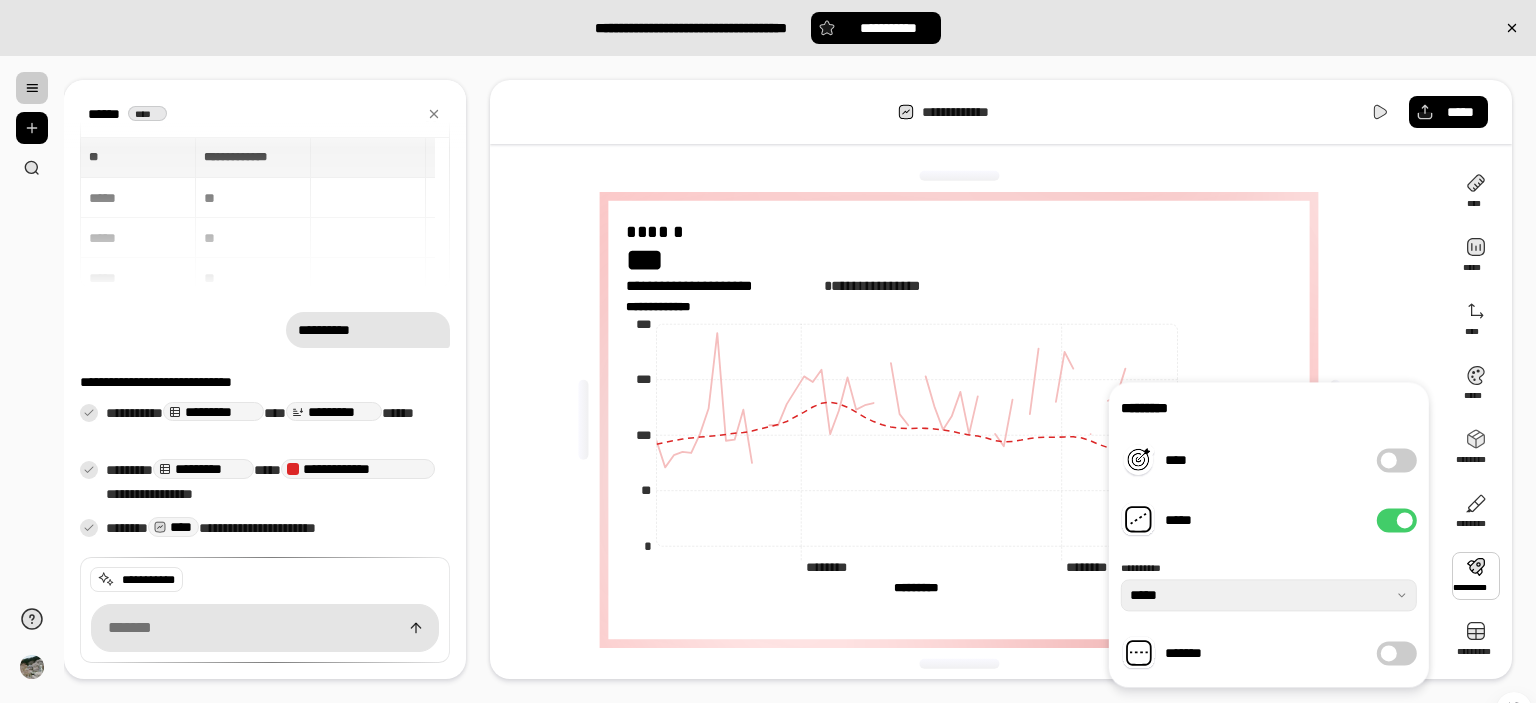 click on "*****" at bounding box center [1243, 520] 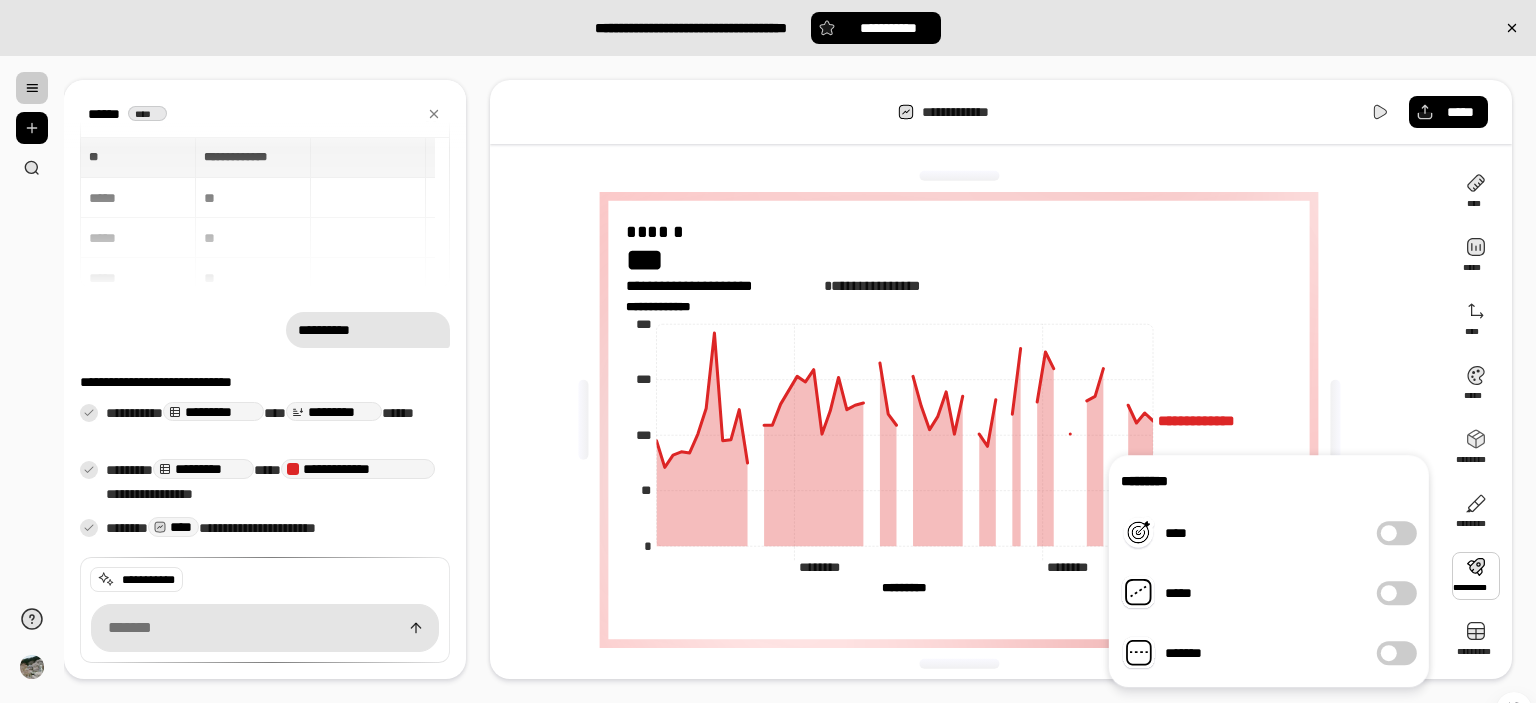 click on "*****" at bounding box center [1397, 593] 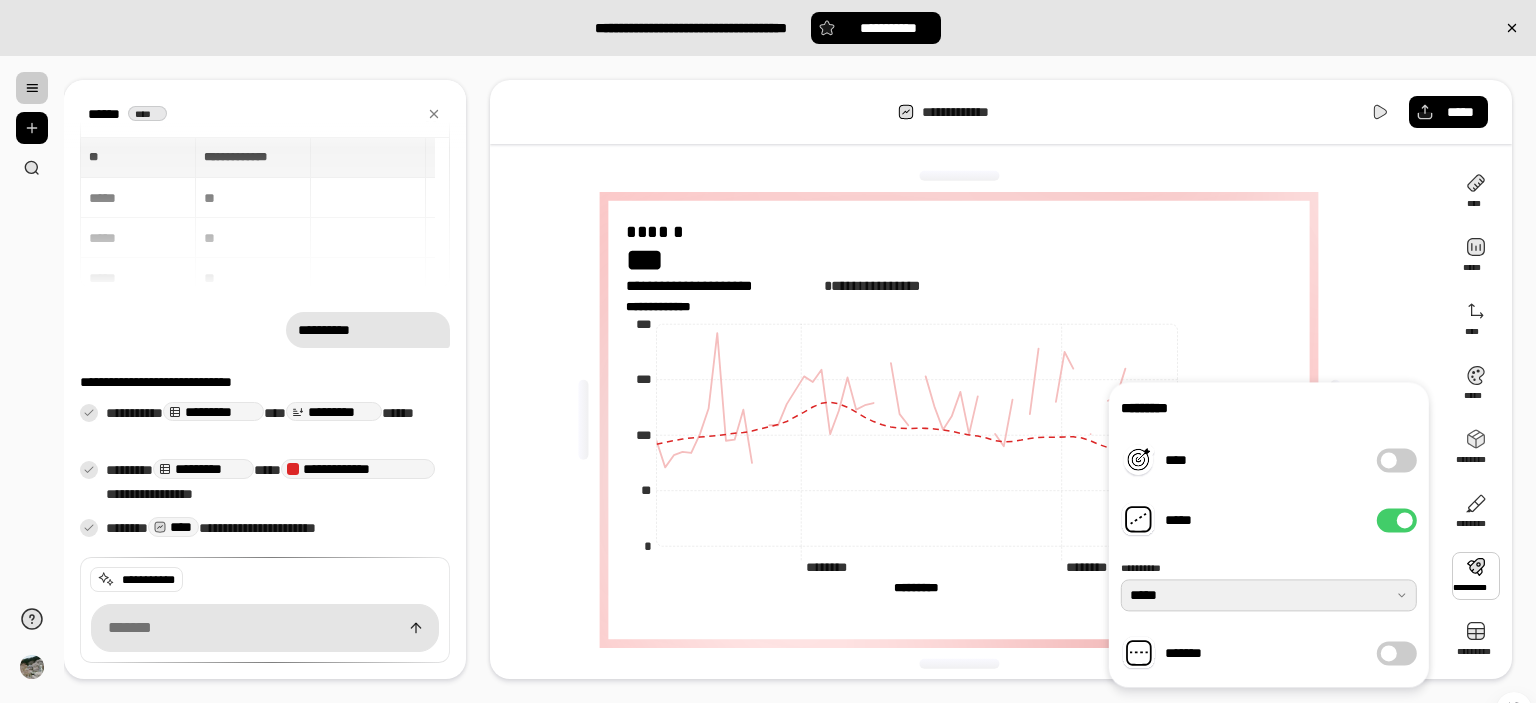 click at bounding box center [1269, 595] 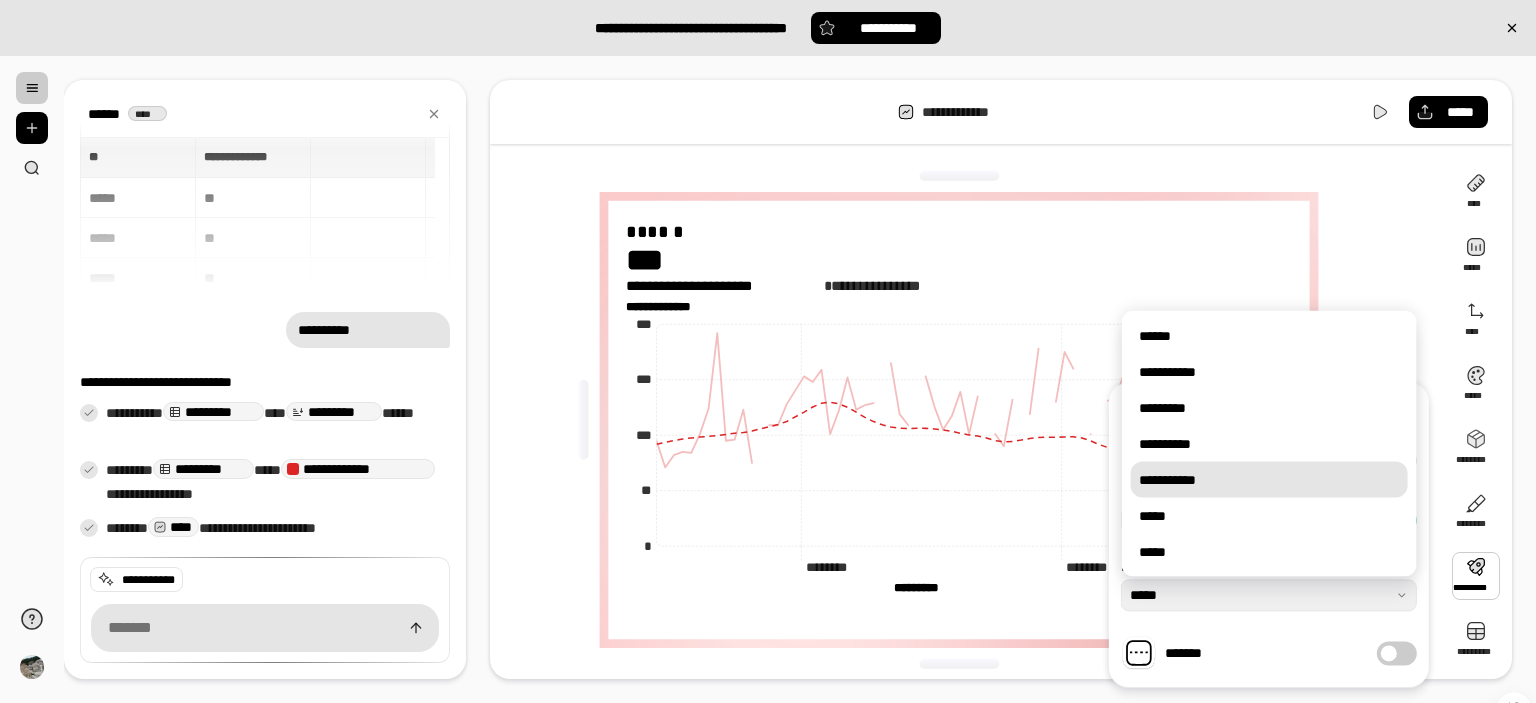click on "**********" at bounding box center [1269, 480] 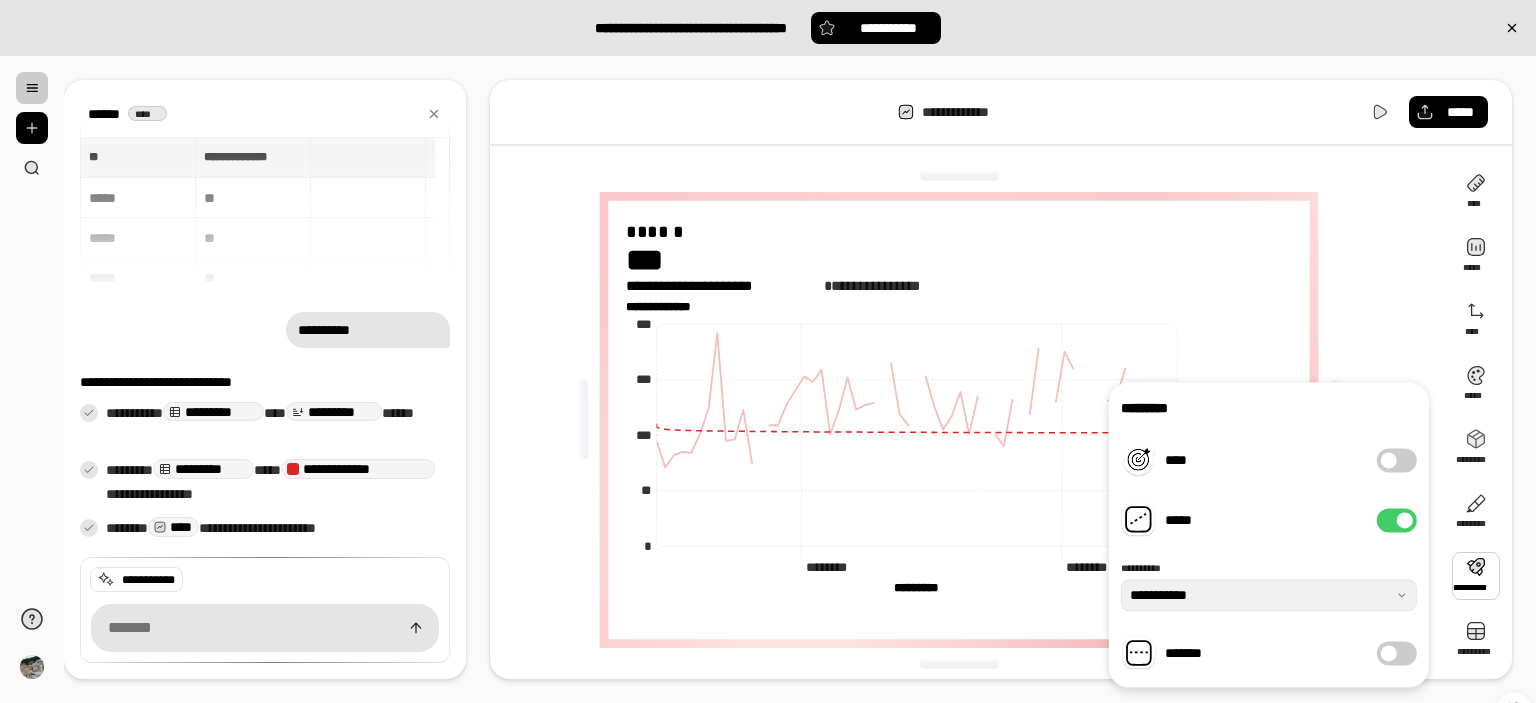 click at bounding box center [1405, 520] 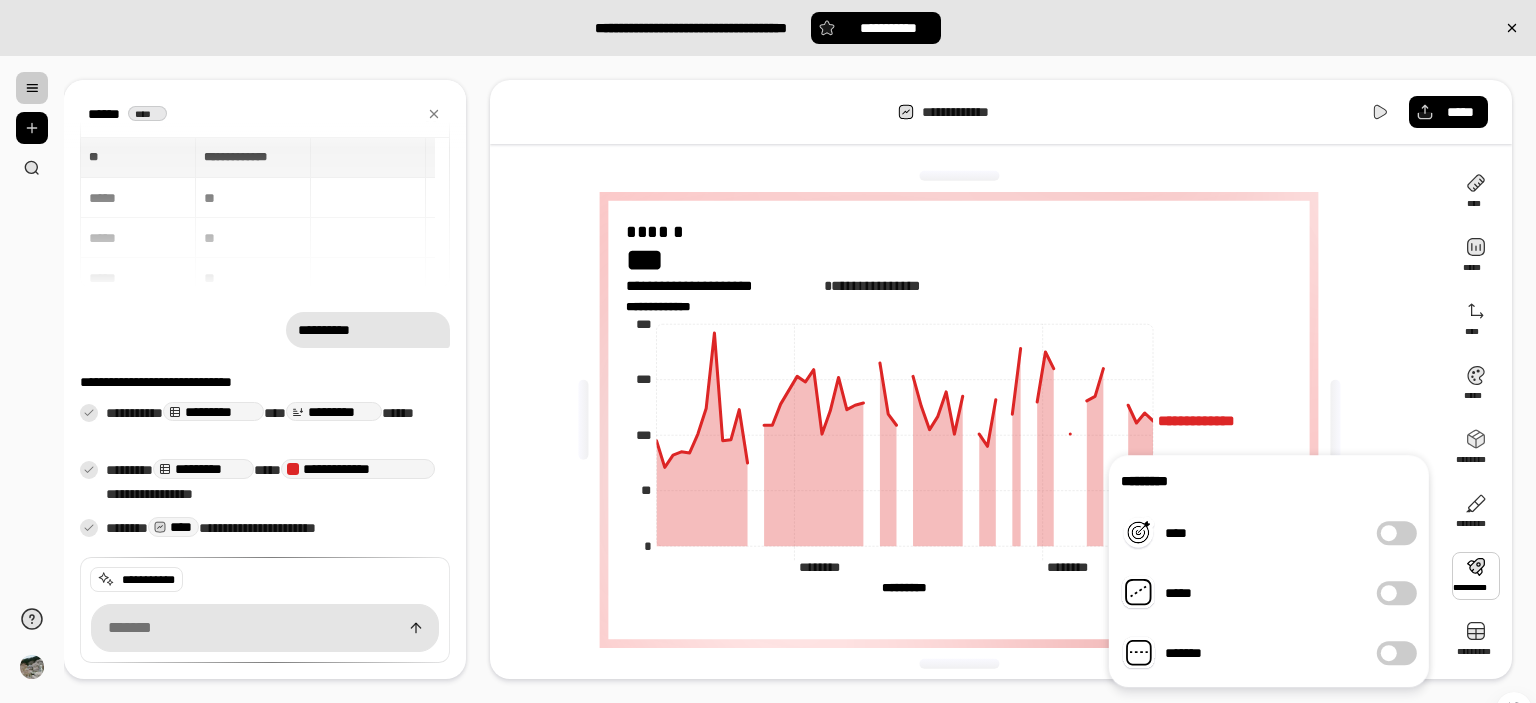 click on "*****" at bounding box center (1397, 593) 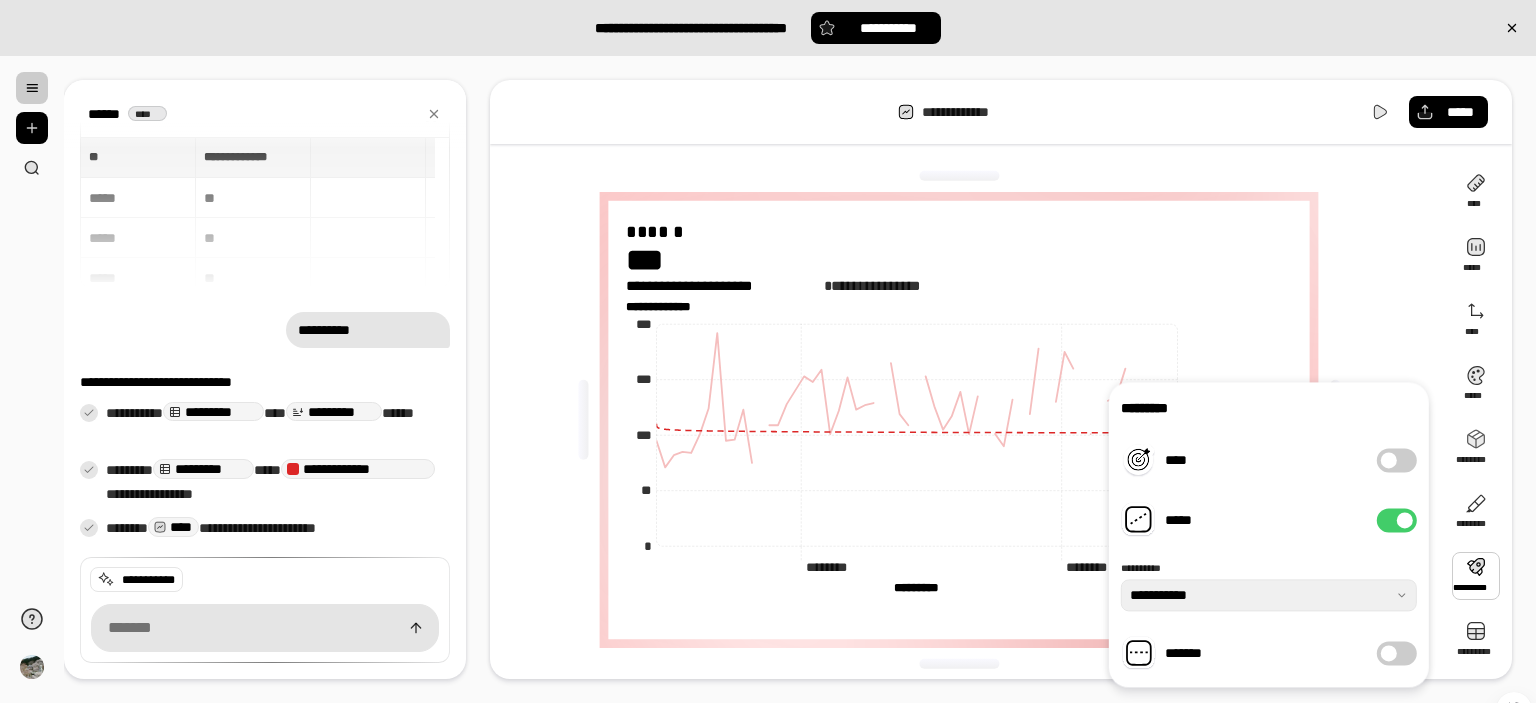click on "*******" at bounding box center [1397, 653] 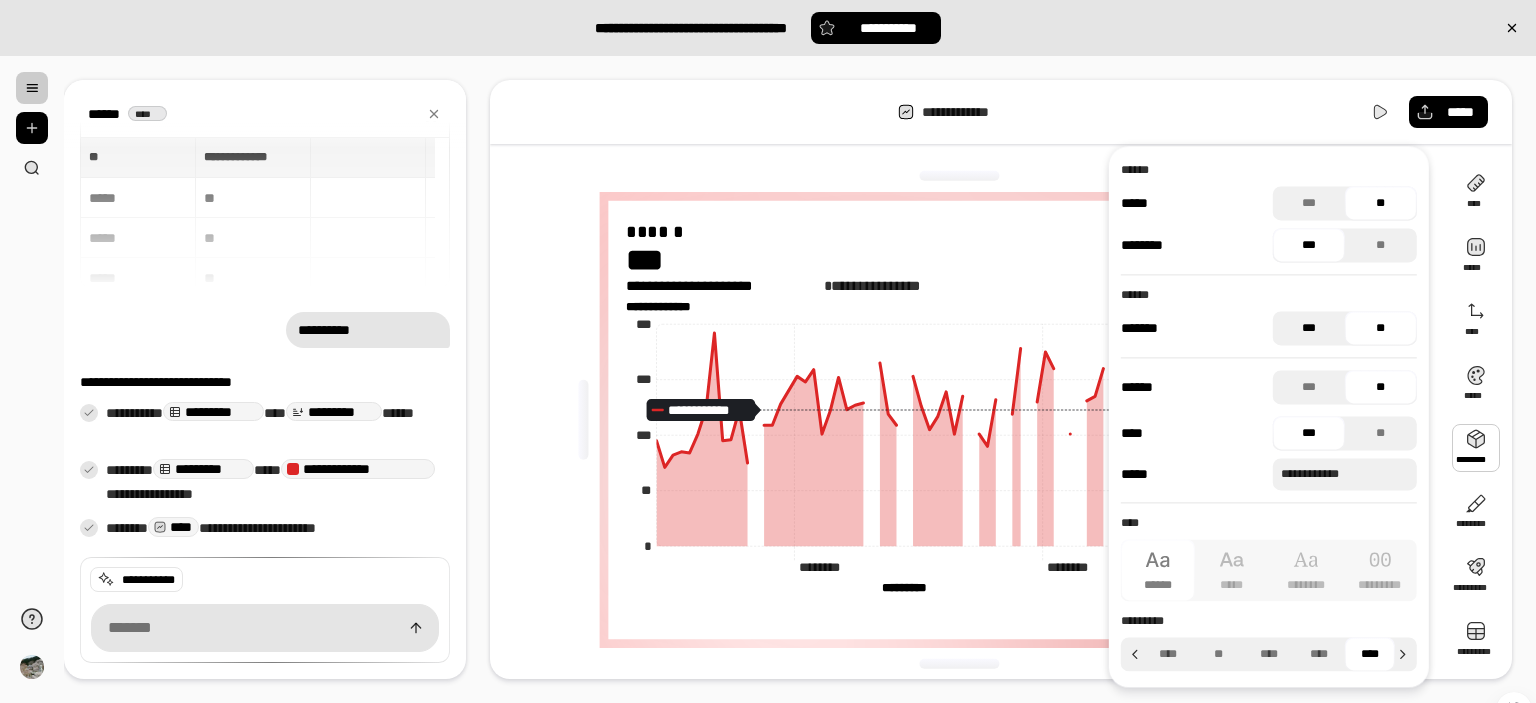click on "***" at bounding box center [1309, 328] 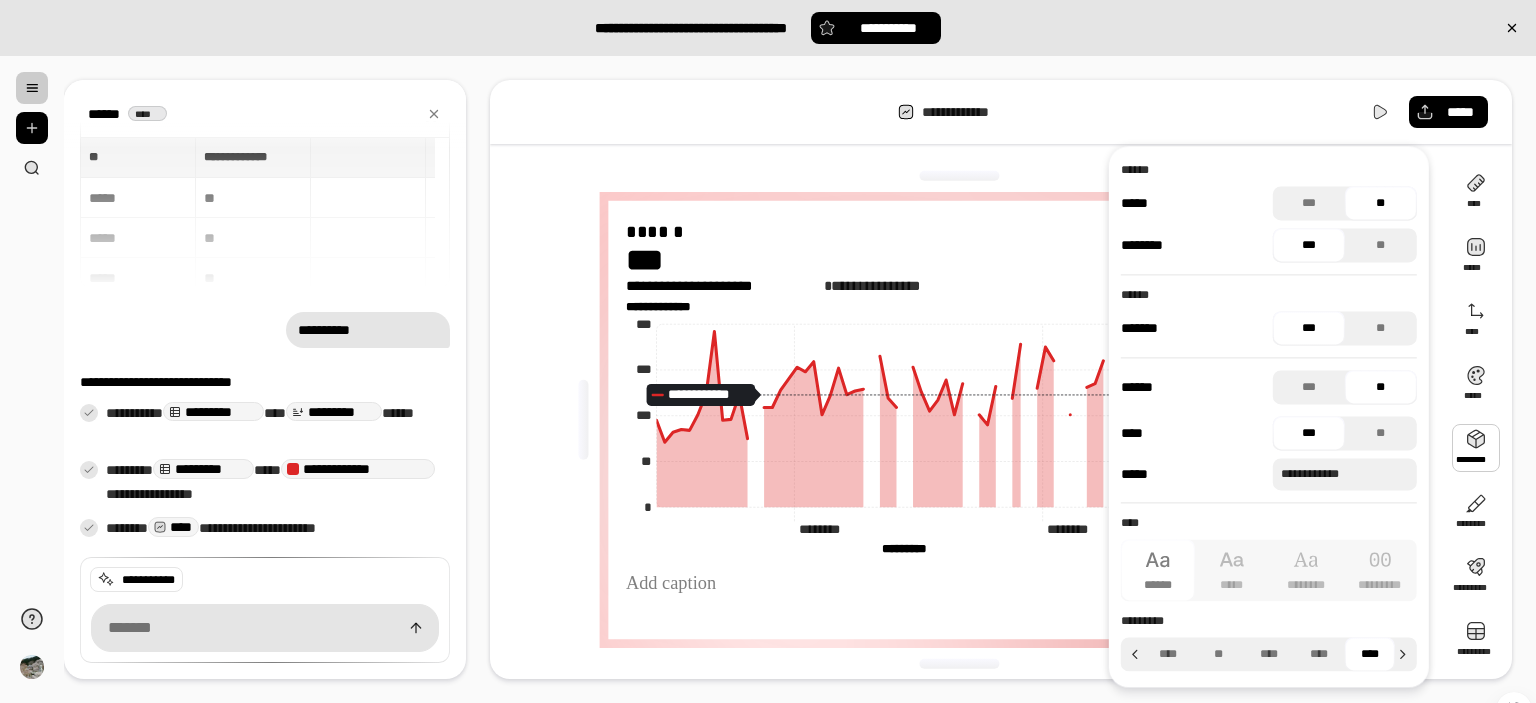 click on "***" at bounding box center (1309, 328) 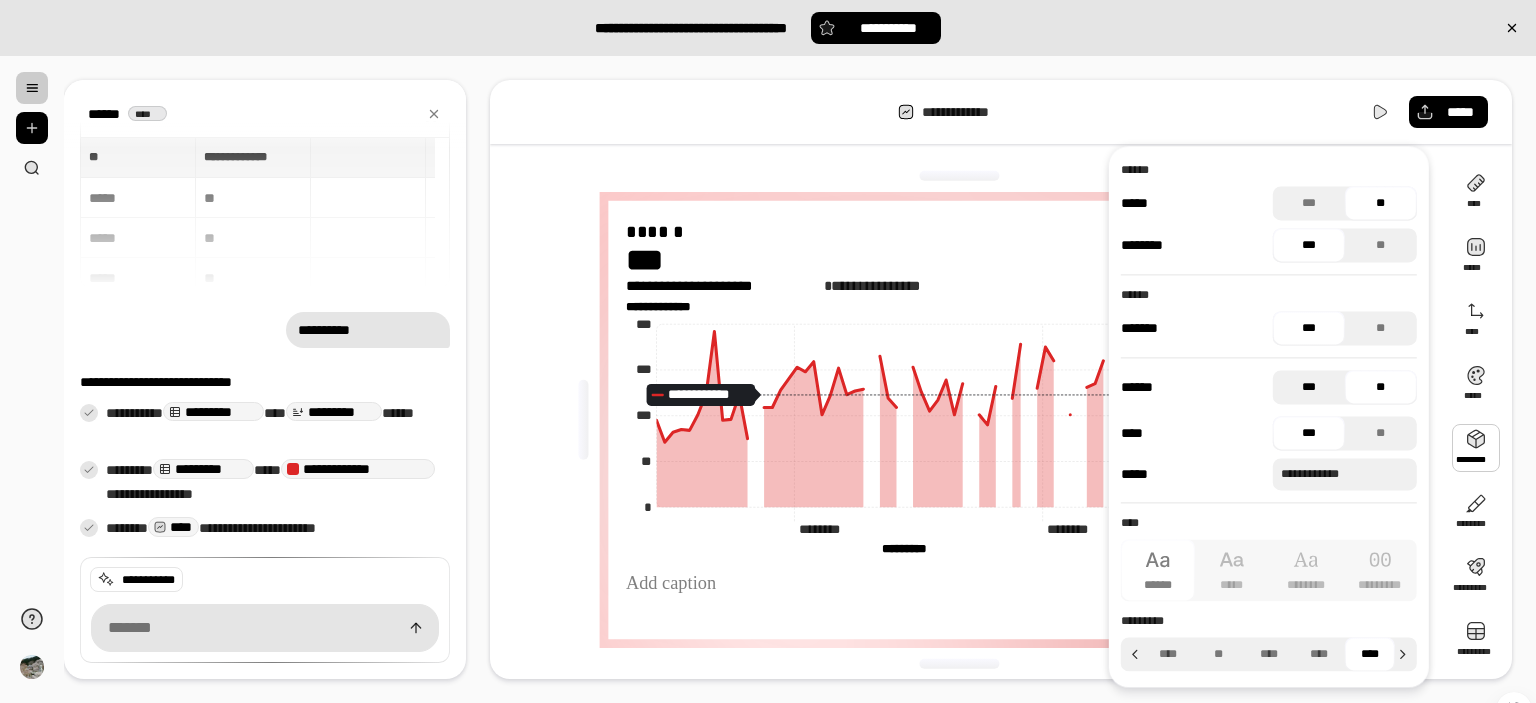 click on "***" at bounding box center [1309, 387] 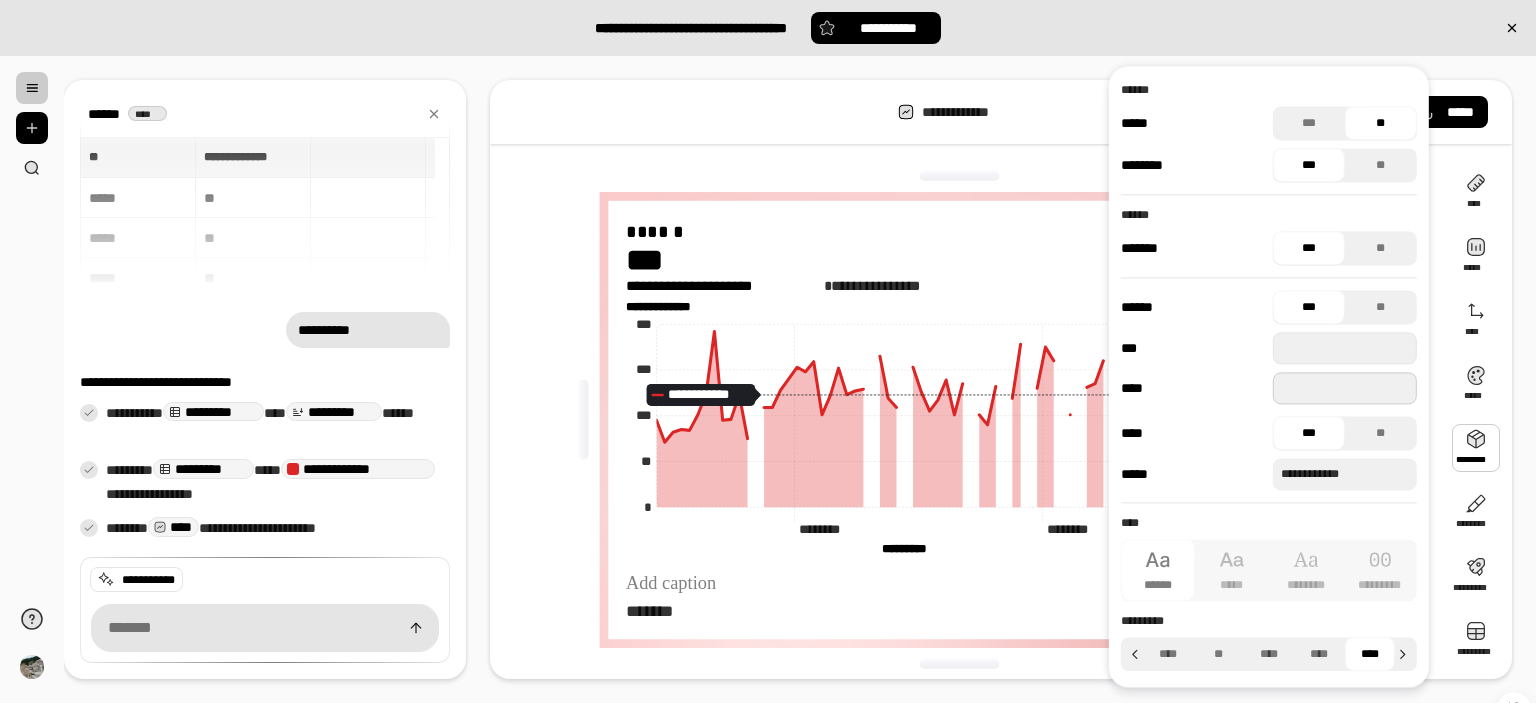 click at bounding box center [1345, 388] 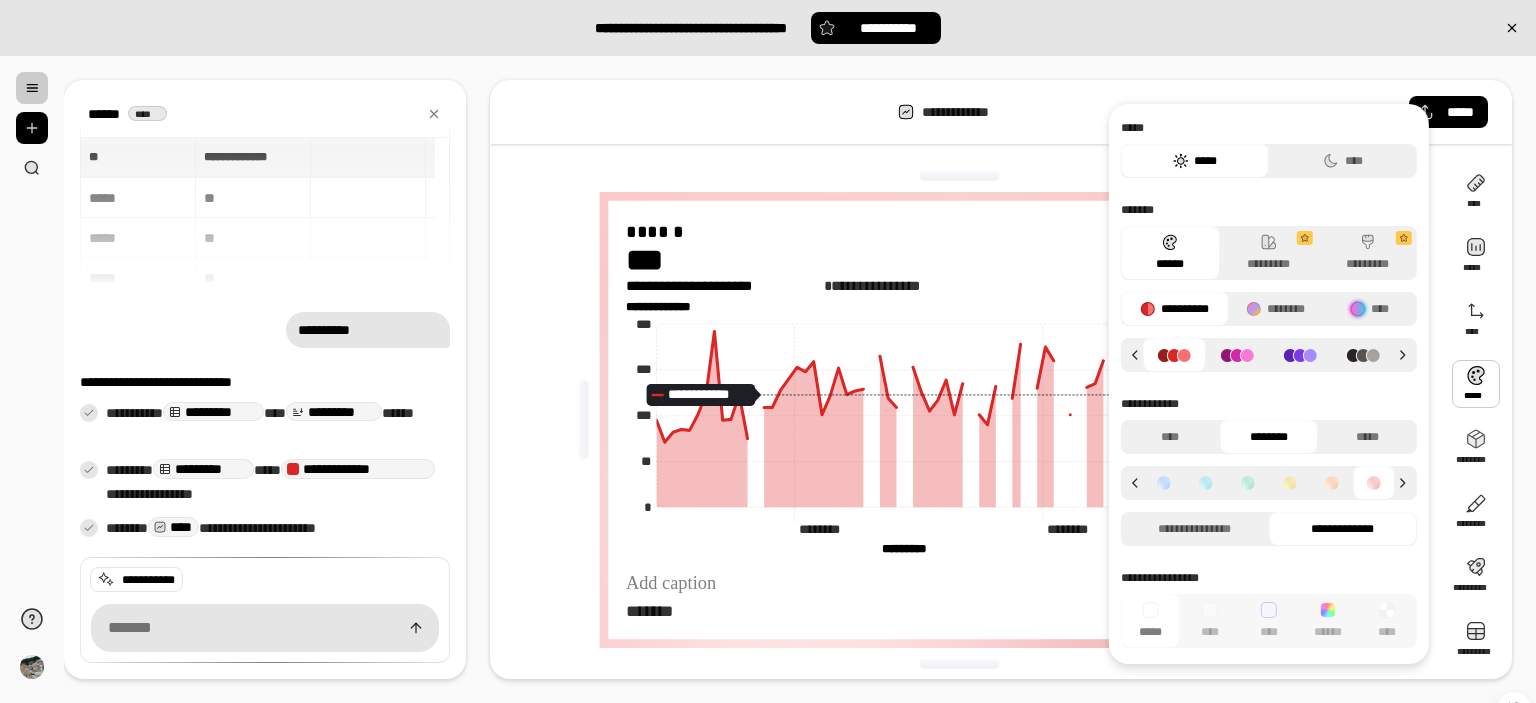 click 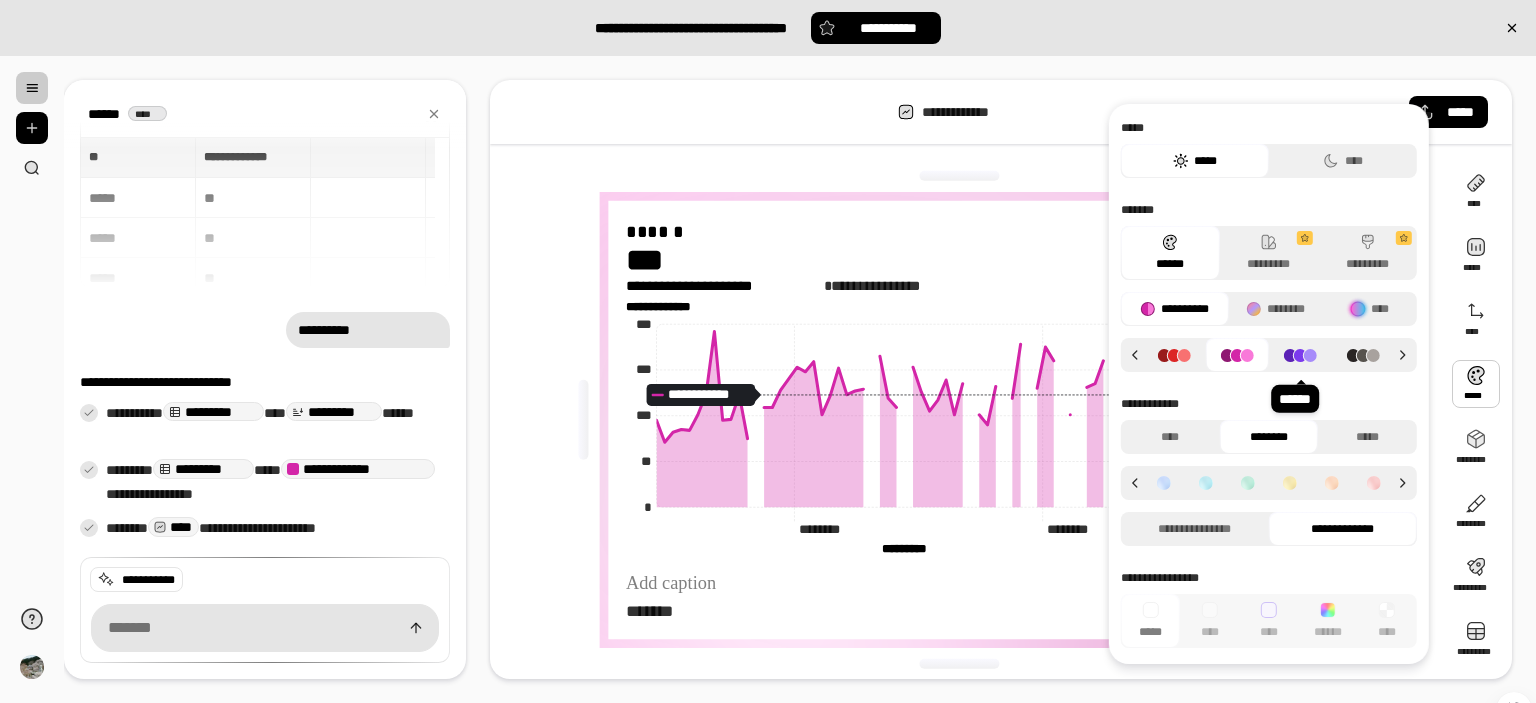 click 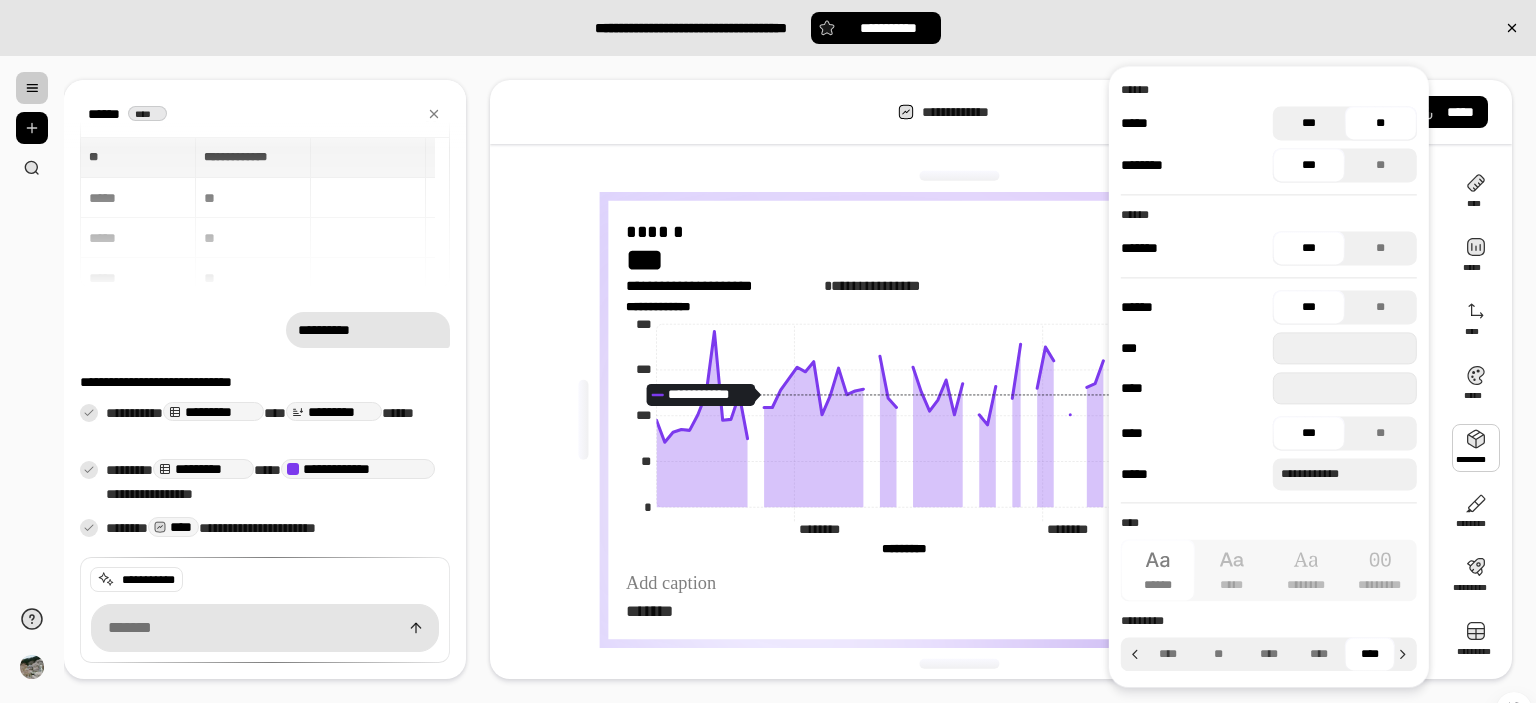 click on "***" at bounding box center (1309, 123) 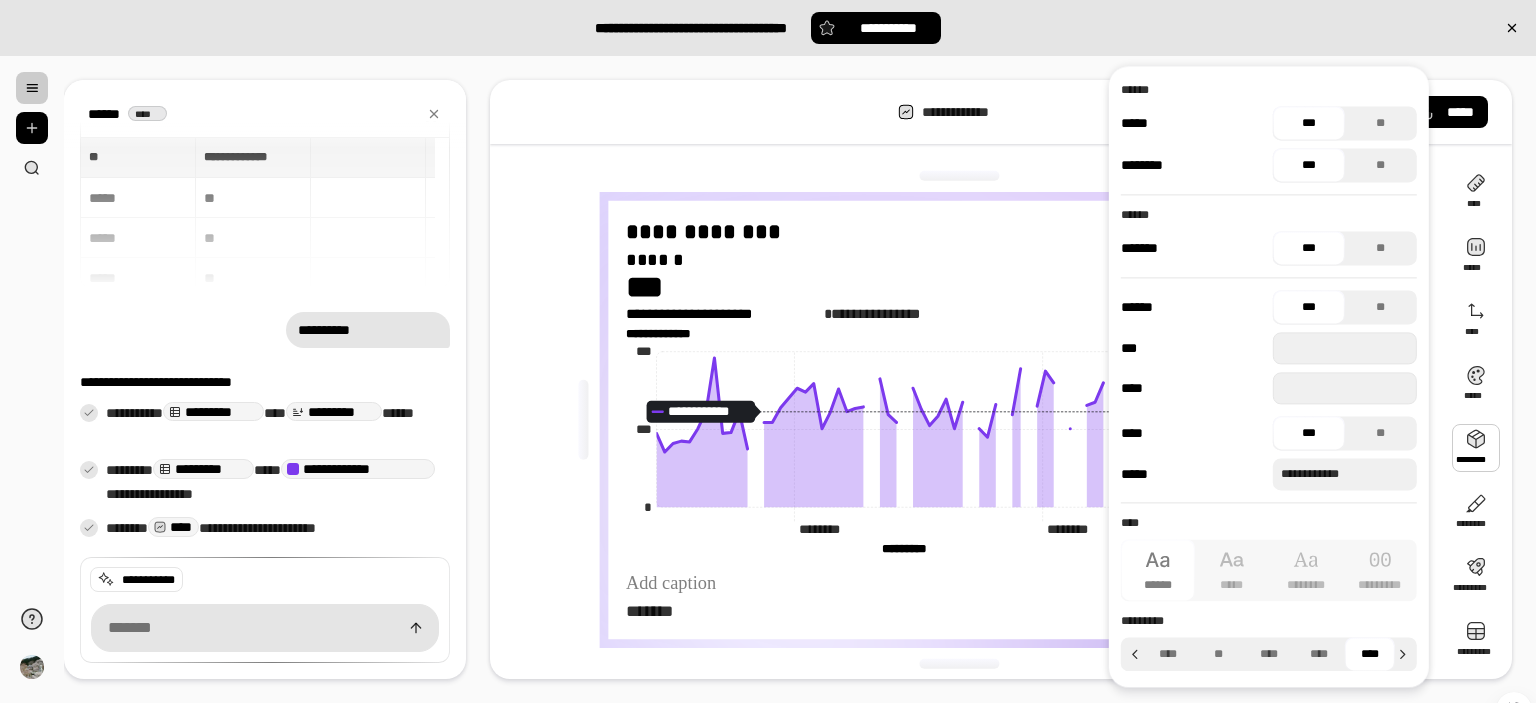 click on "***" at bounding box center (1309, 165) 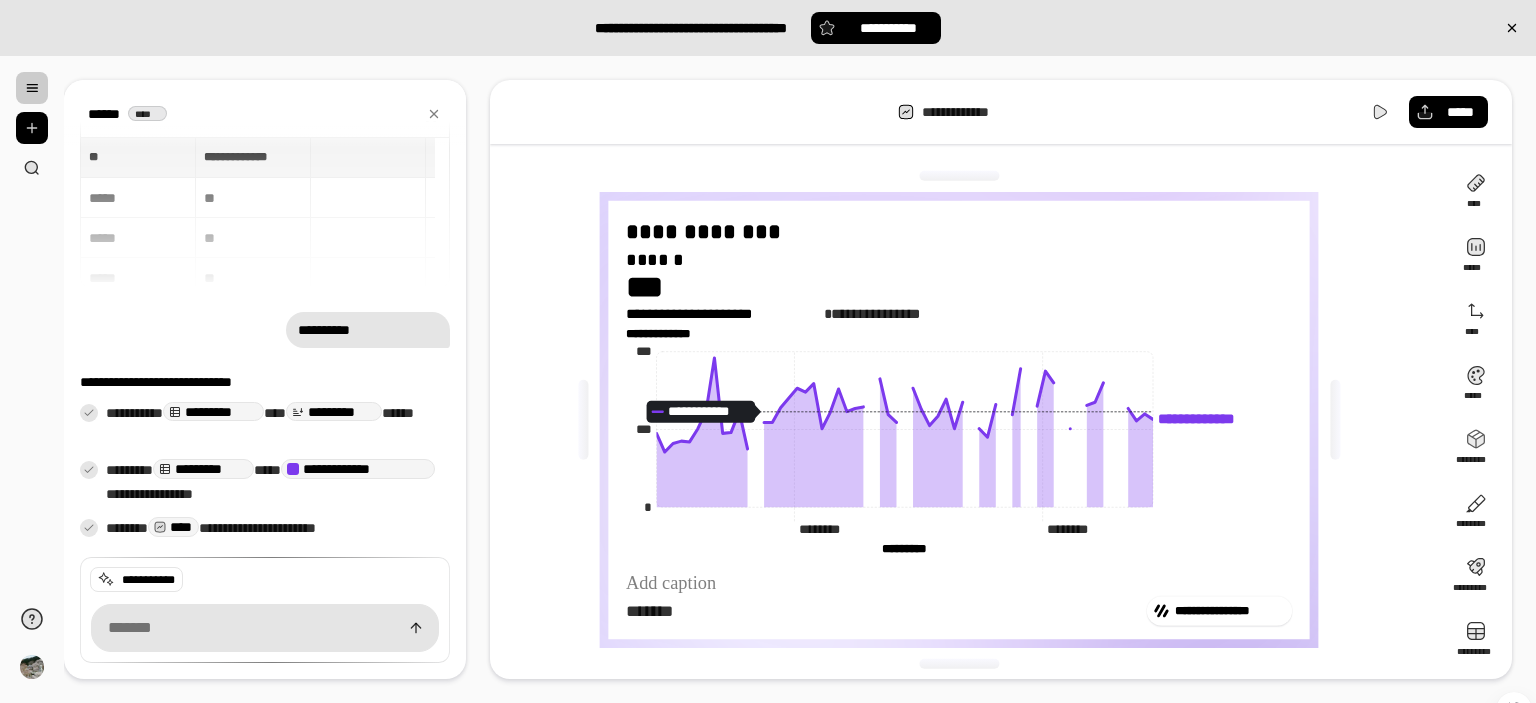 click on "**********" at bounding box center [967, 420] 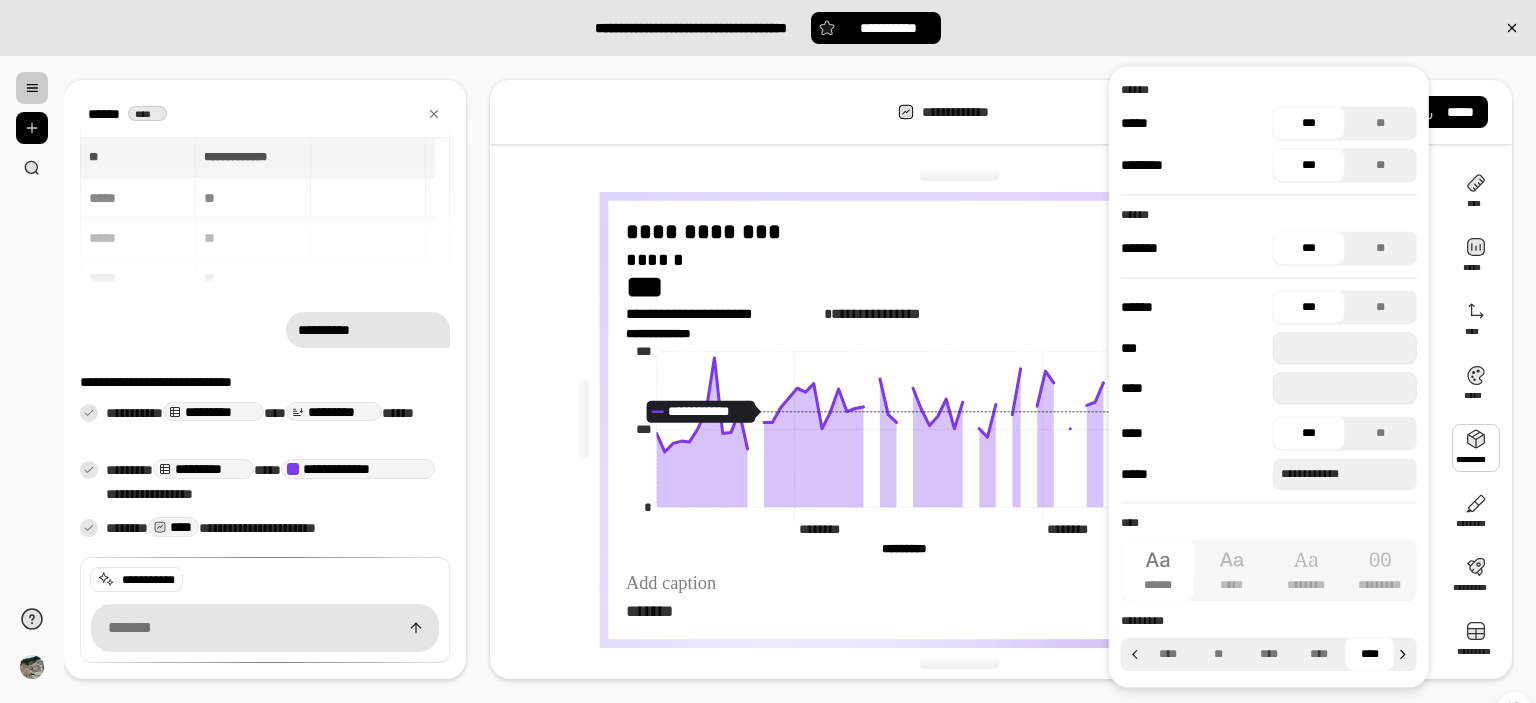 click 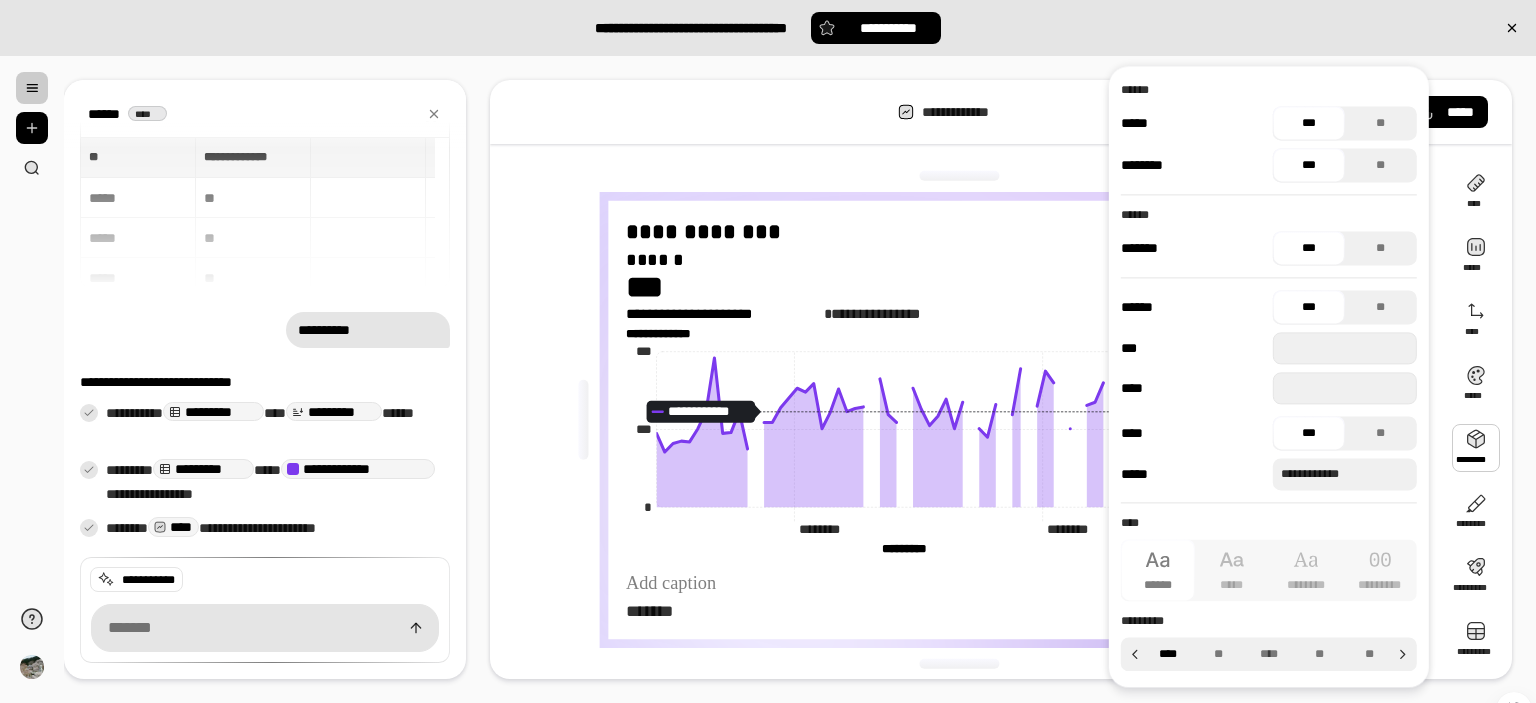 click on "****" at bounding box center (1168, 654) 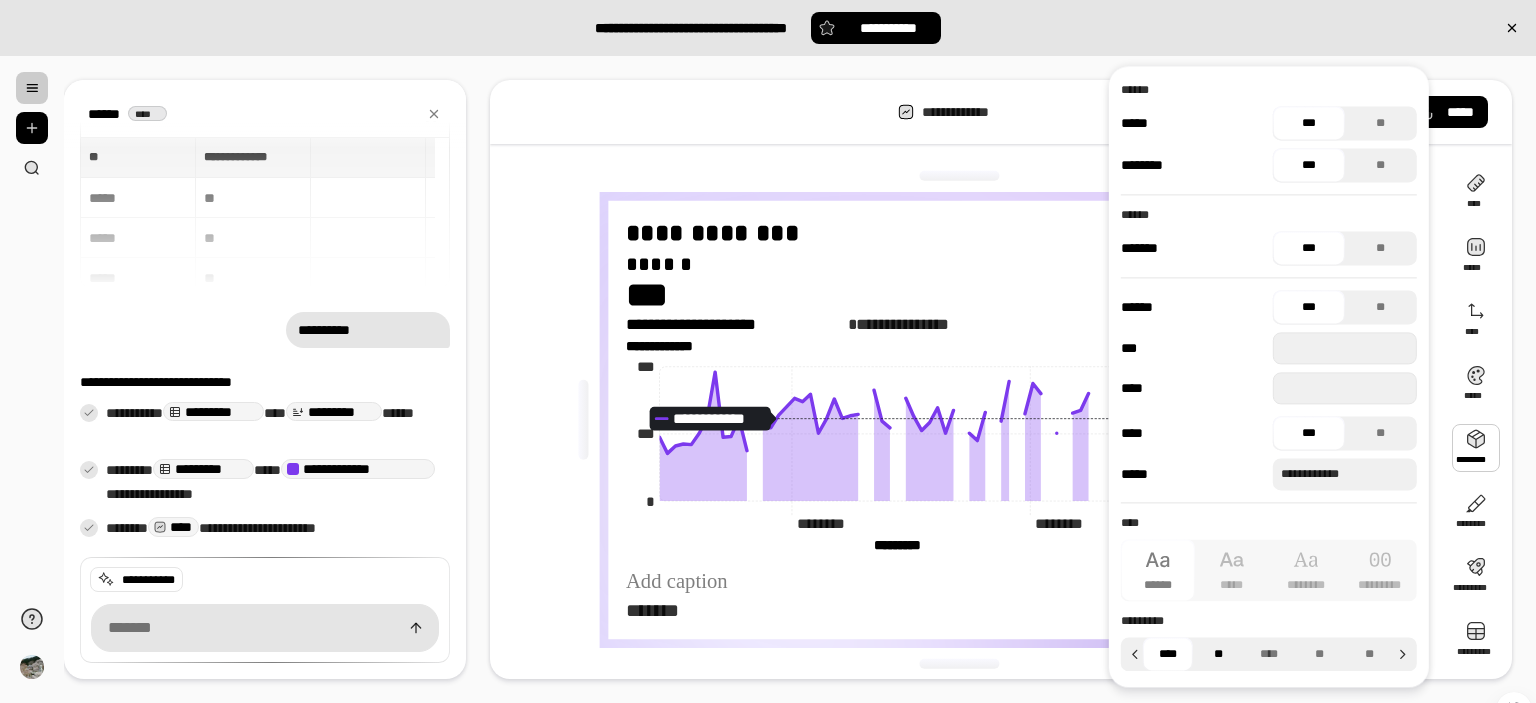 click on "**" at bounding box center [1218, 654] 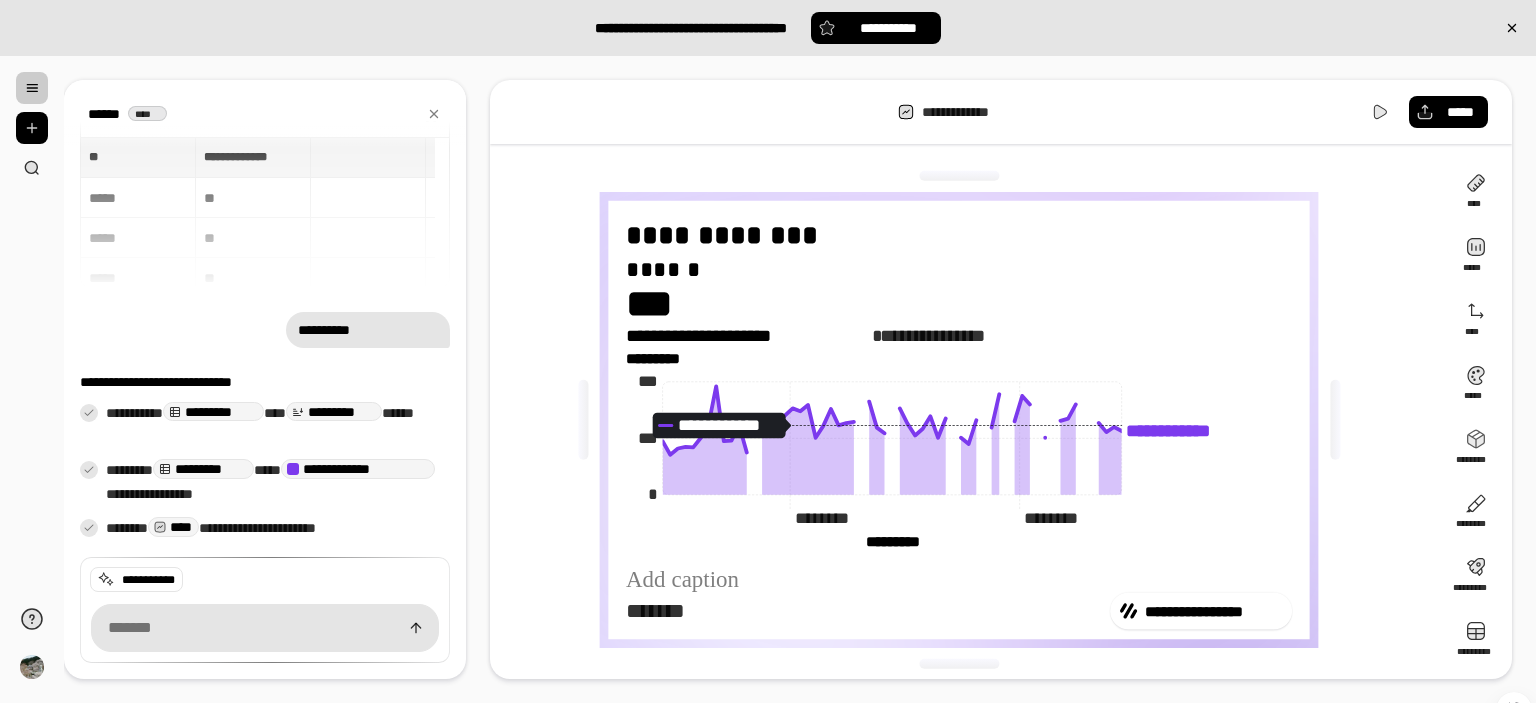 click on "**********" 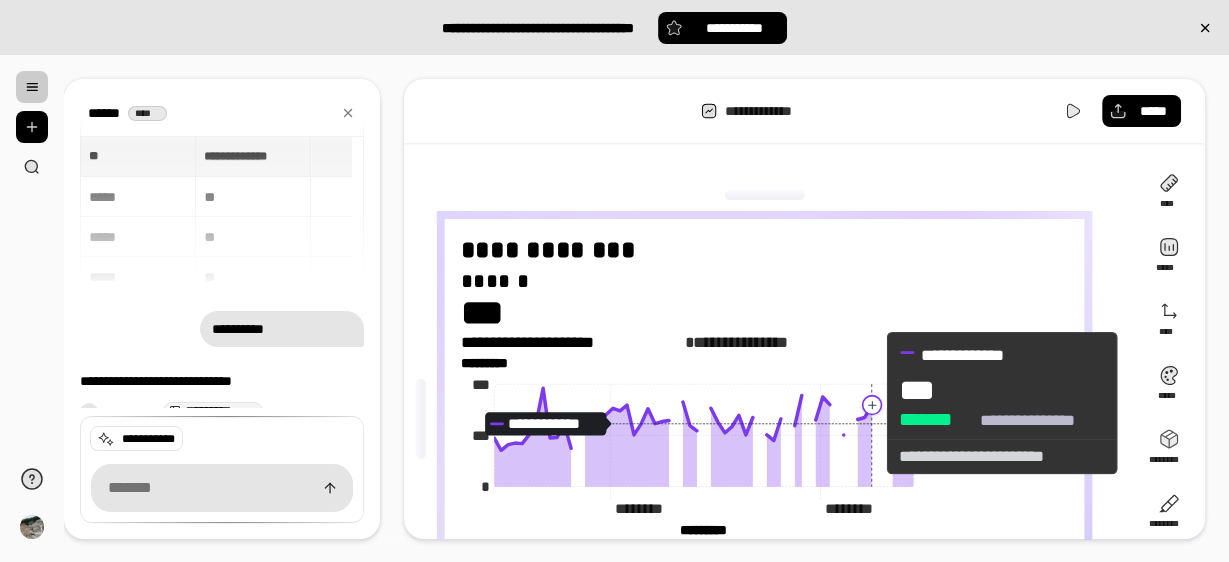 click 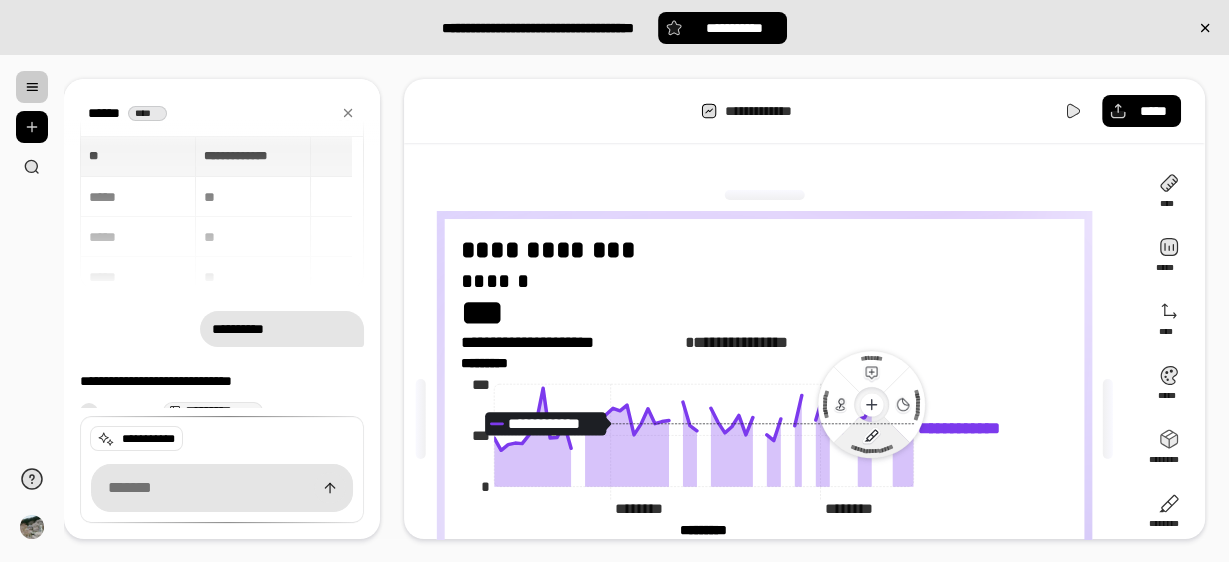 click 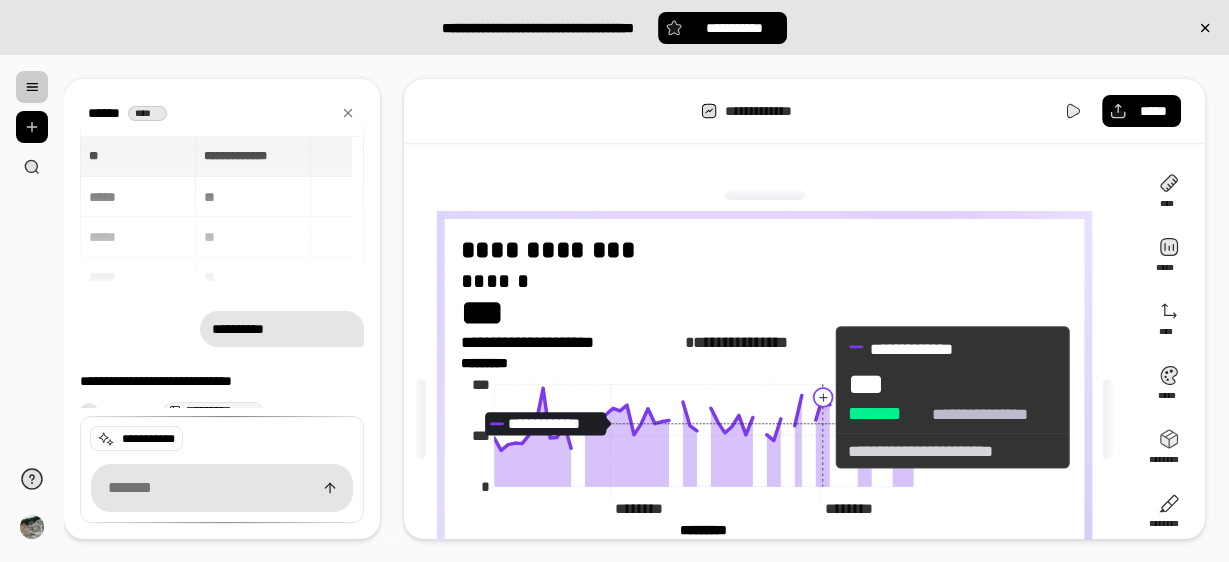 click 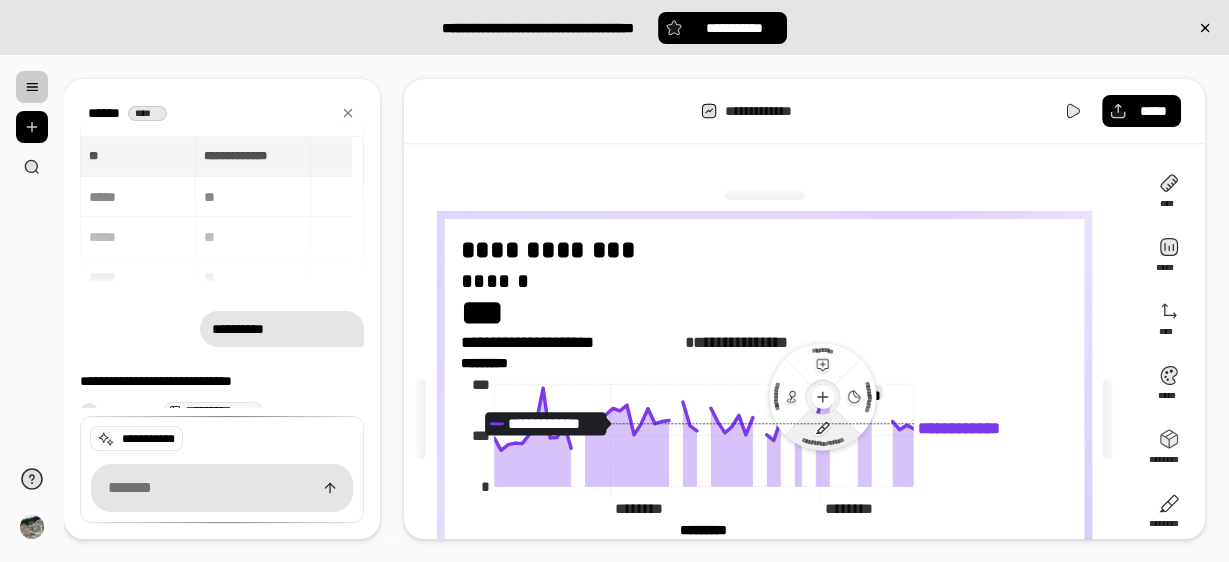 click 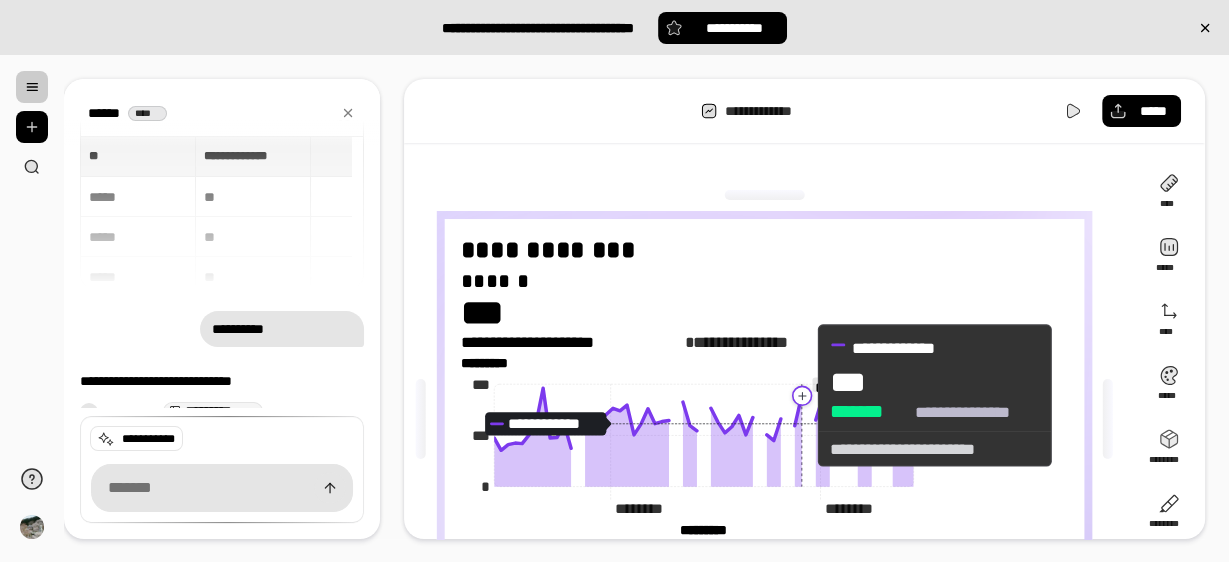 click 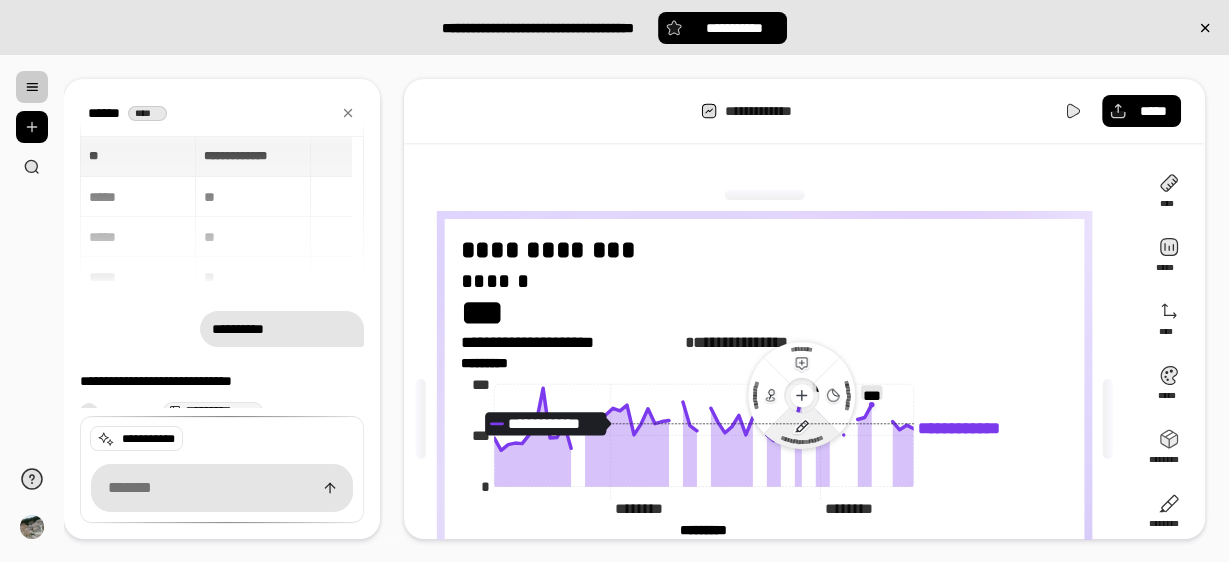 click 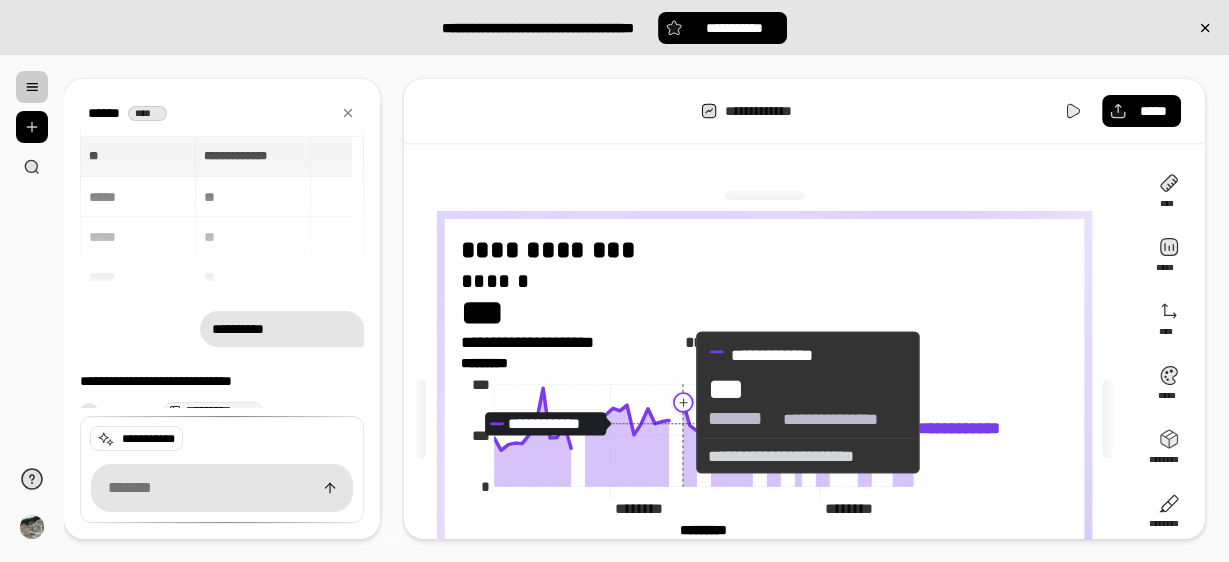 click 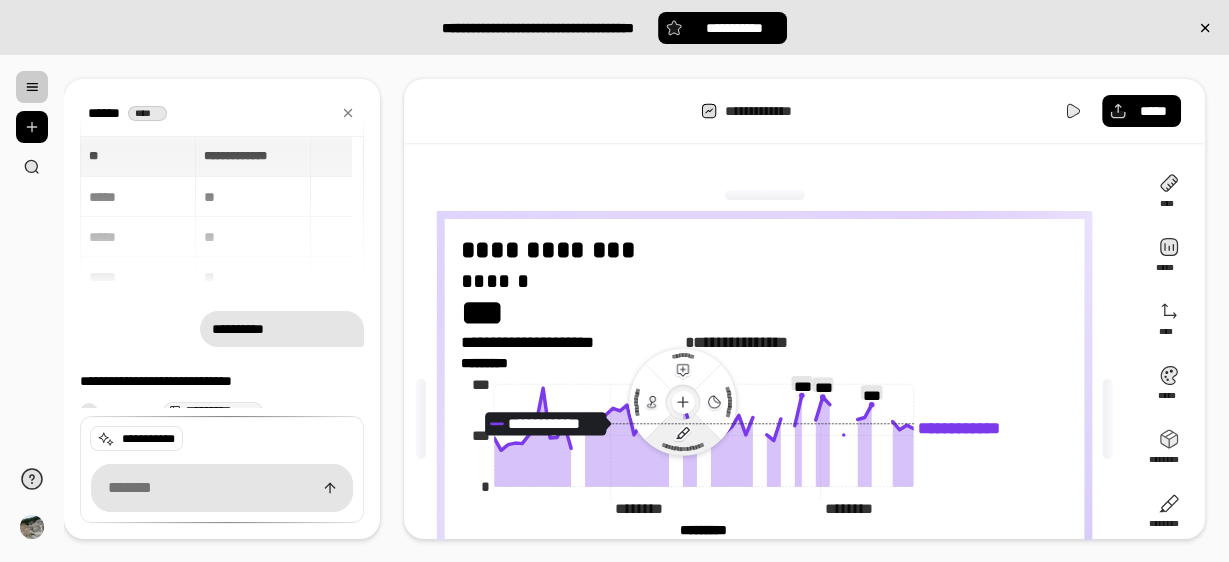 click 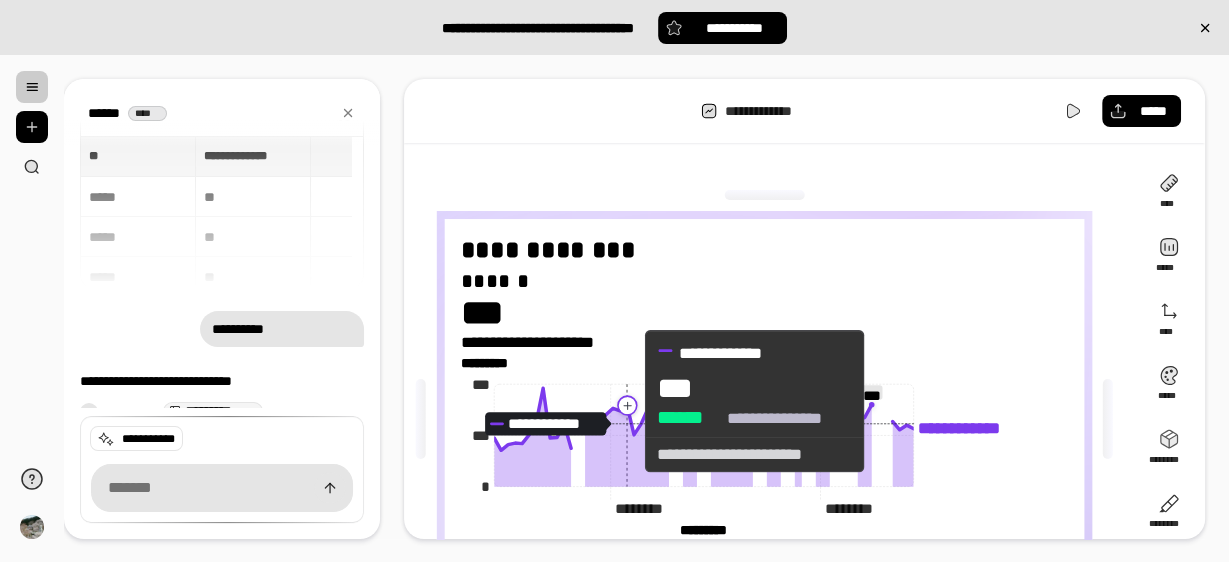 click 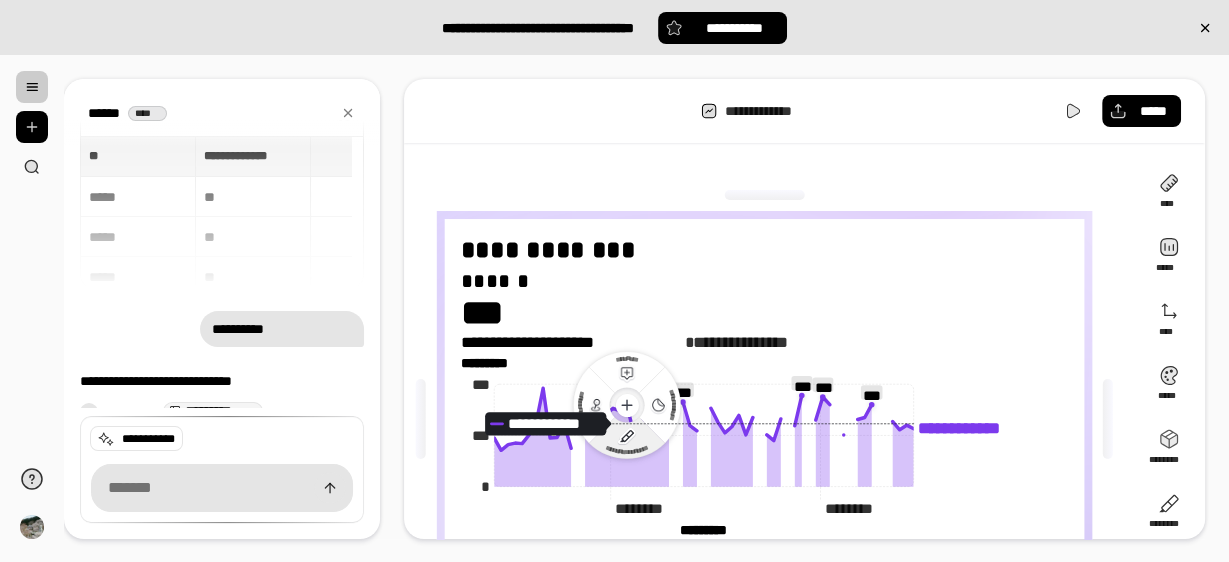 click 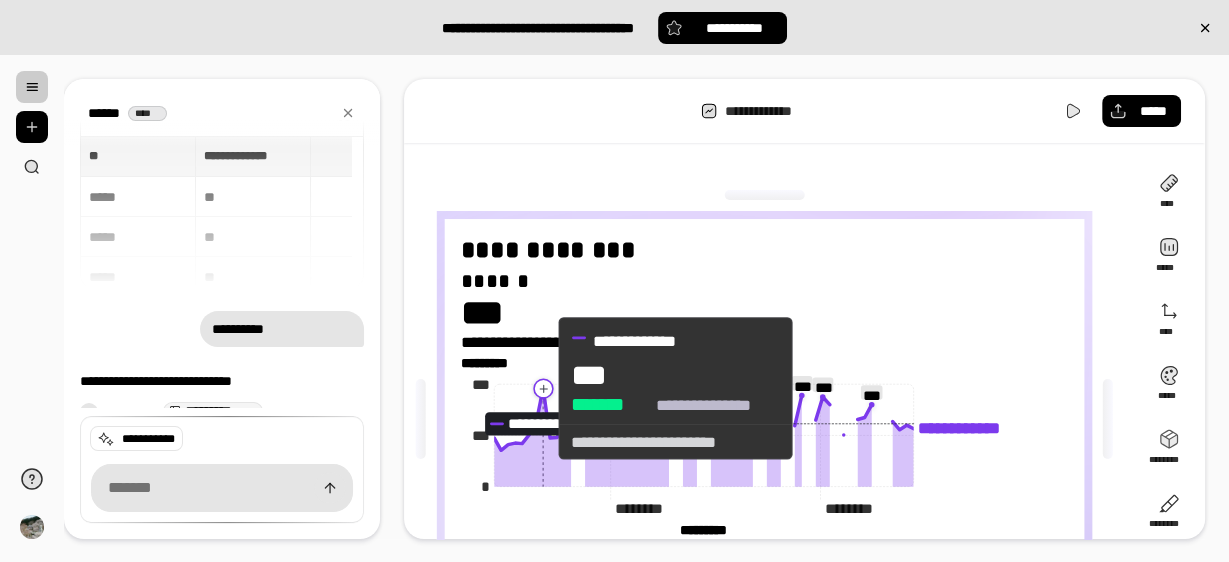 click 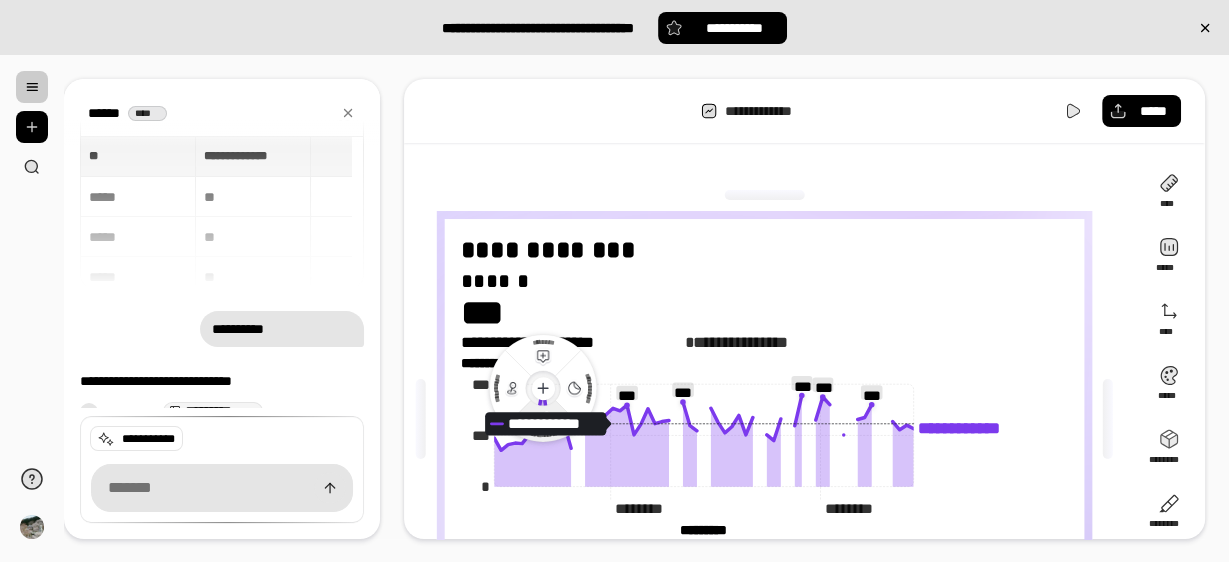 click on "**********" 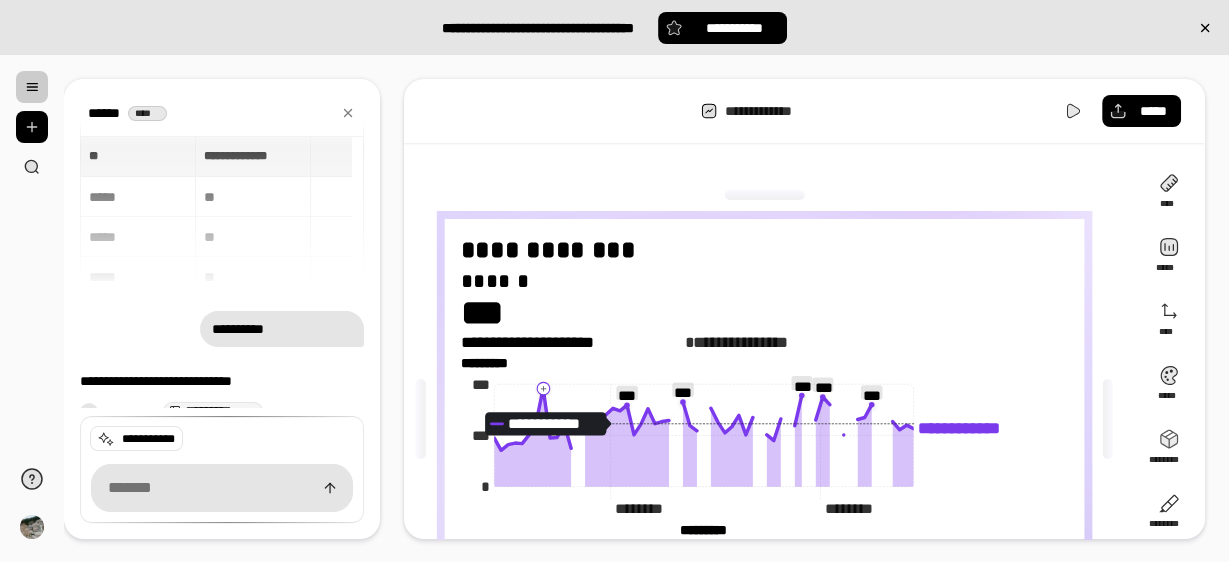 click on "**********" at bounding box center [764, 325] 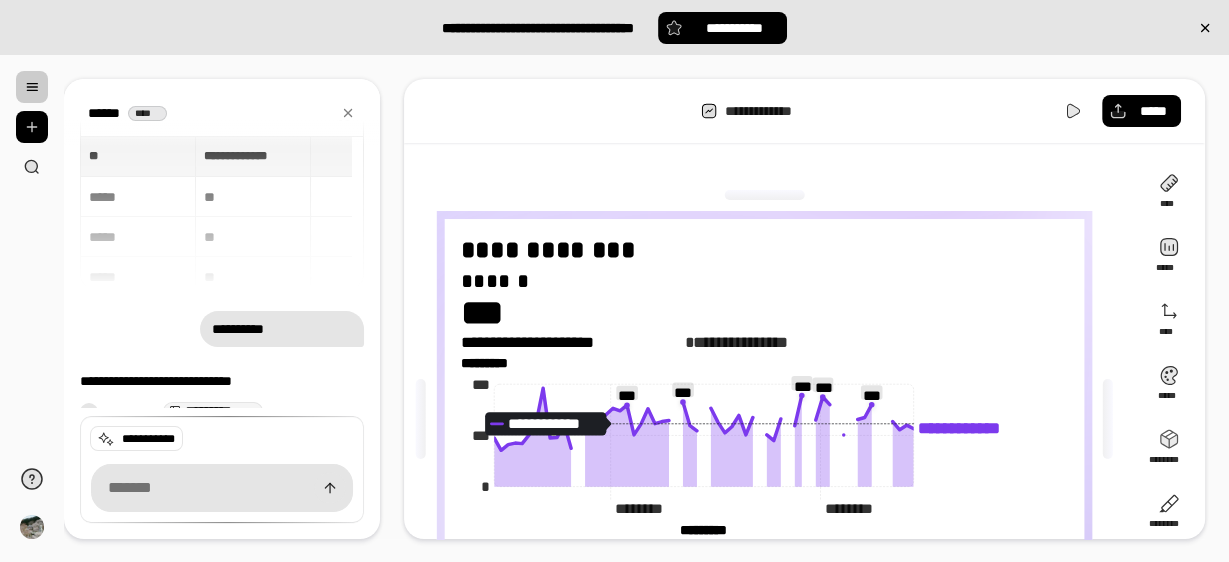 click on "**********" 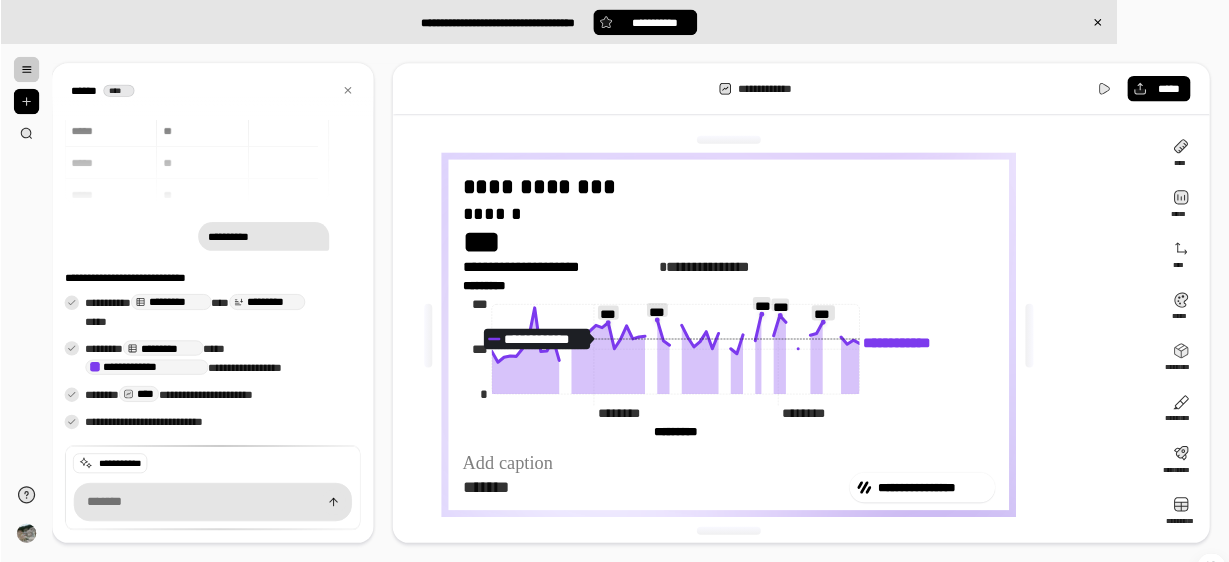 scroll, scrollTop: 32, scrollLeft: 0, axis: vertical 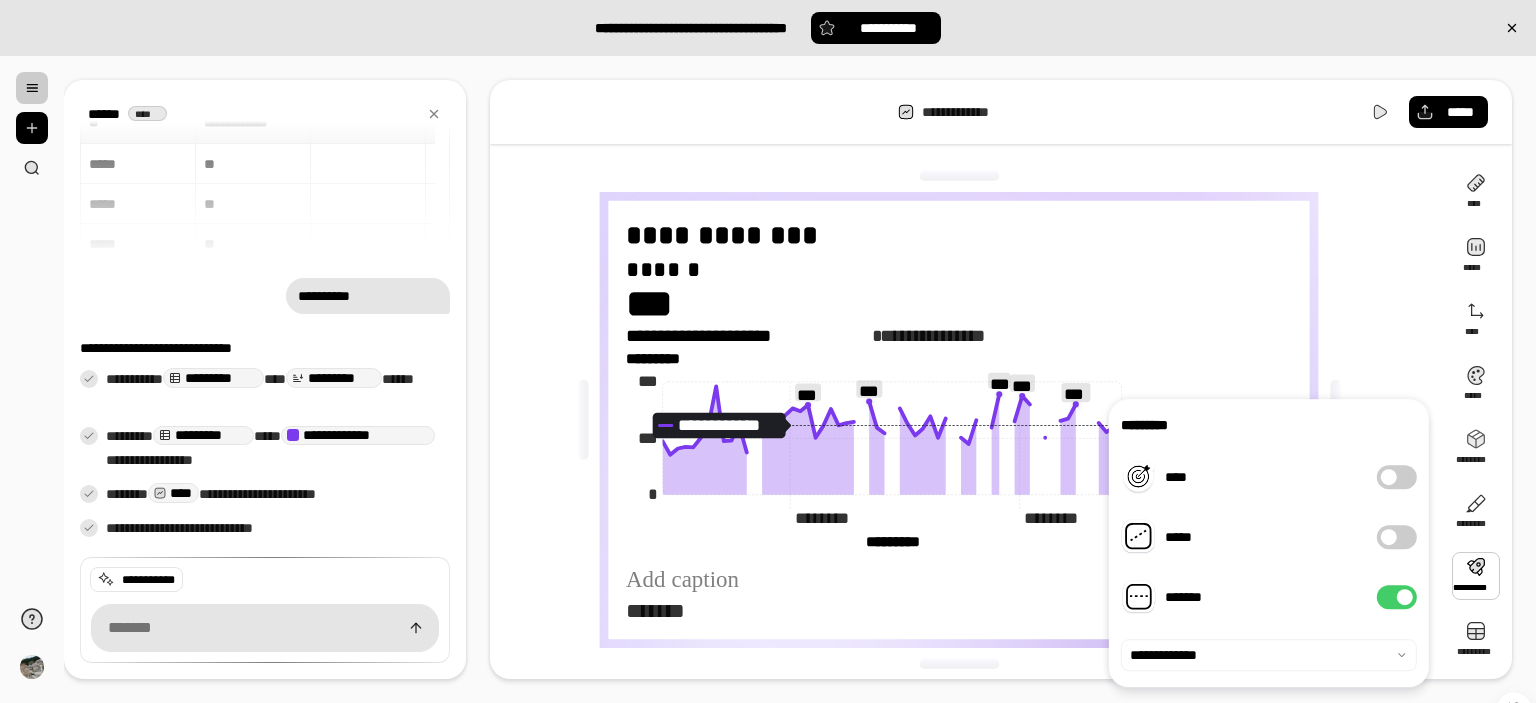 click on "*******" at bounding box center (1397, 597) 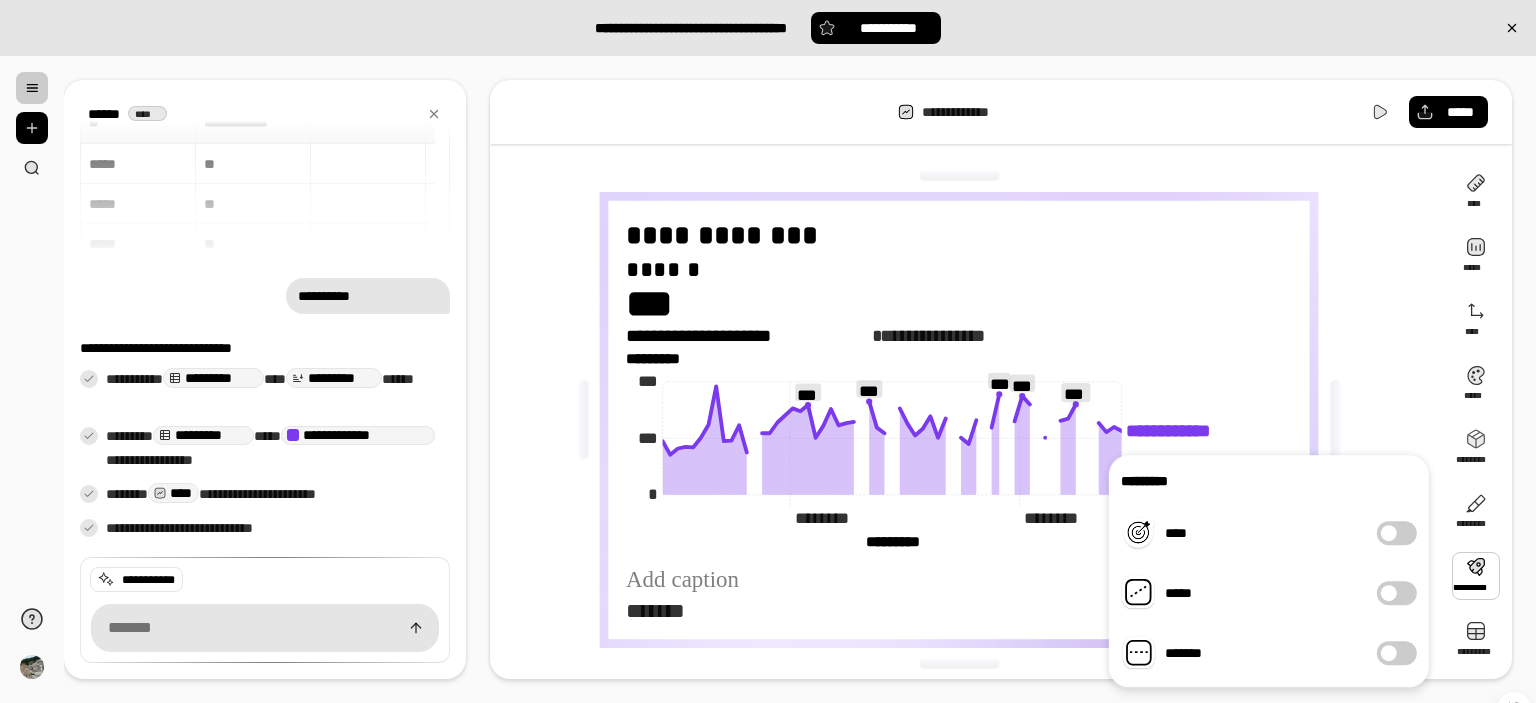 click on "*****" at bounding box center [1397, 593] 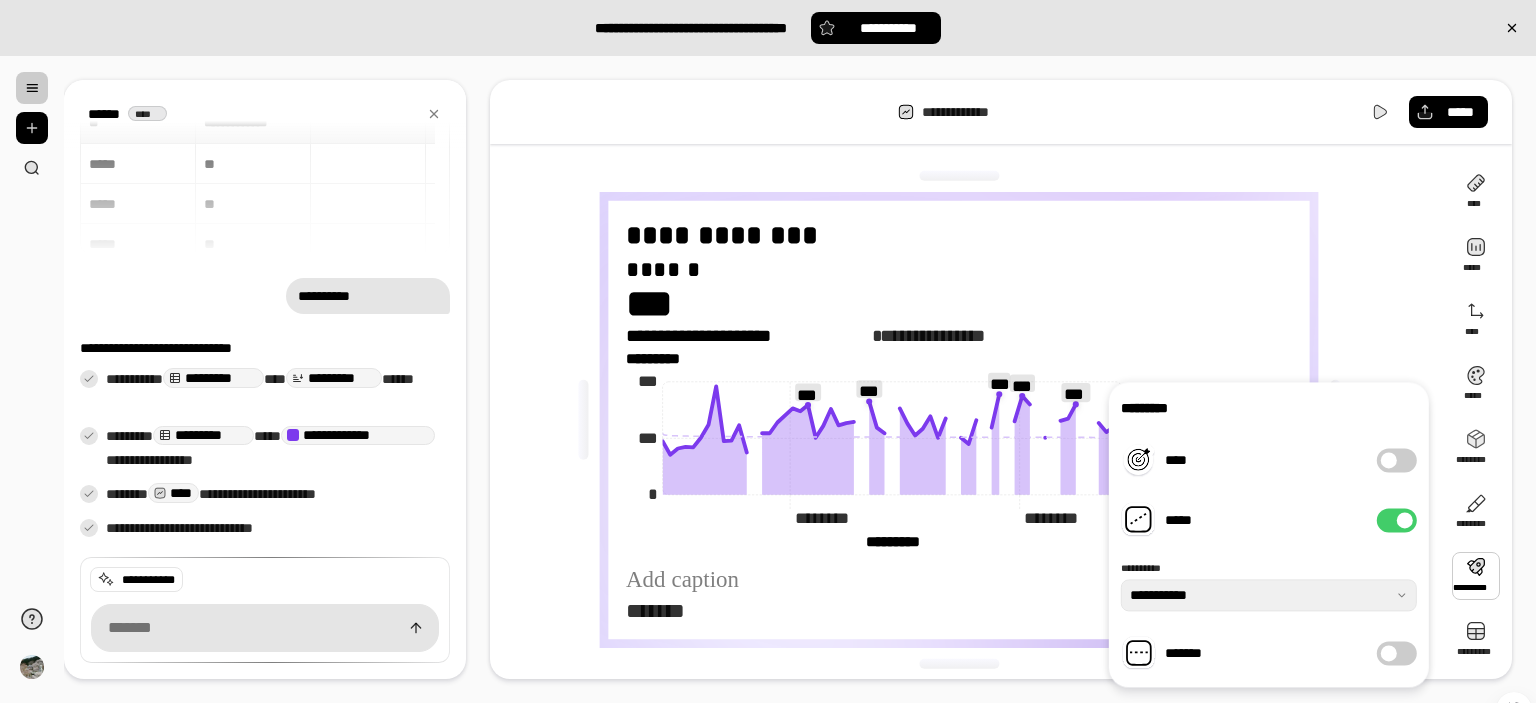 click at bounding box center [1335, 420] 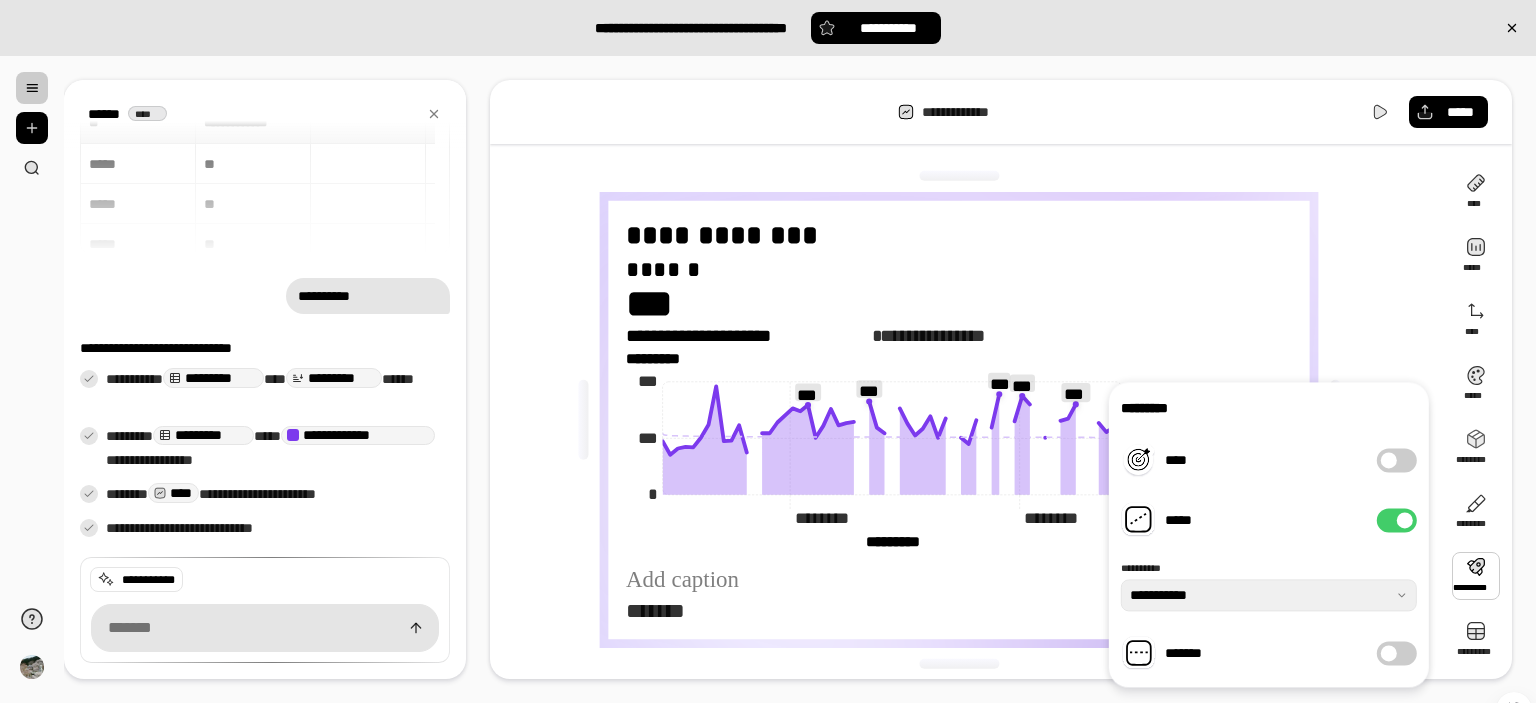 click at bounding box center [1405, 520] 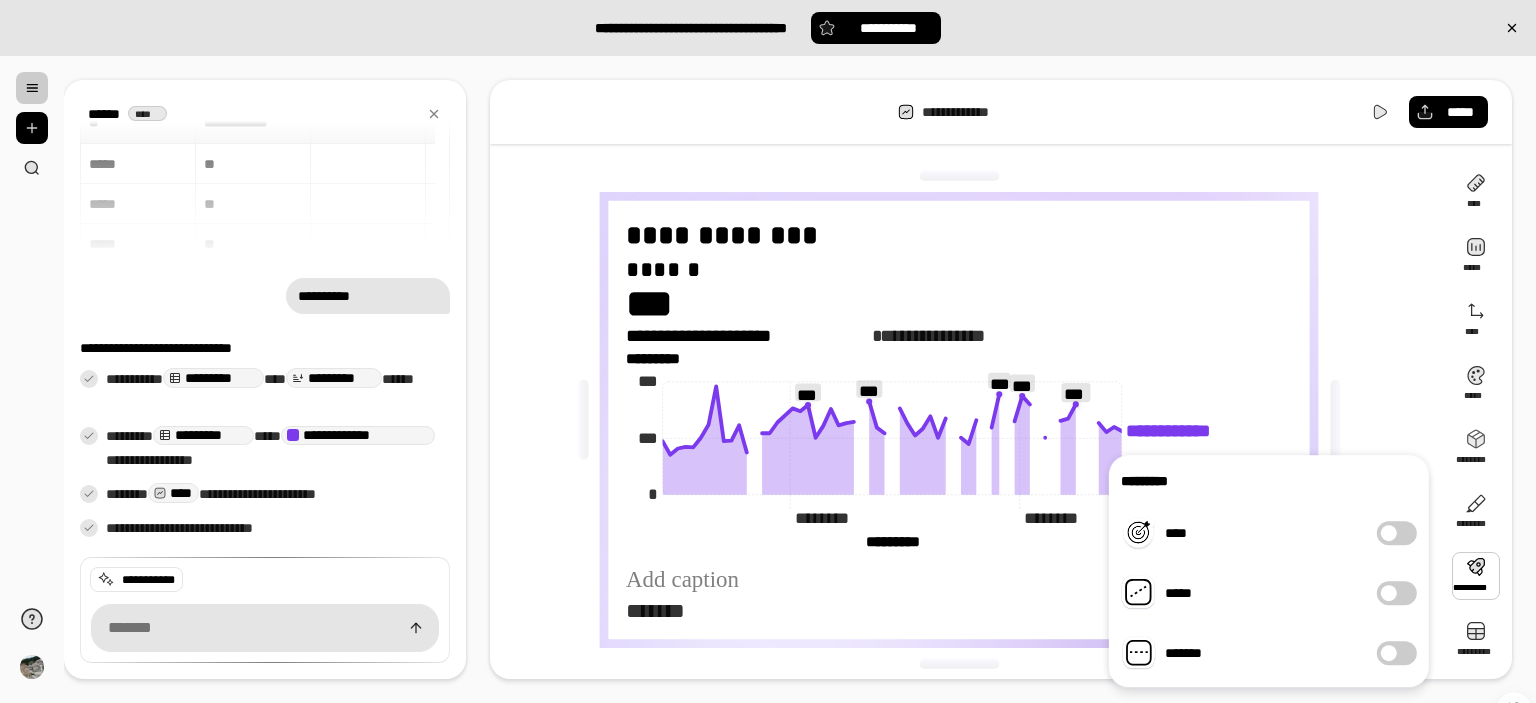 click at bounding box center [1389, 593] 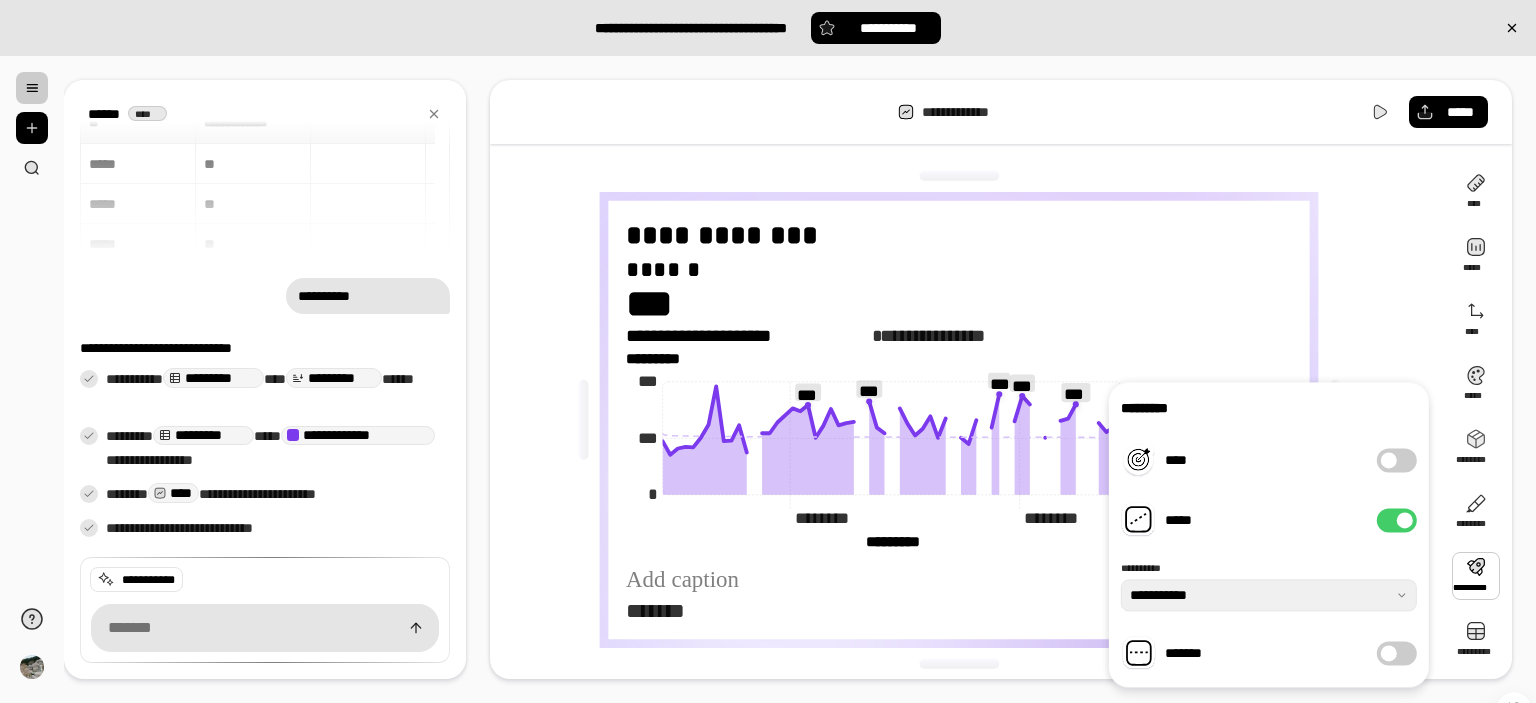 click at bounding box center [1335, 420] 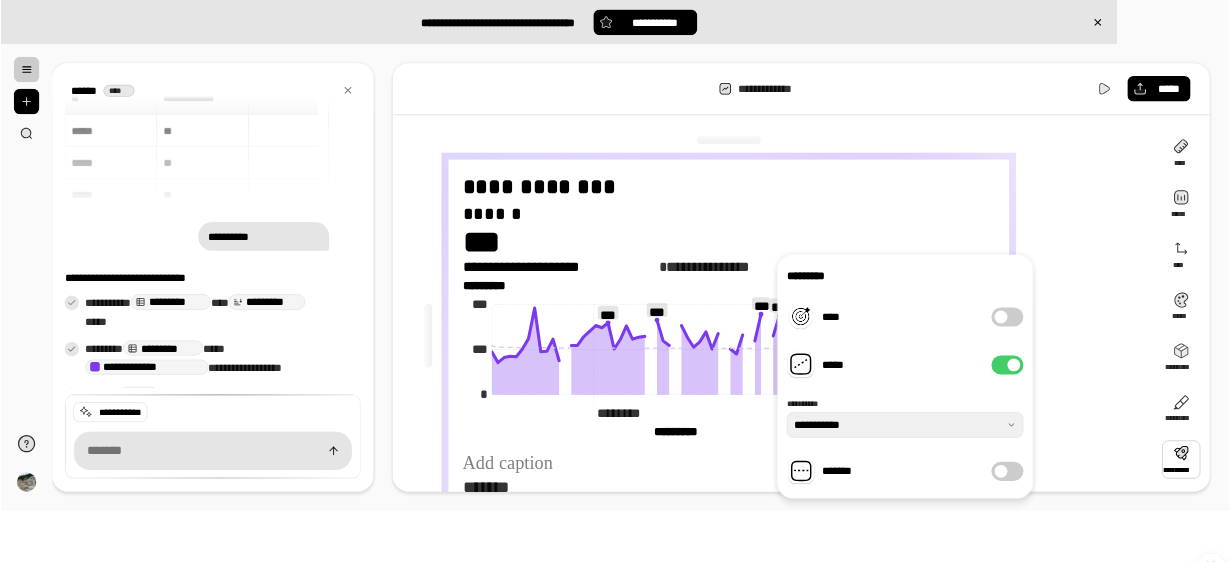 scroll, scrollTop: 32, scrollLeft: 0, axis: vertical 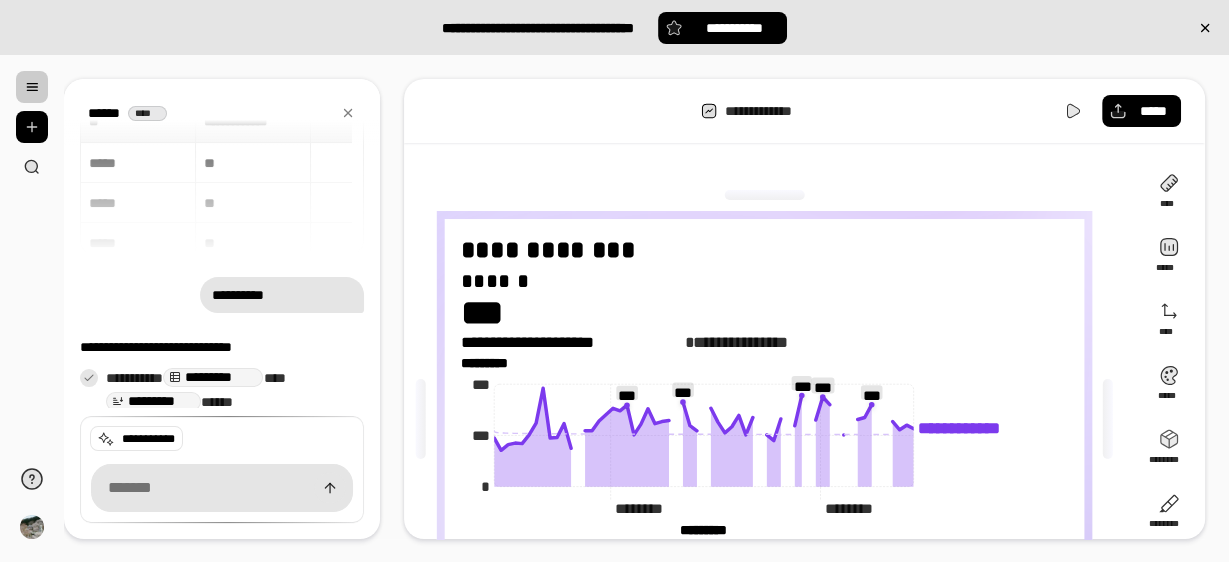 click on "**********" at bounding box center [770, 419] 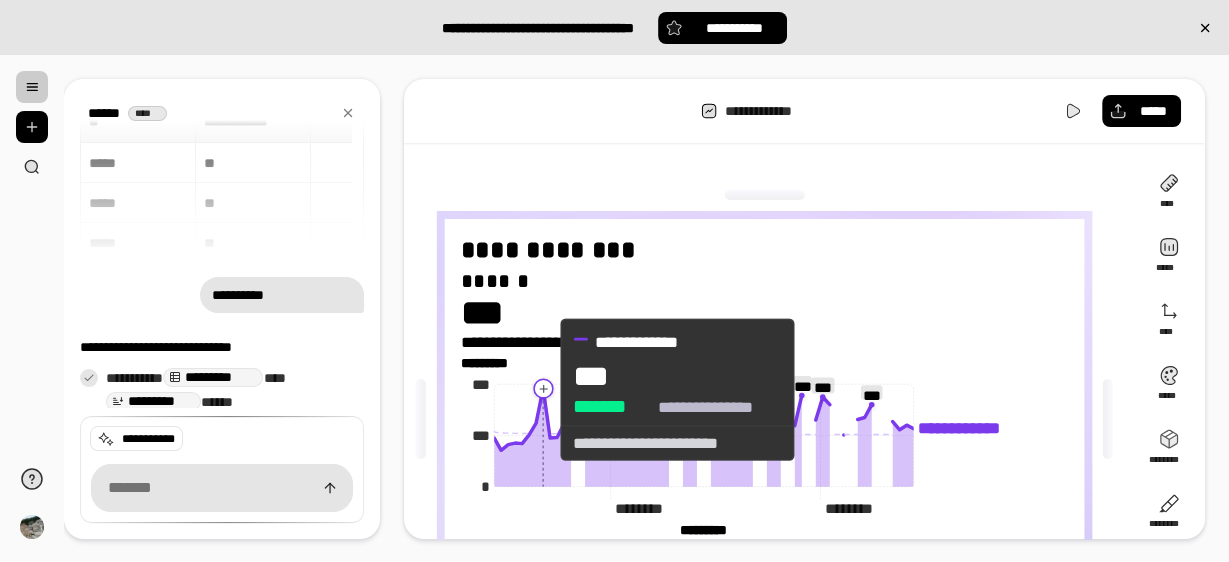 click 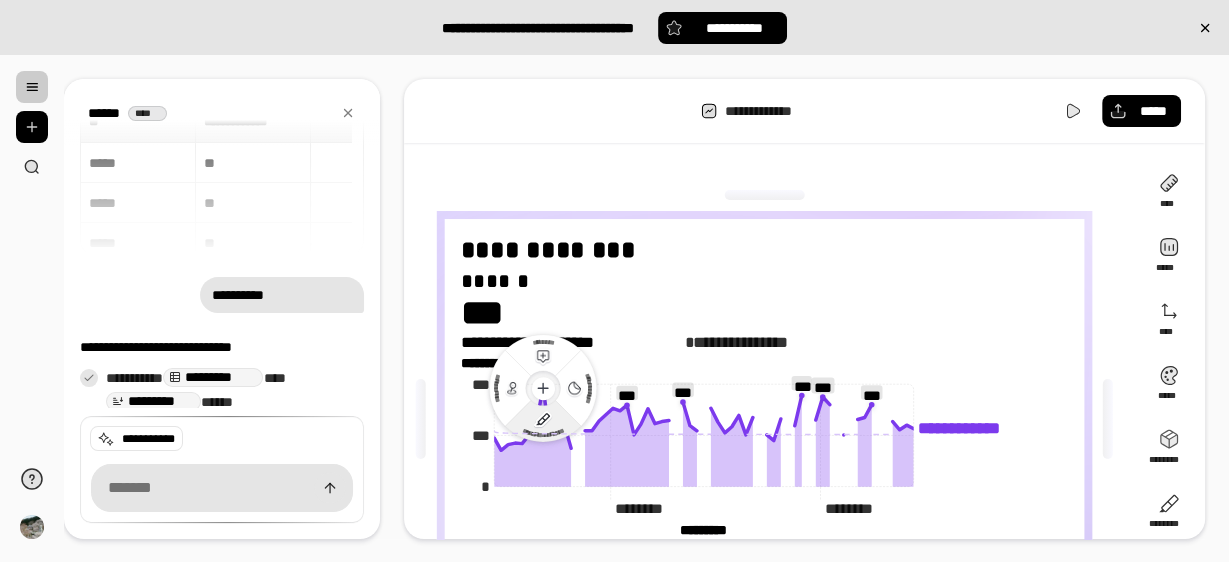 click 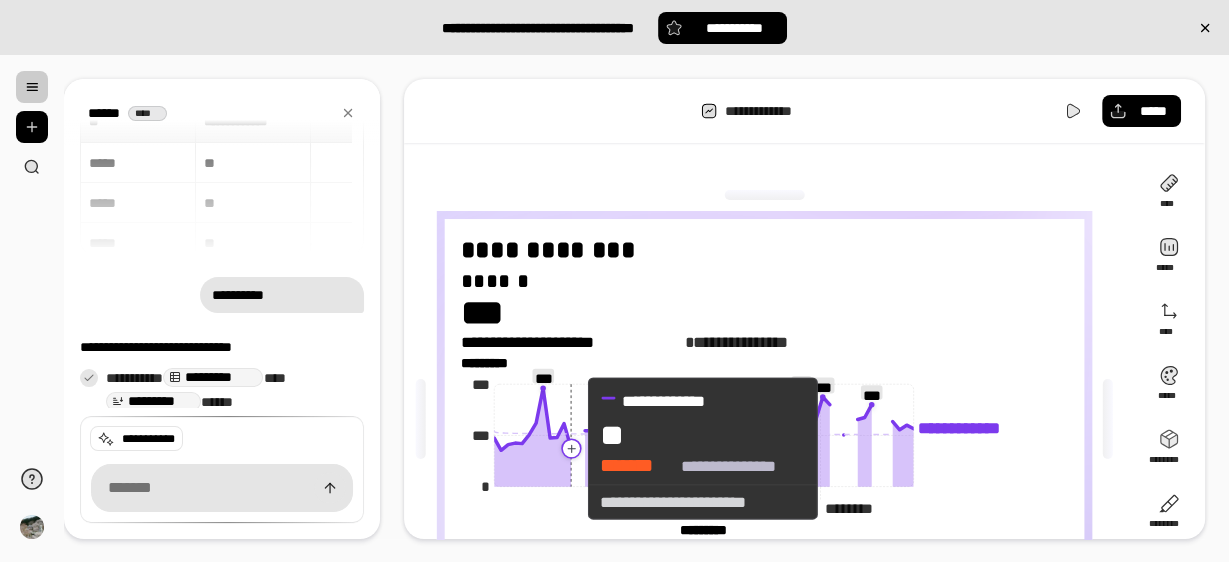 click 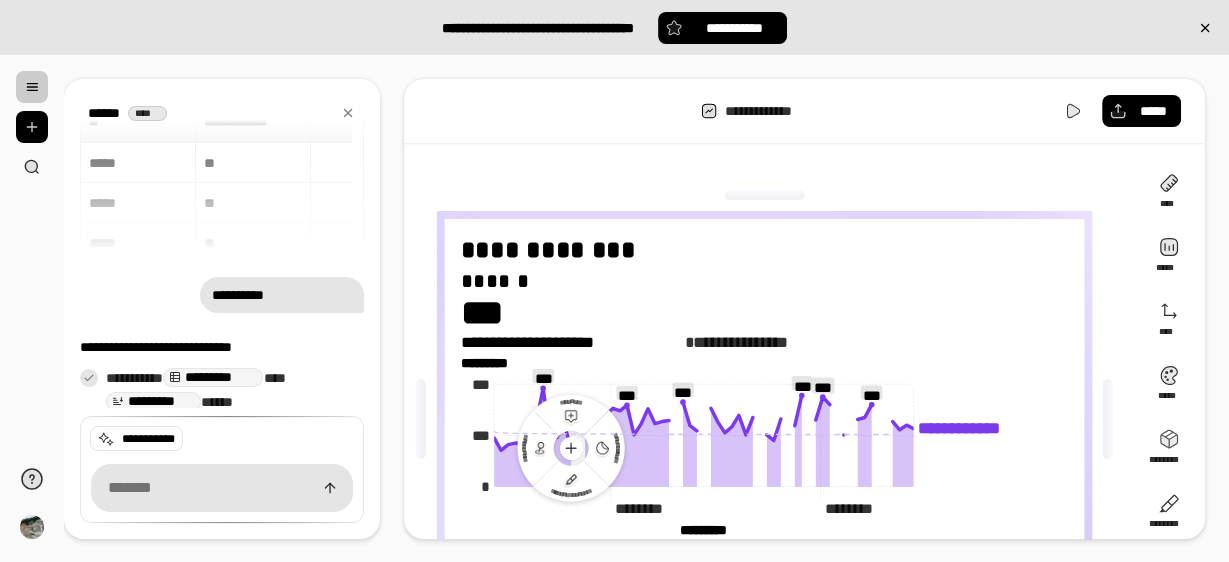 click 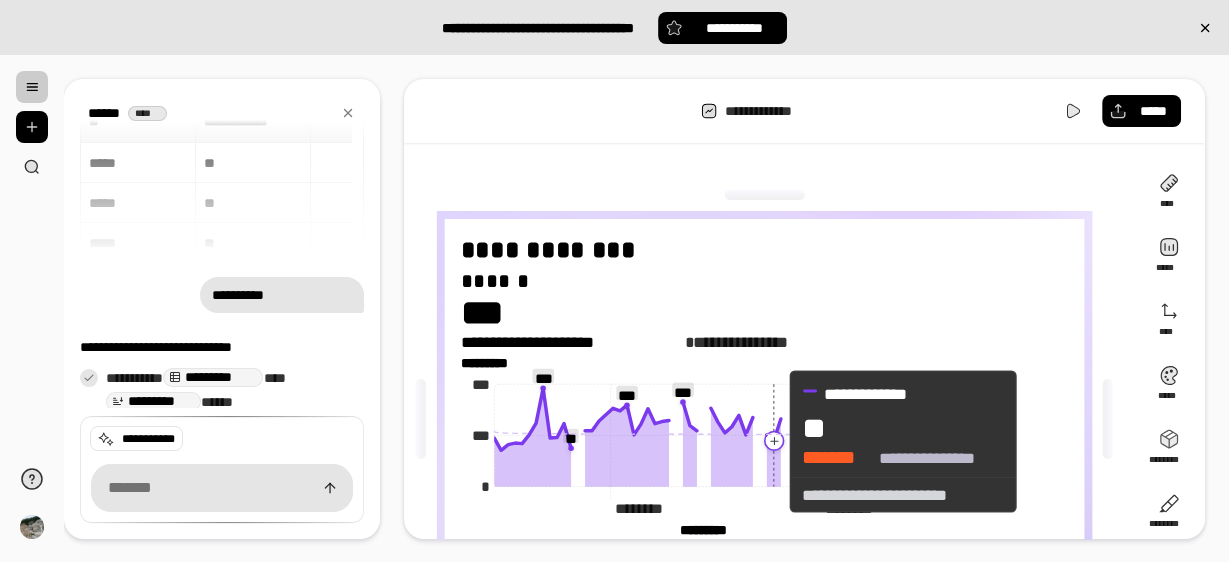 click 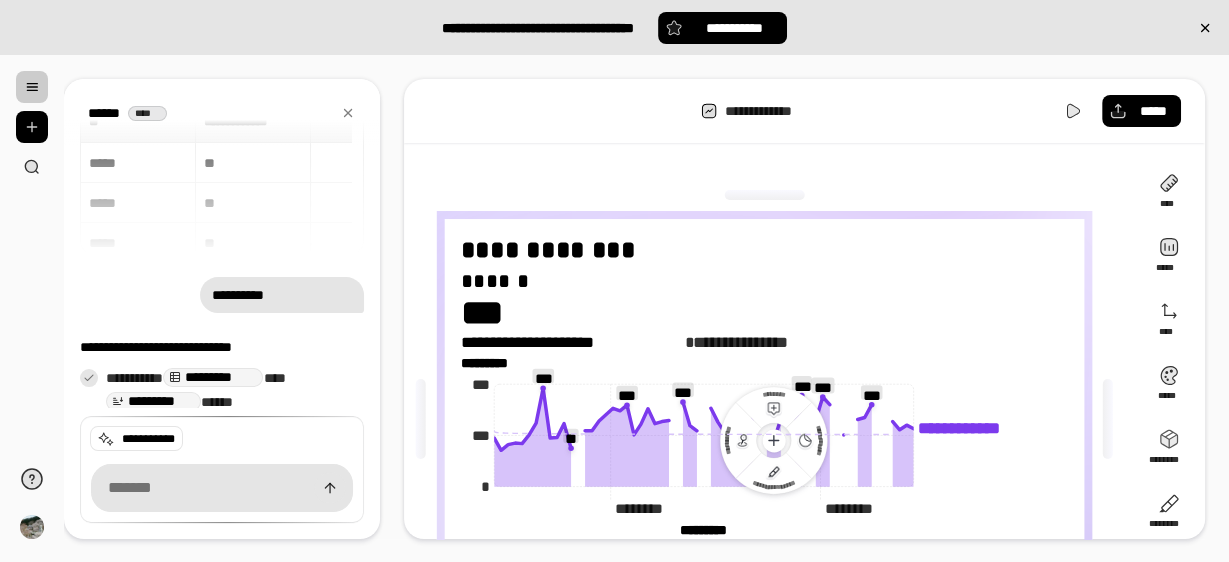 drag, startPoint x: 780, startPoint y: 478, endPoint x: 810, endPoint y: 470, distance: 31.04835 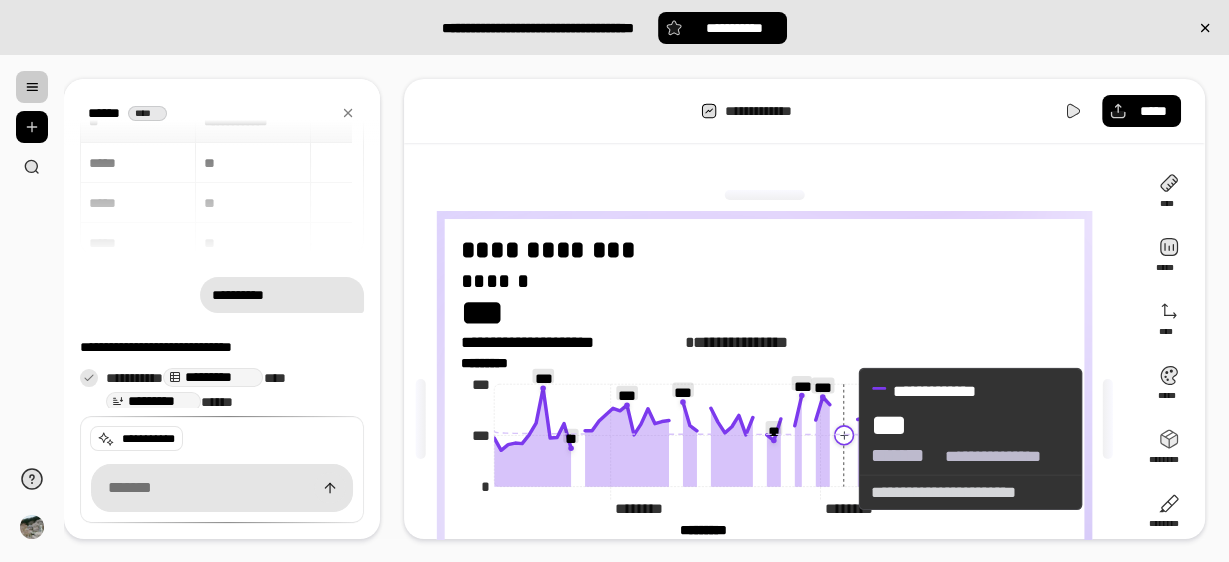 click 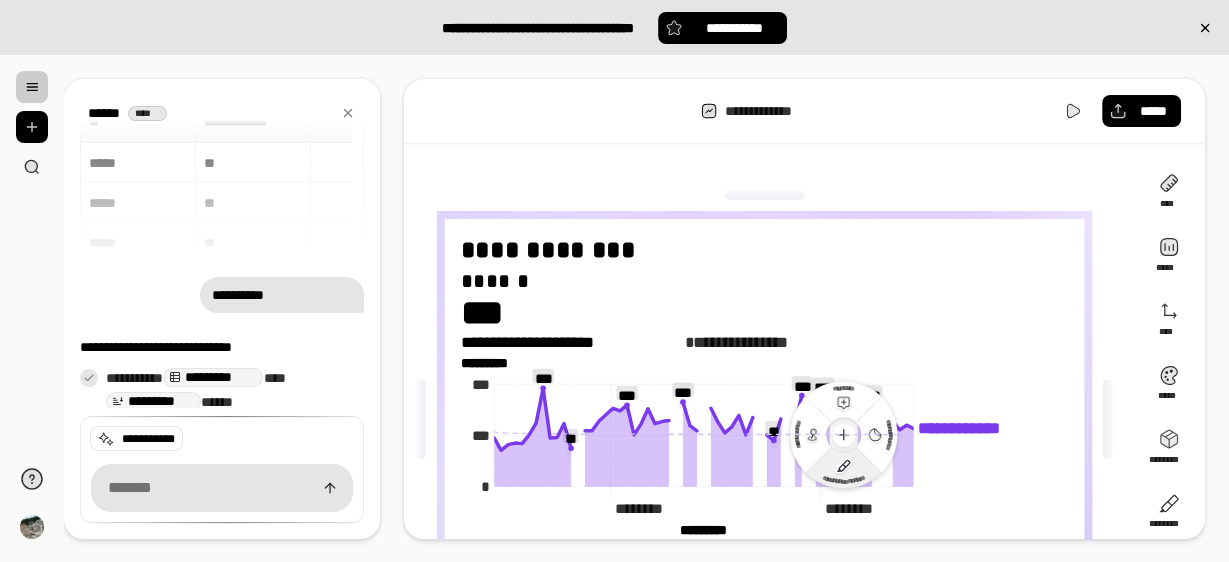 click 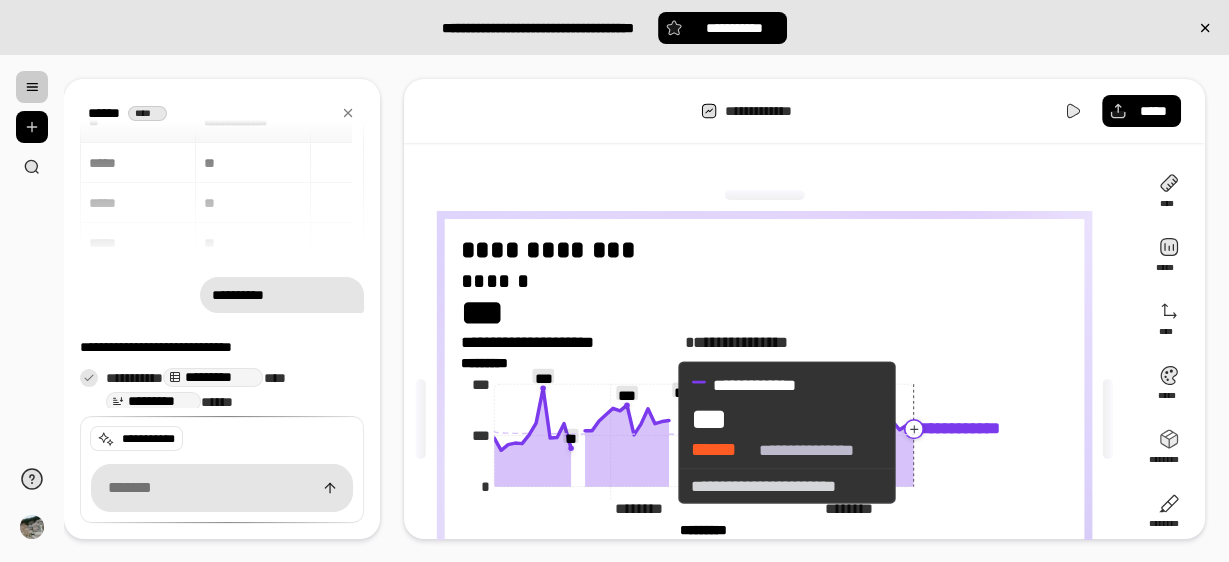 click 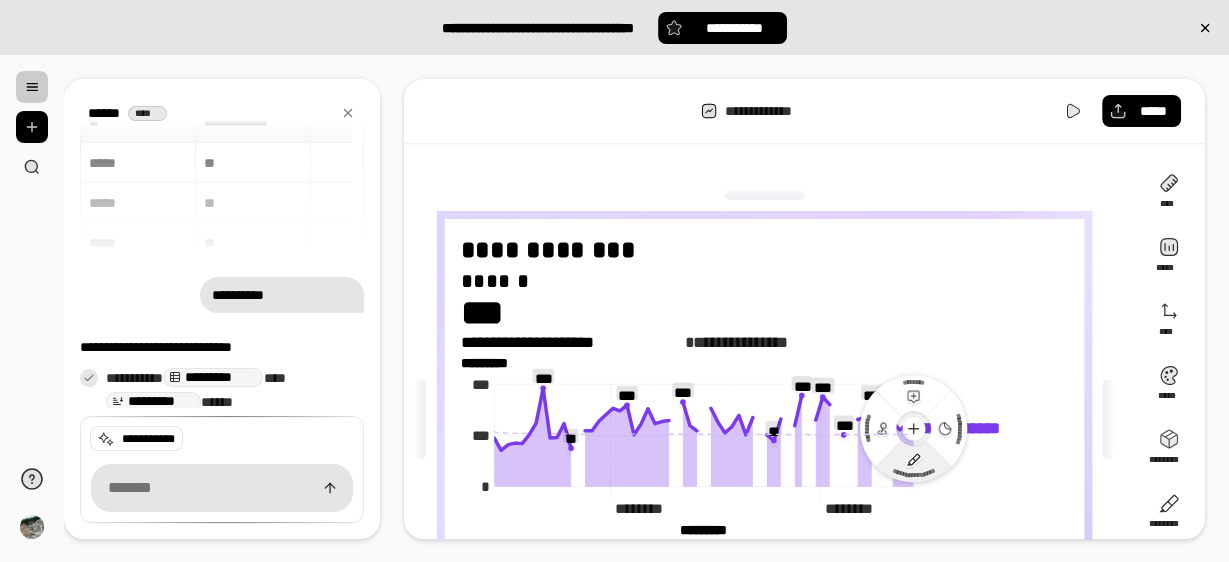 click 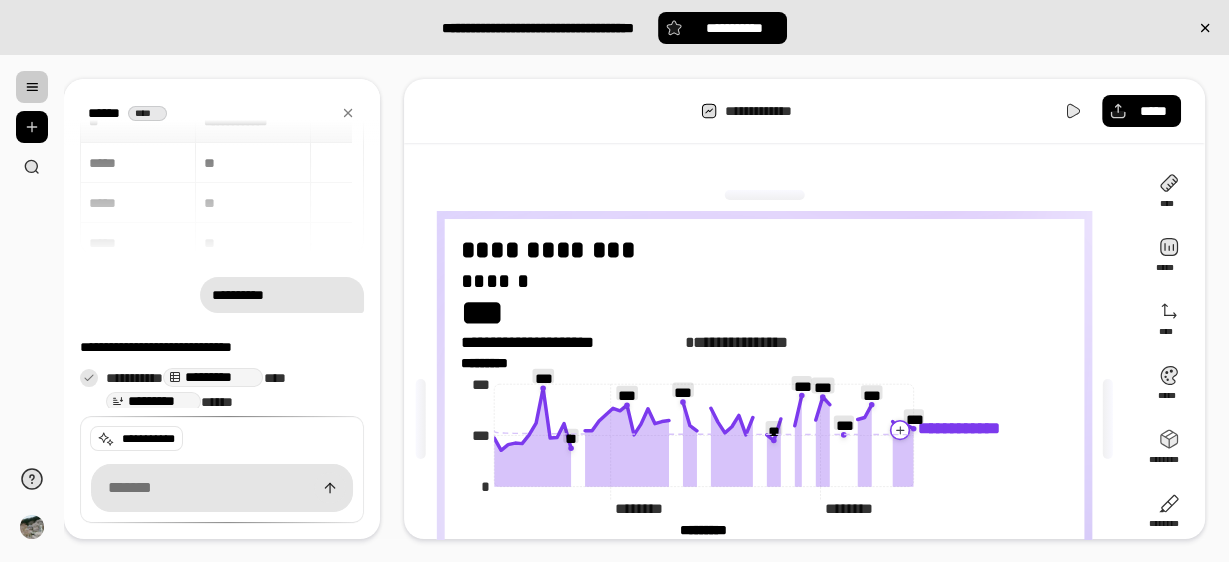 click 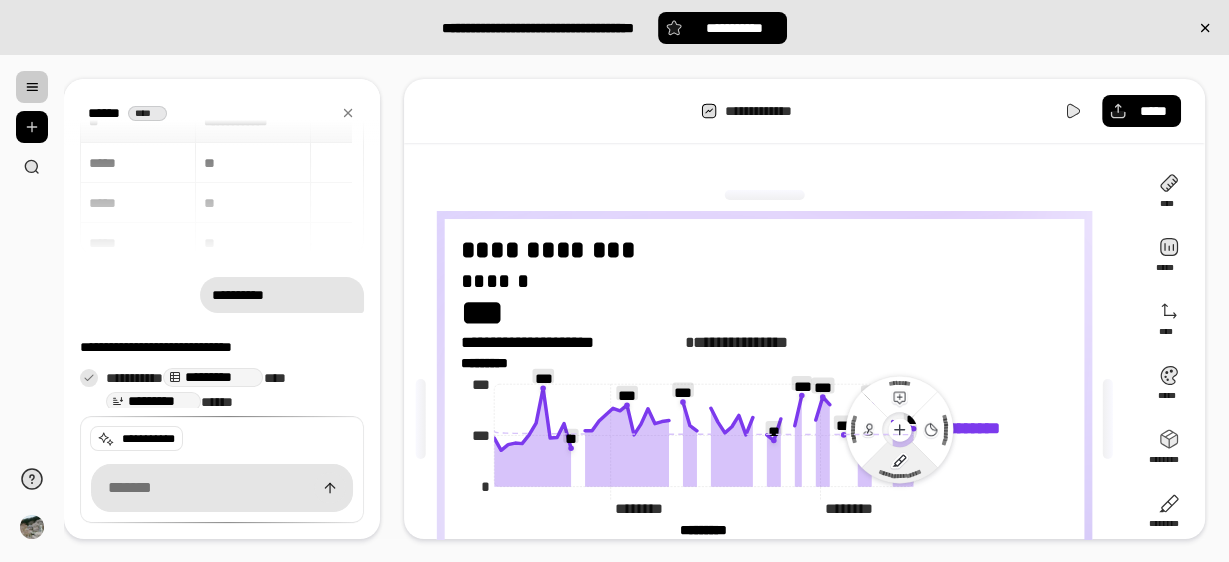 click 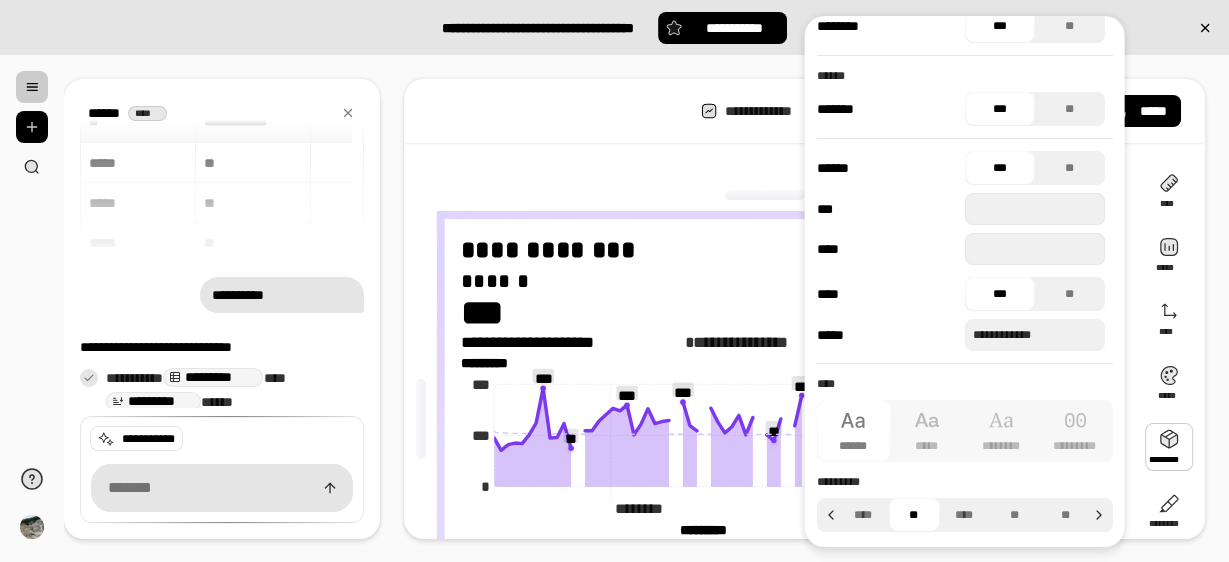 scroll, scrollTop: 0, scrollLeft: 0, axis: both 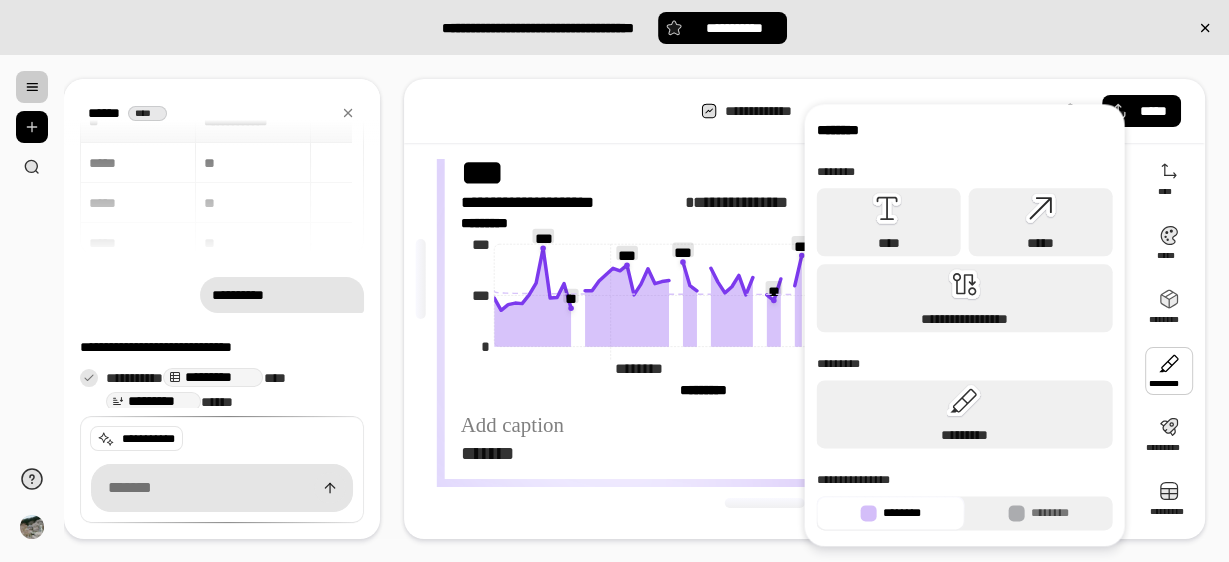 drag, startPoint x: 696, startPoint y: 459, endPoint x: 709, endPoint y: 446, distance: 18.384777 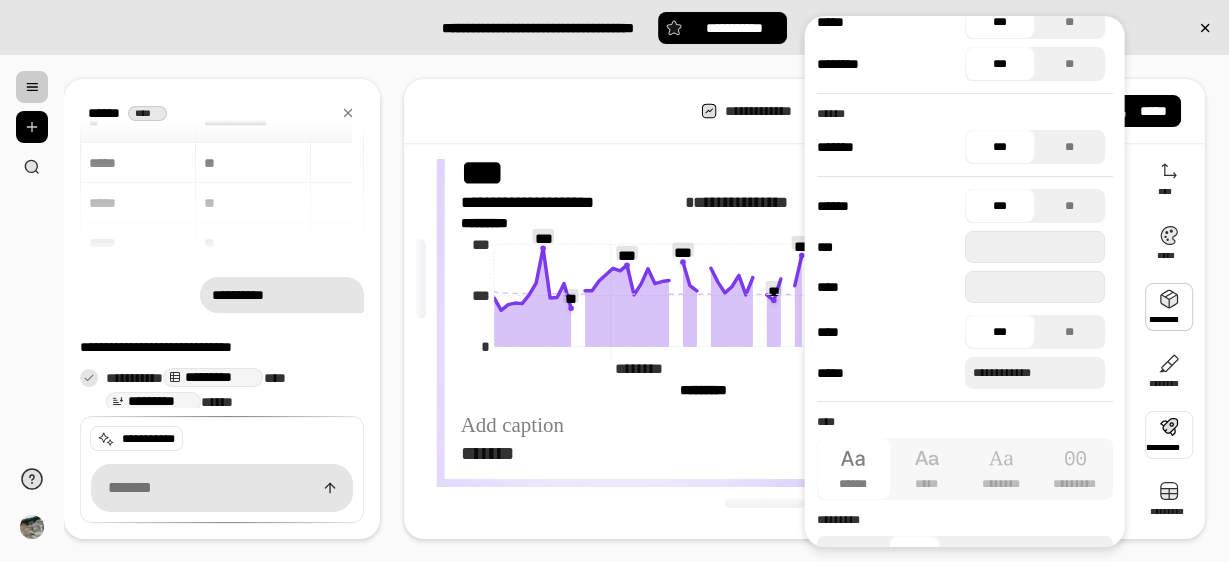 scroll, scrollTop: 90, scrollLeft: 0, axis: vertical 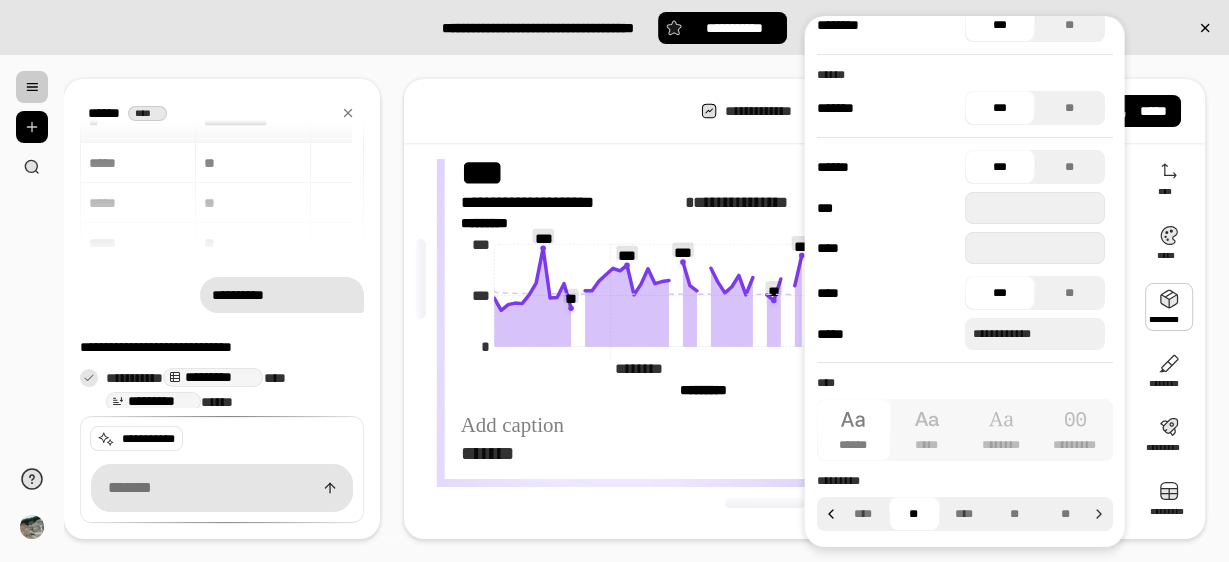 click 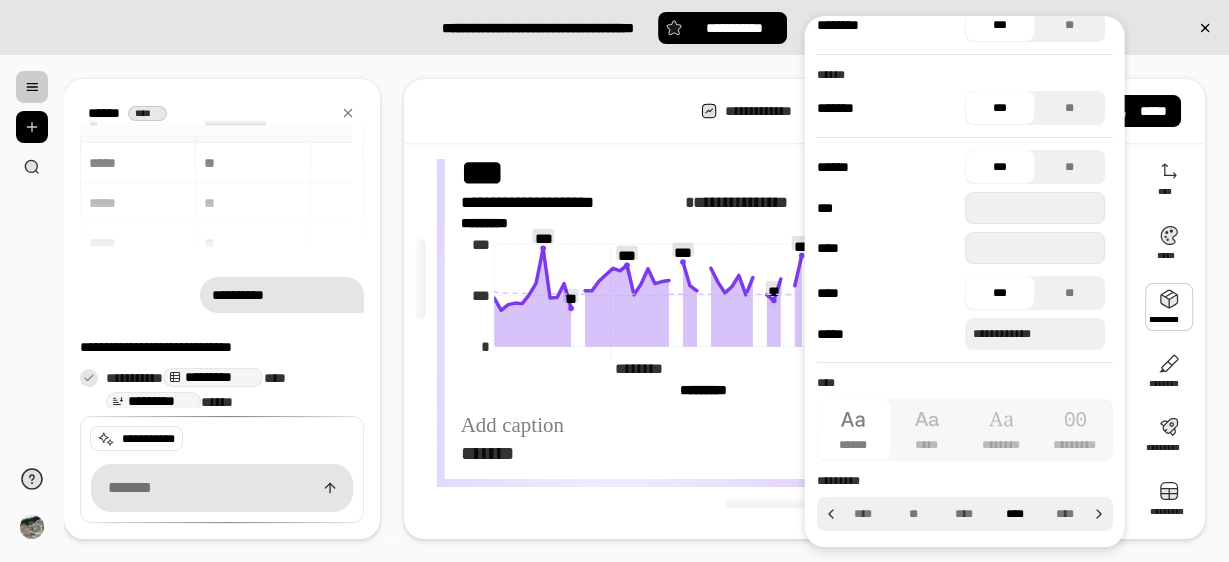 click on "****" at bounding box center (1014, 514) 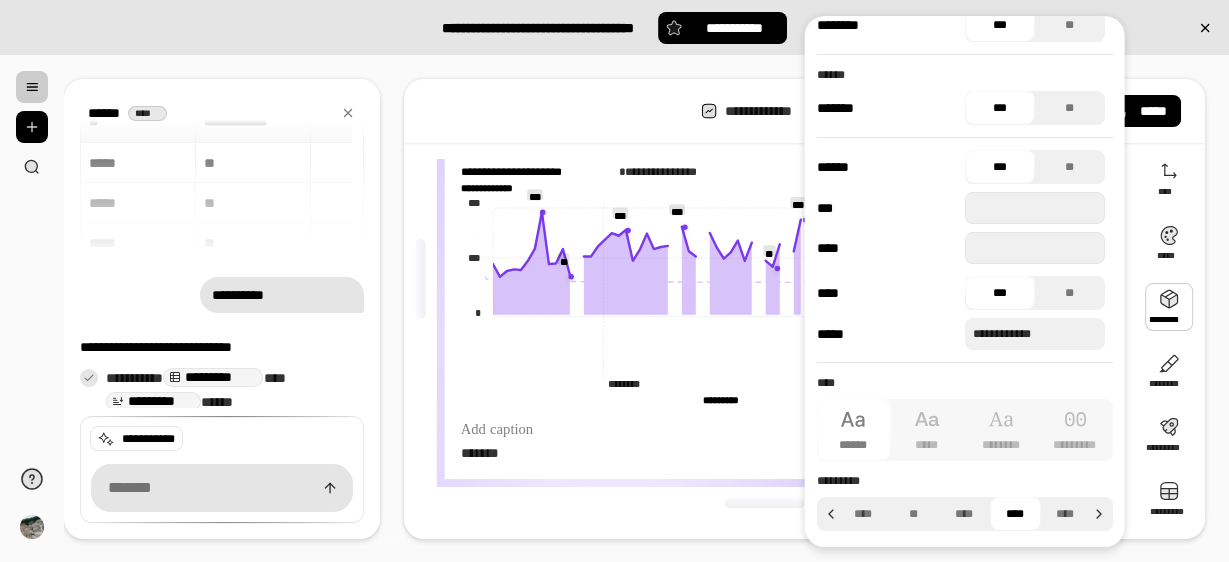 scroll, scrollTop: 125, scrollLeft: 0, axis: vertical 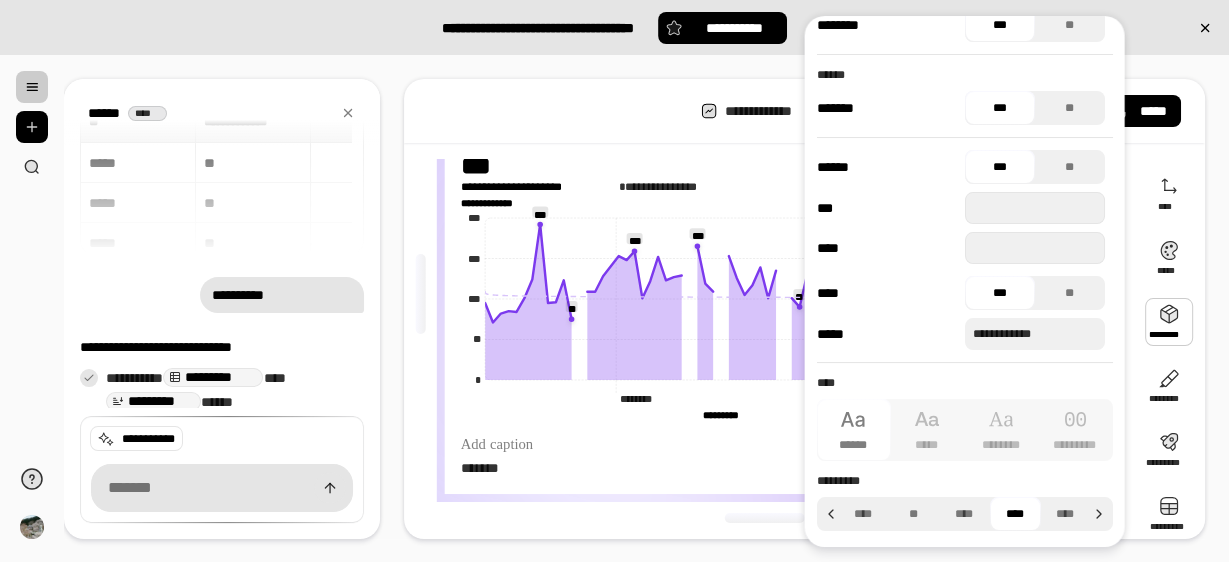 click at bounding box center [764, 518] 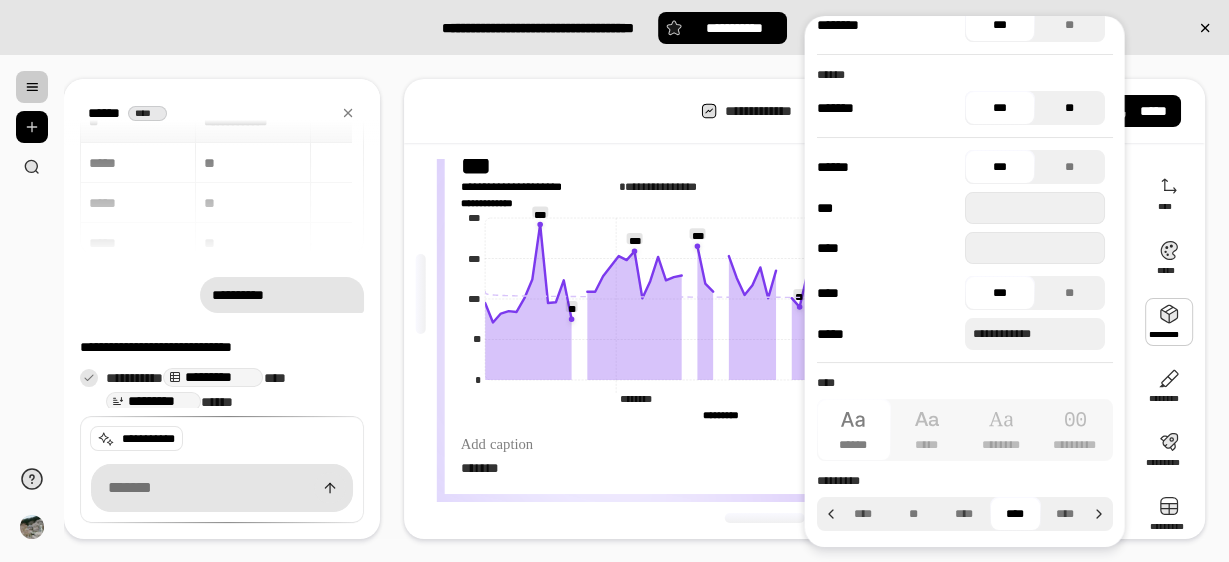 click on "**" at bounding box center [1069, 167] 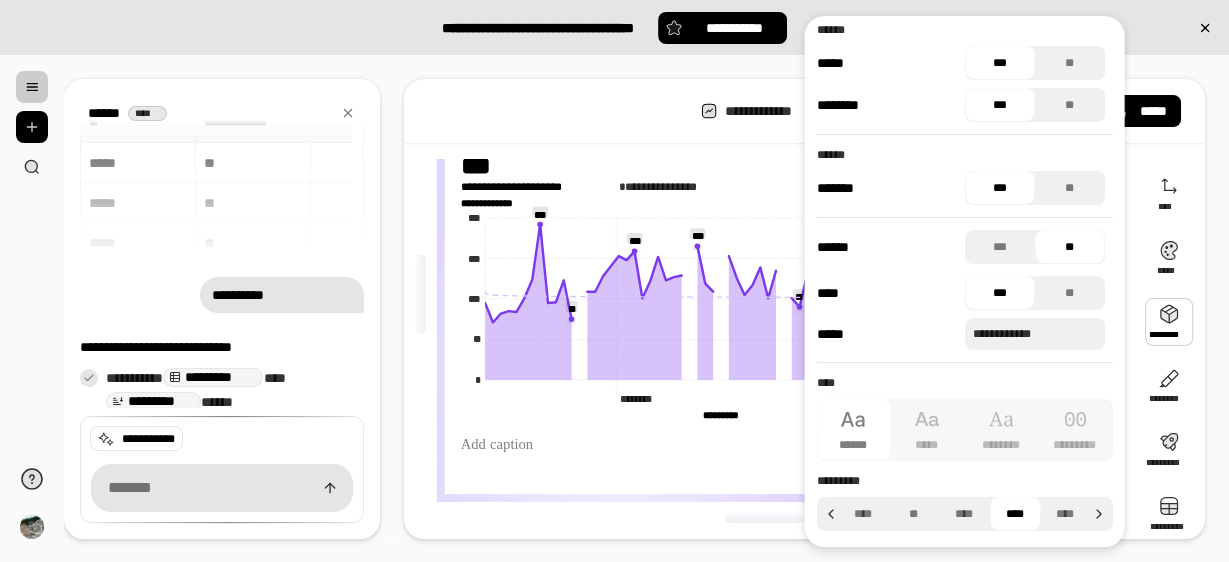 click on "**********" at bounding box center [770, 294] 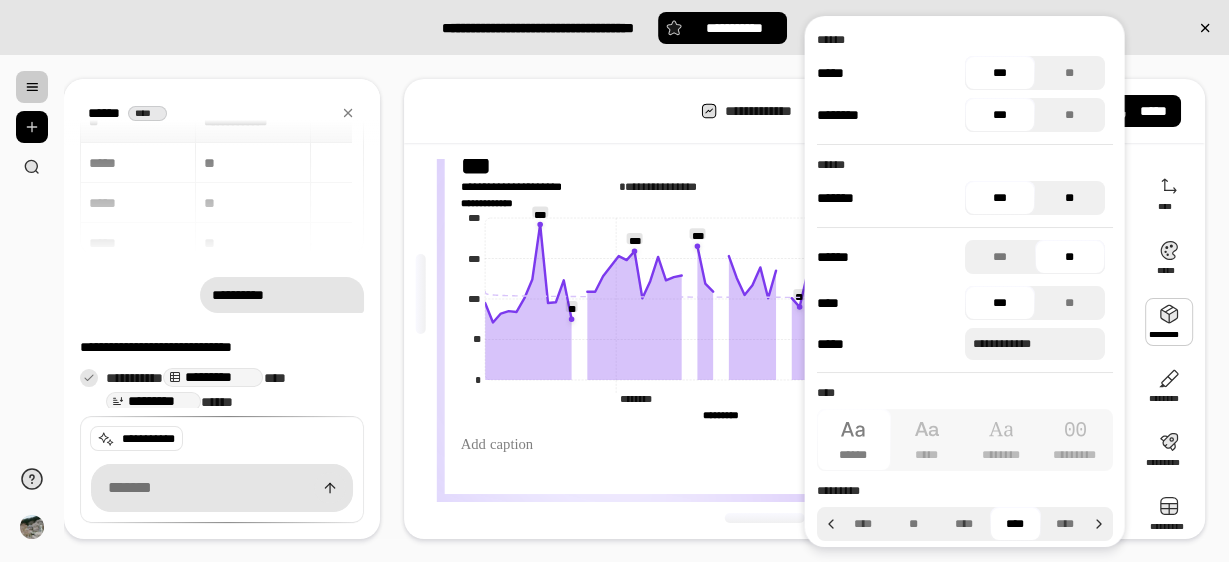 click on "**" at bounding box center [1069, 198] 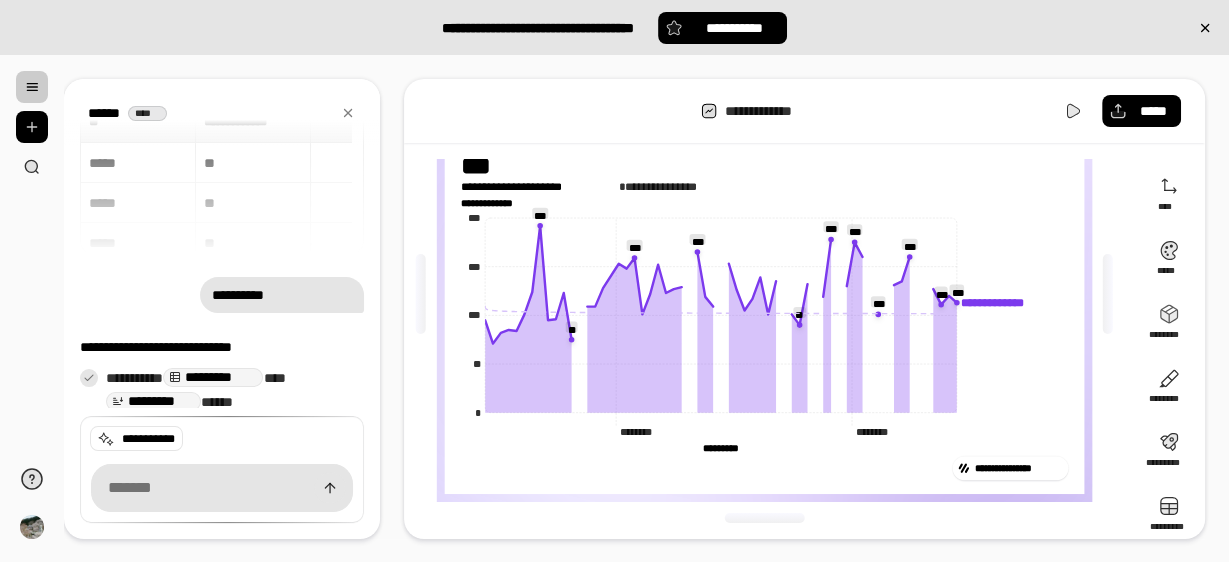 click on "**********" at bounding box center (764, 294) 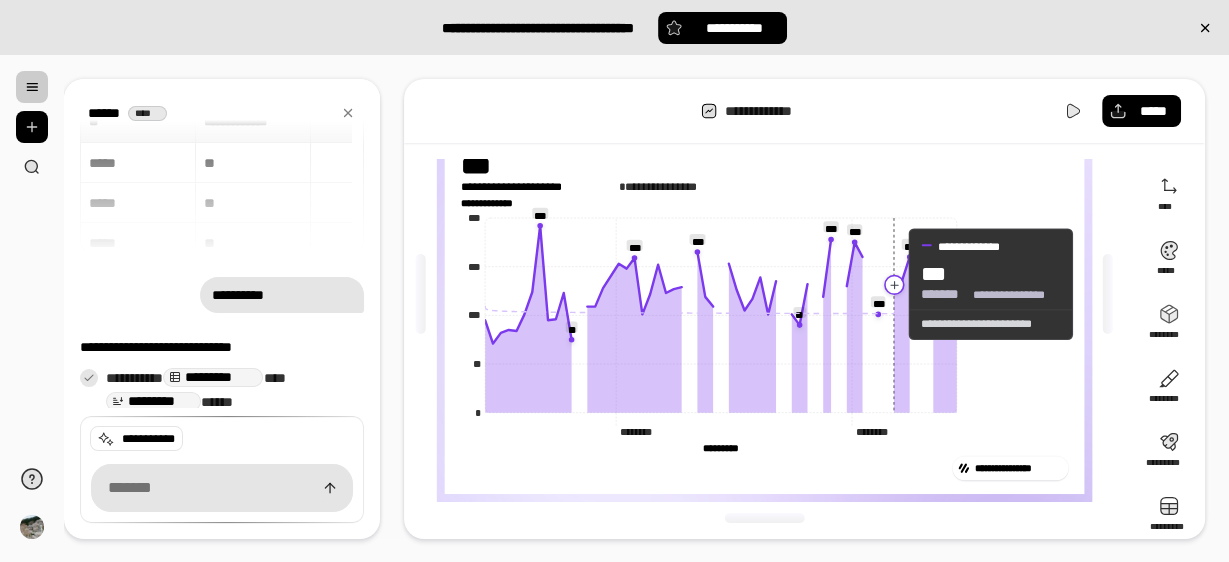 click 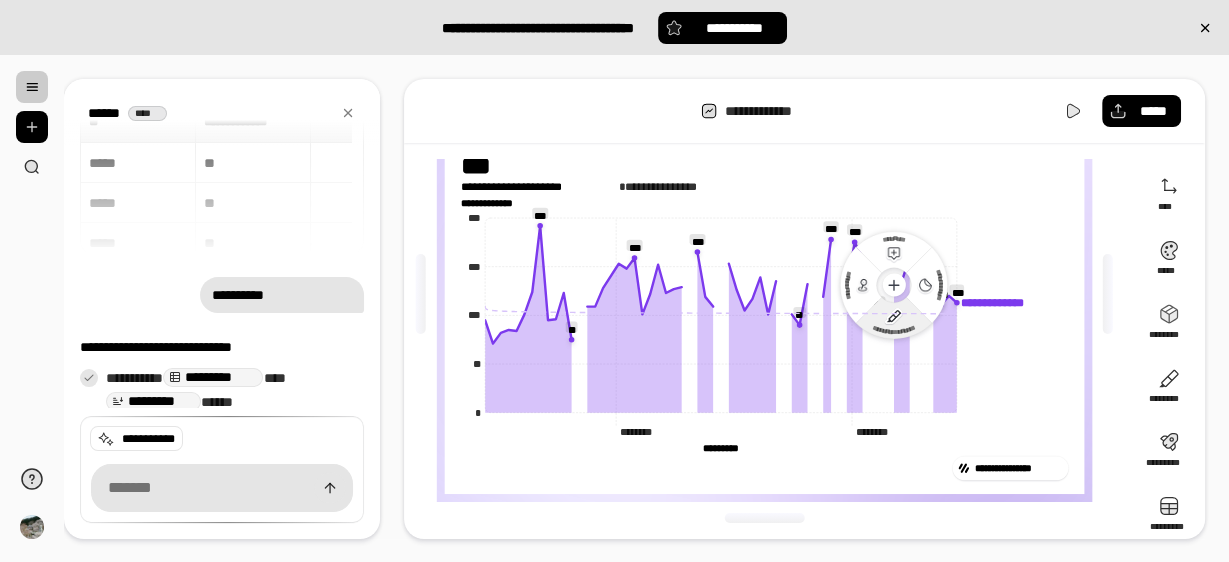 click 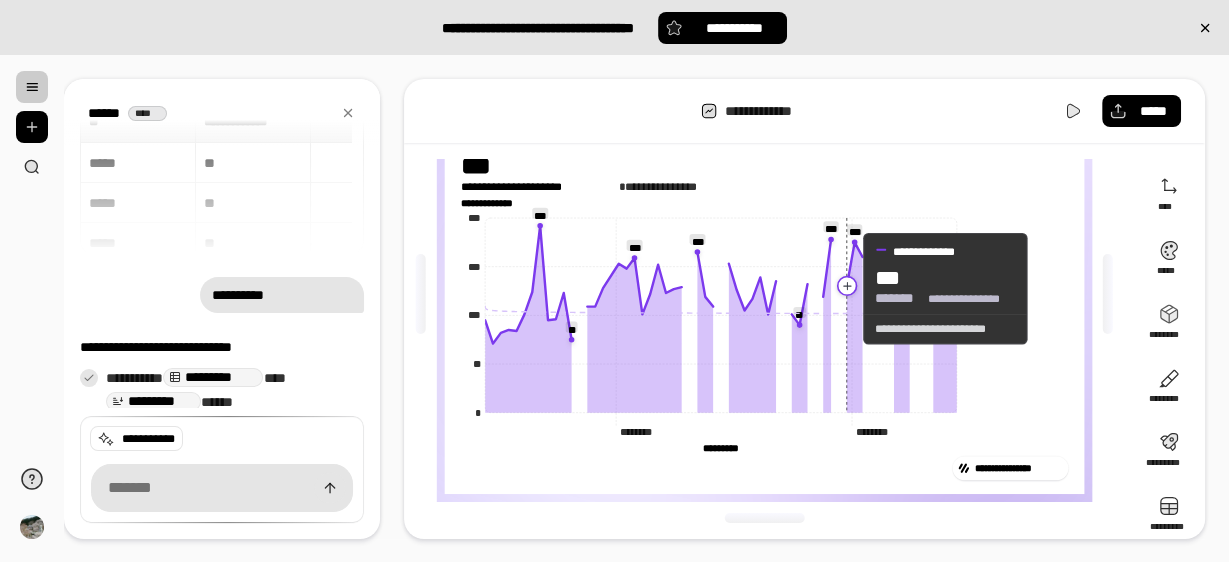 click 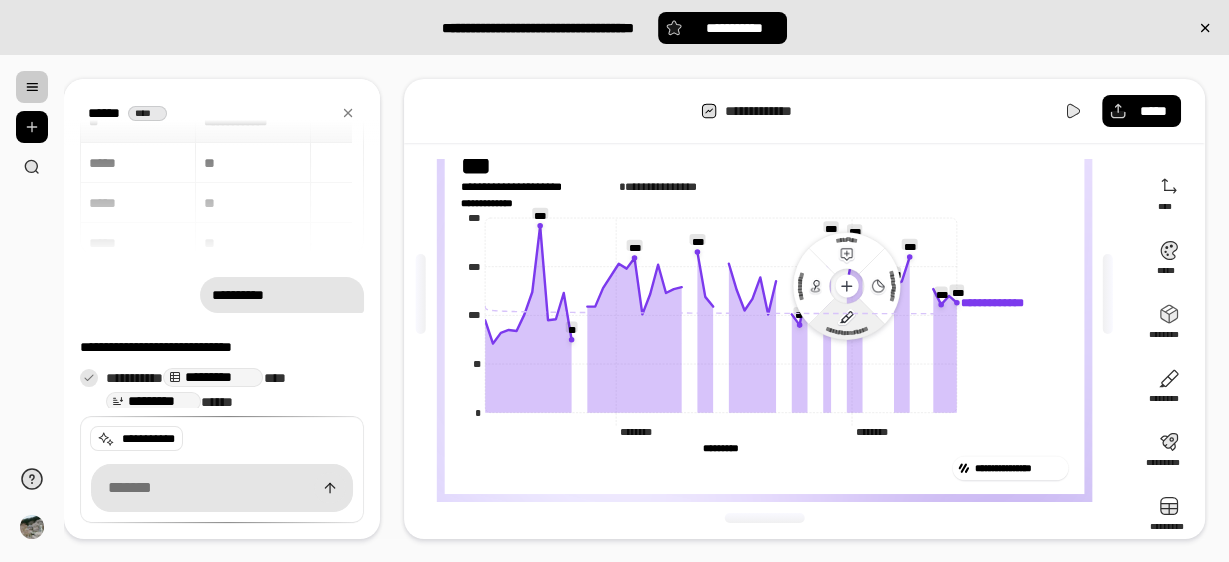 click 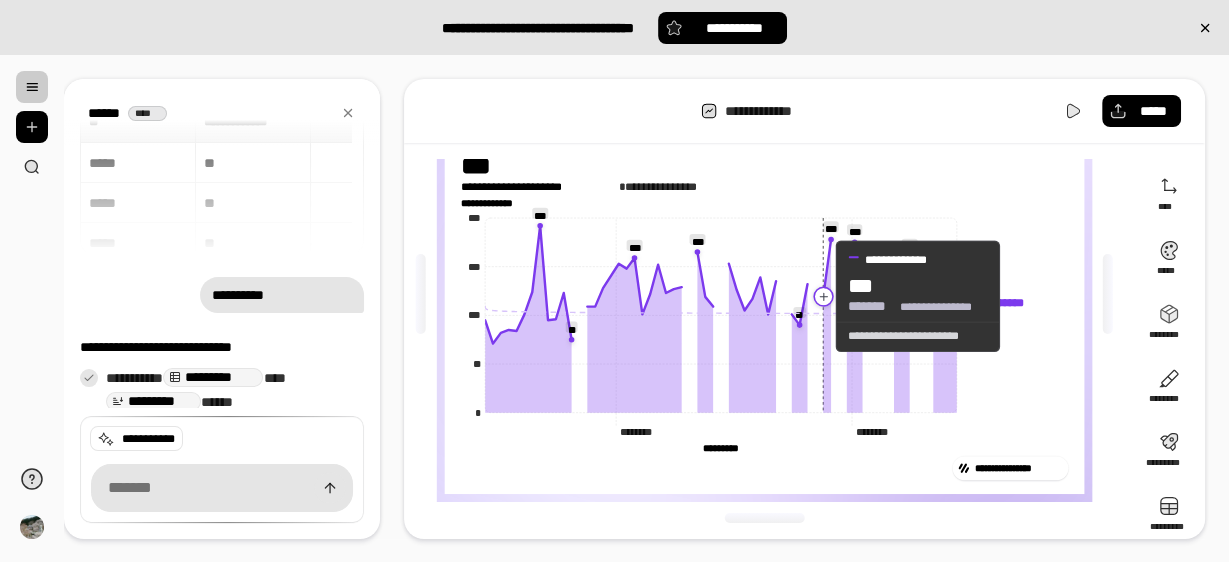 click 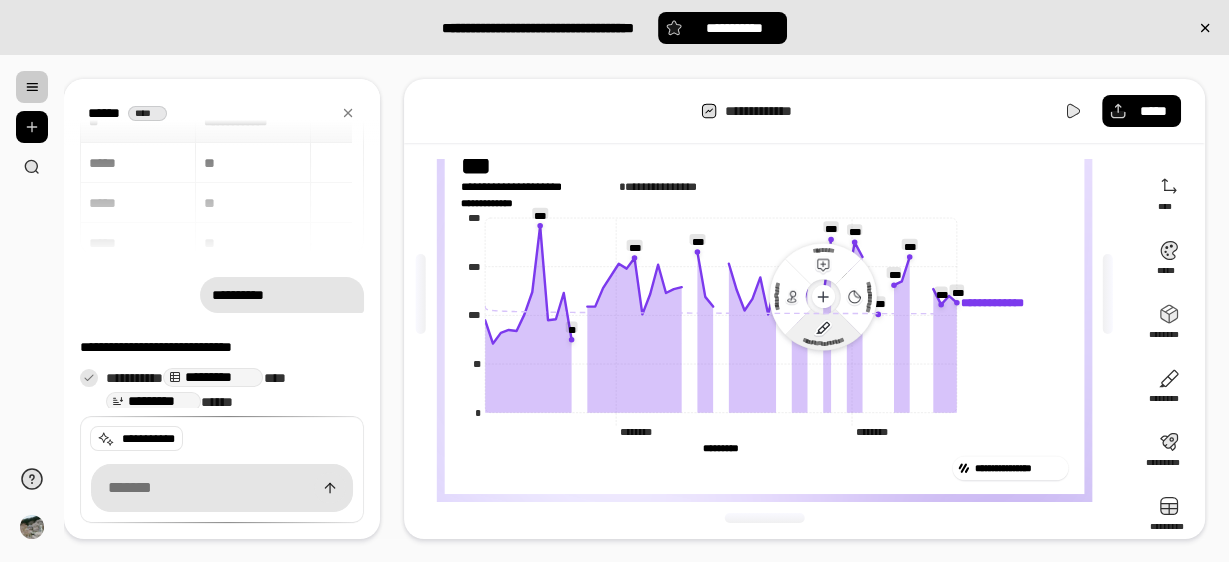 drag, startPoint x: 816, startPoint y: 333, endPoint x: 846, endPoint y: 323, distance: 31.622776 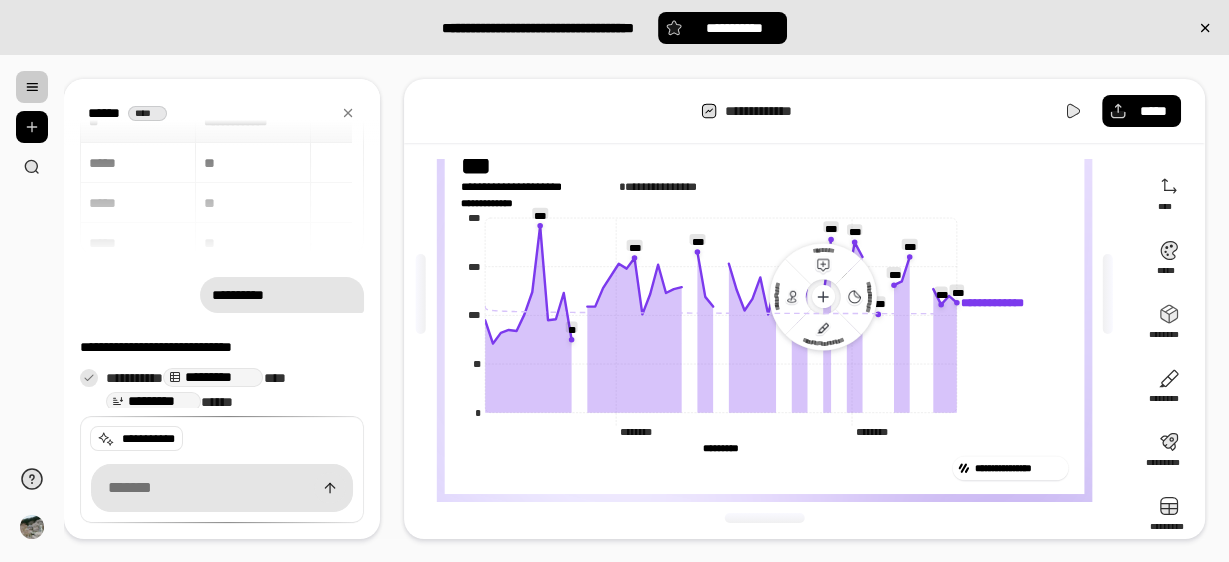 click 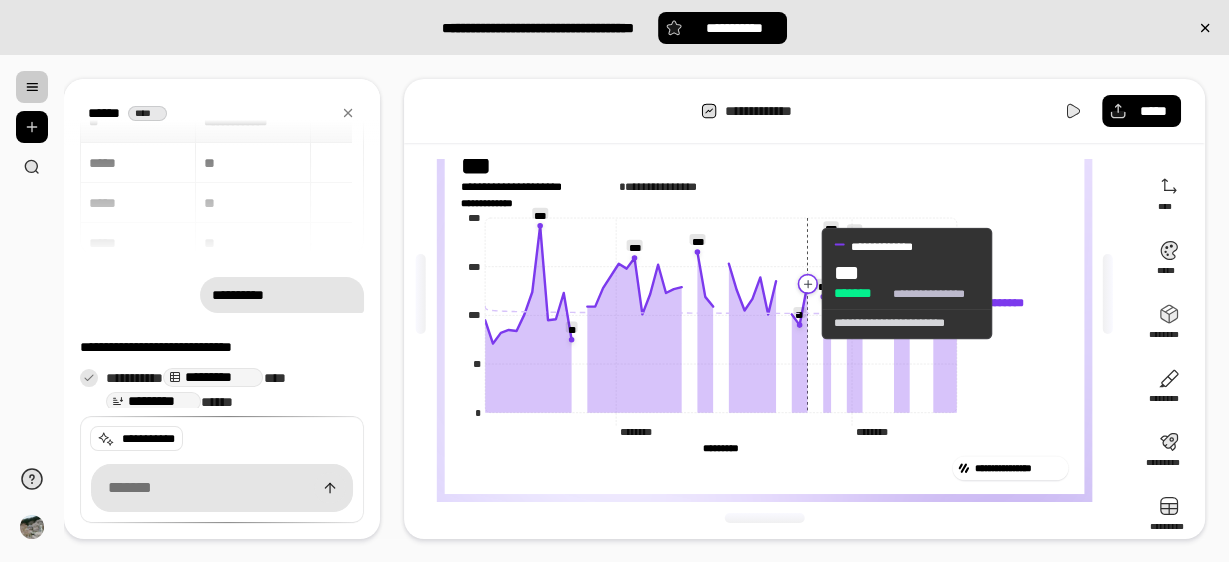 click 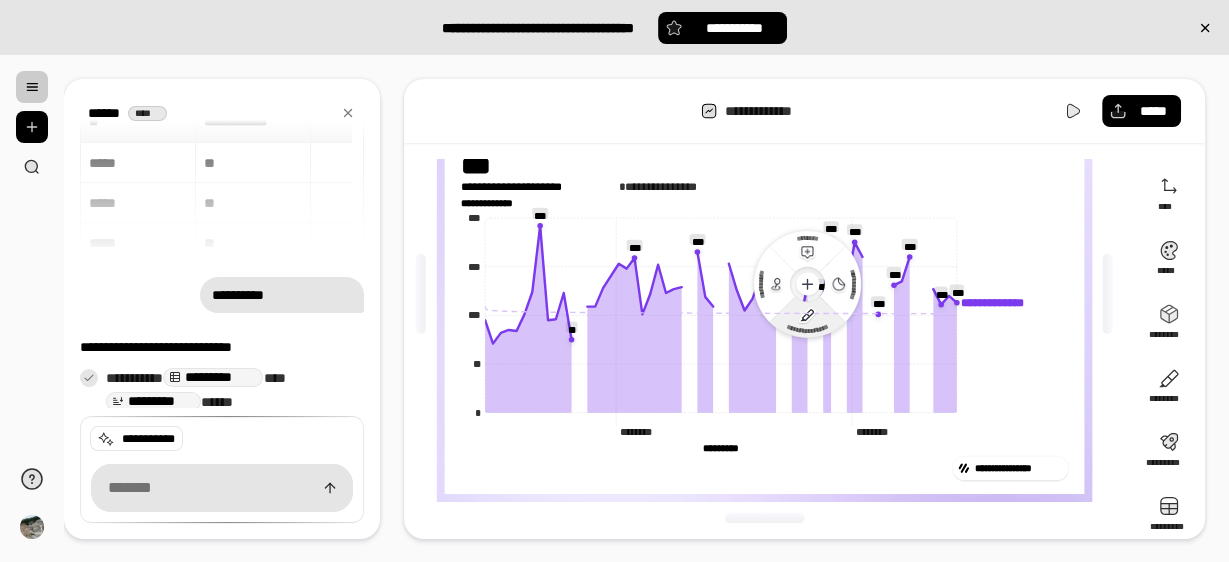 click 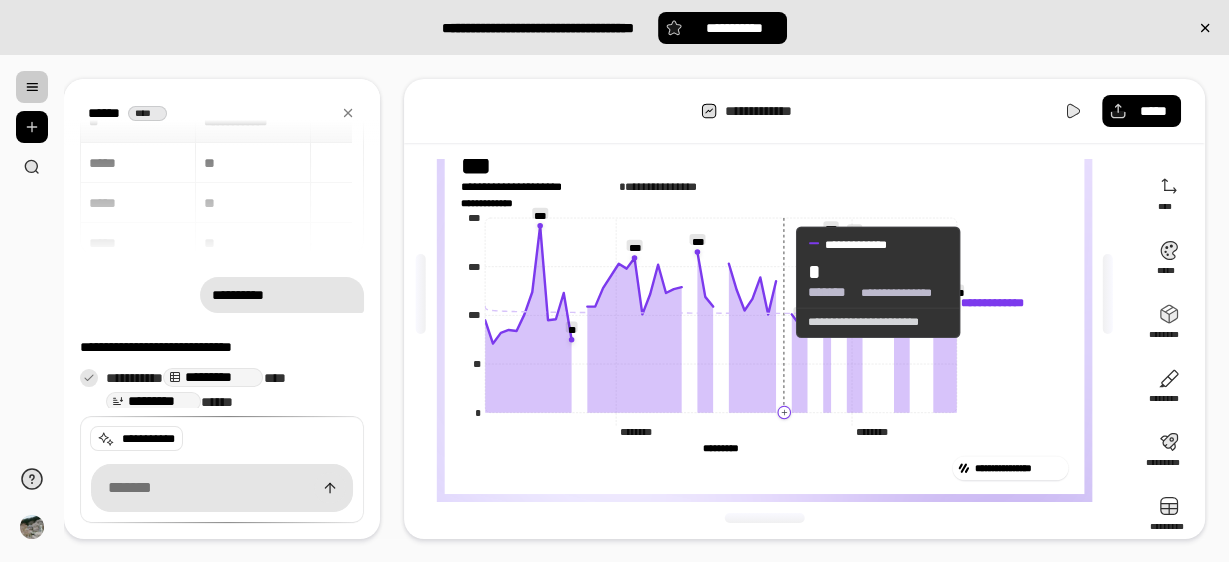 click 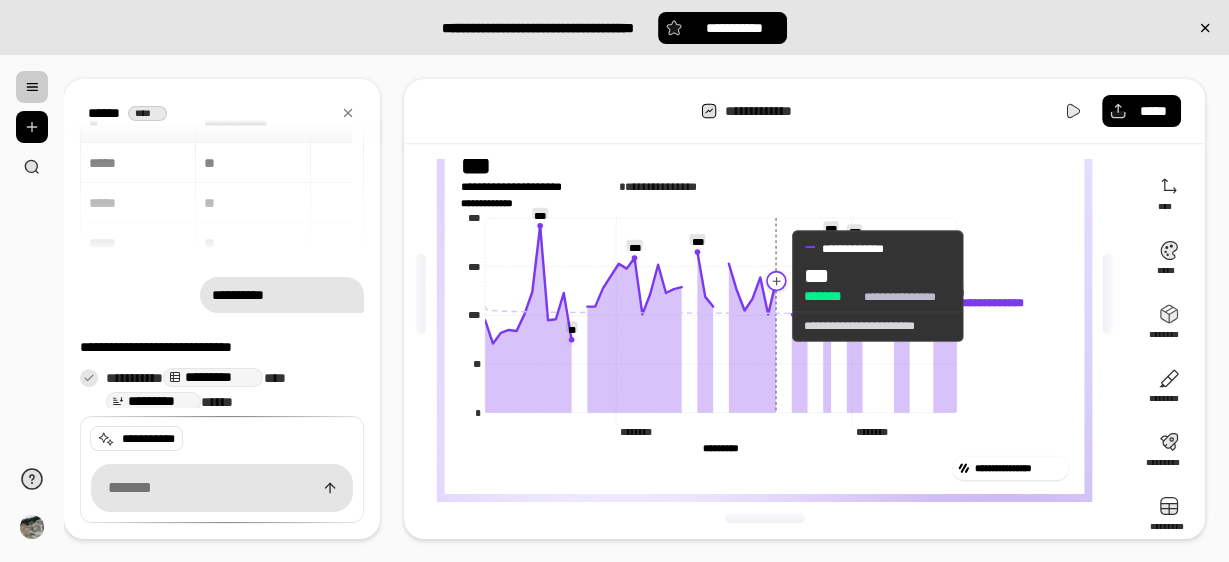 click 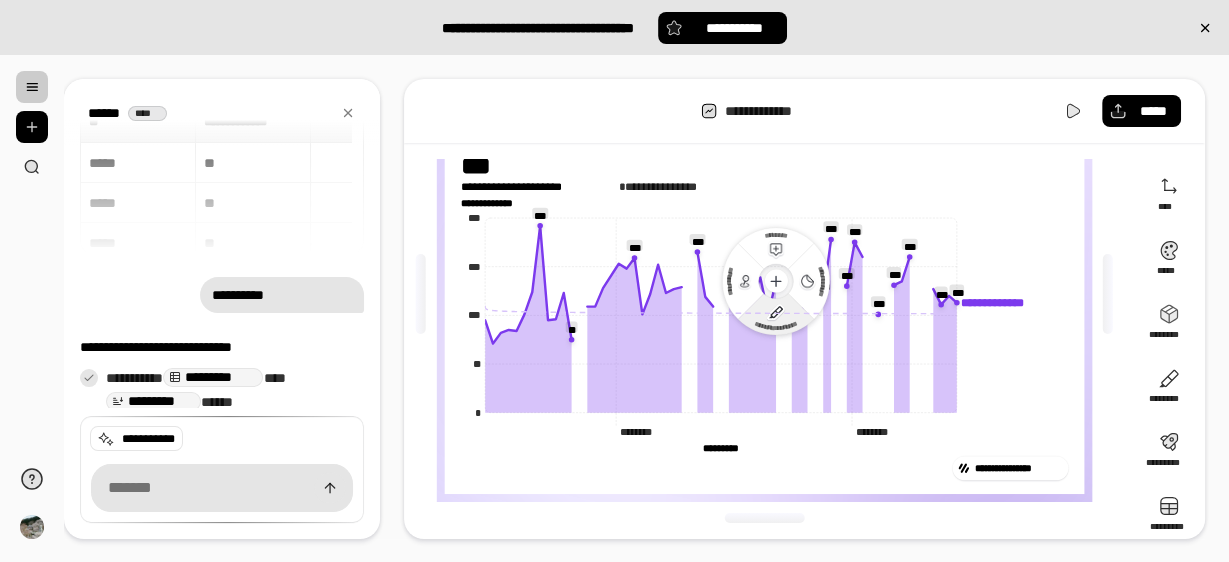 click 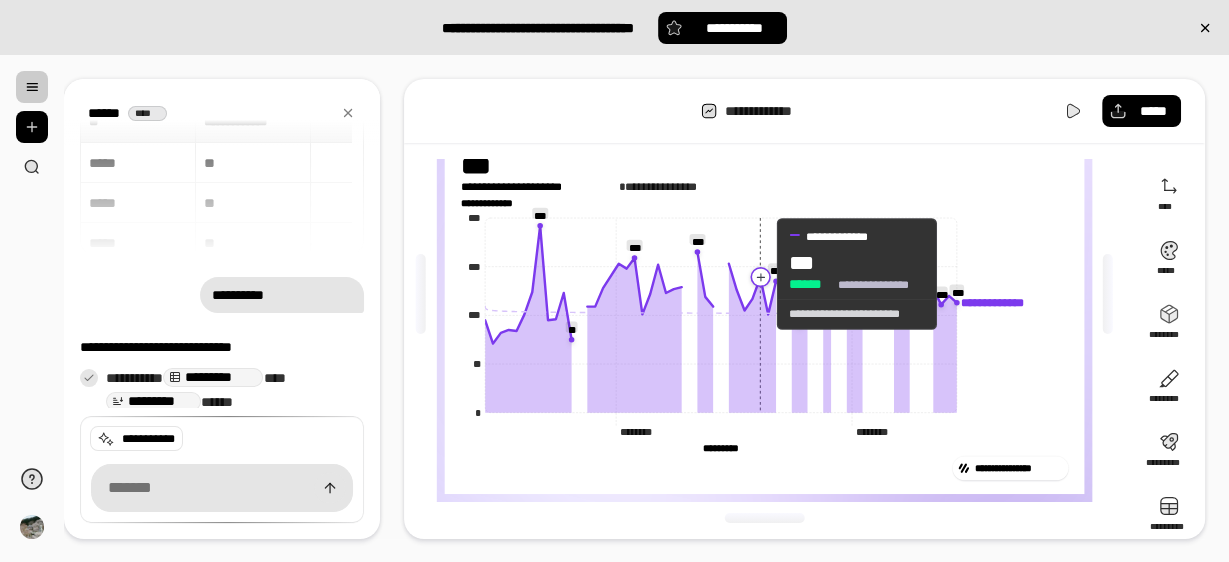 click 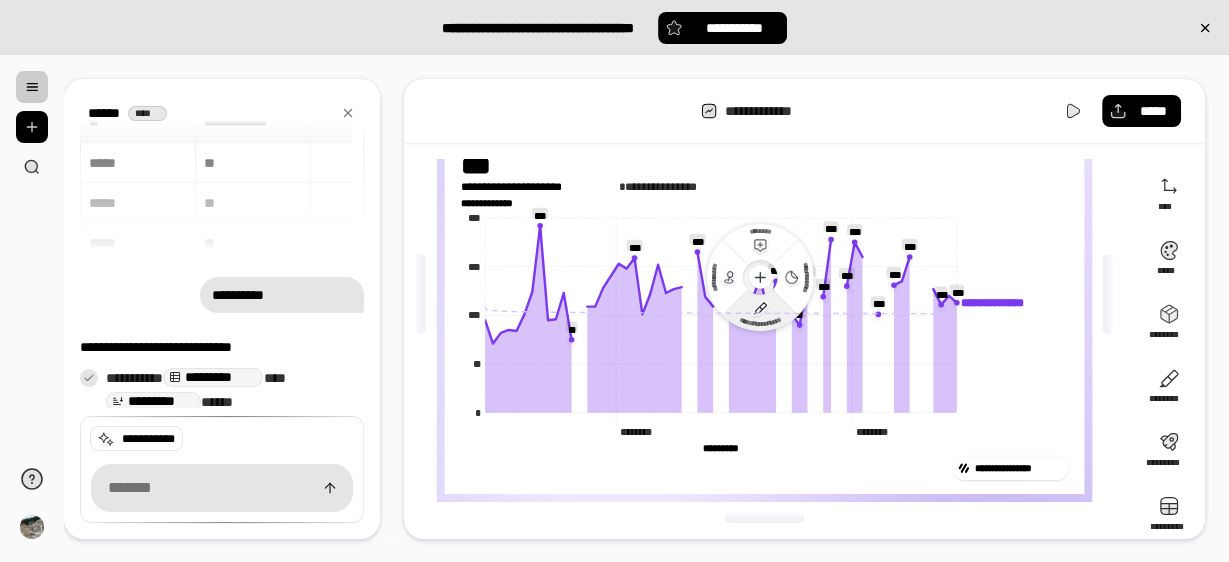 click 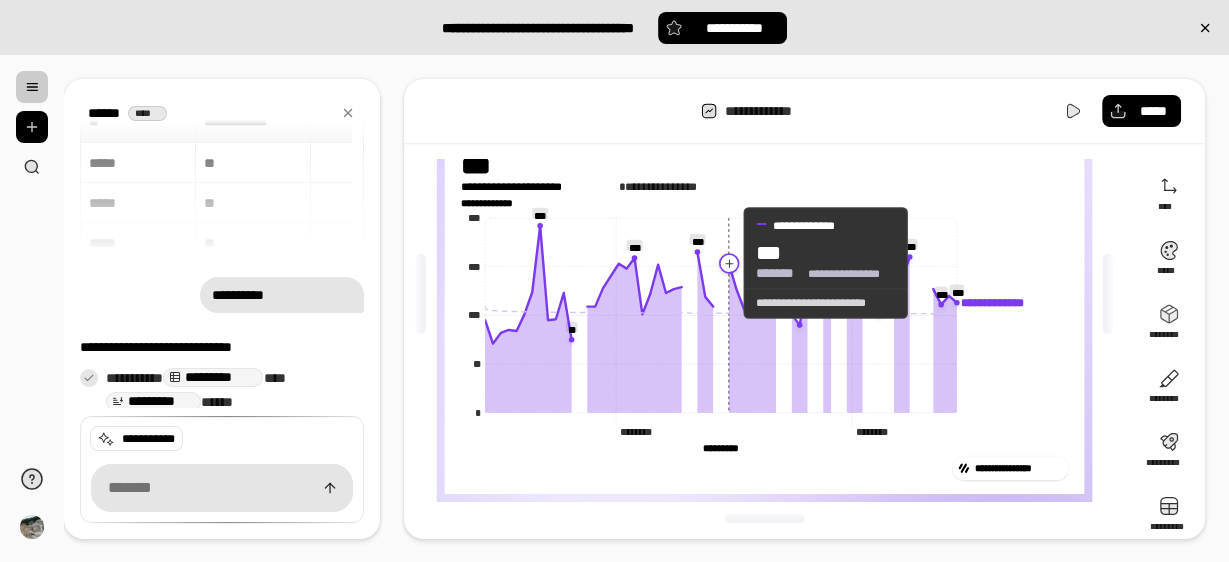 click 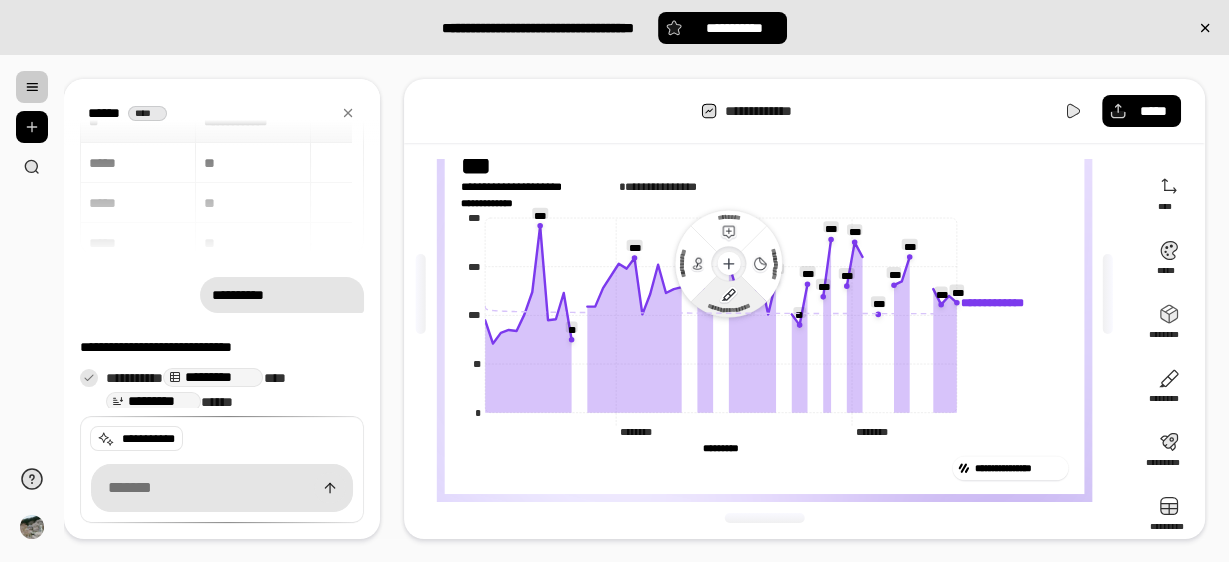 click 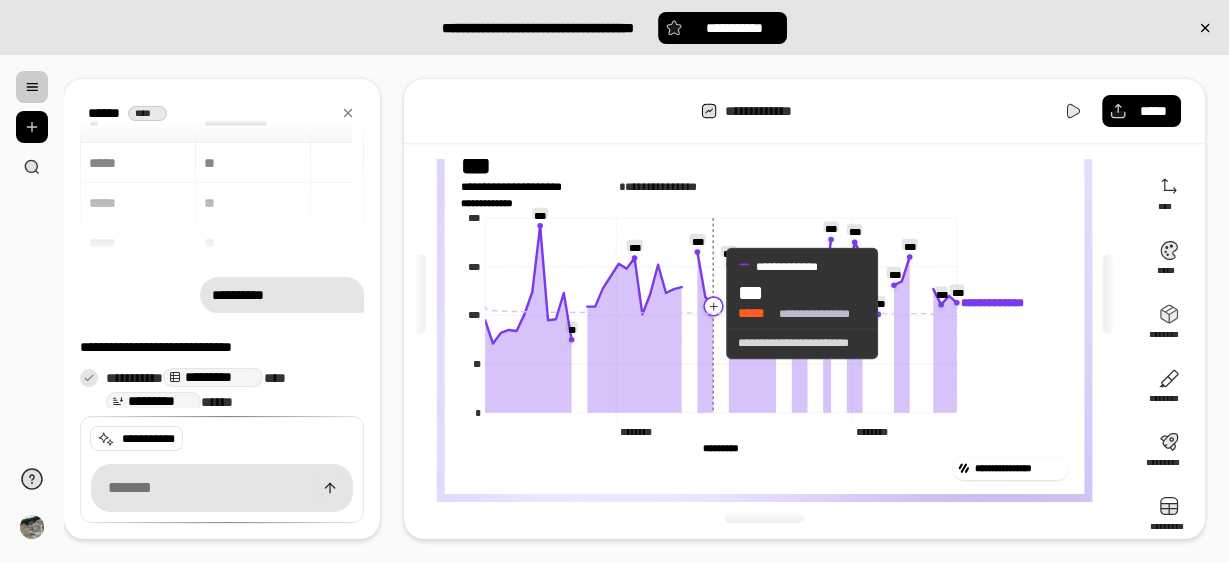 click 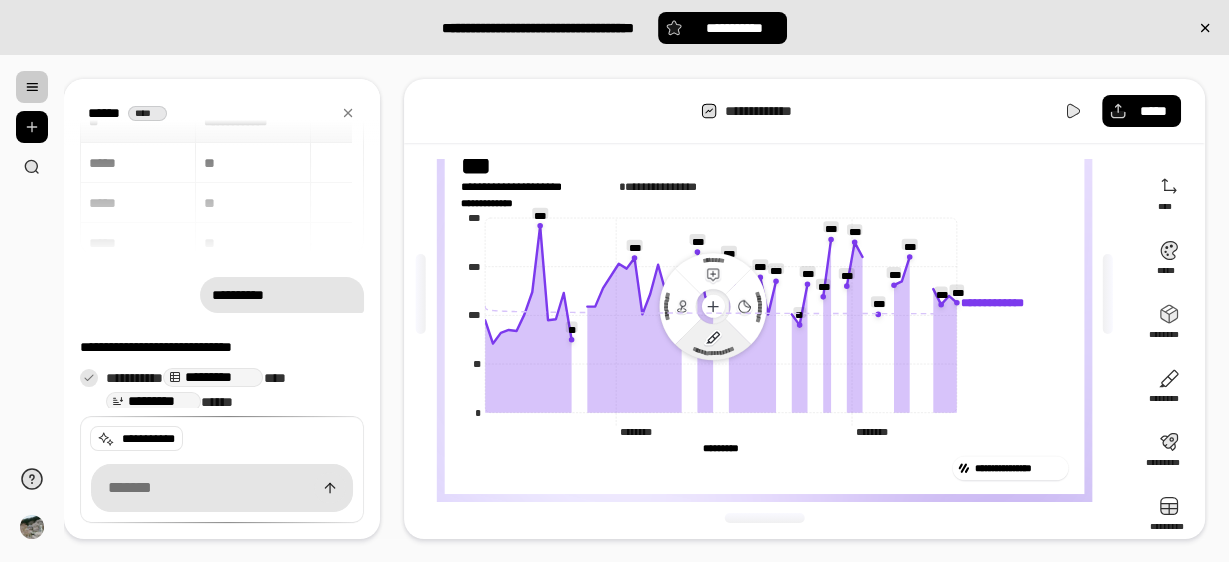 click 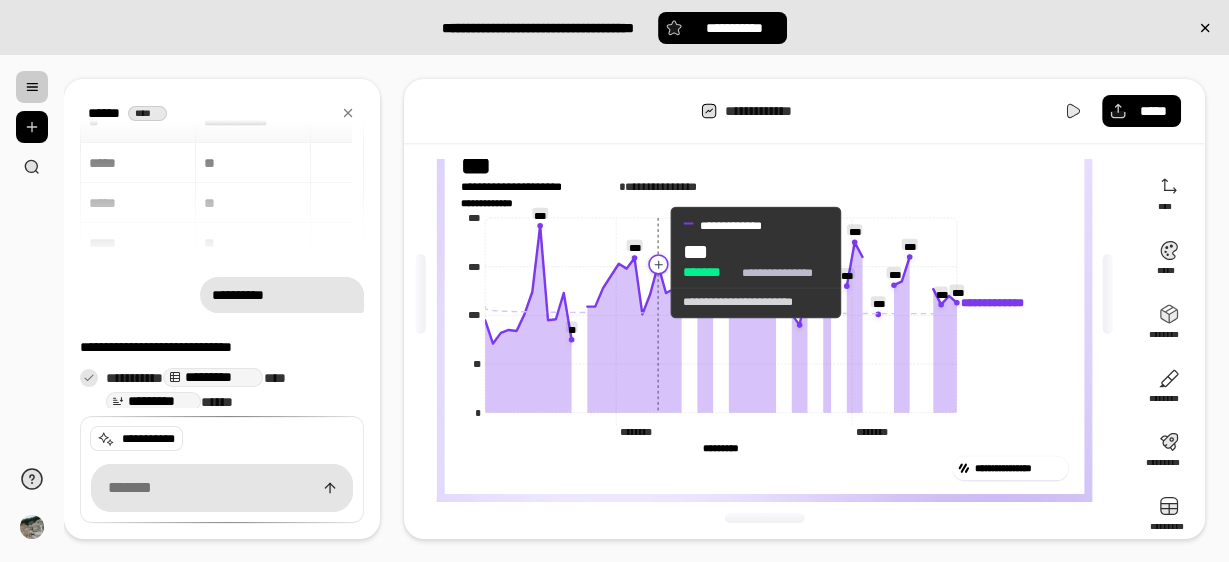 click 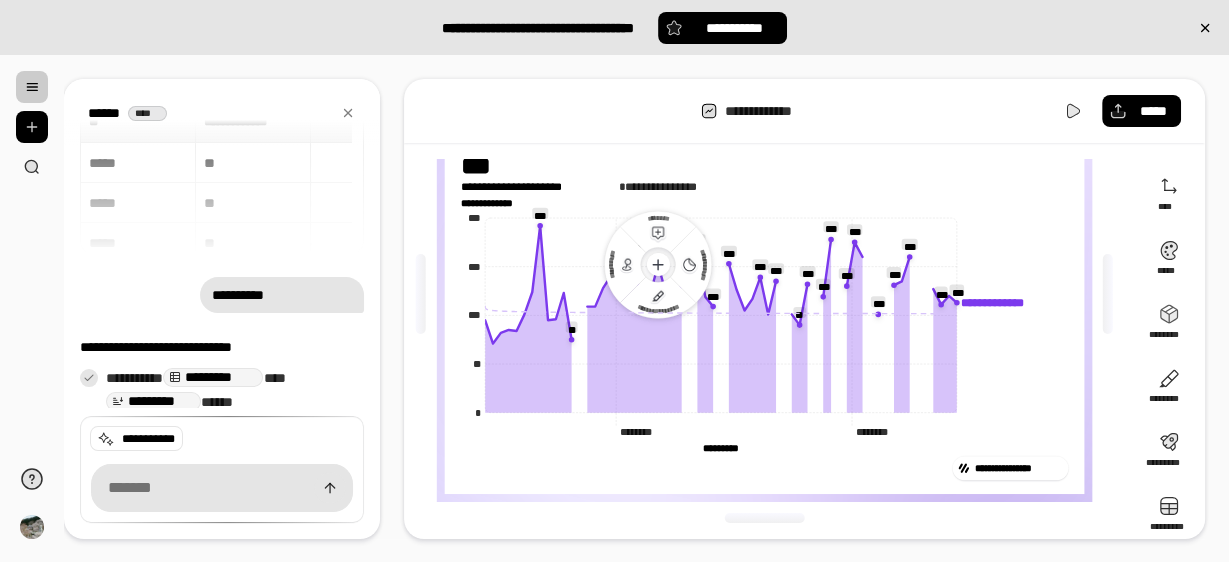 click 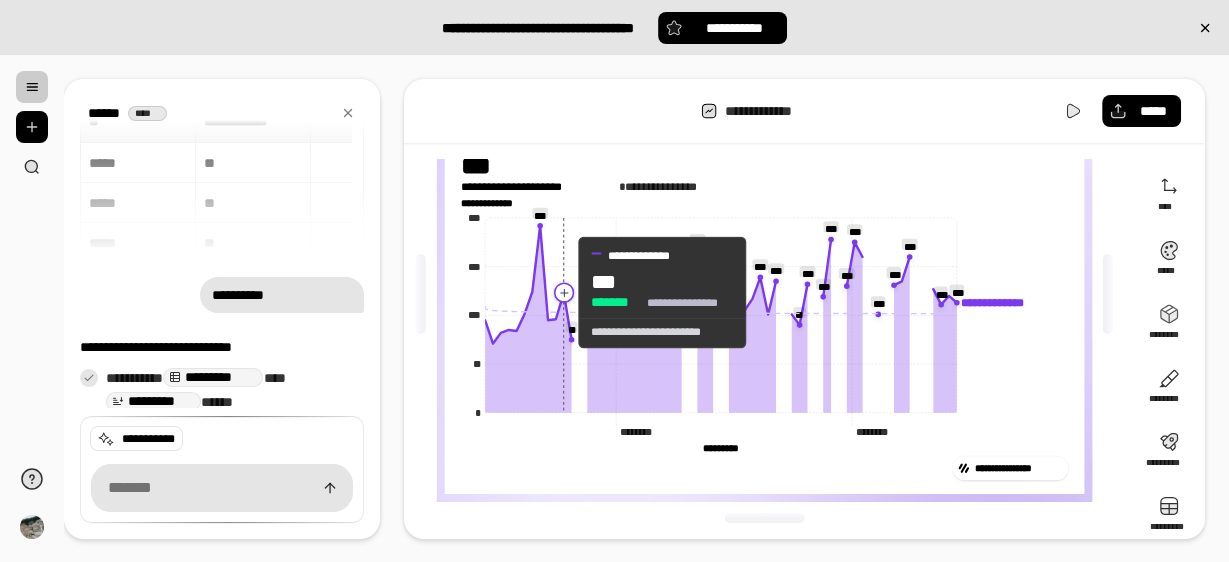click 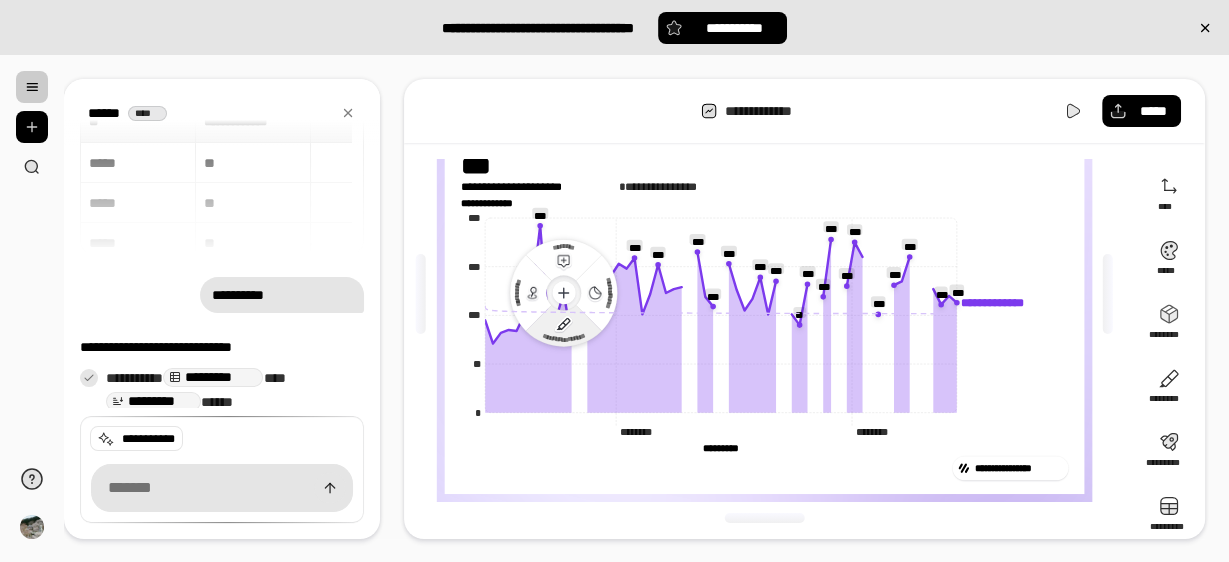 click 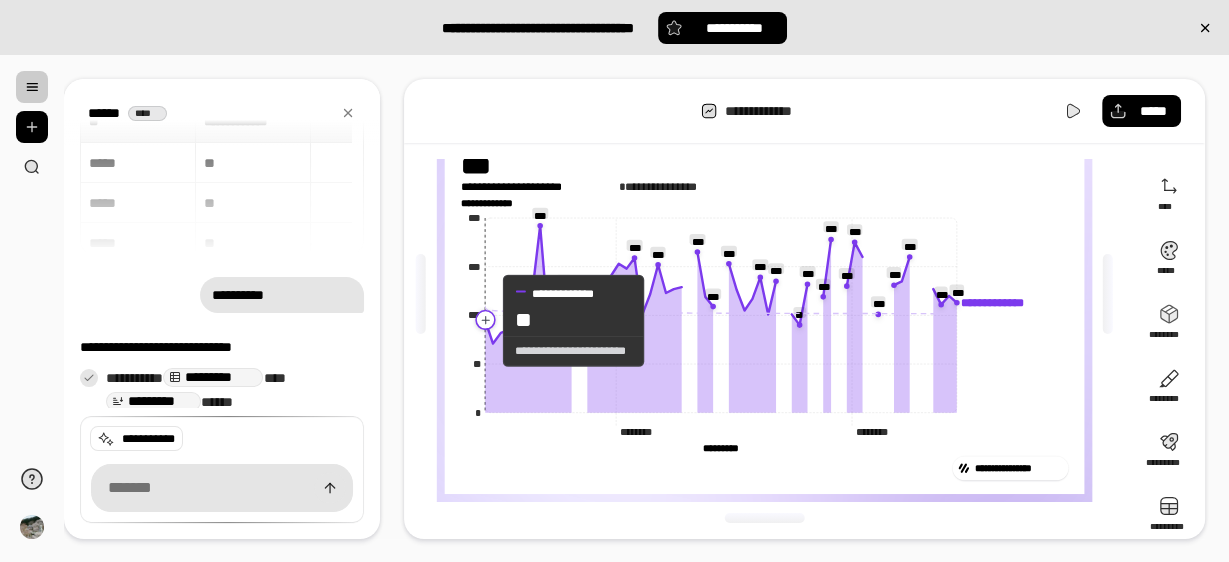 click 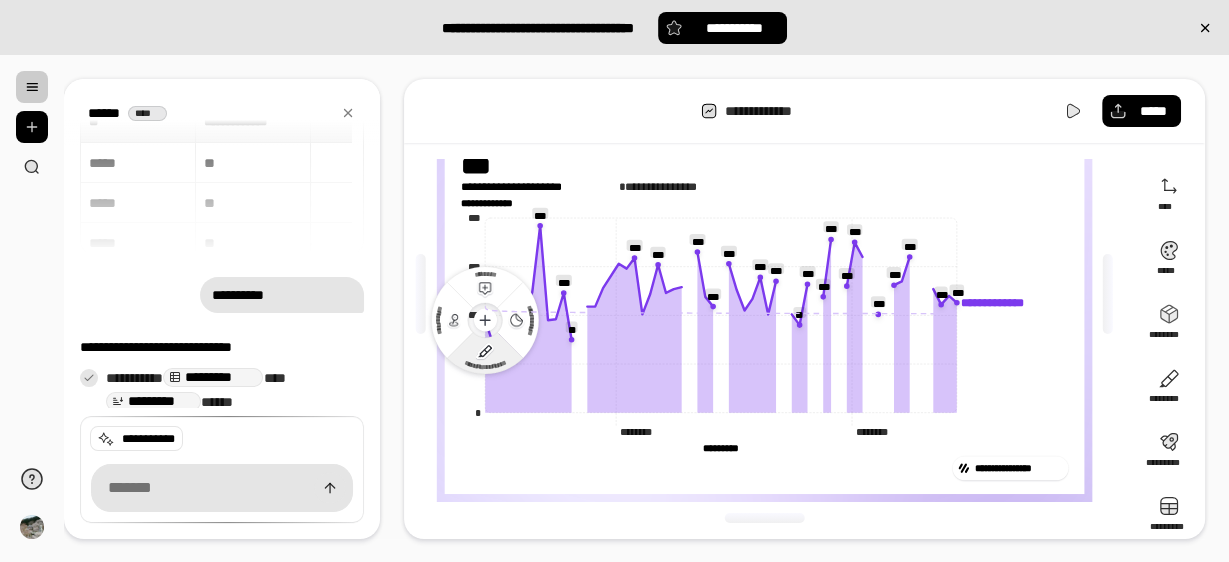 click 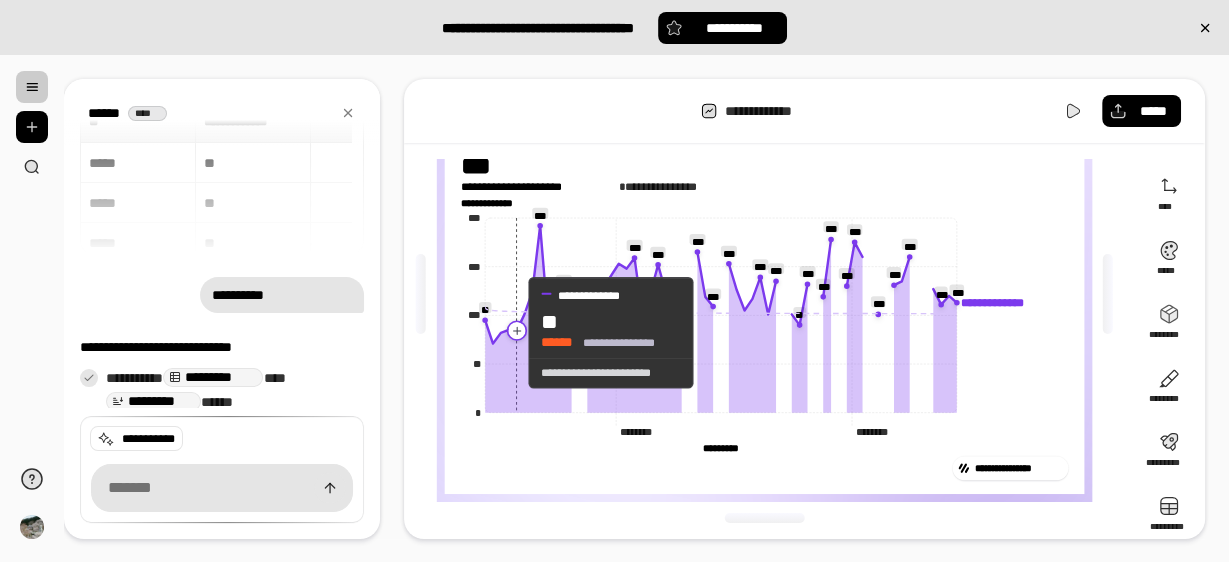 click 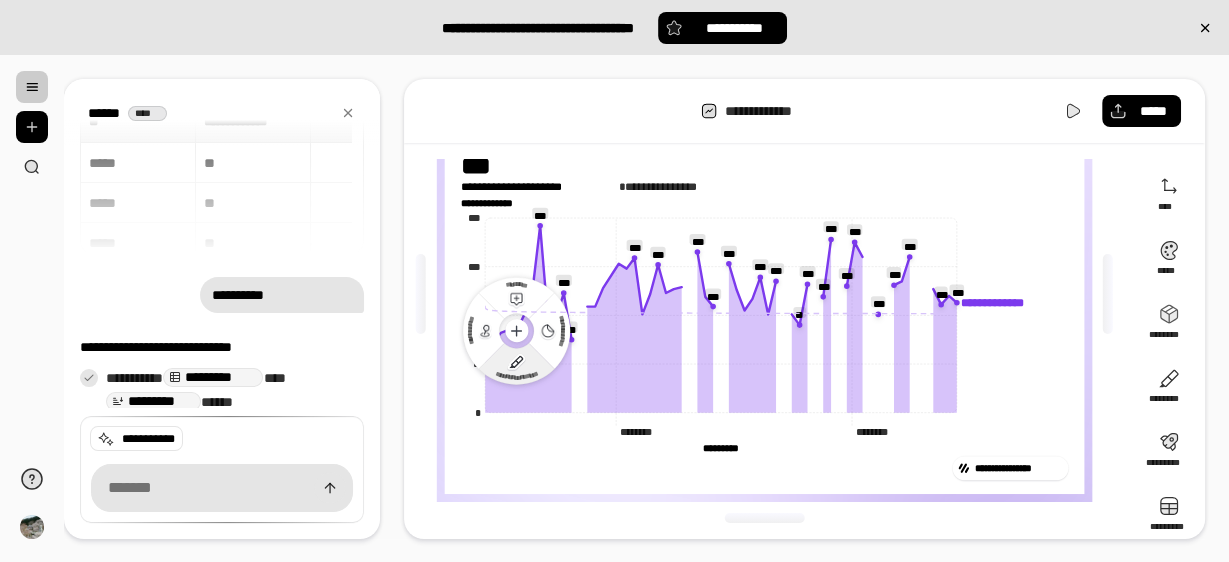 click on "**********" 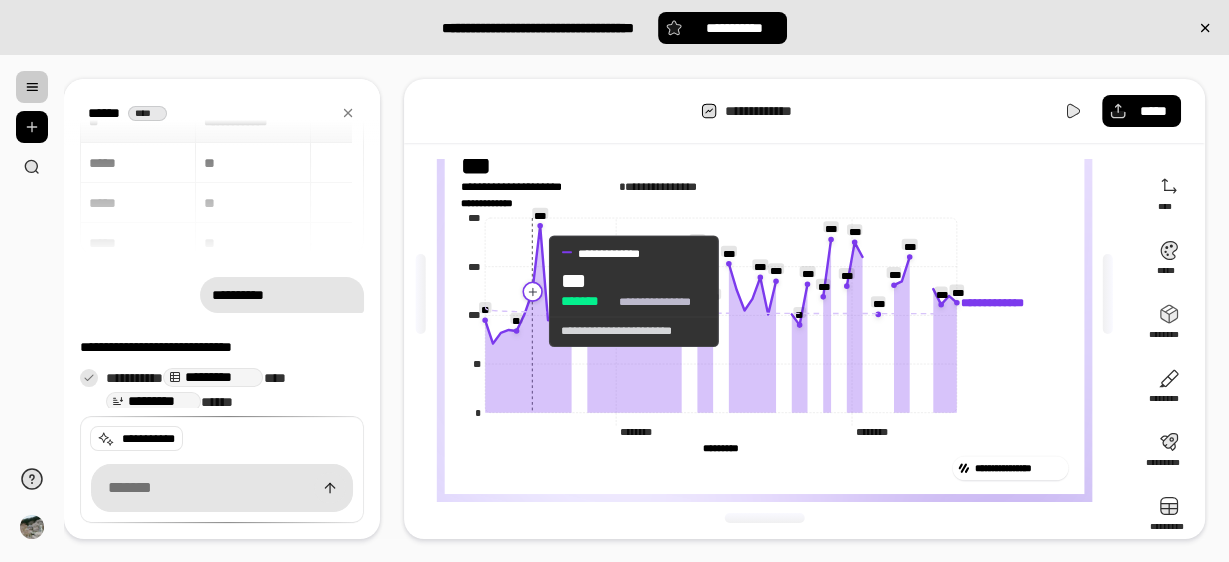 click 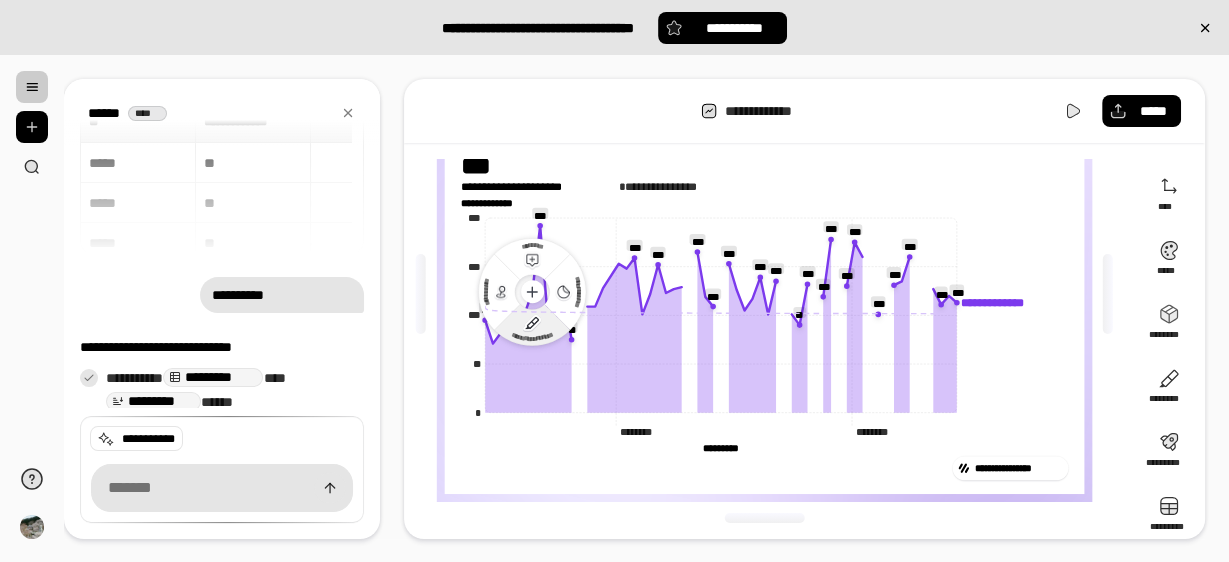 click 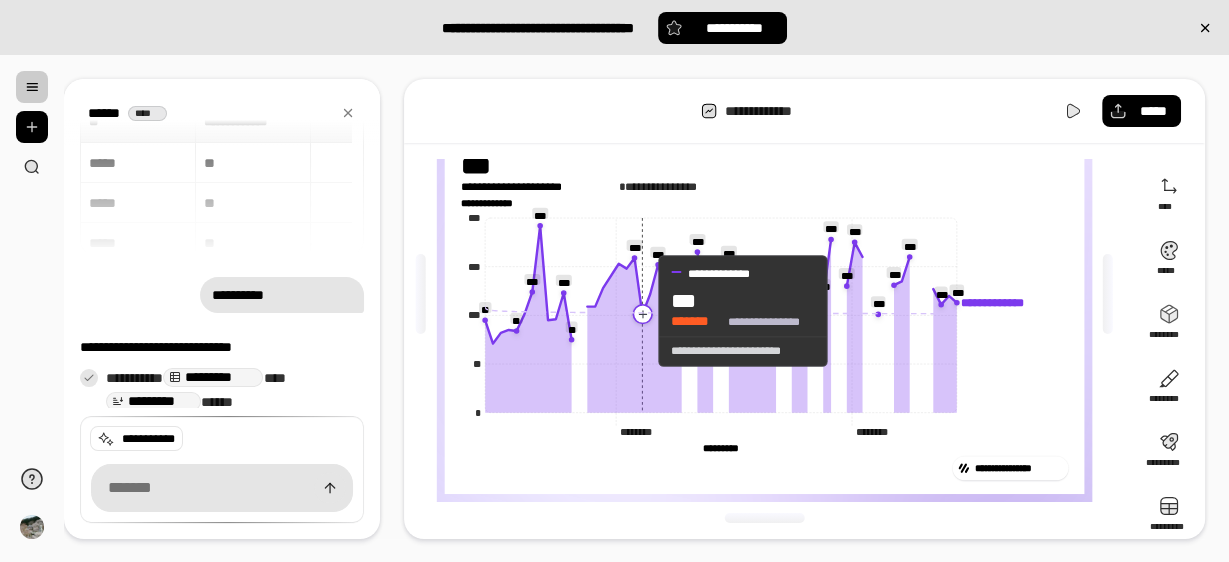 click 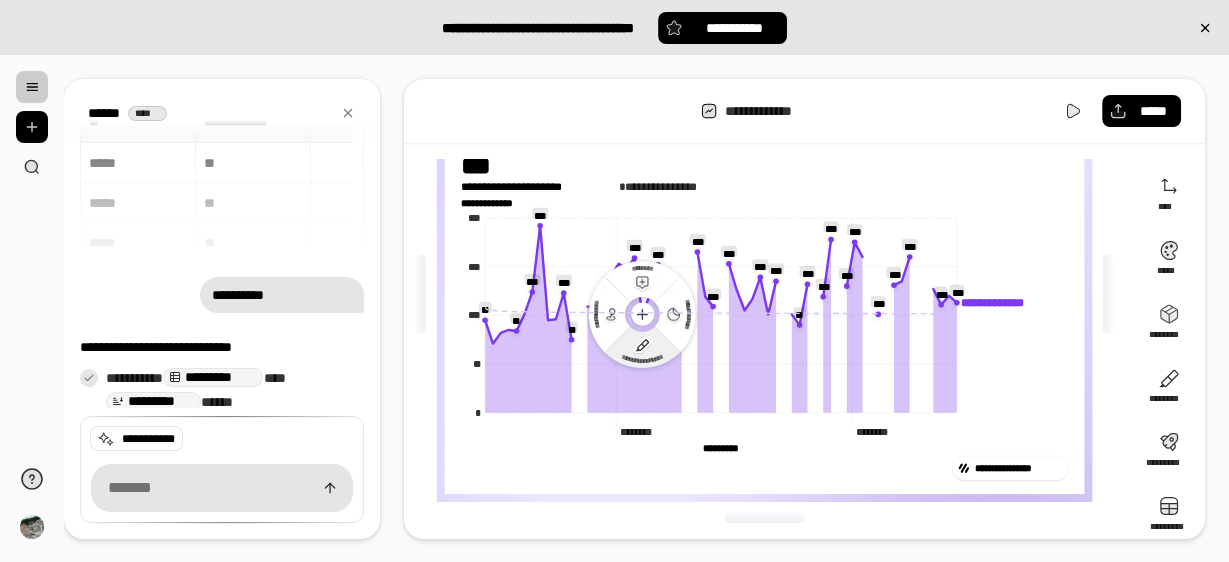 click 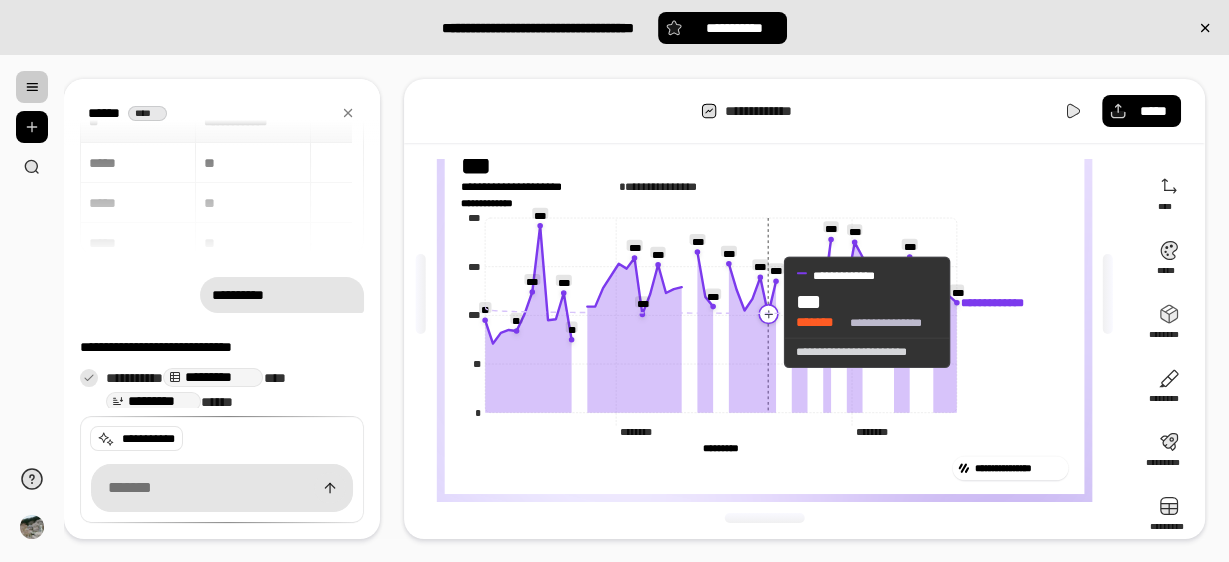 click 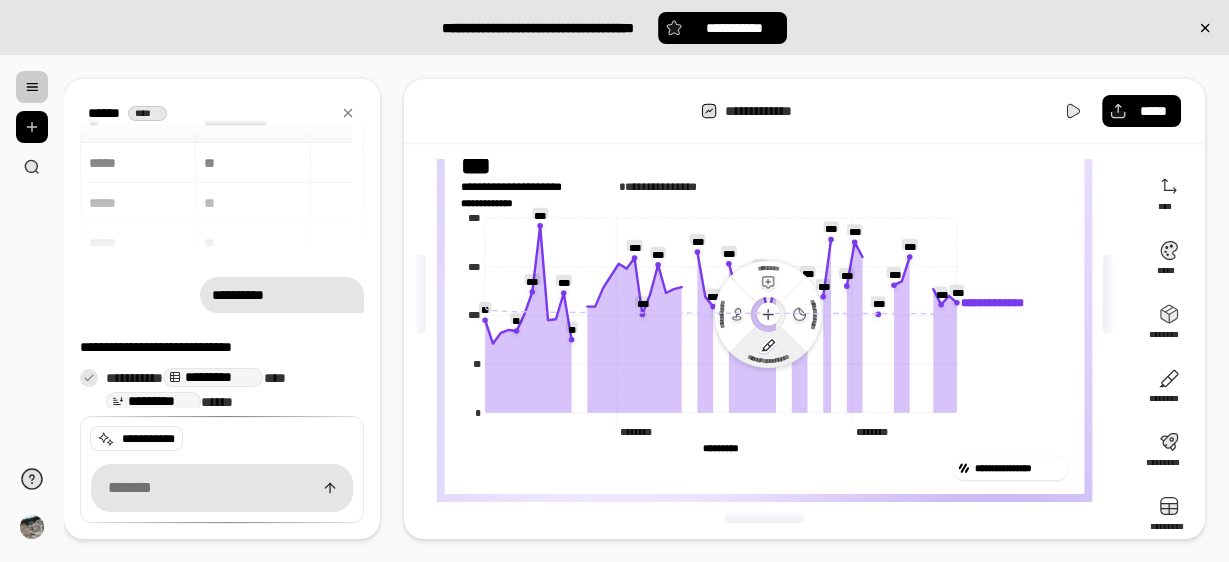 click 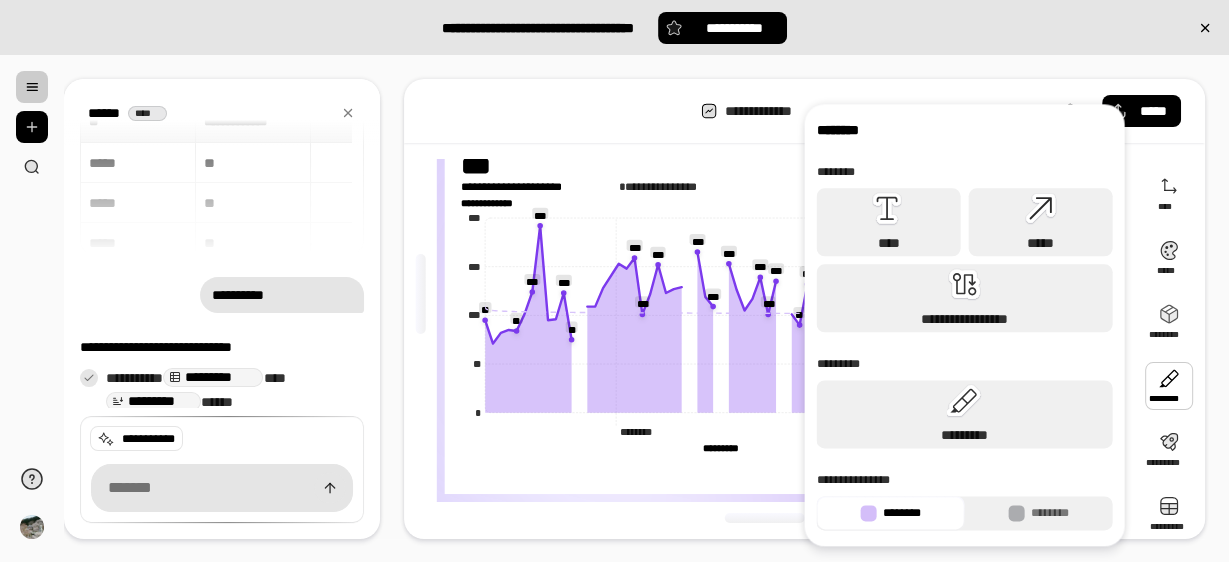 click on "**********" at bounding box center (804, 111) 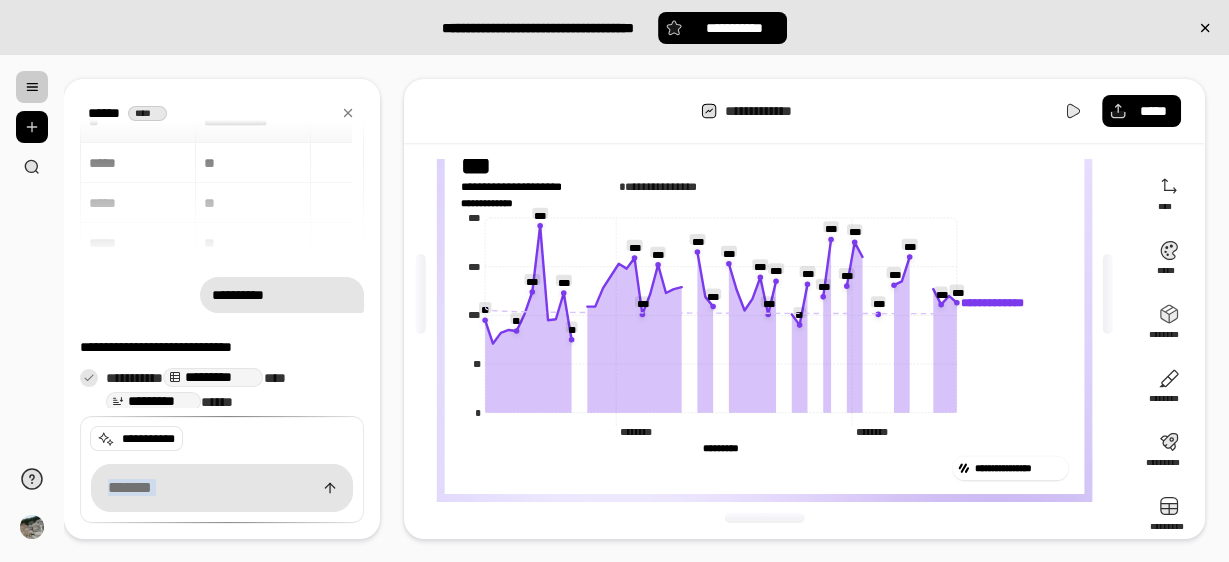 click on "**********" at bounding box center (770, 294) 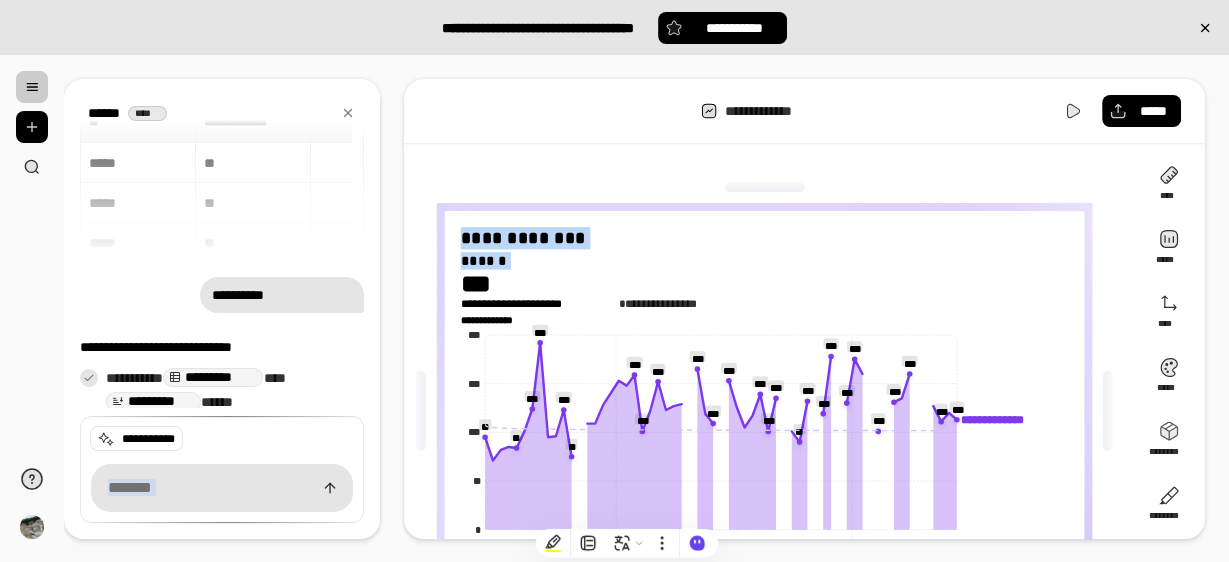 scroll, scrollTop: 0, scrollLeft: 0, axis: both 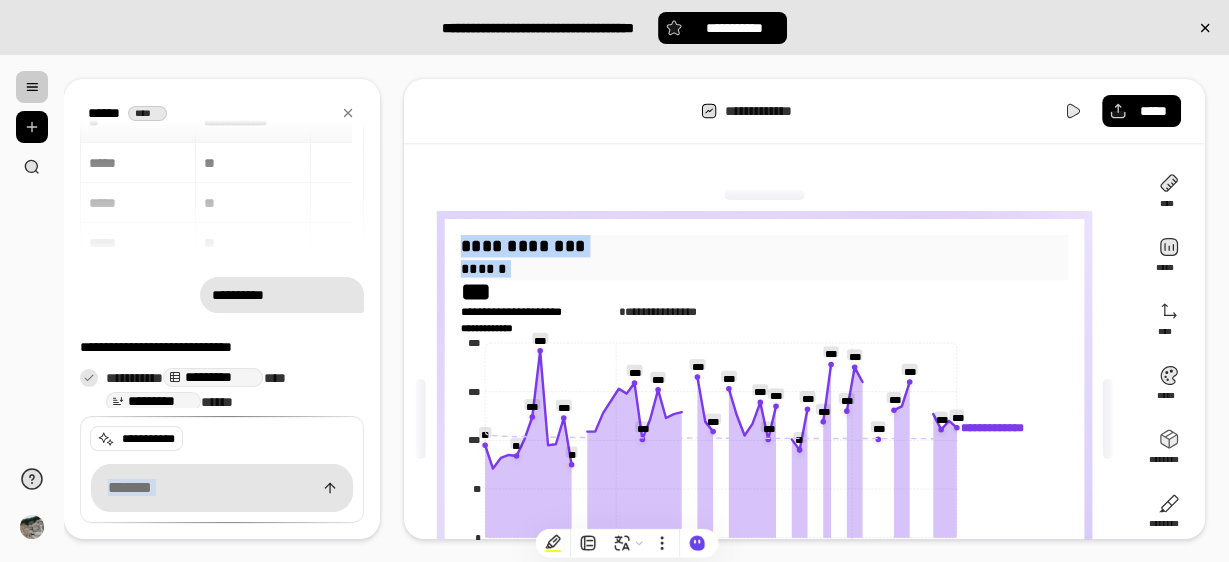 click on "******" at bounding box center [764, 269] 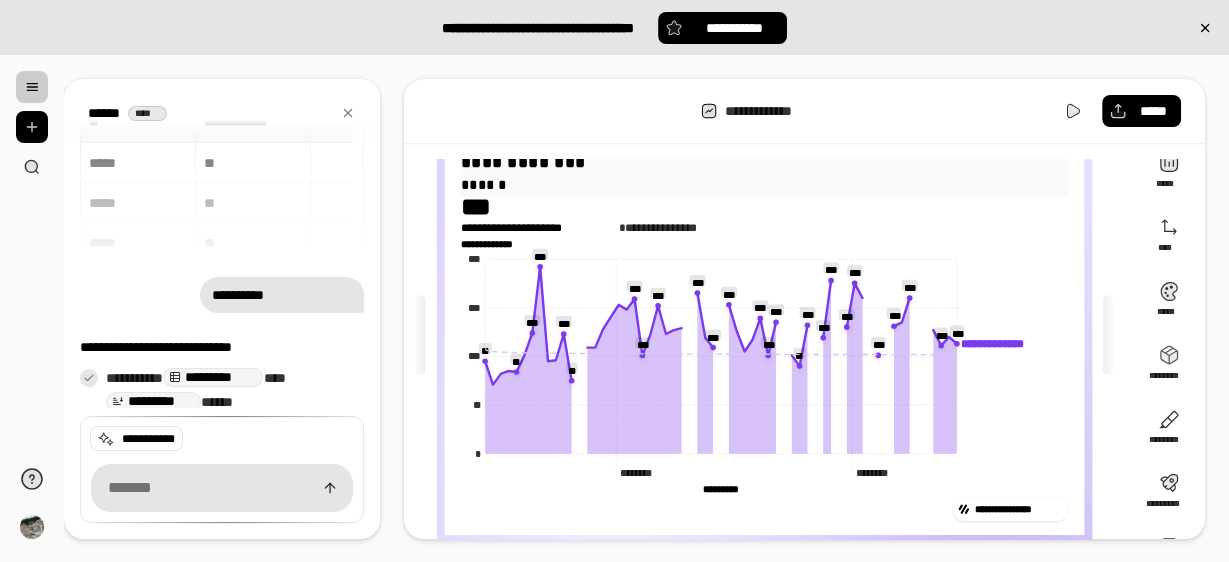 scroll, scrollTop: 60, scrollLeft: 0, axis: vertical 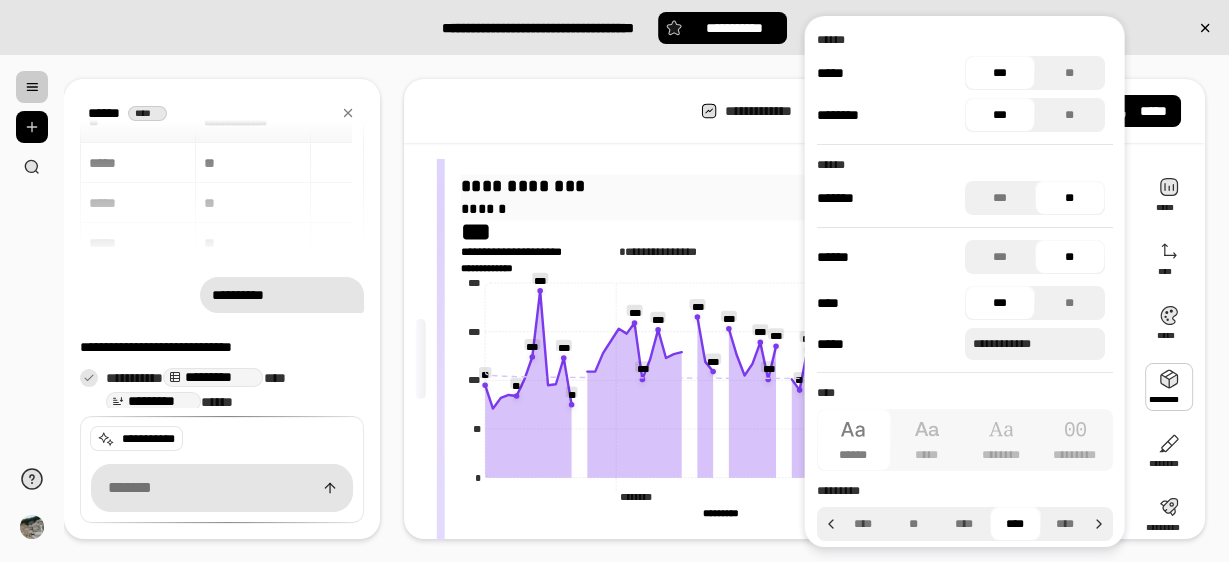 click on "******" at bounding box center (764, 209) 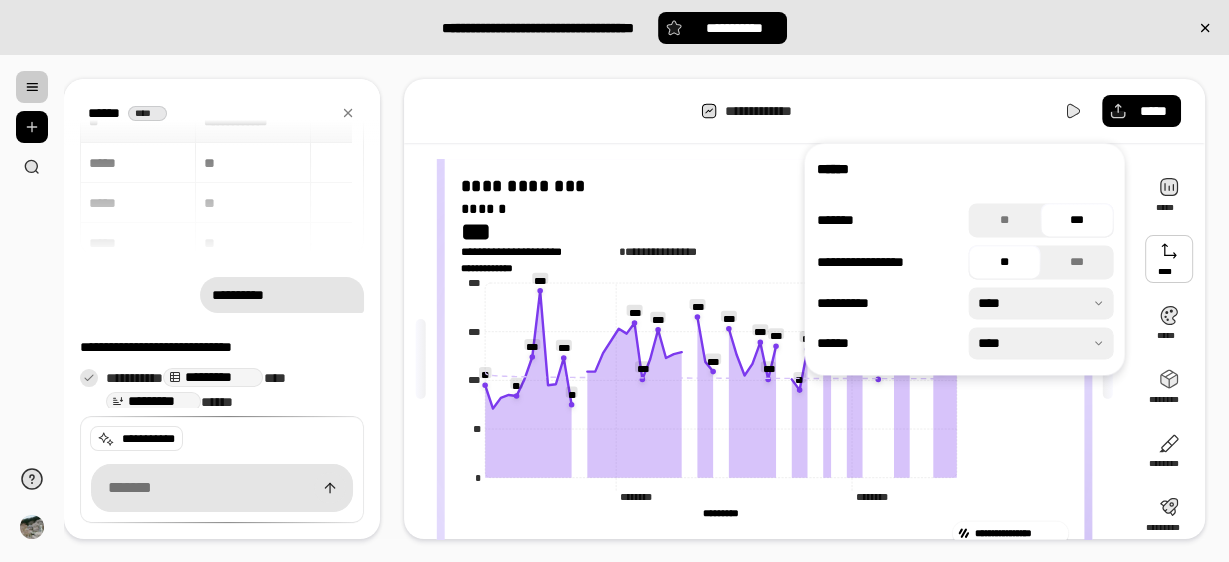 click on "**********" at bounding box center (804, 111) 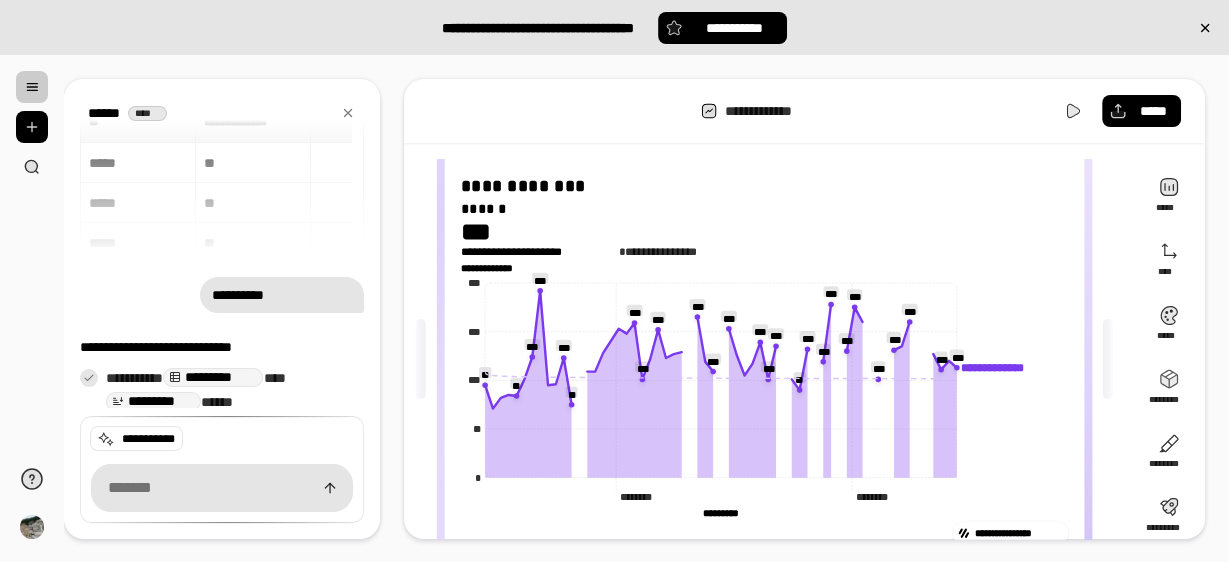 click on "**********" 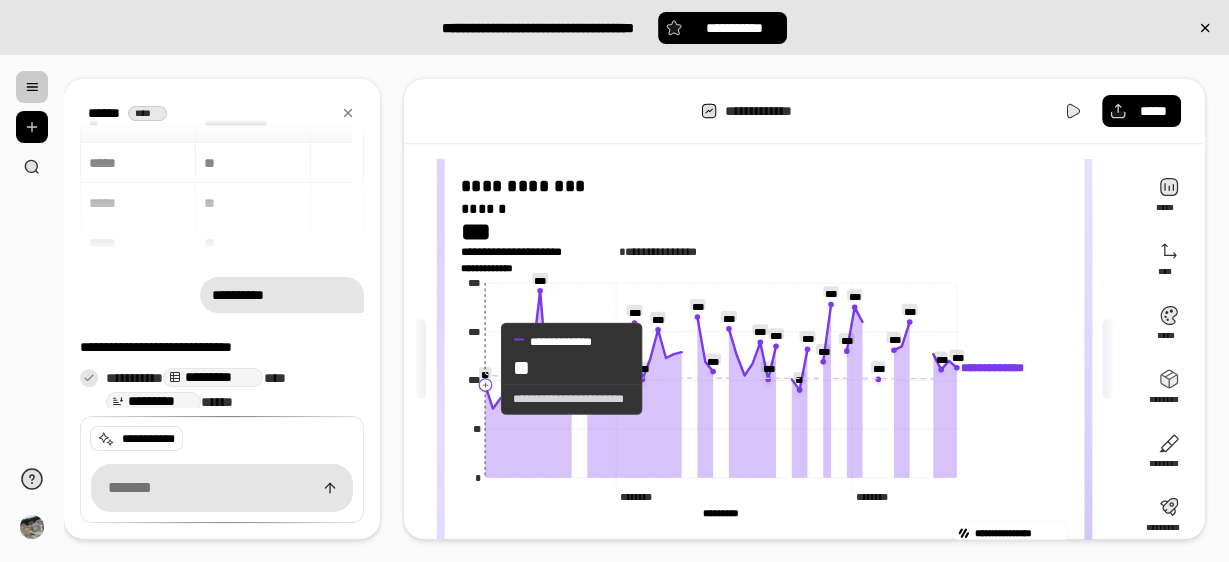 click 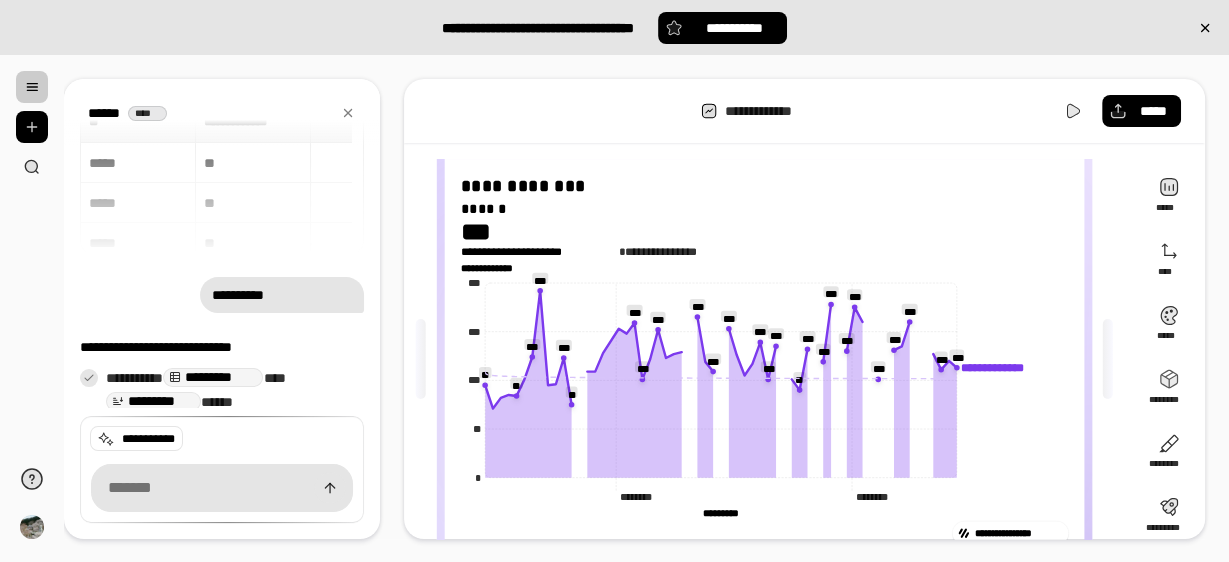 click on "**********" 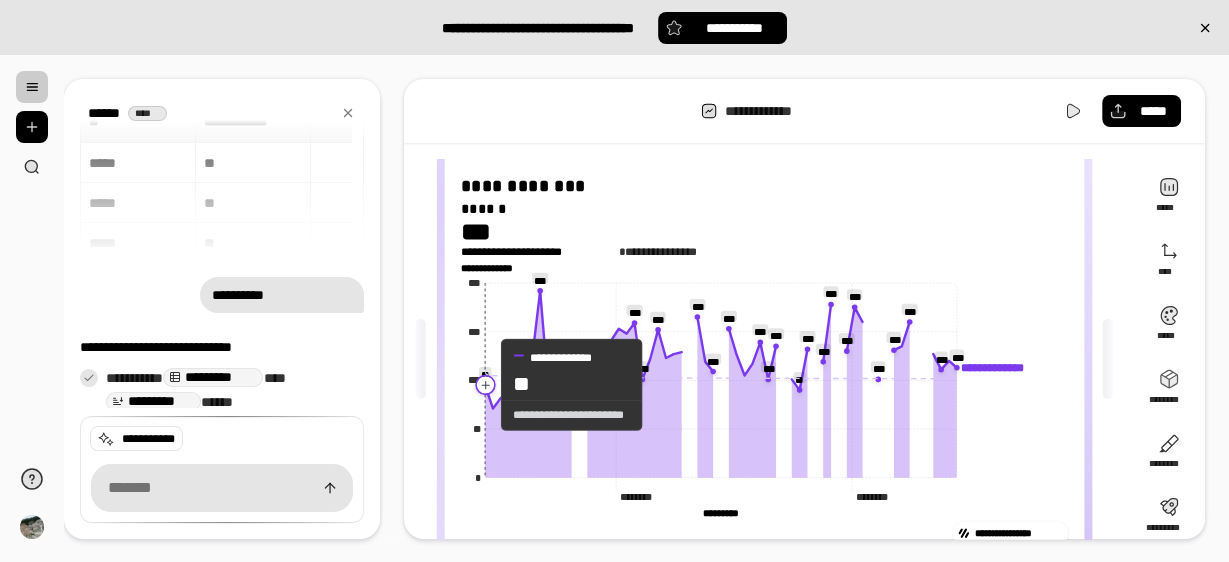 click 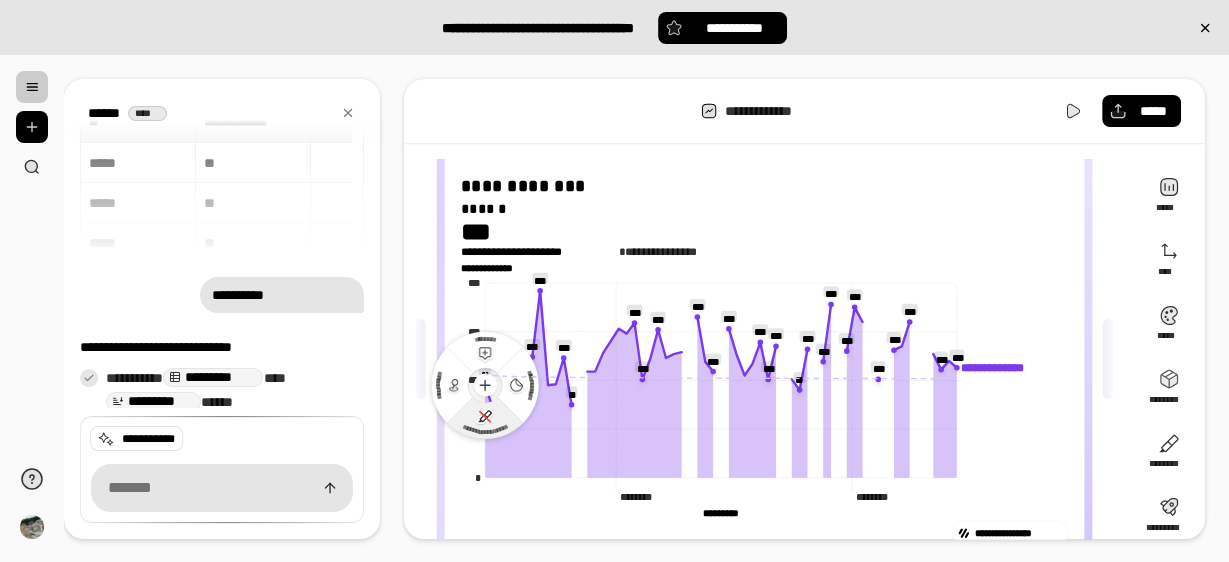 click 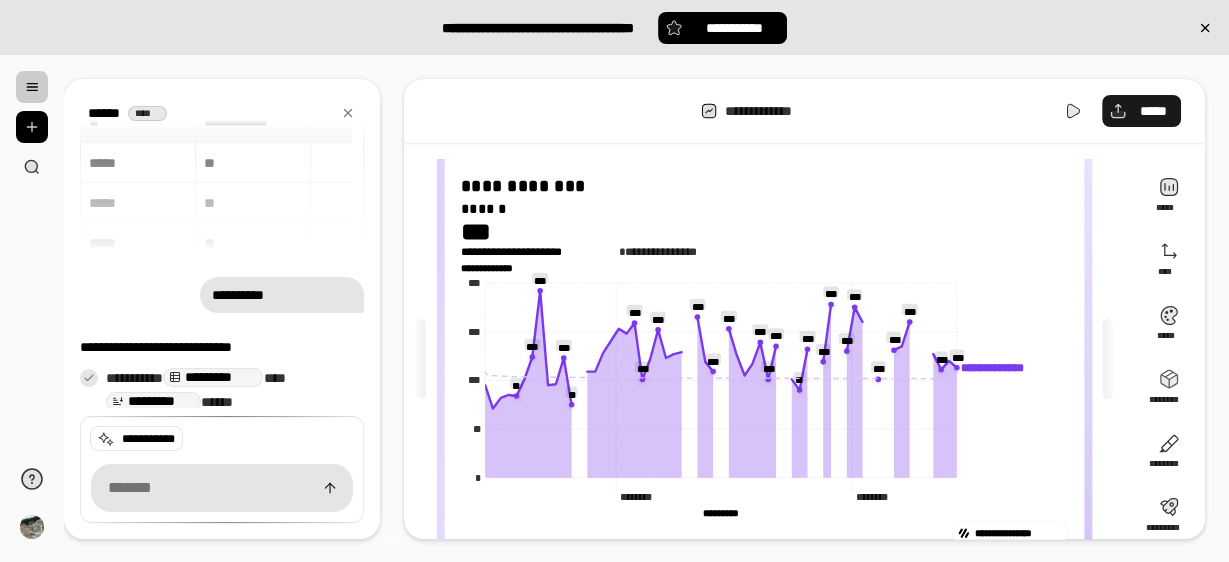 click on "*****" at bounding box center [1153, 111] 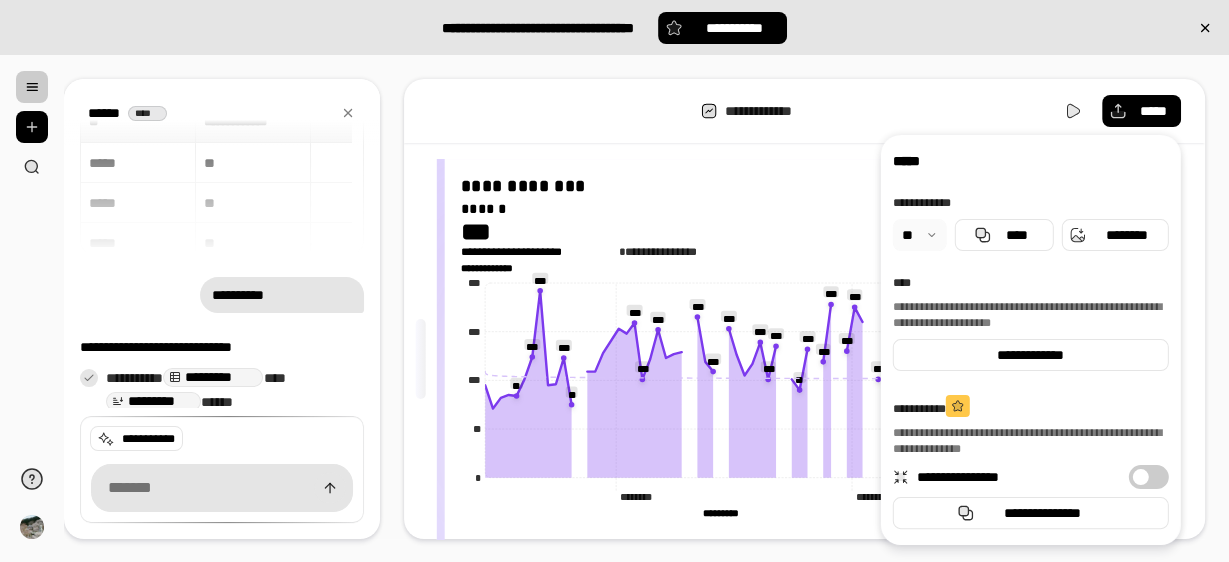 click at bounding box center (920, 235) 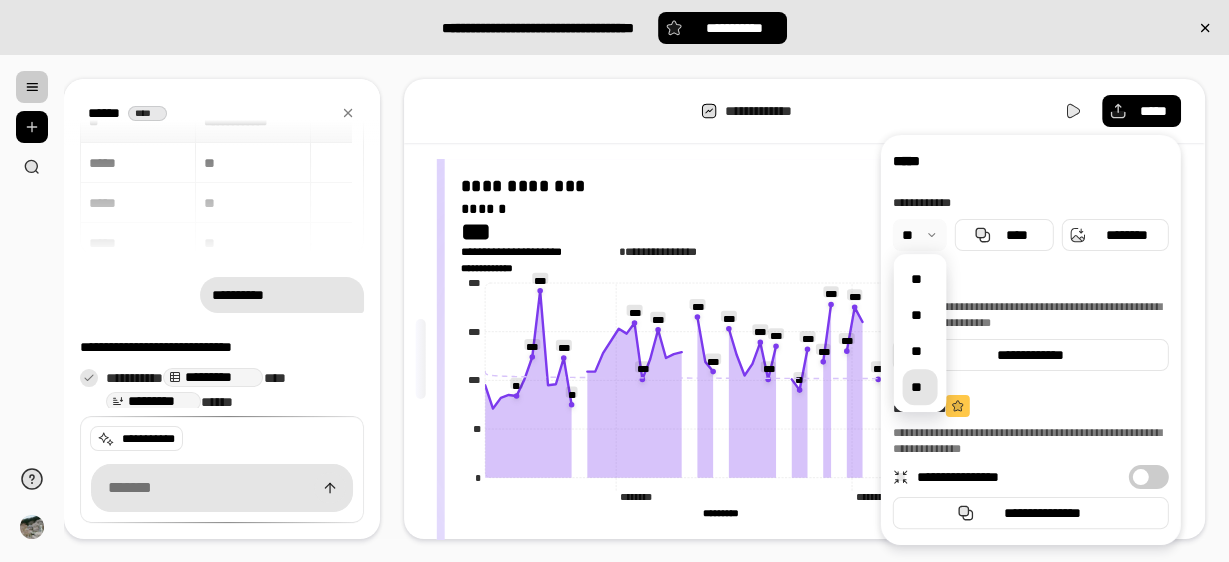 click on "**" at bounding box center (919, 387) 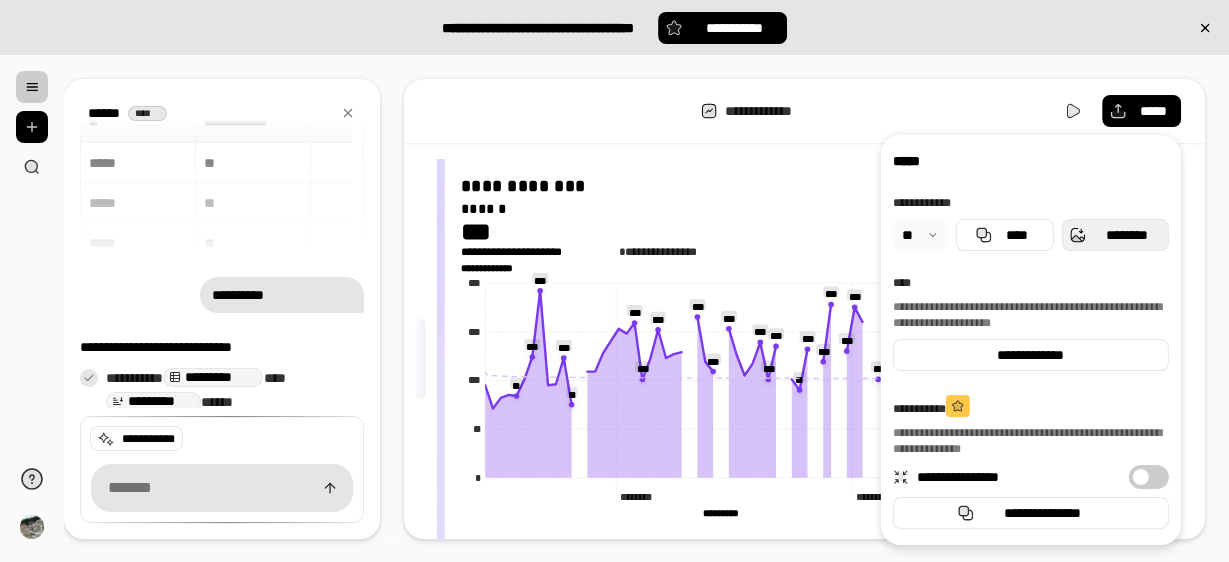click on "********" at bounding box center [1127, 235] 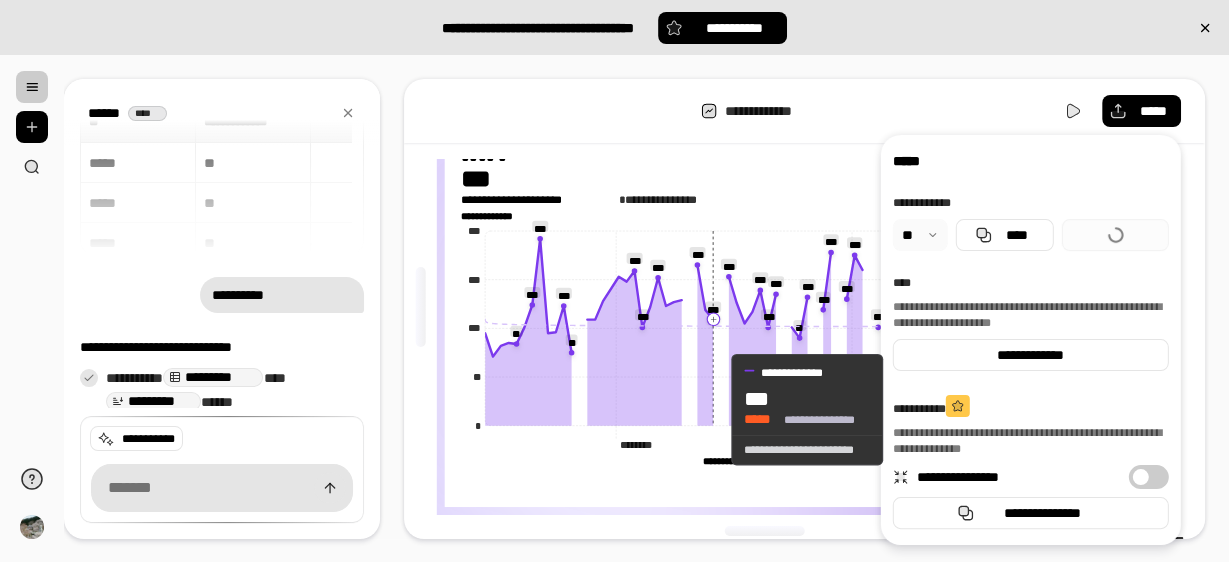 scroll, scrollTop: 140, scrollLeft: 0, axis: vertical 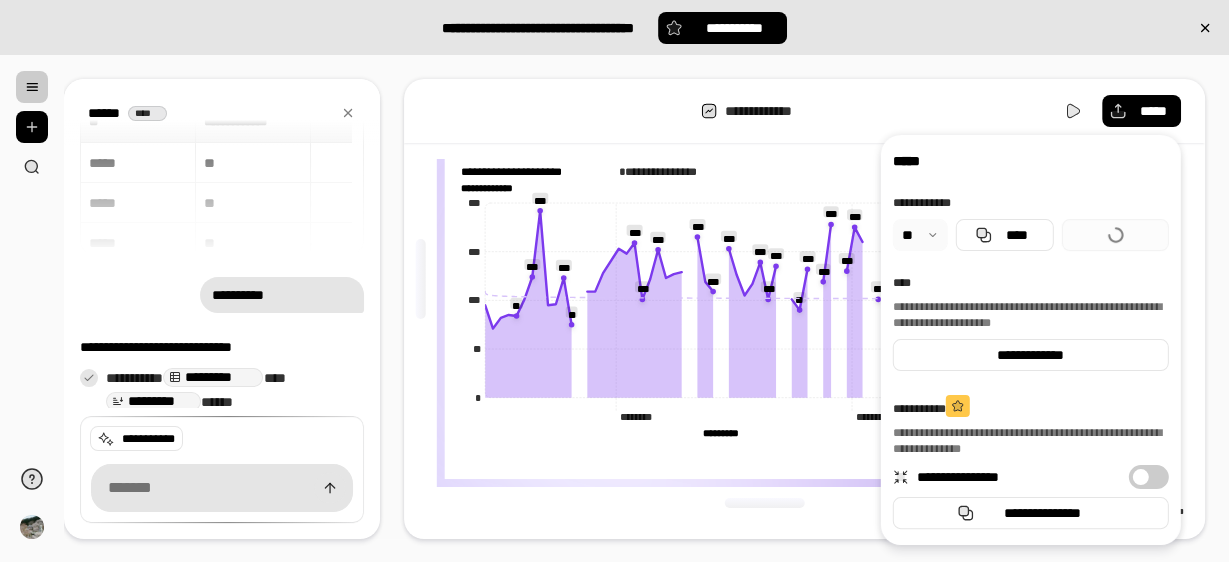 click at bounding box center [920, 235] 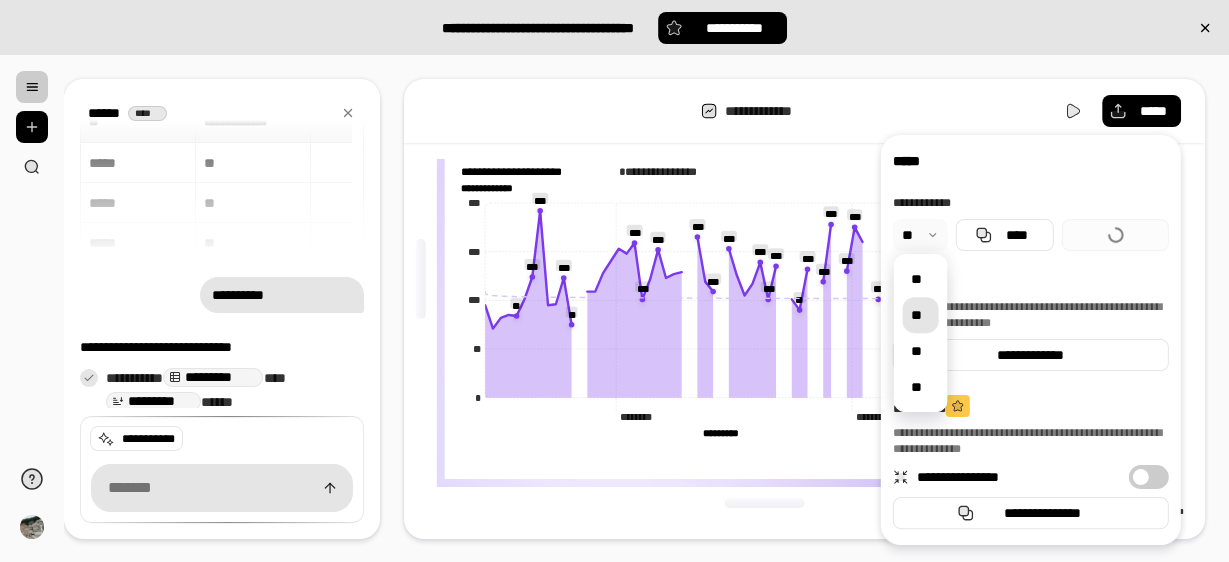 click on "**" at bounding box center (920, 315) 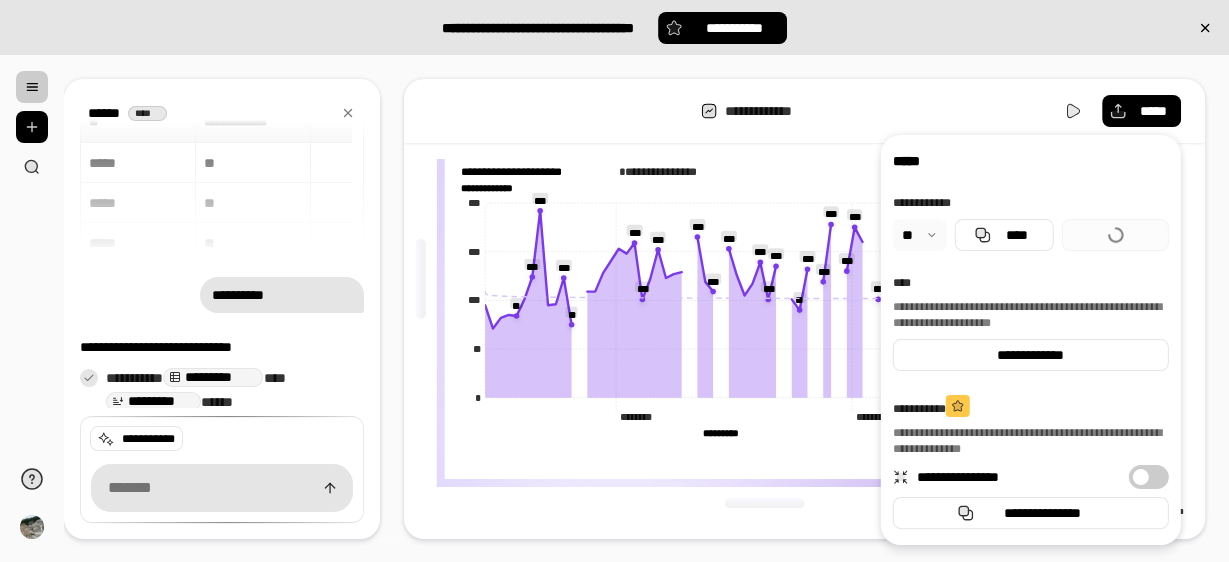 click on "**********" at bounding box center (764, 159) 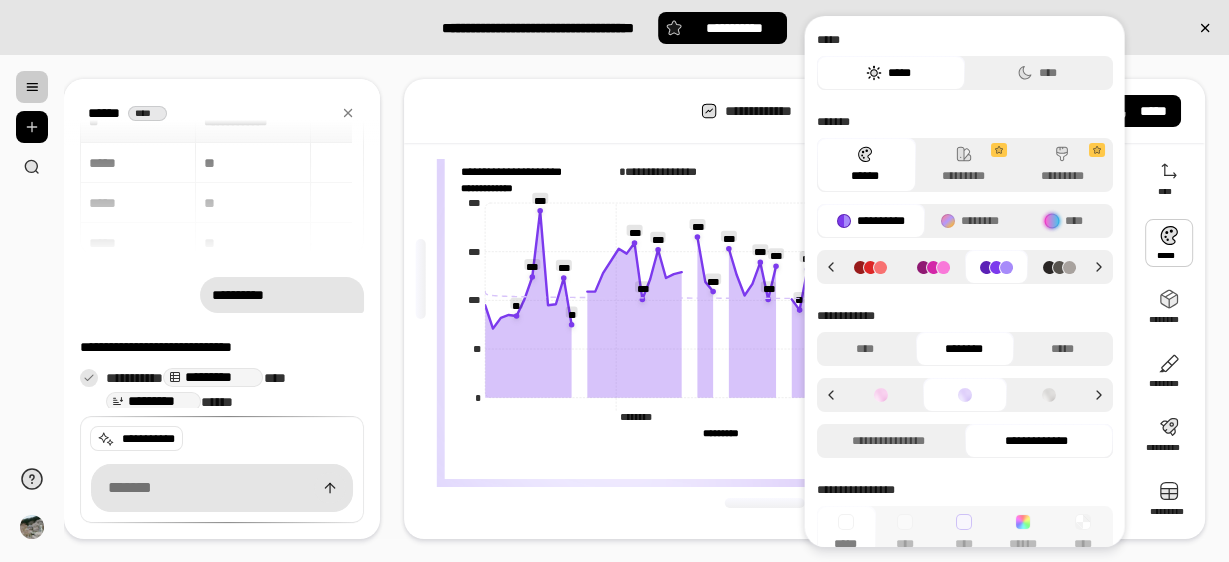 click on "**********" at bounding box center [804, 111] 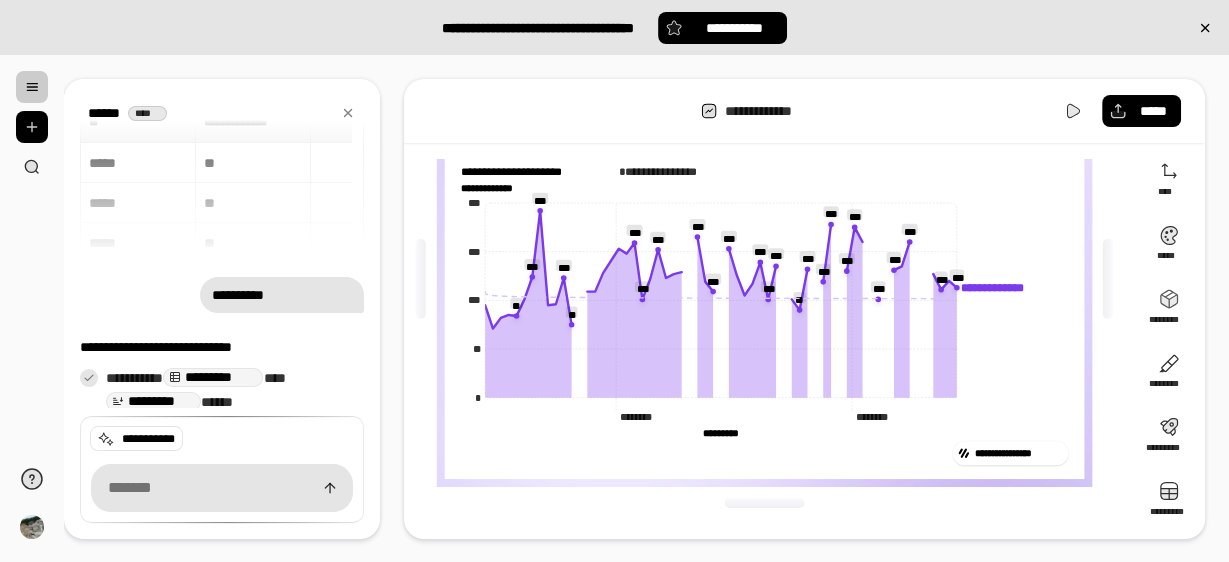 click on "**********" at bounding box center [770, 279] 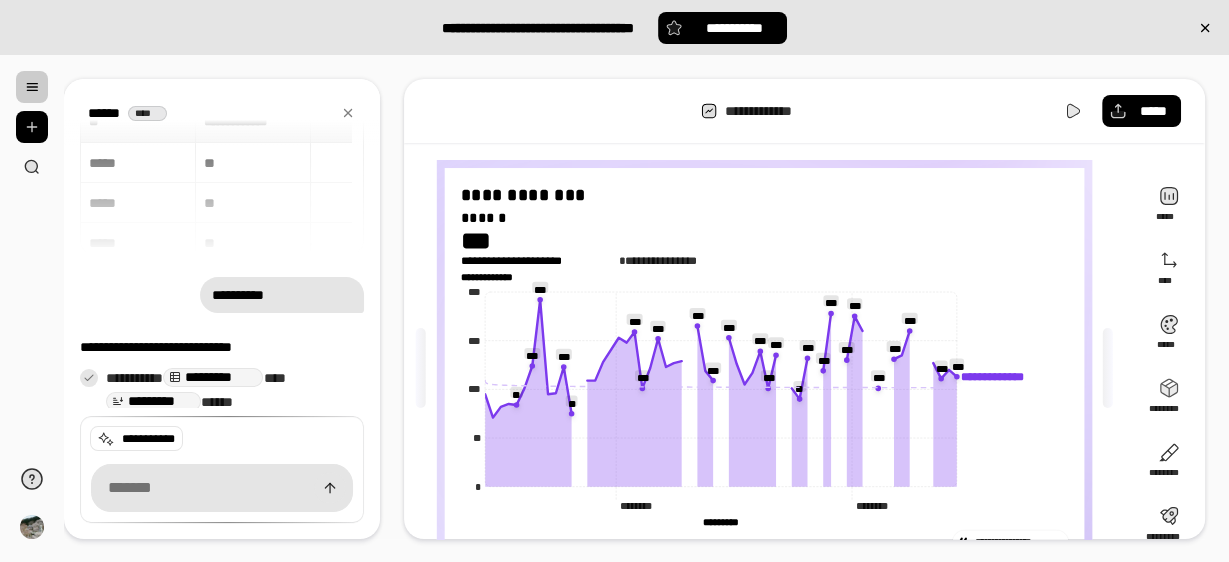 scroll, scrollTop: 80, scrollLeft: 0, axis: vertical 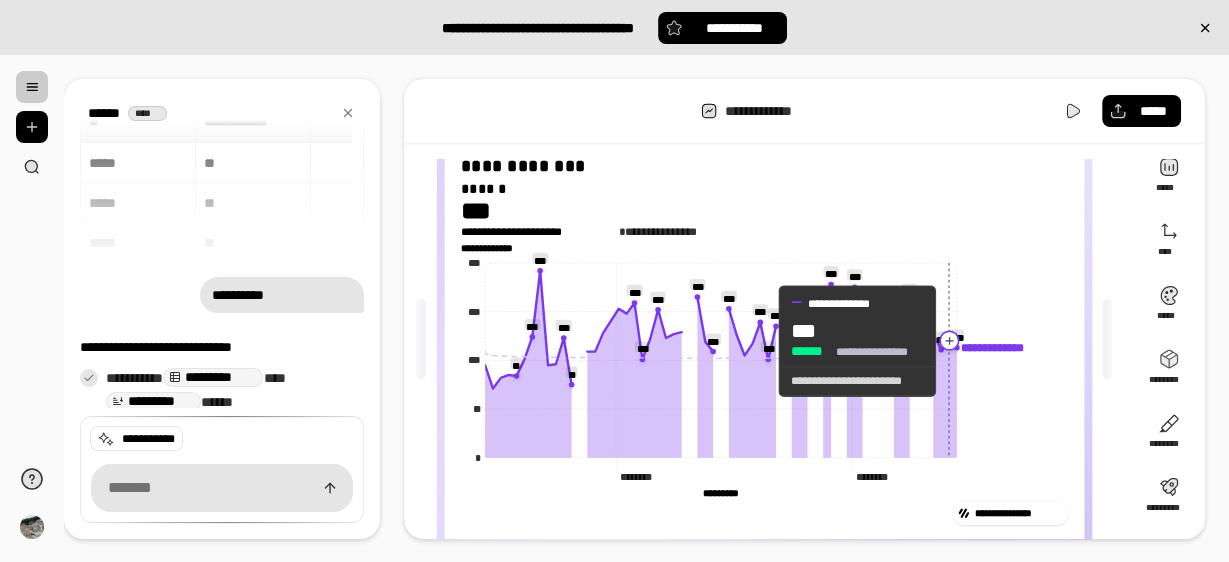 click 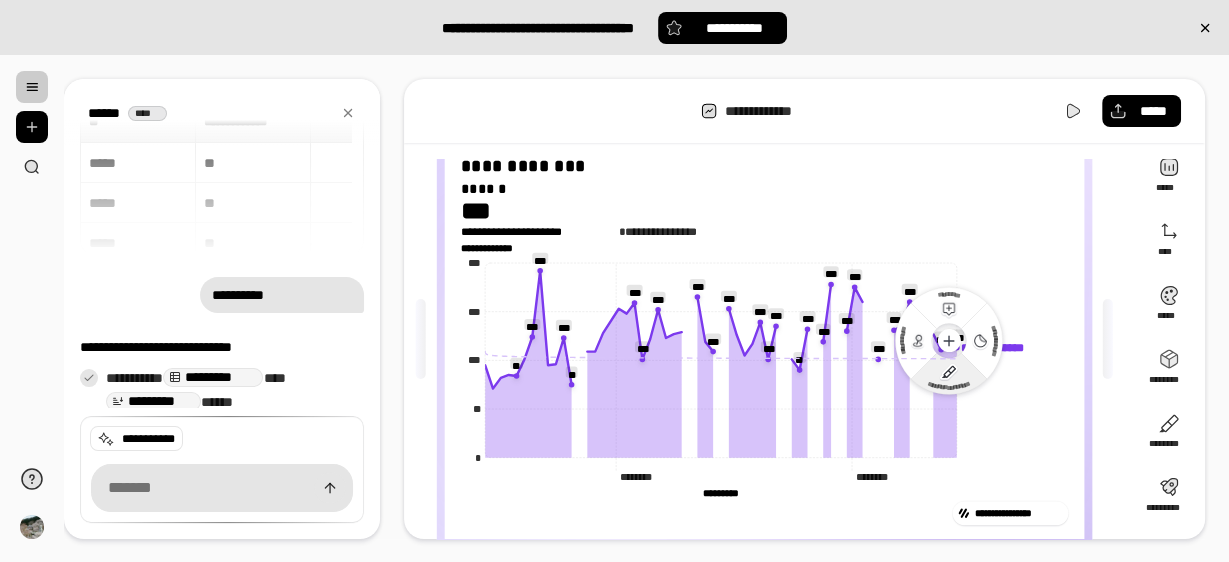 click 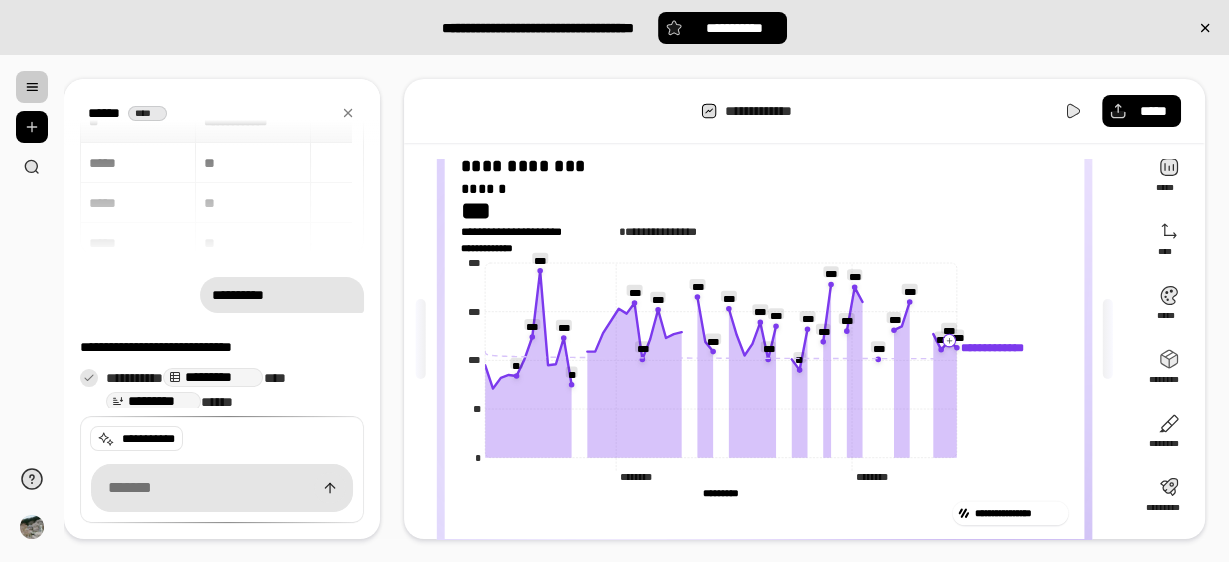 click on "**********" 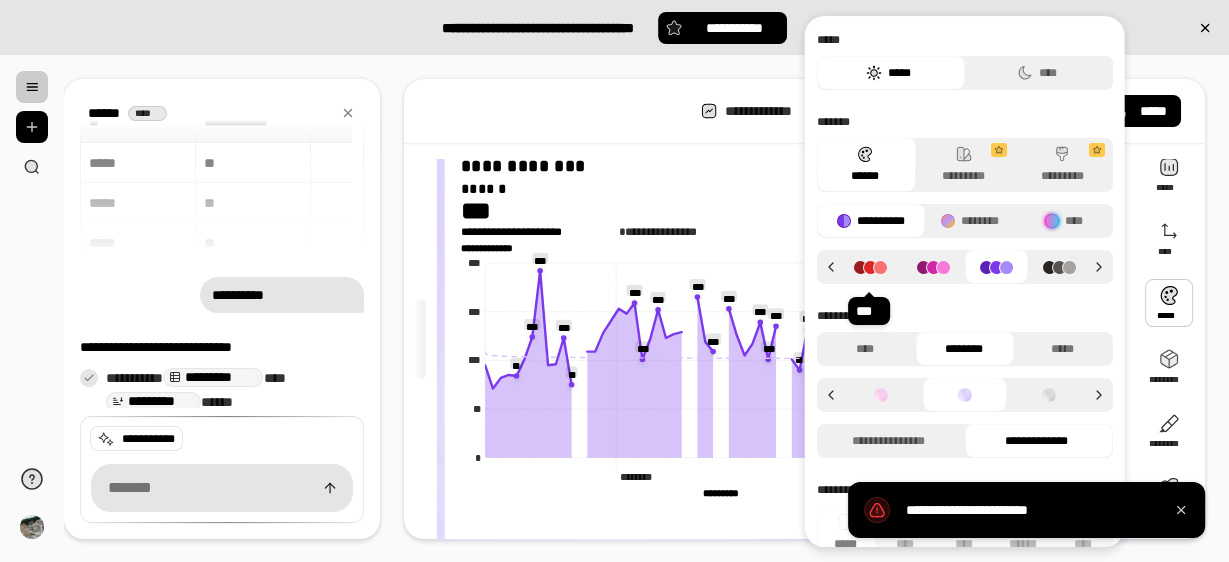 click 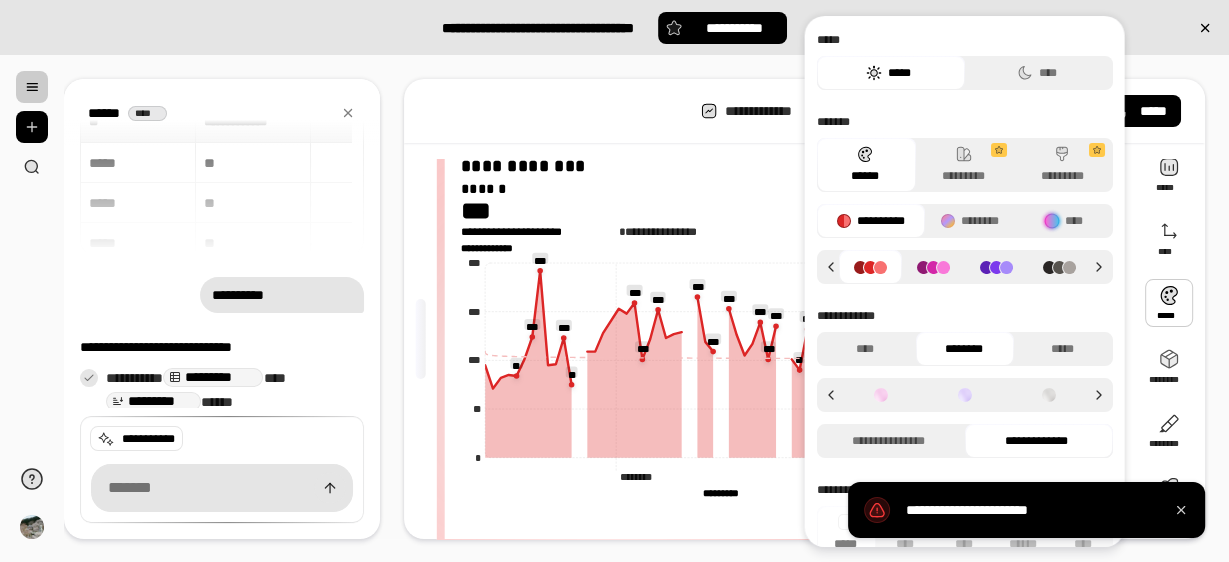 click on "**********" at bounding box center (804, 111) 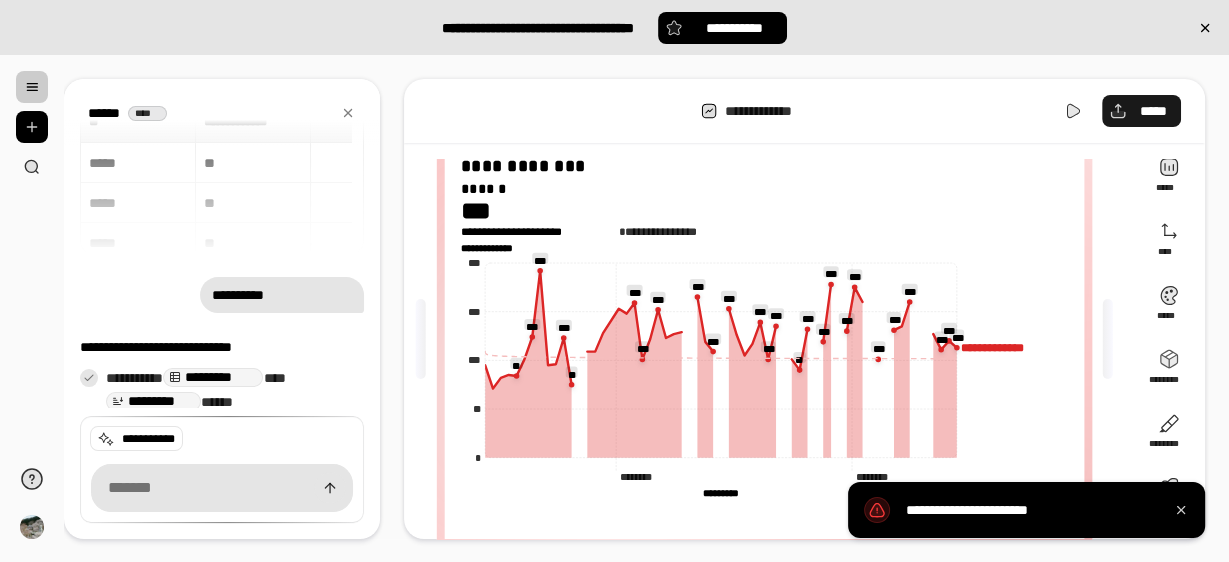 click on "*****" at bounding box center (1153, 111) 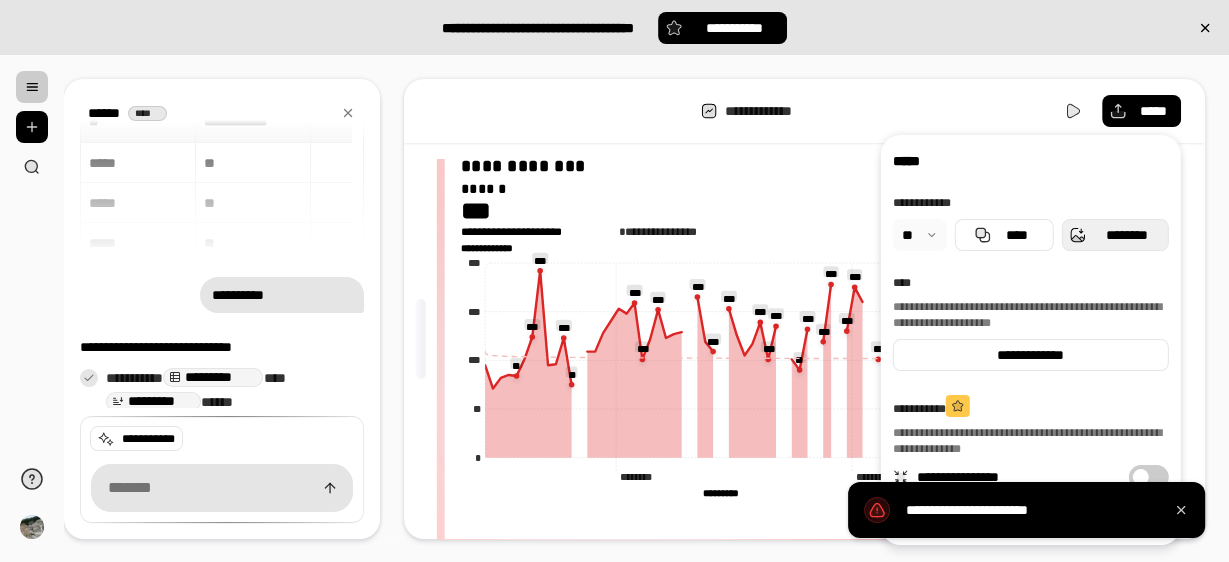 click on "********" at bounding box center (1115, 235) 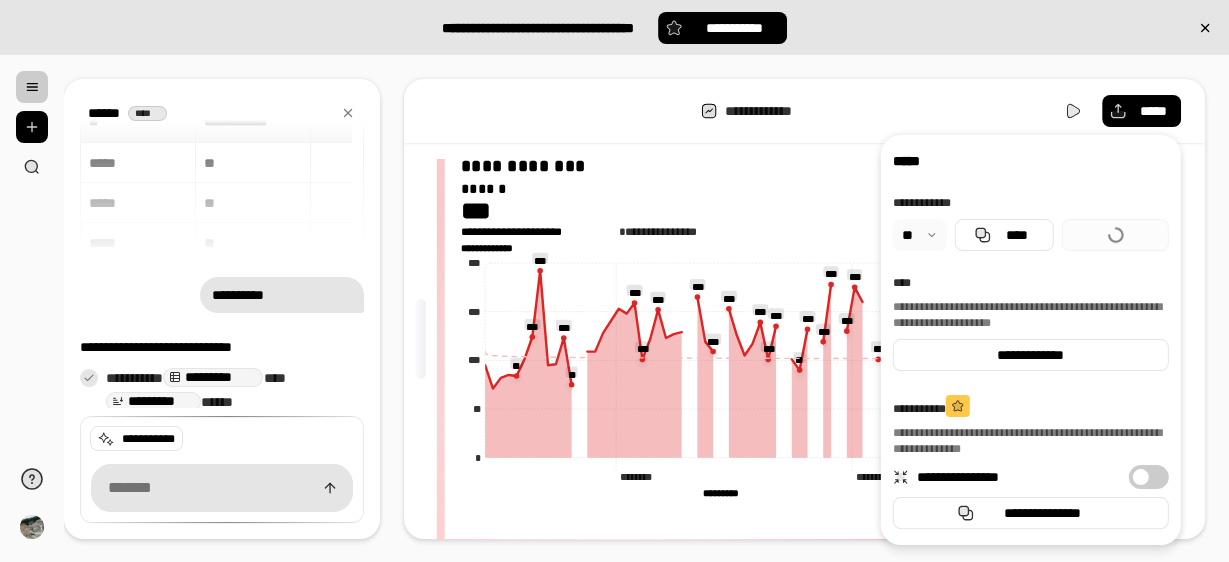 click at bounding box center [1181, 510] 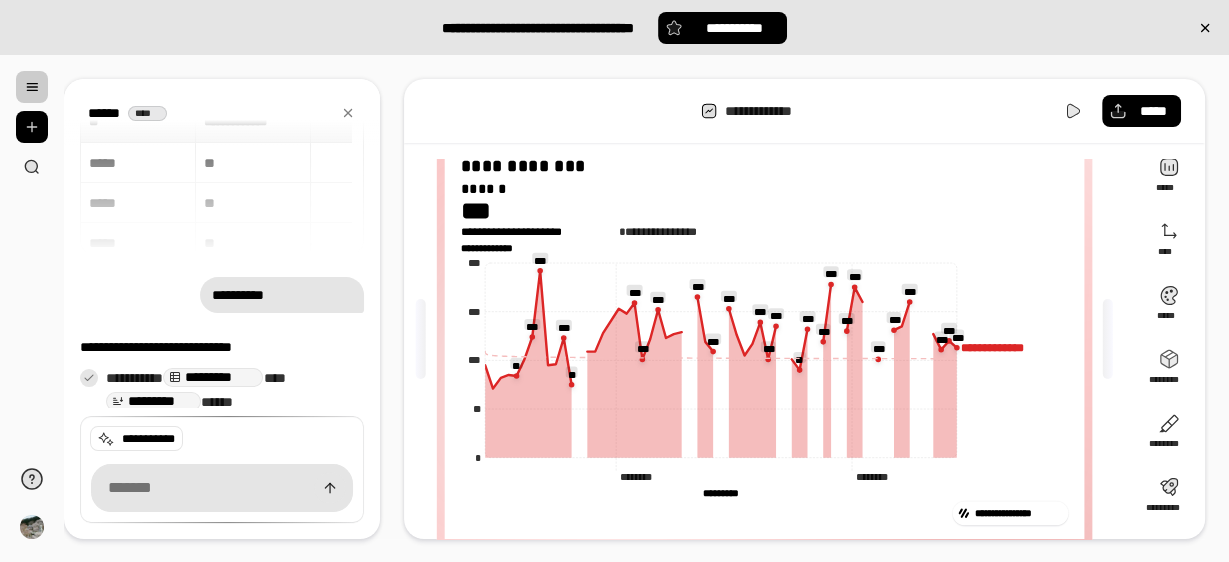 click on "**********" at bounding box center [646, 308] 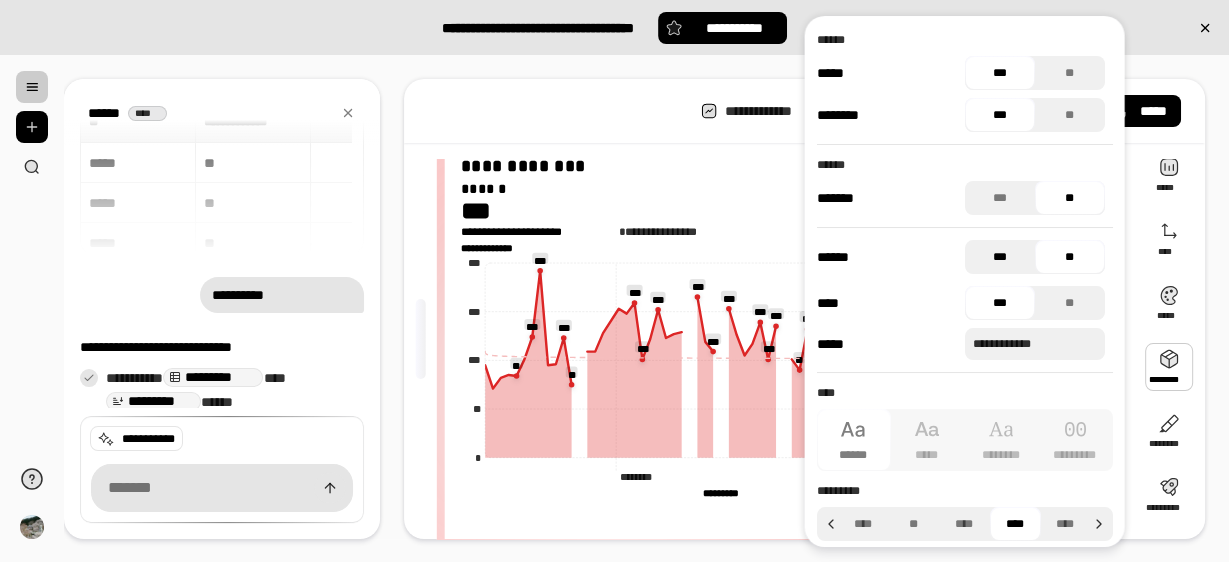 click on "***" at bounding box center (999, 257) 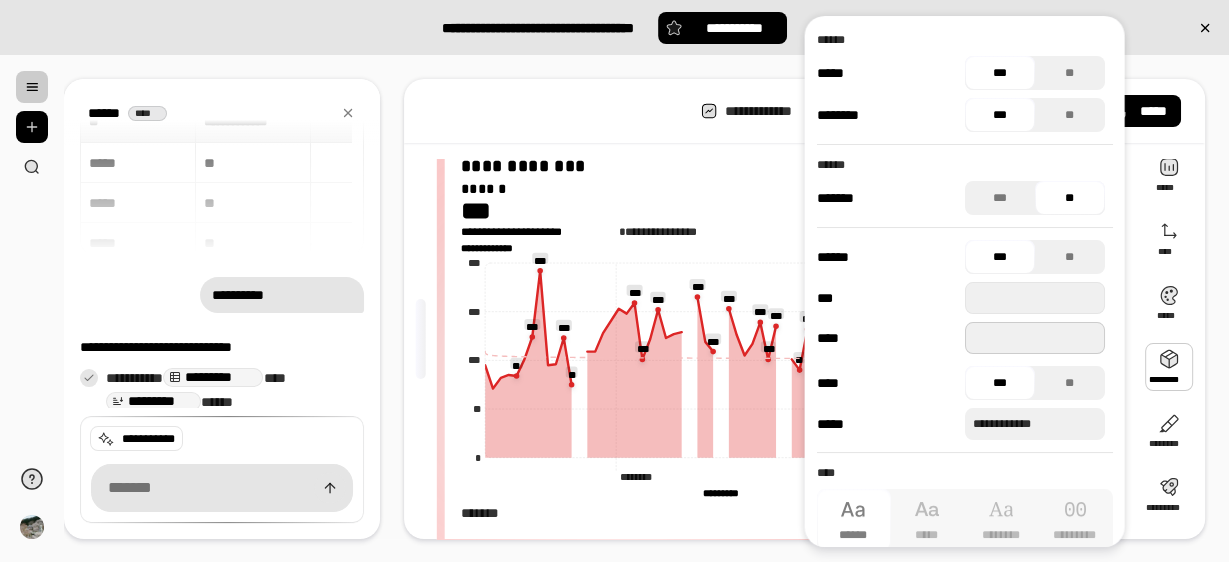 click at bounding box center [1034, 338] 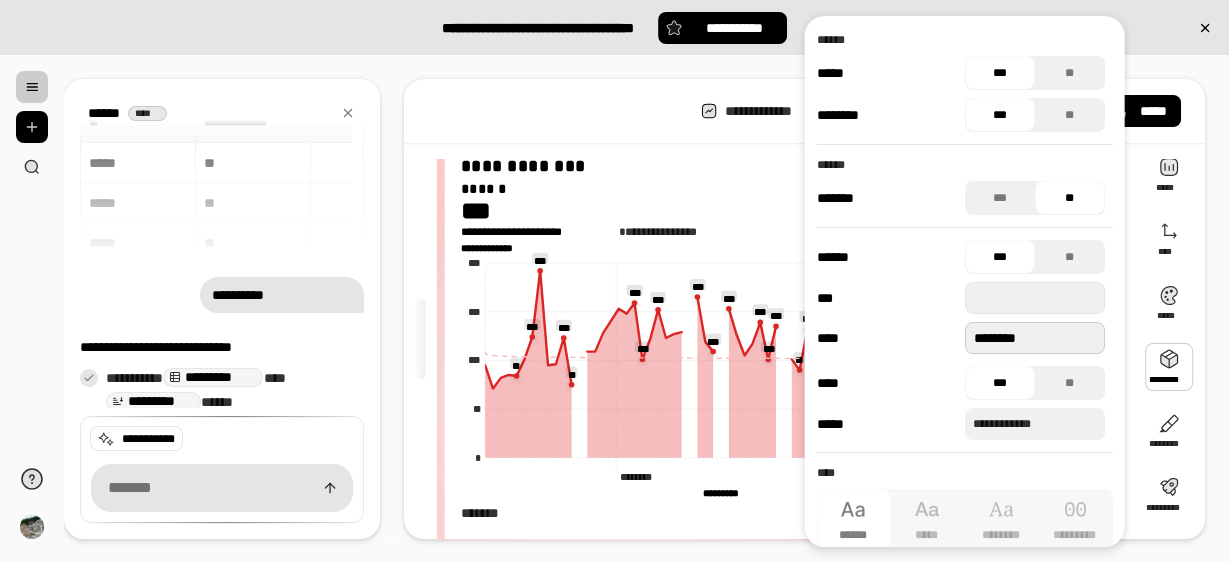 scroll, scrollTop: 0, scrollLeft: 0, axis: both 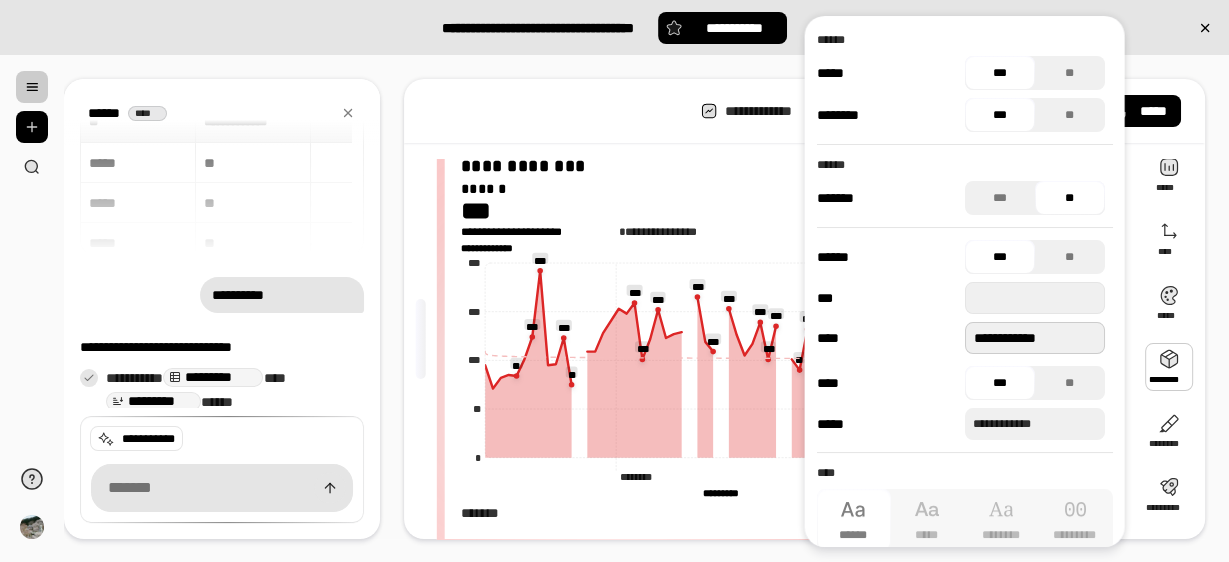 type on "**********" 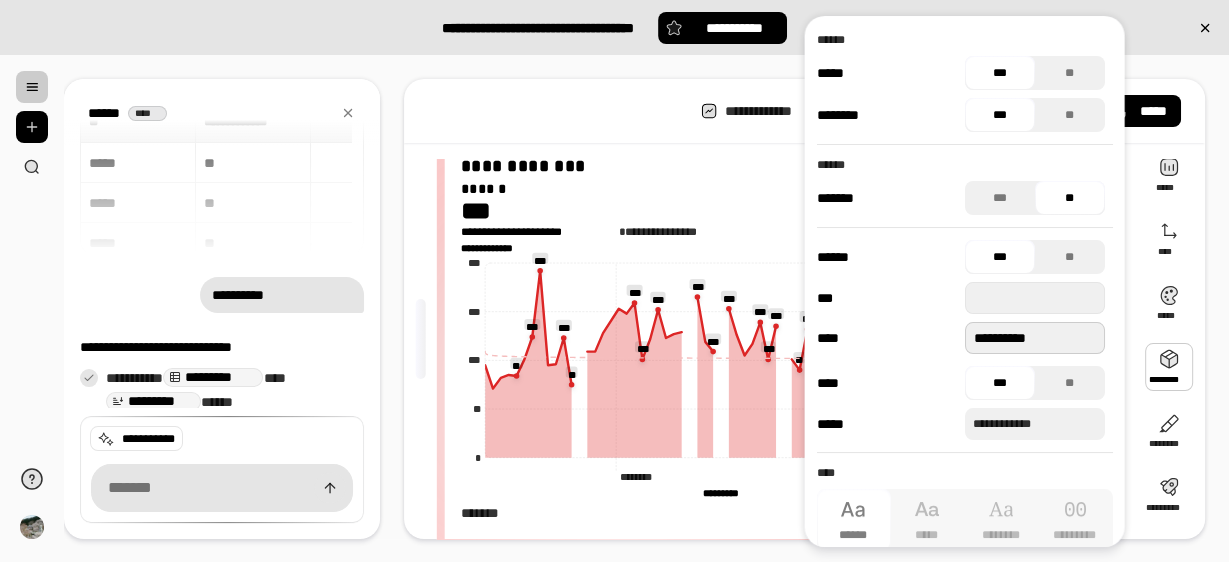 scroll, scrollTop: 0, scrollLeft: 17, axis: horizontal 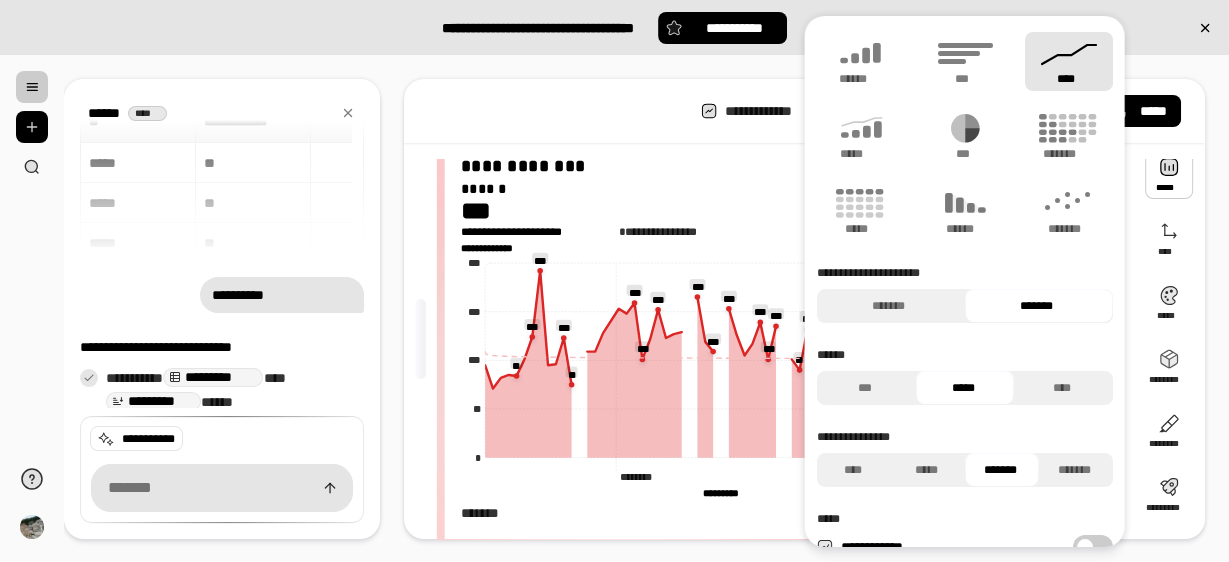 click on "**********" at bounding box center [804, 111] 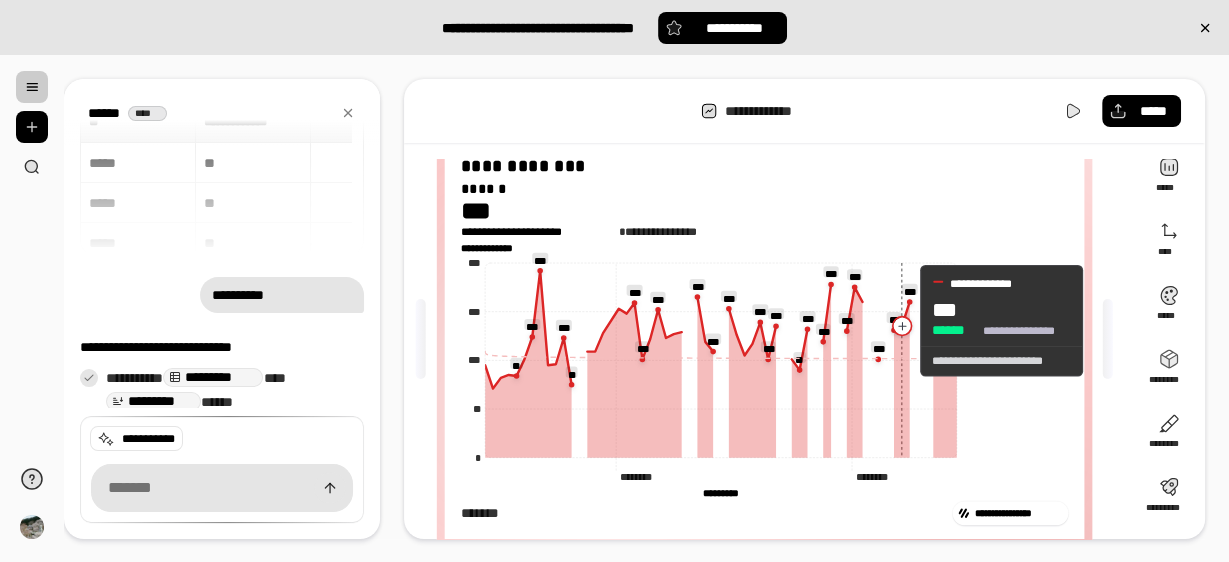 scroll, scrollTop: 140, scrollLeft: 0, axis: vertical 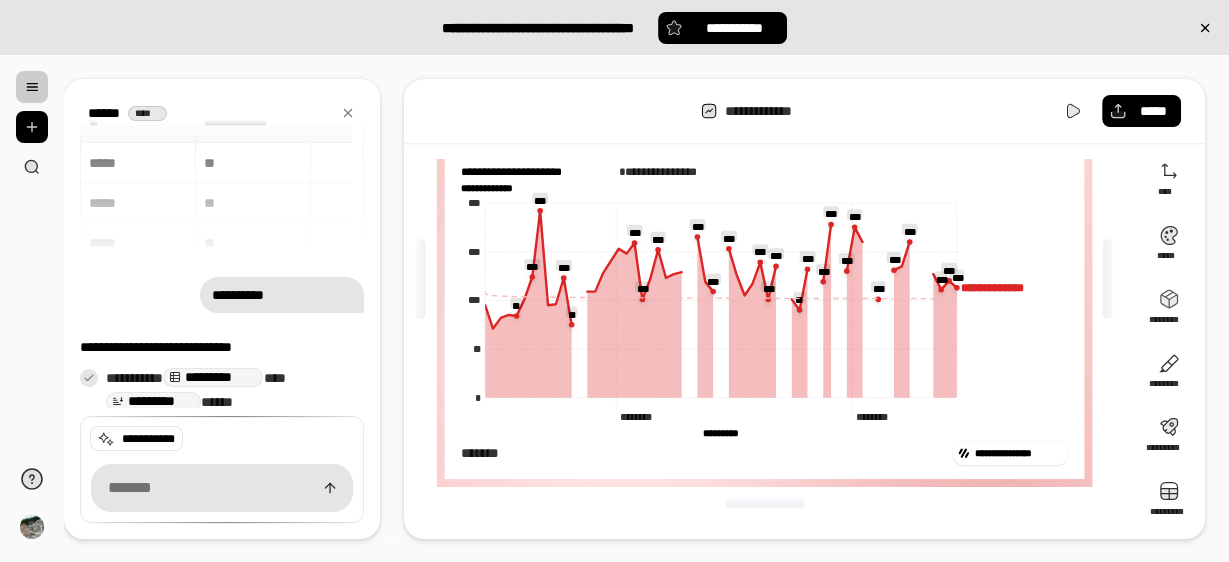 click on "*******" at bounding box center [703, 454] 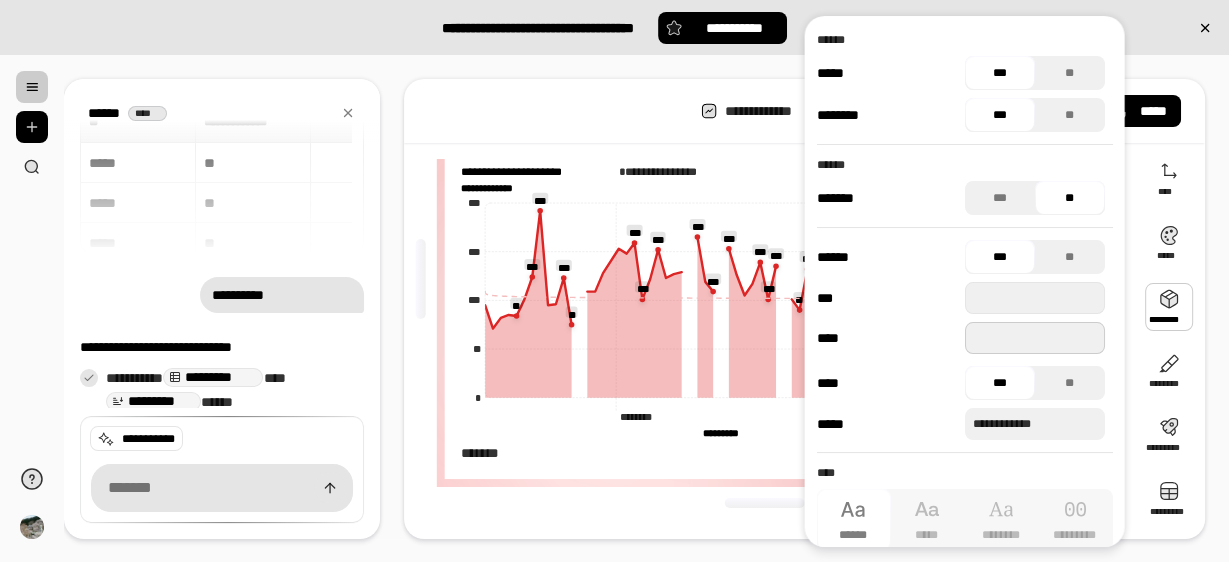 click at bounding box center (1034, 338) 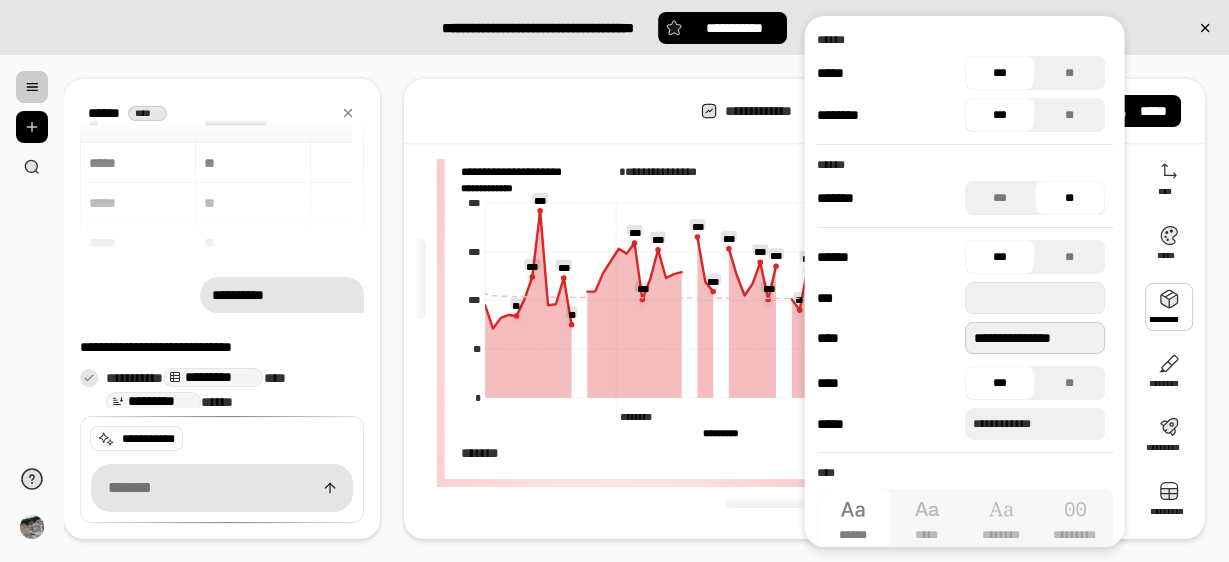 scroll, scrollTop: 0, scrollLeft: 26, axis: horizontal 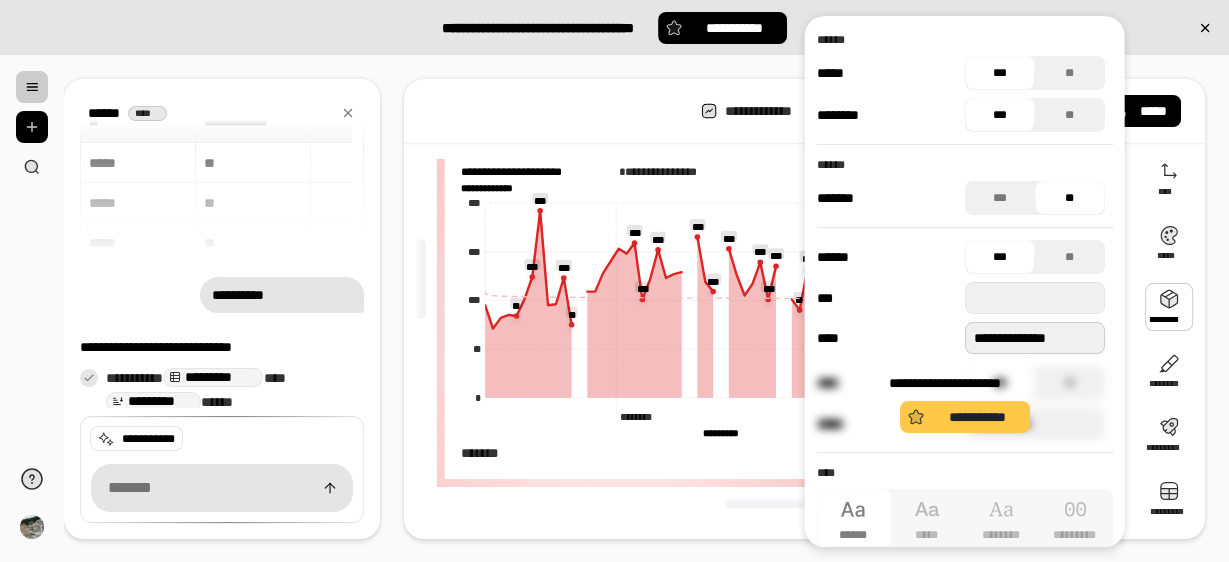 type on "**********" 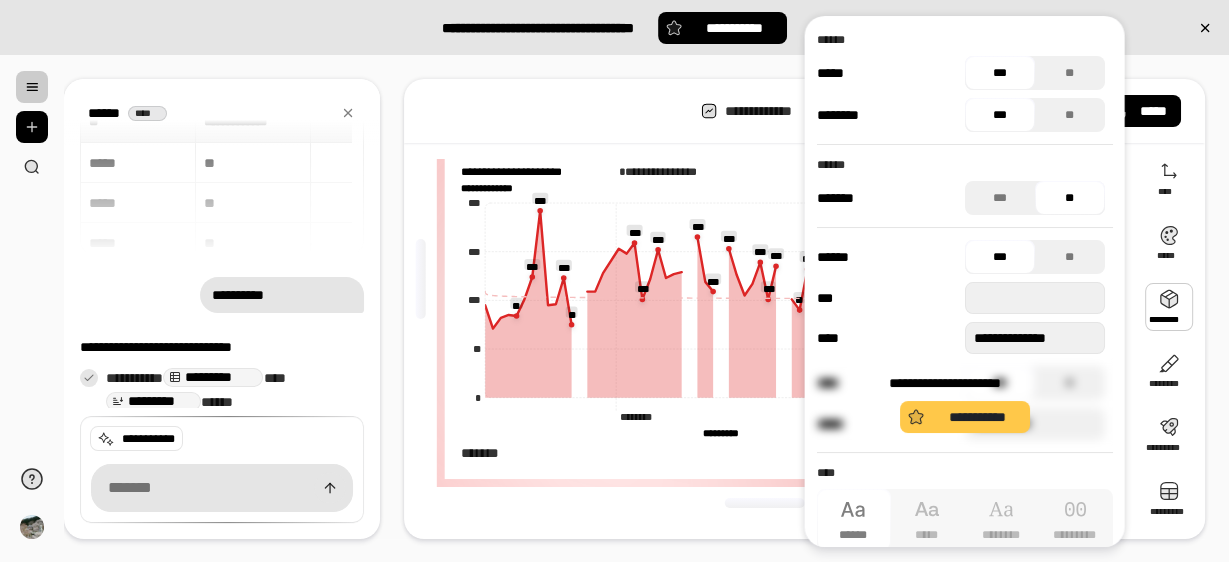 click on "**********" at bounding box center [964, 403] 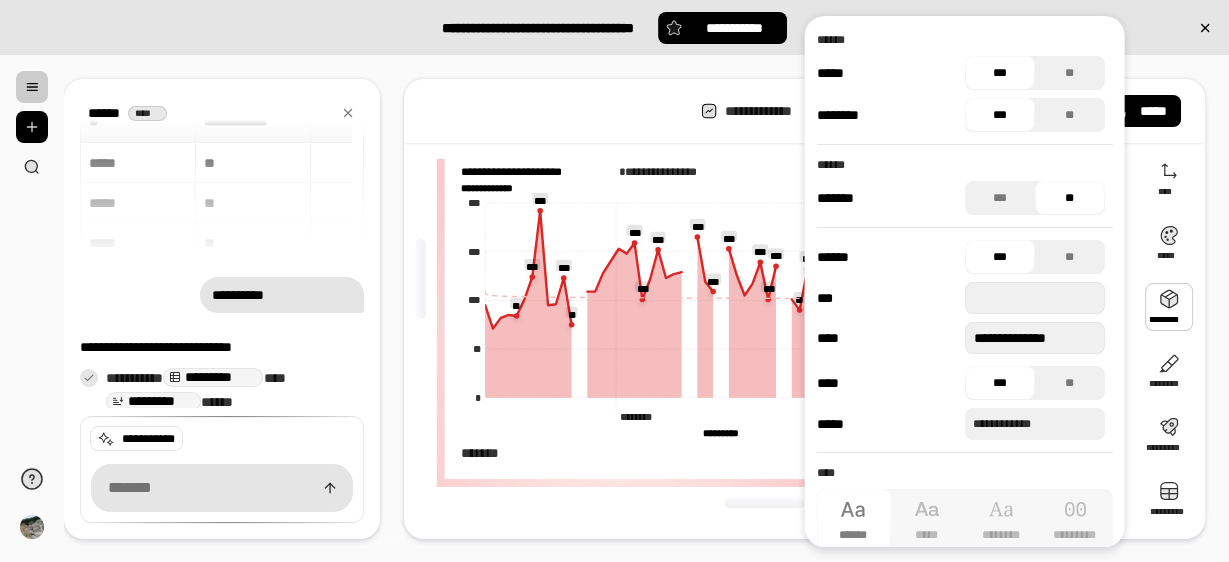 scroll, scrollTop: 0, scrollLeft: 0, axis: both 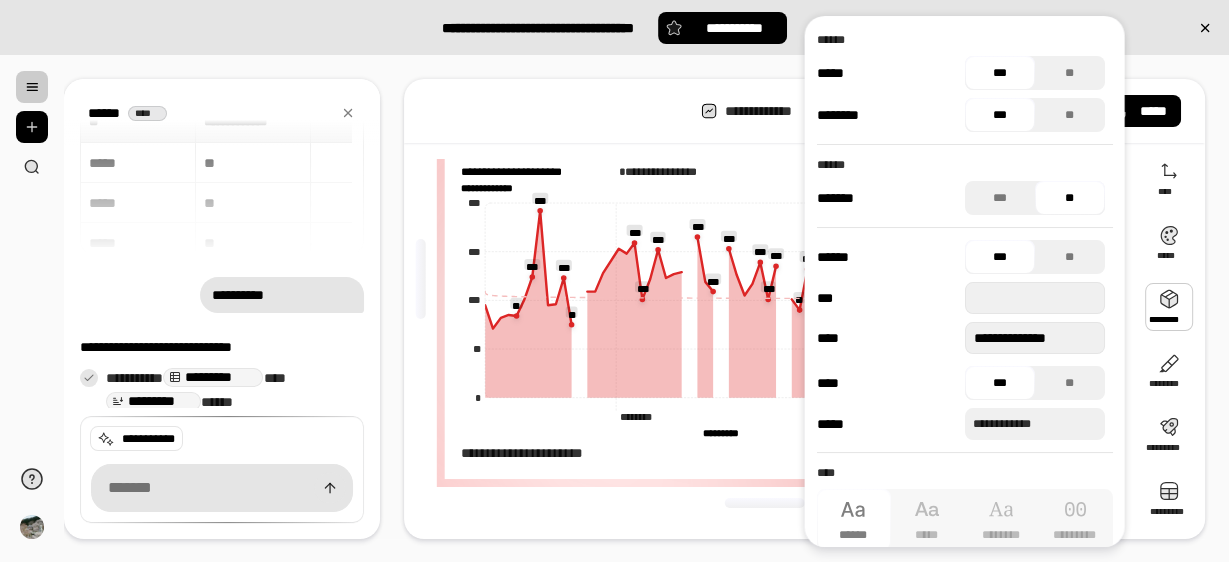 click on "**********" at bounding box center (960, 297) 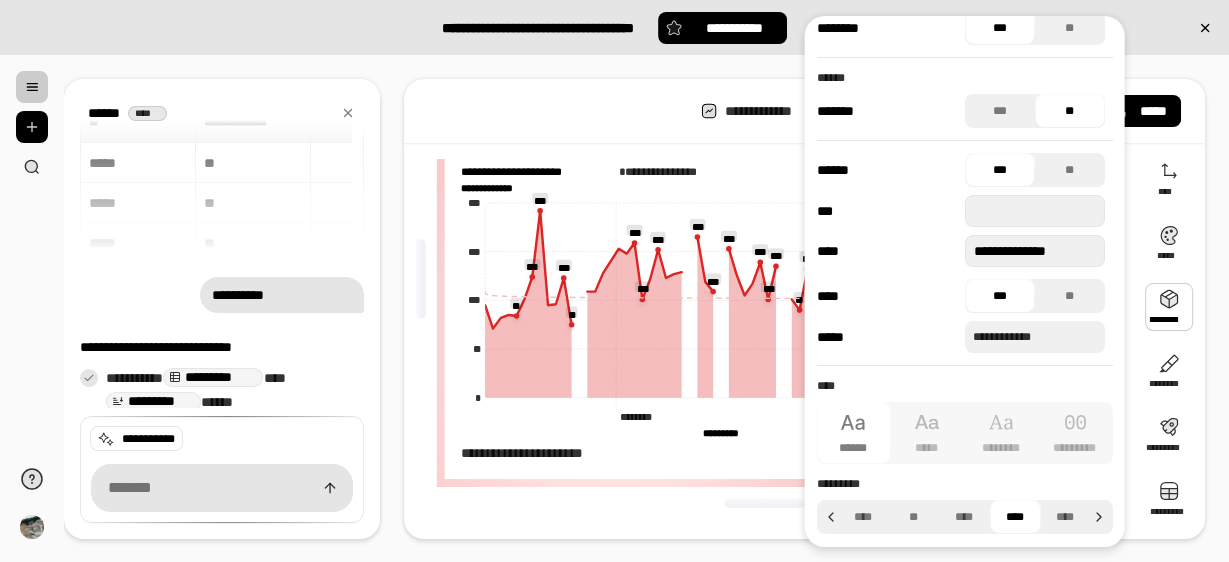 scroll, scrollTop: 90, scrollLeft: 0, axis: vertical 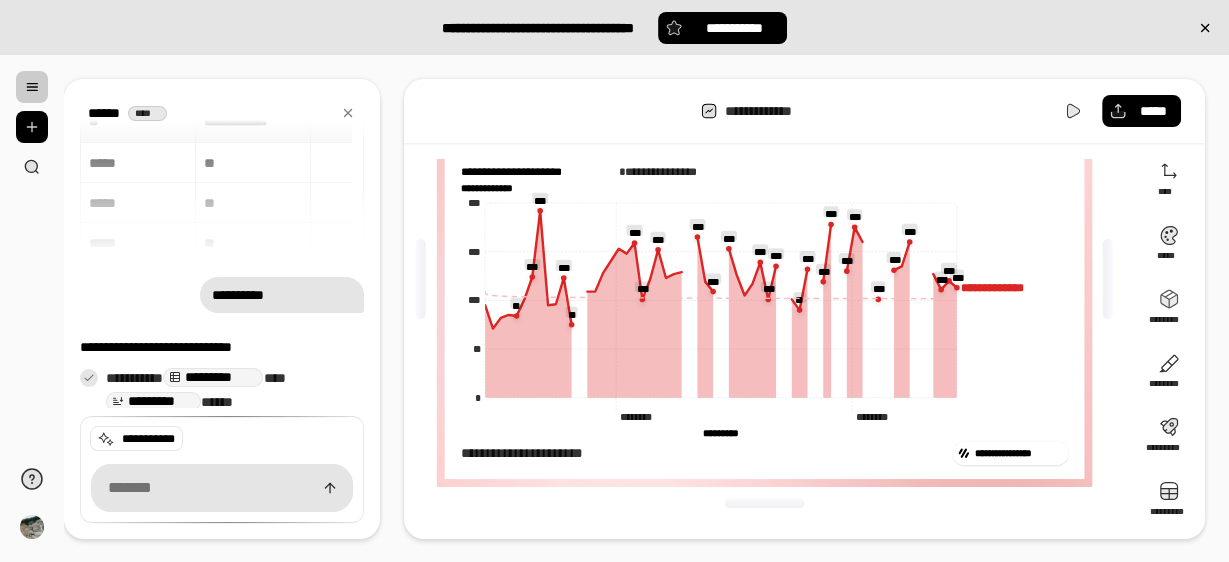 click on "**********" at bounding box center [764, 279] 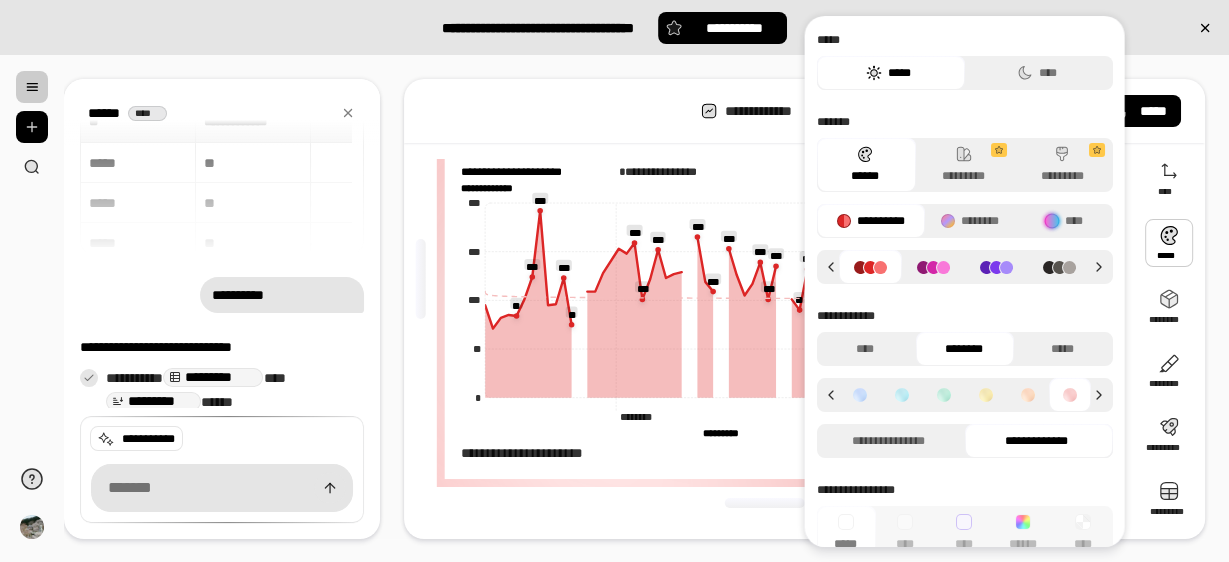 click on "**********" at bounding box center [646, 308] 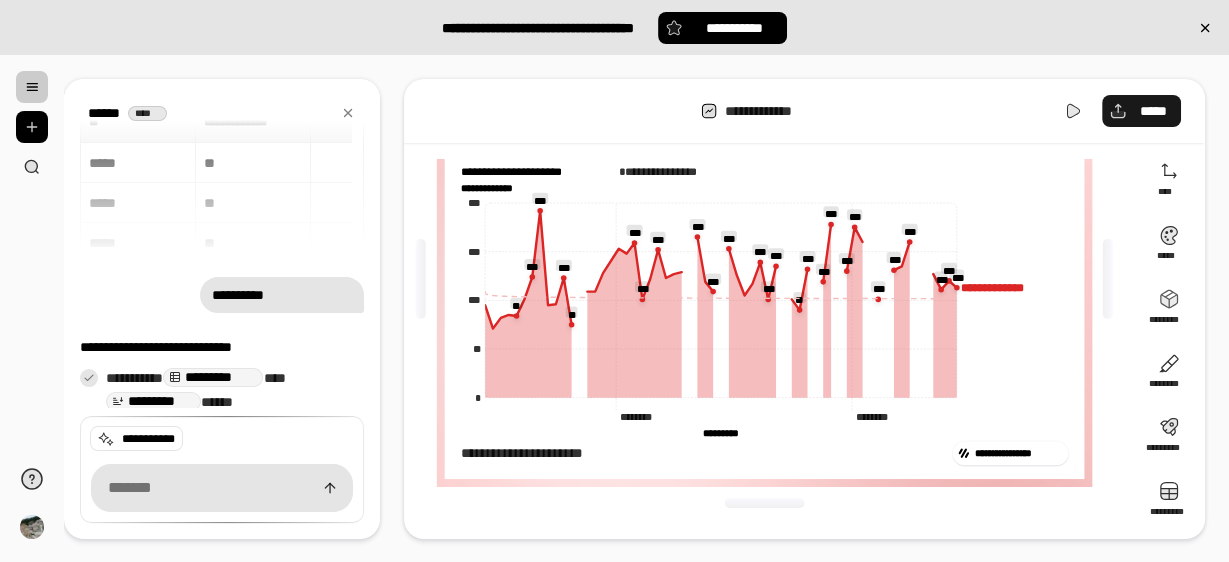 click on "*****" at bounding box center (1153, 111) 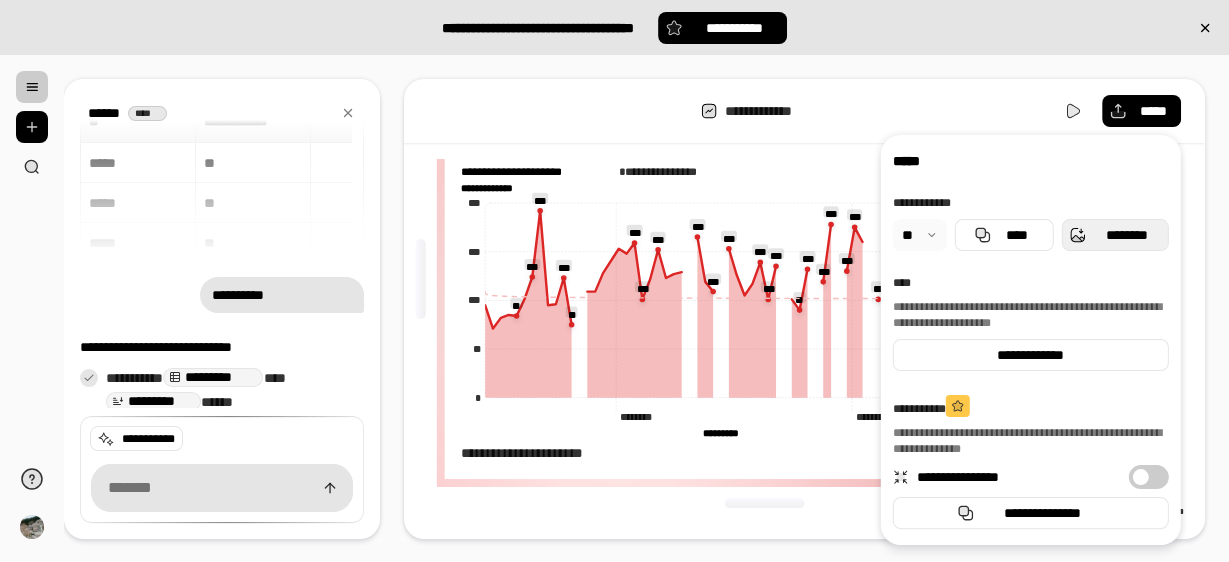 click on "********" at bounding box center (1127, 235) 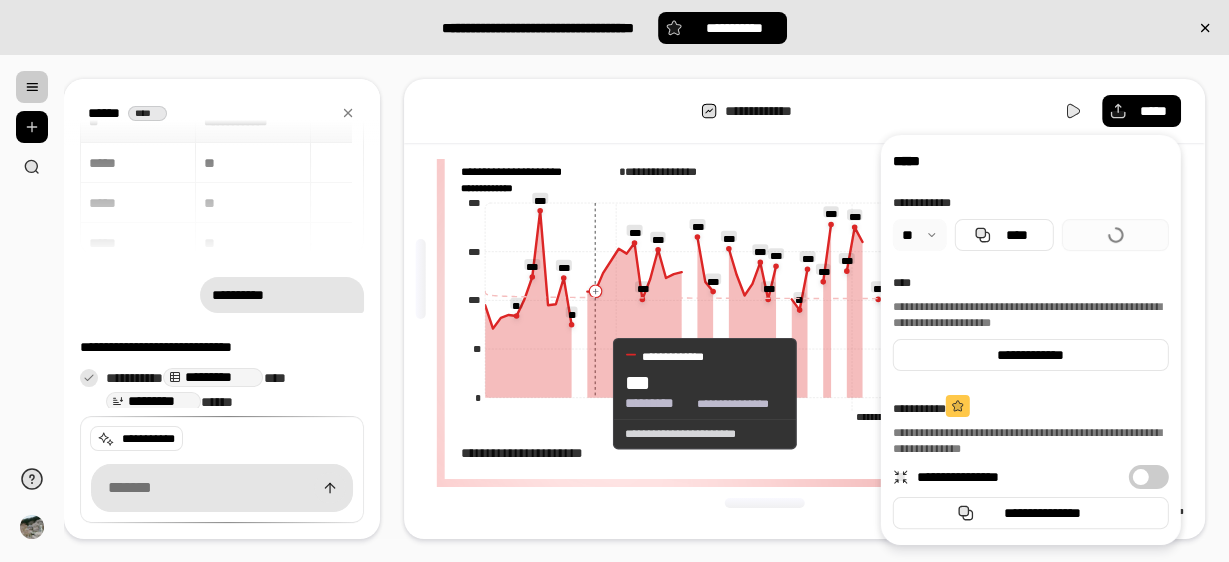 scroll, scrollTop: 0, scrollLeft: 0, axis: both 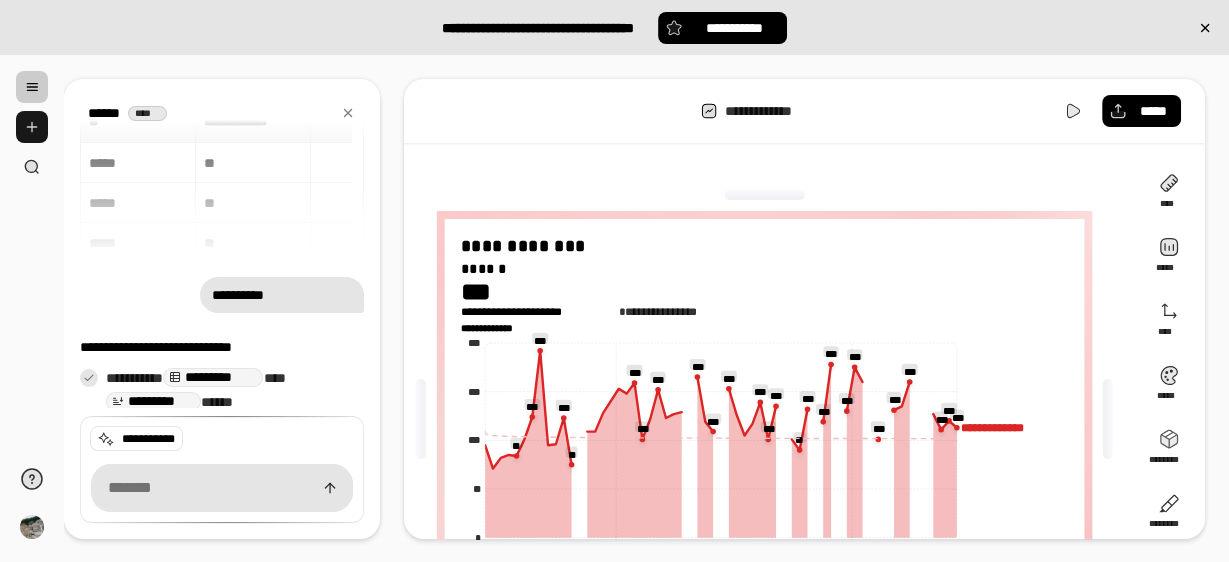click at bounding box center [32, 127] 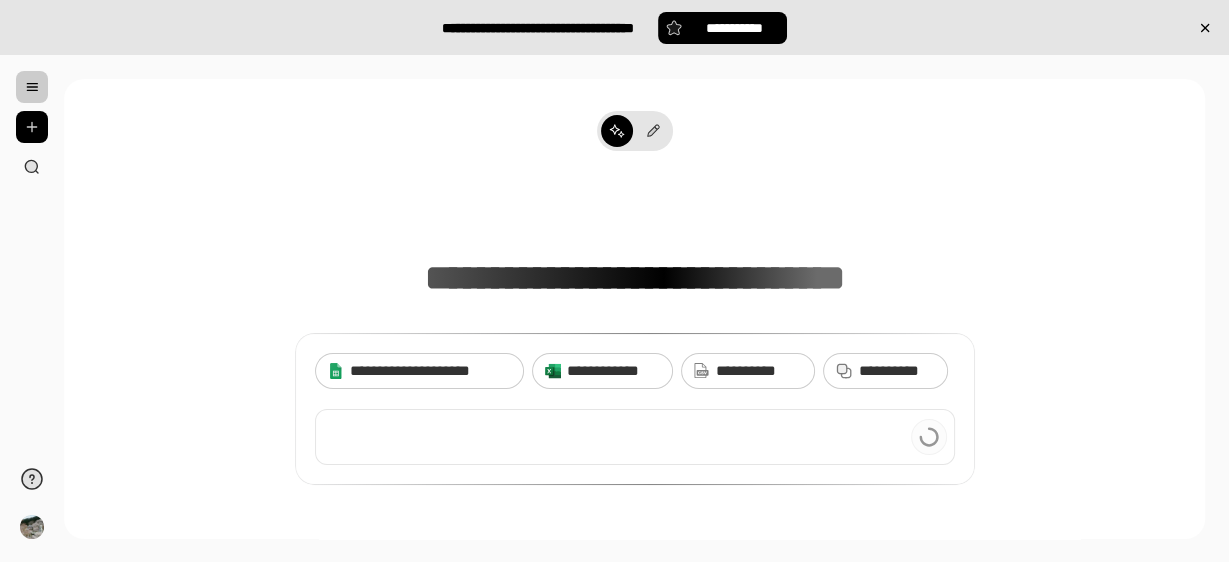 click at bounding box center [635, 437] 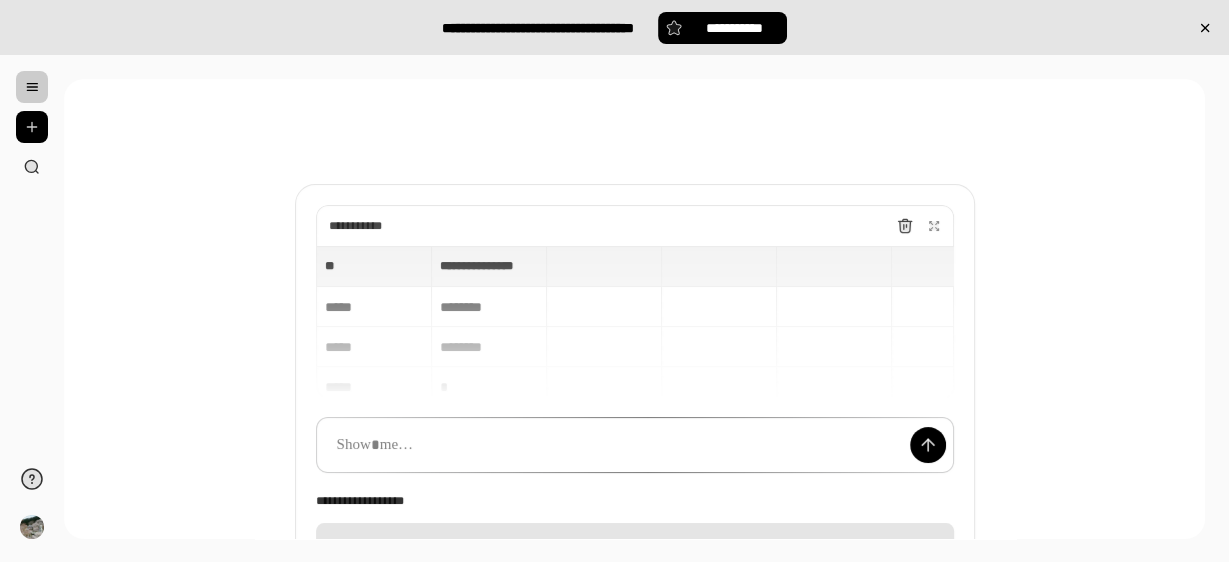 type 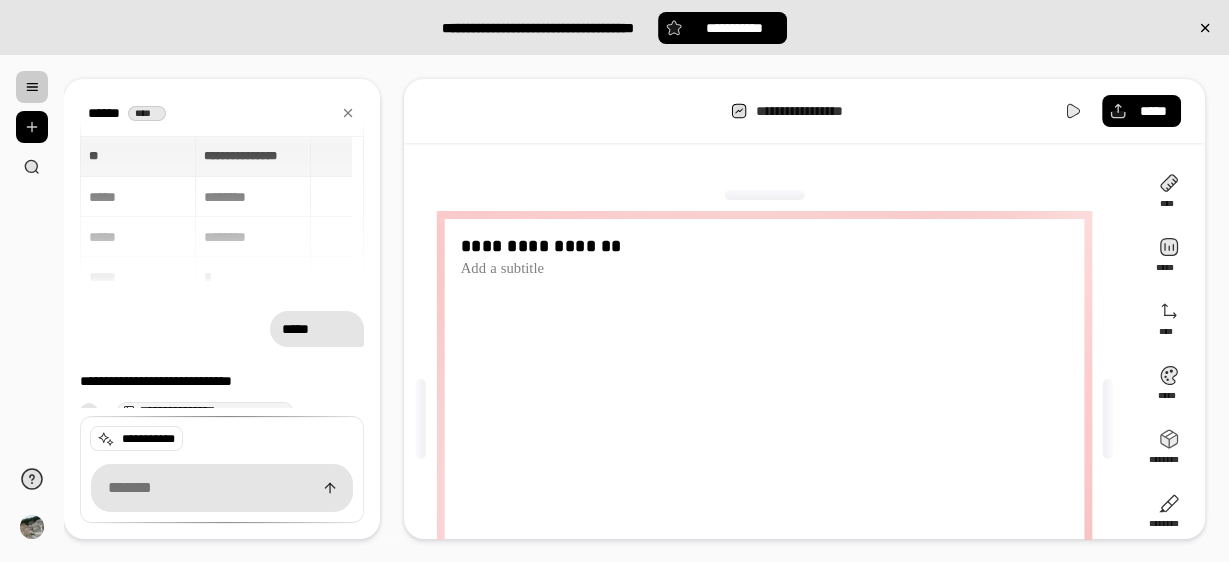 scroll, scrollTop: 242, scrollLeft: 0, axis: vertical 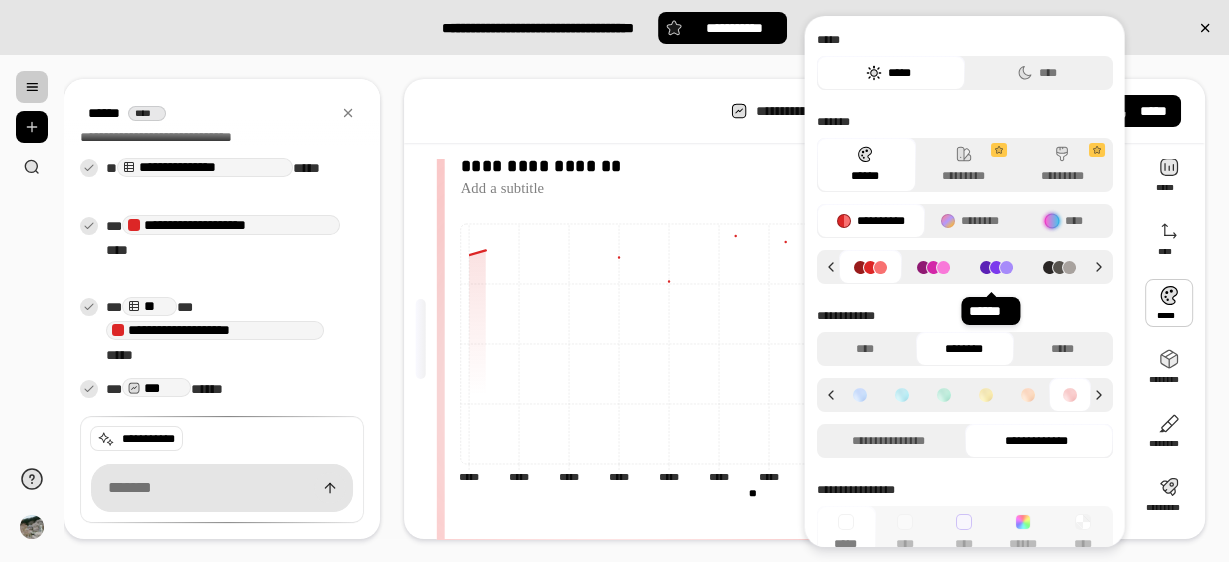 click 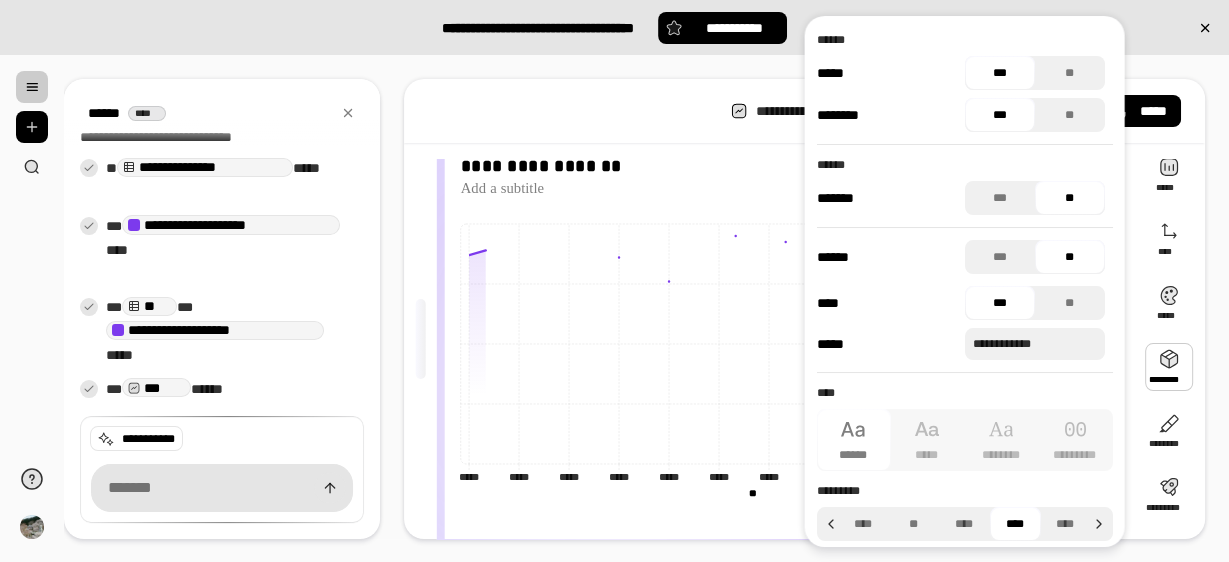 click at bounding box center [1169, 367] 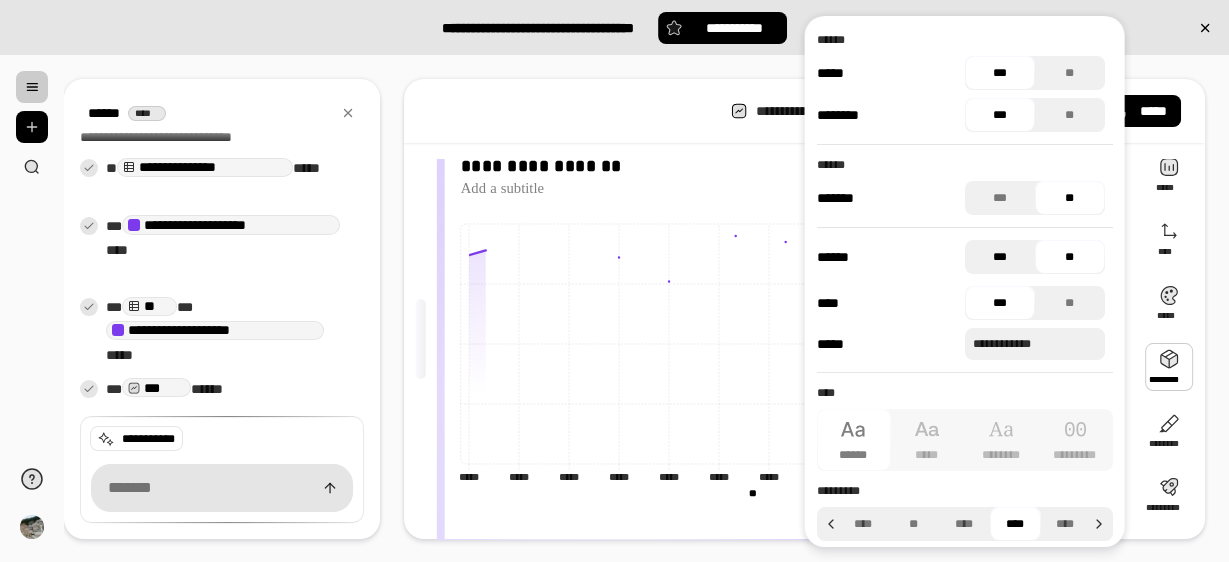 click on "***" at bounding box center [999, 257] 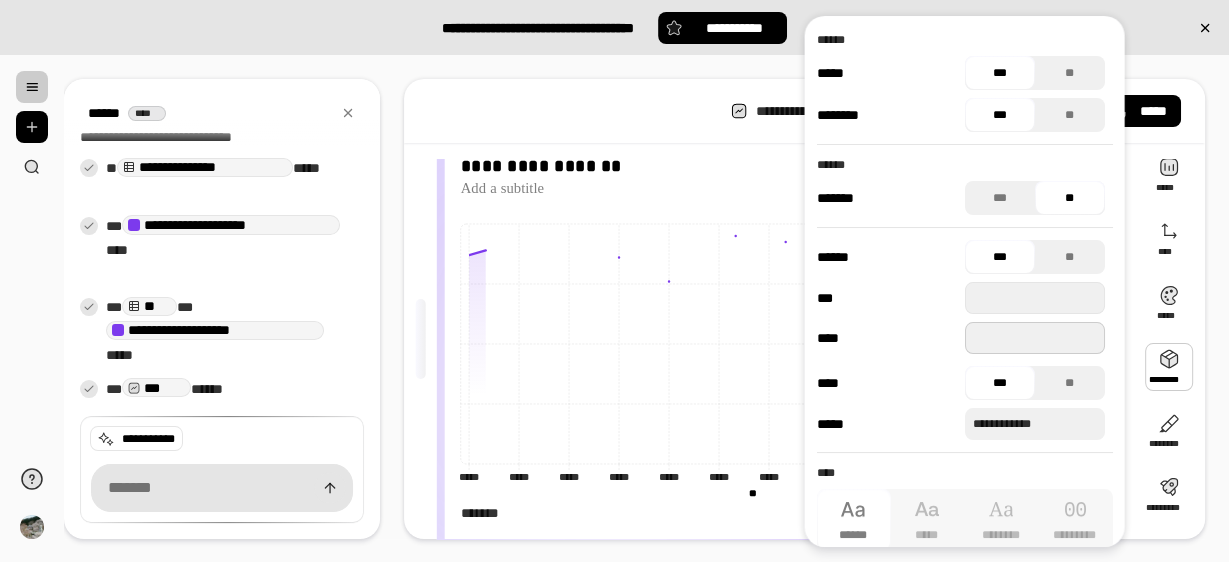 click at bounding box center (1034, 338) 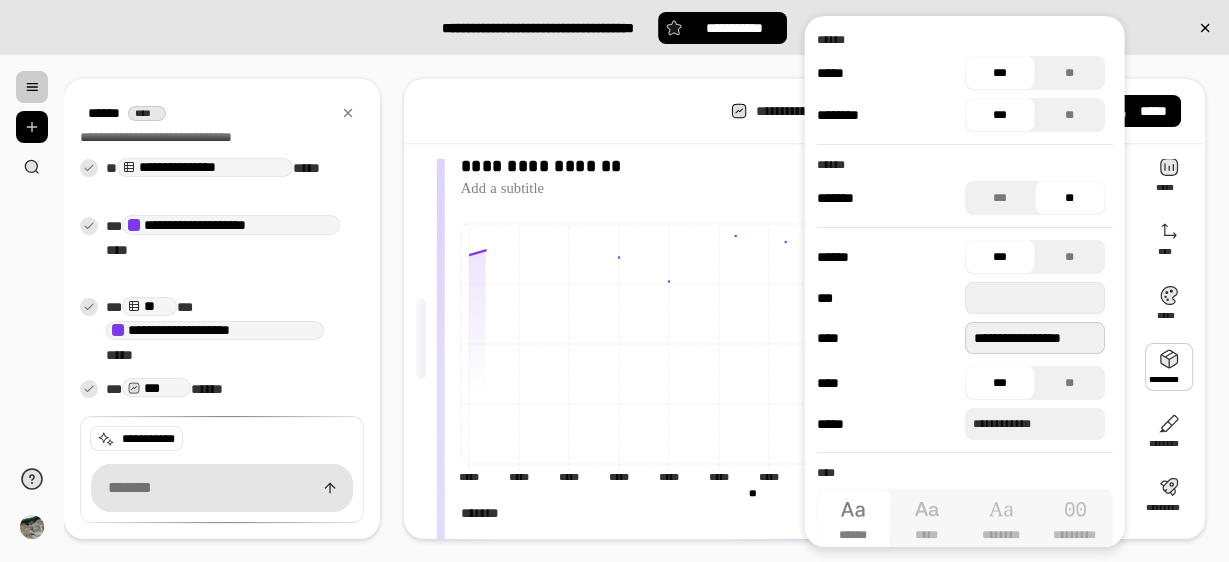 scroll, scrollTop: 0, scrollLeft: 68, axis: horizontal 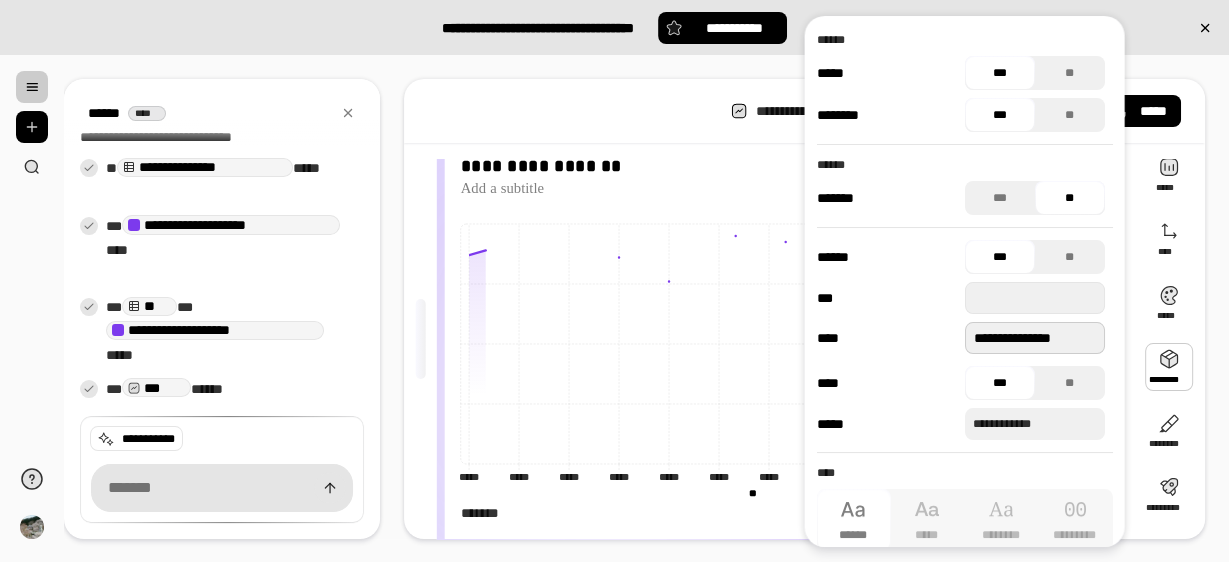 click on "**********" at bounding box center (1034, 338) 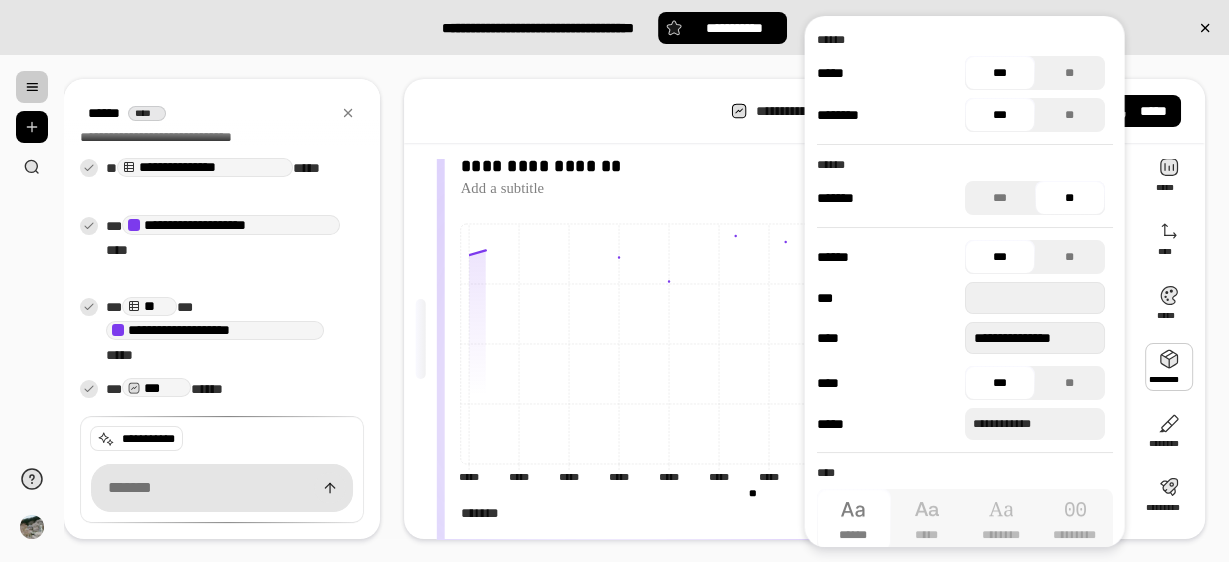click on "**********" at bounding box center [960, 297] 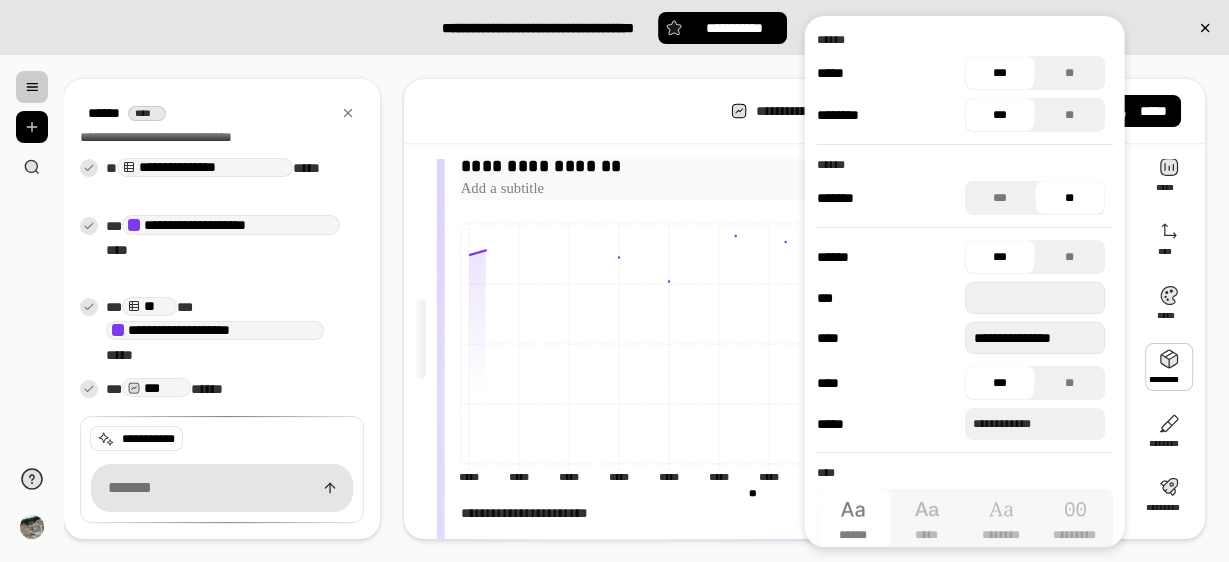 click on "**********" at bounding box center [764, 166] 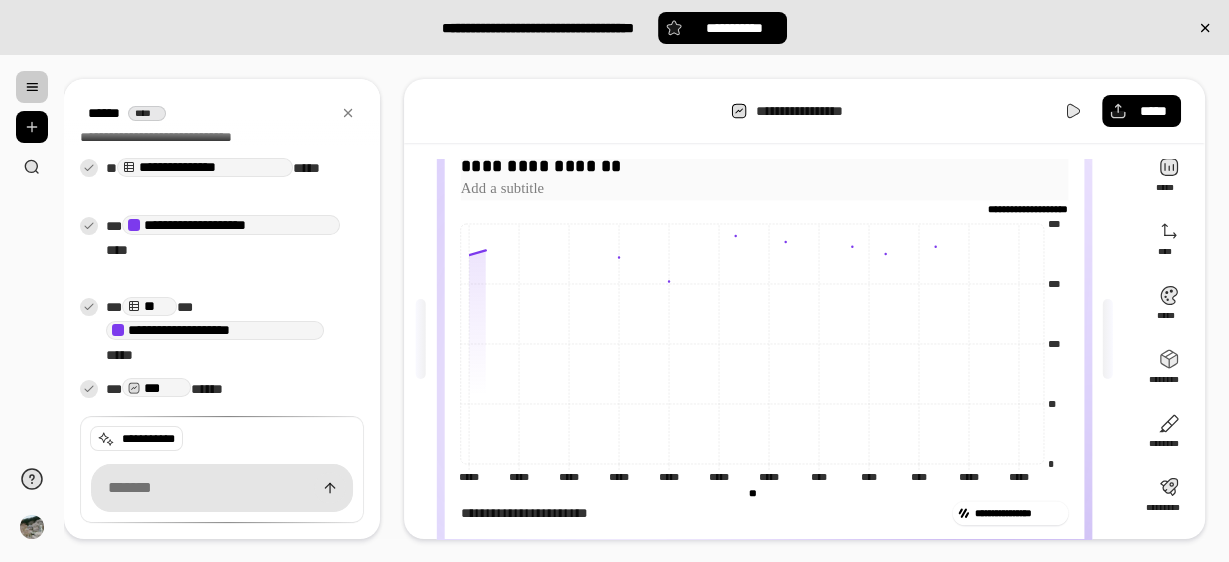 click on "**********" at bounding box center (764, 166) 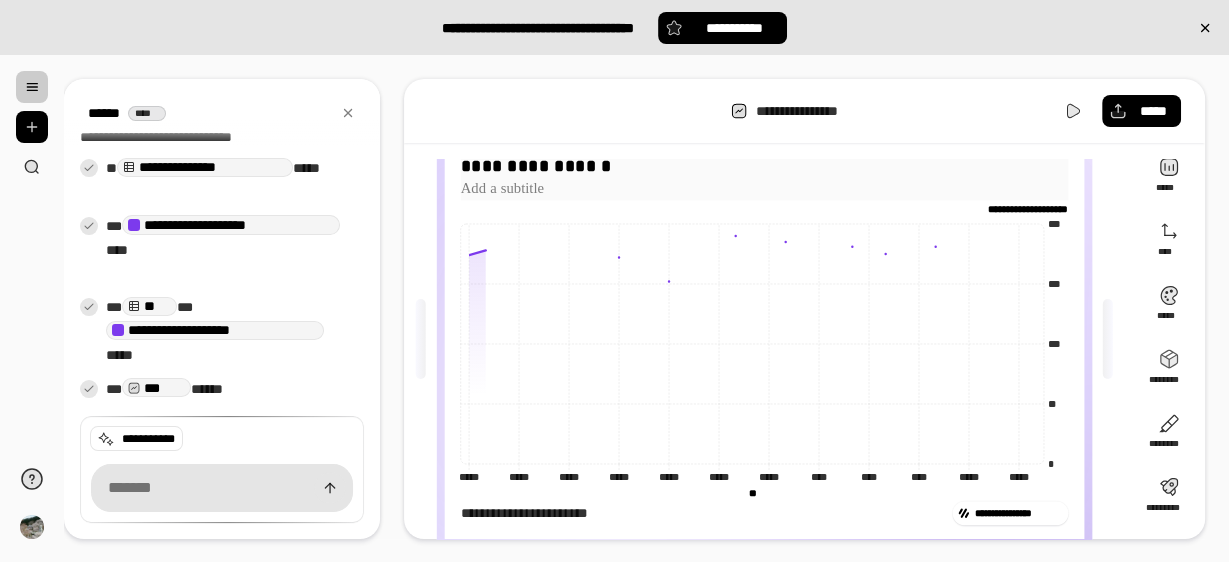 scroll, scrollTop: 71, scrollLeft: 0, axis: vertical 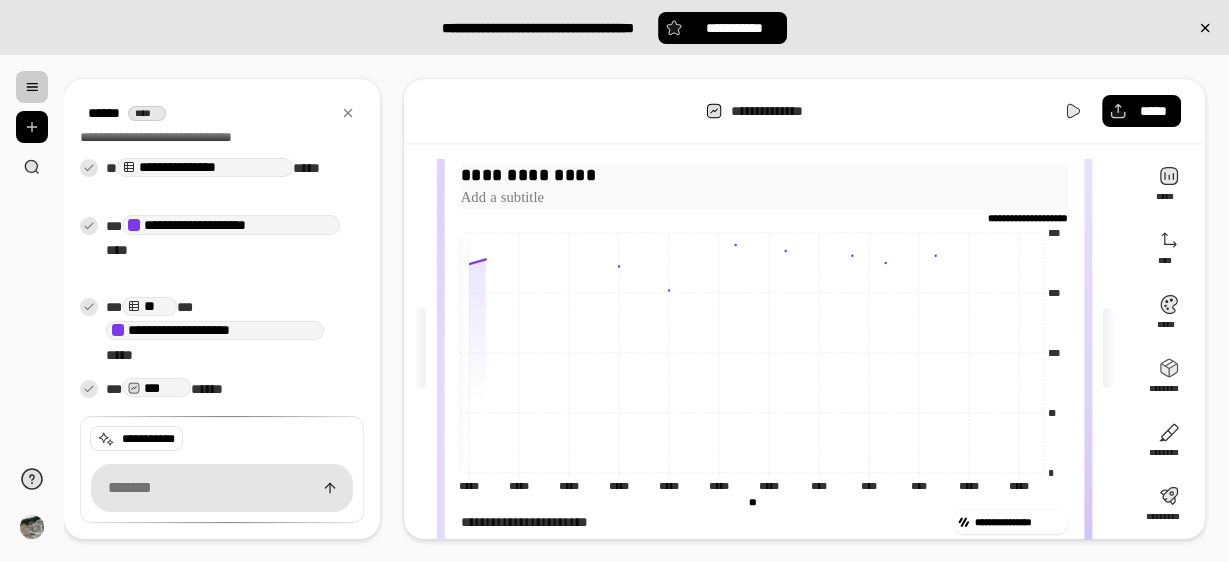 click at bounding box center (764, 198) 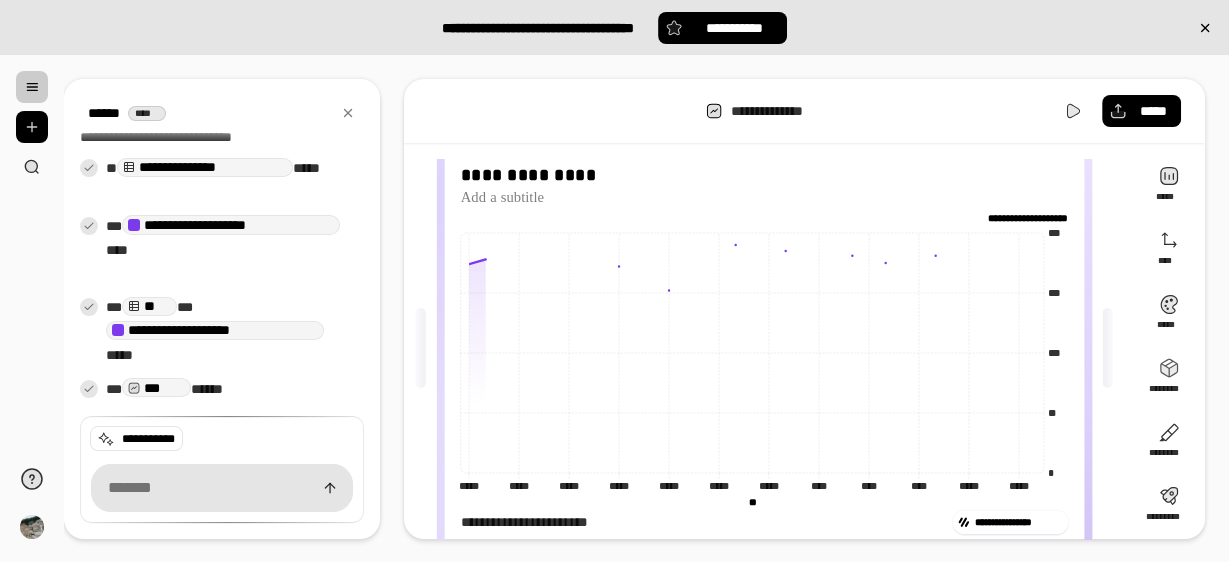 drag, startPoint x: 768, startPoint y: 222, endPoint x: 786, endPoint y: 200, distance: 28.42534 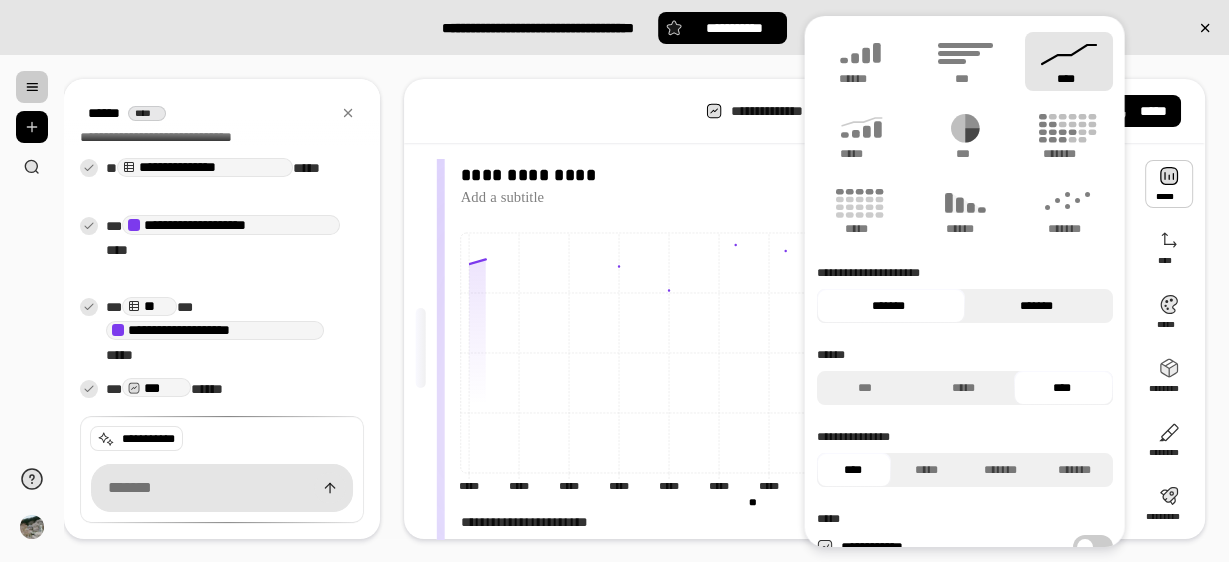 click on "*******" at bounding box center [1036, 306] 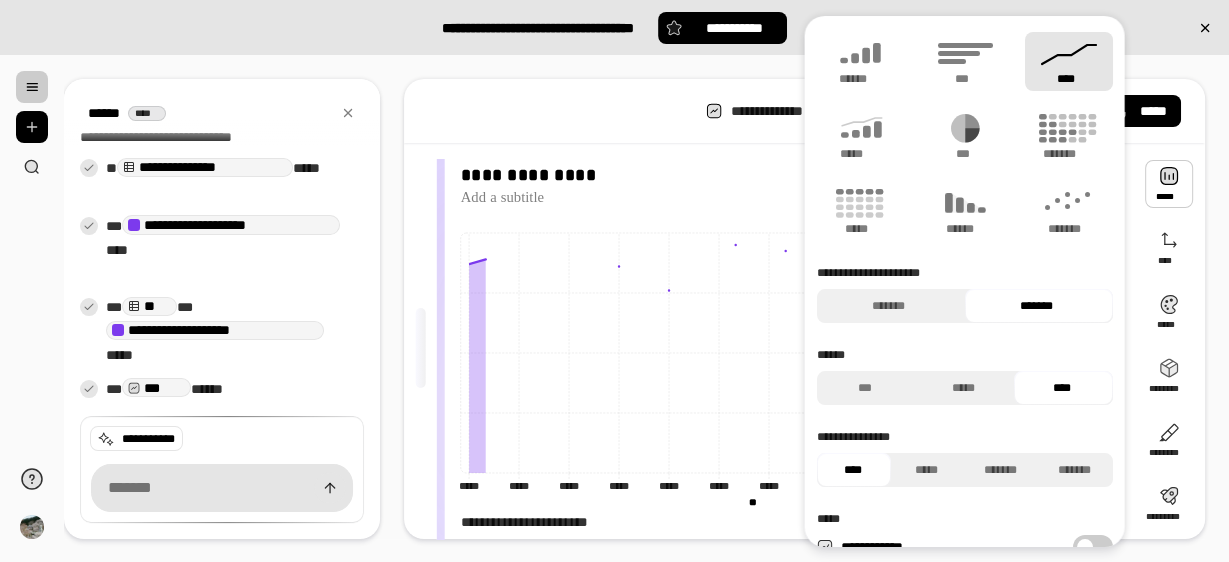 click on "*******" at bounding box center [1036, 306] 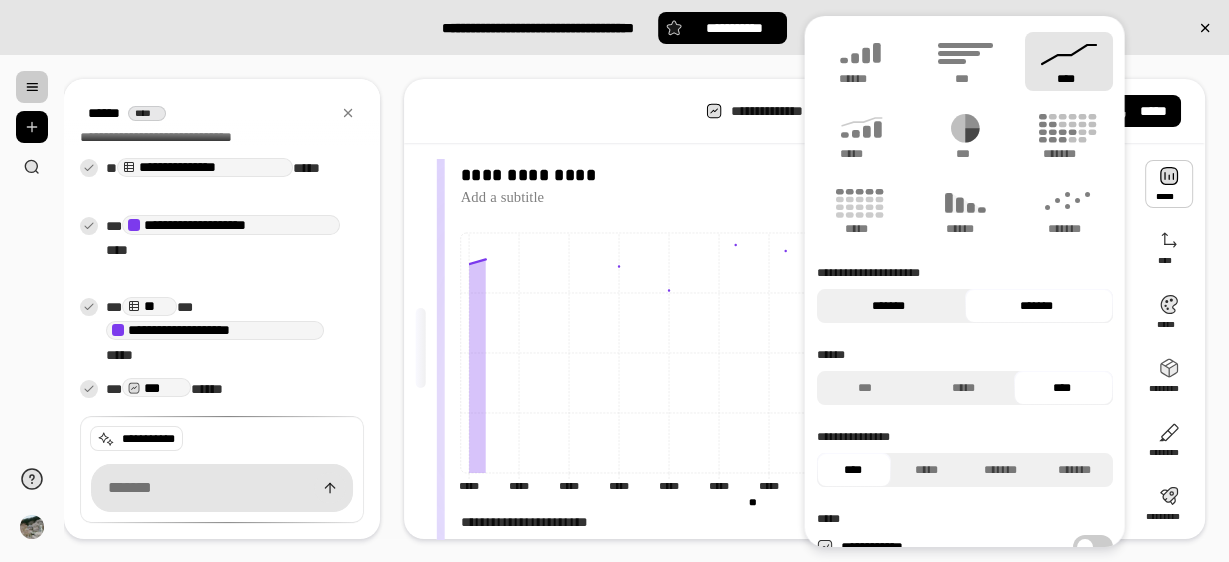 click on "*******" at bounding box center (888, 306) 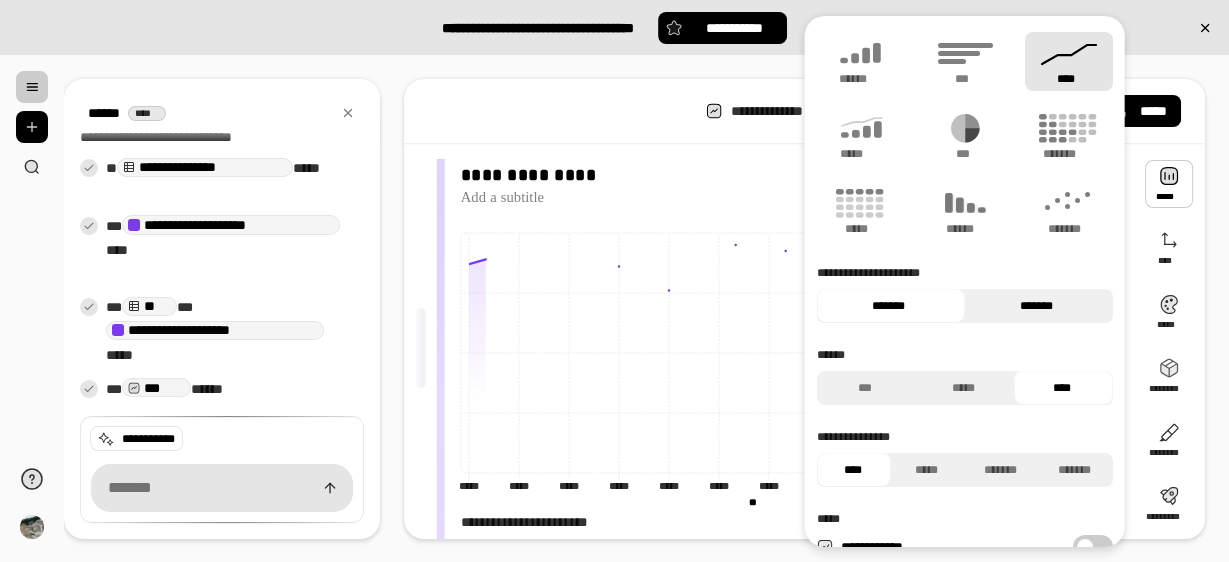 click on "*******" at bounding box center [1036, 306] 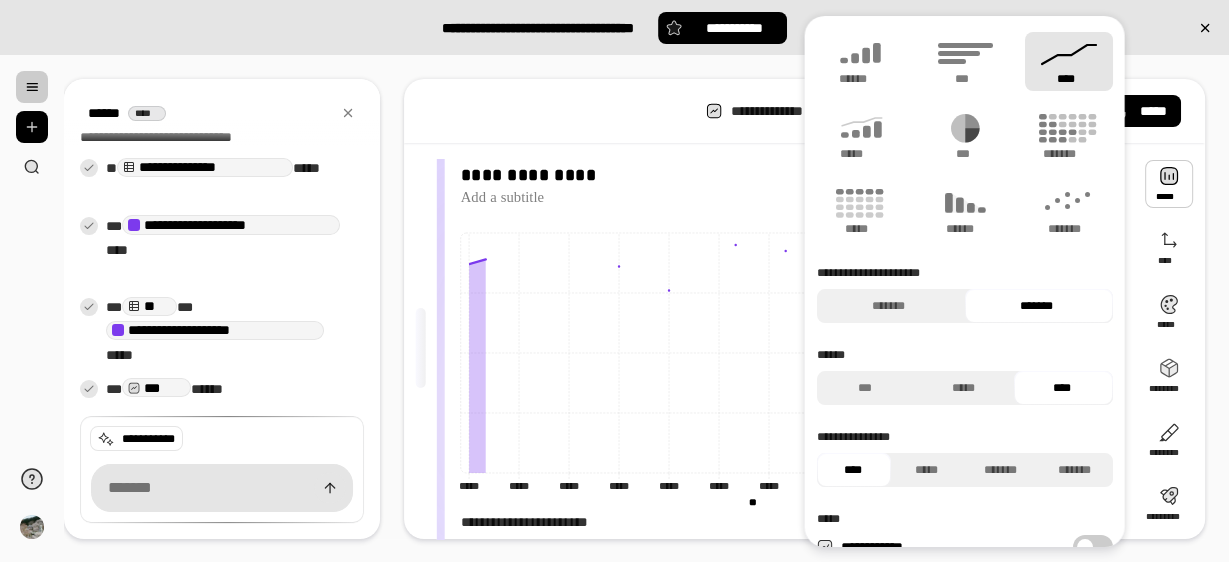 click on "*******" at bounding box center (1036, 306) 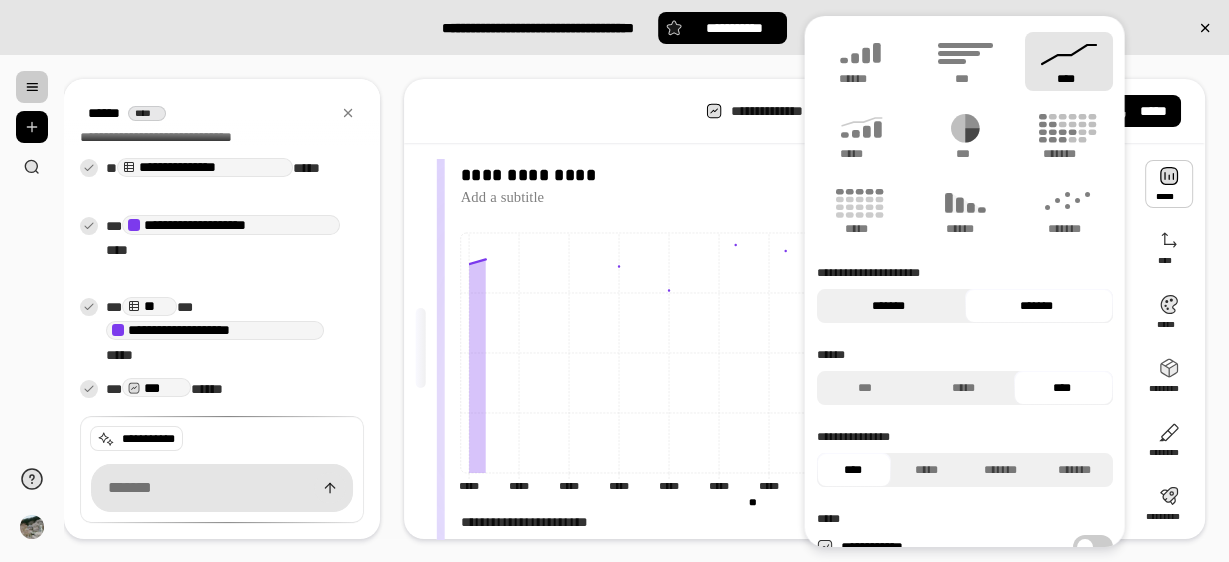 click on "*******" at bounding box center (888, 306) 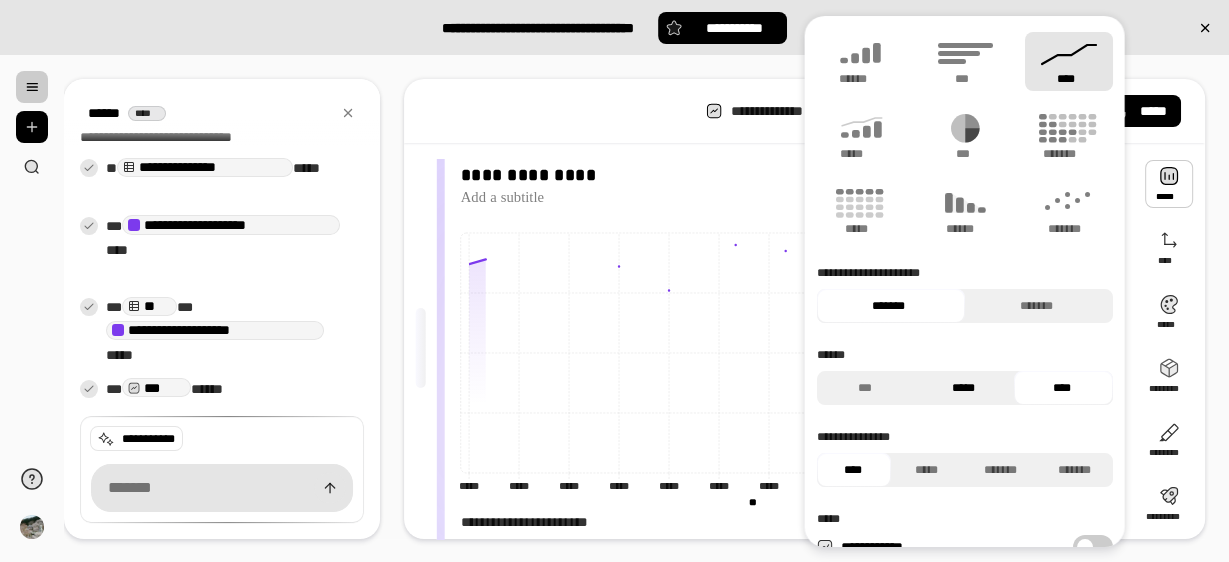 click on "*****" at bounding box center [963, 388] 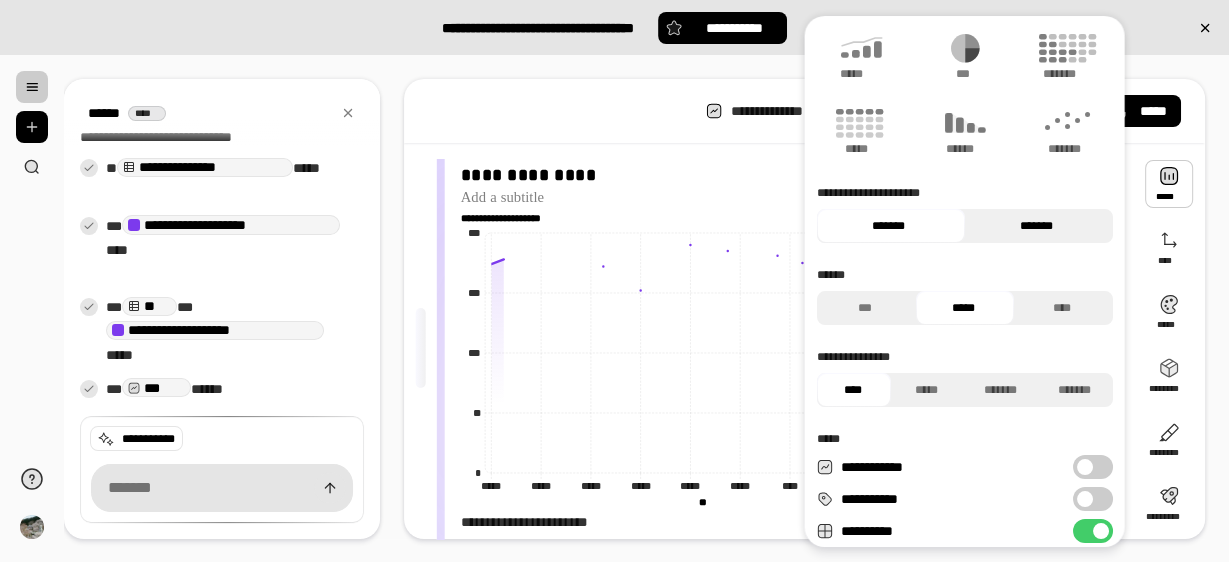 scroll, scrollTop: 0, scrollLeft: 0, axis: both 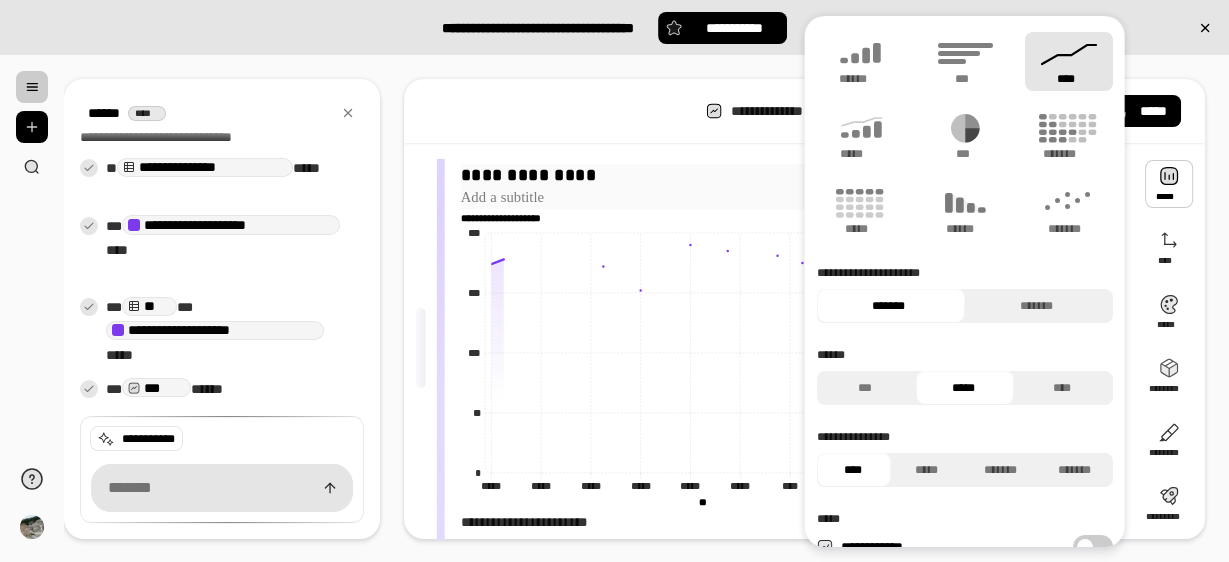 click on "**********" at bounding box center (764, 175) 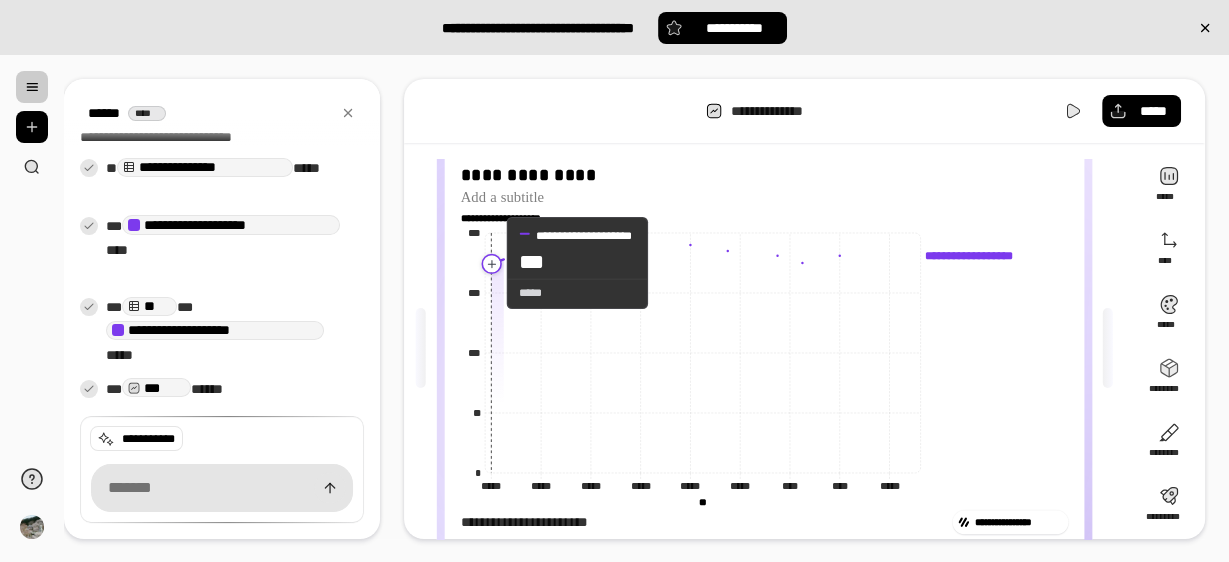click 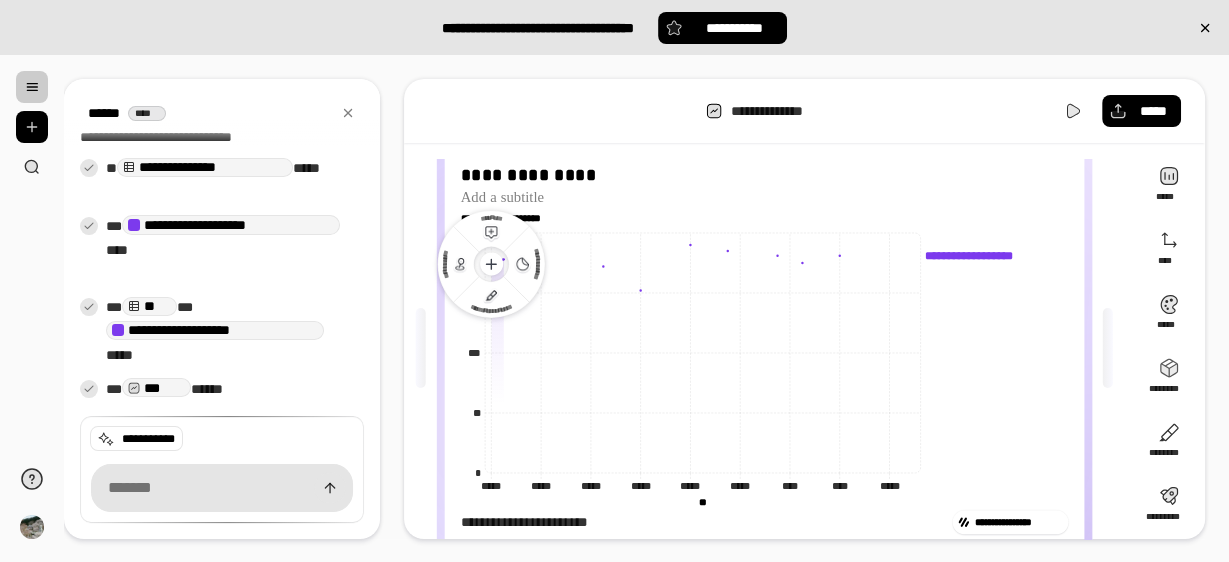 click 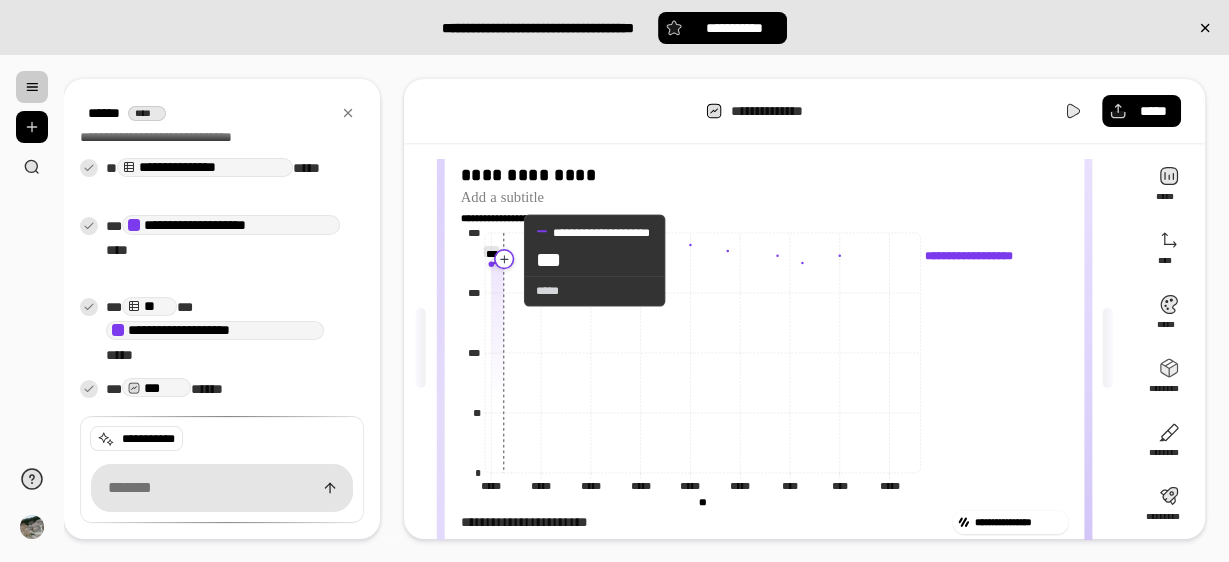 click 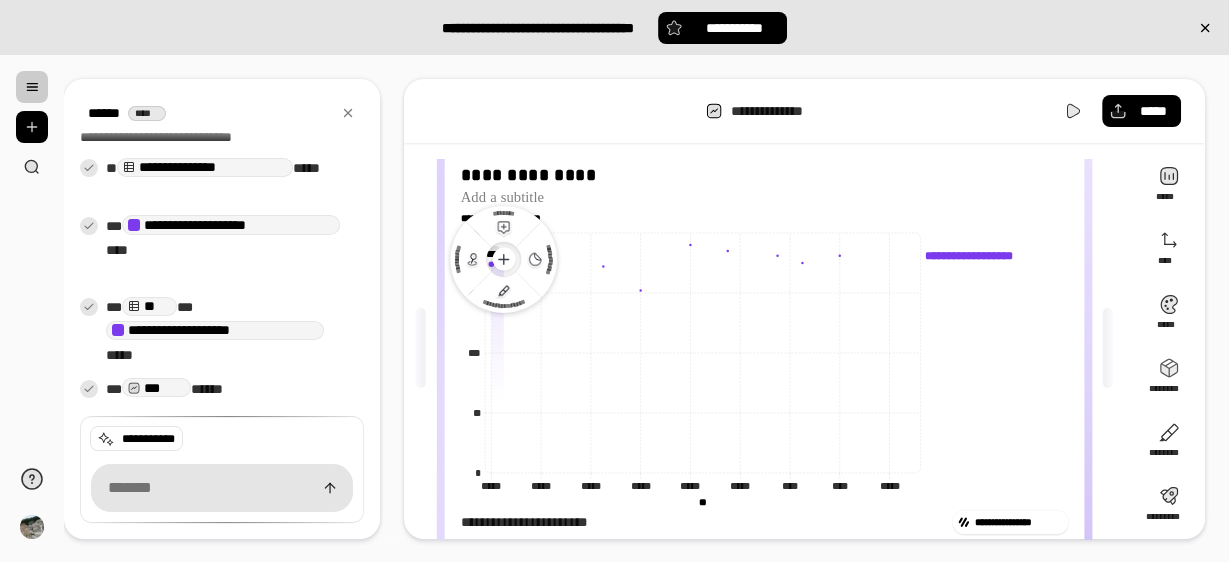 drag, startPoint x: 511, startPoint y: 289, endPoint x: 551, endPoint y: 282, distance: 40.60788 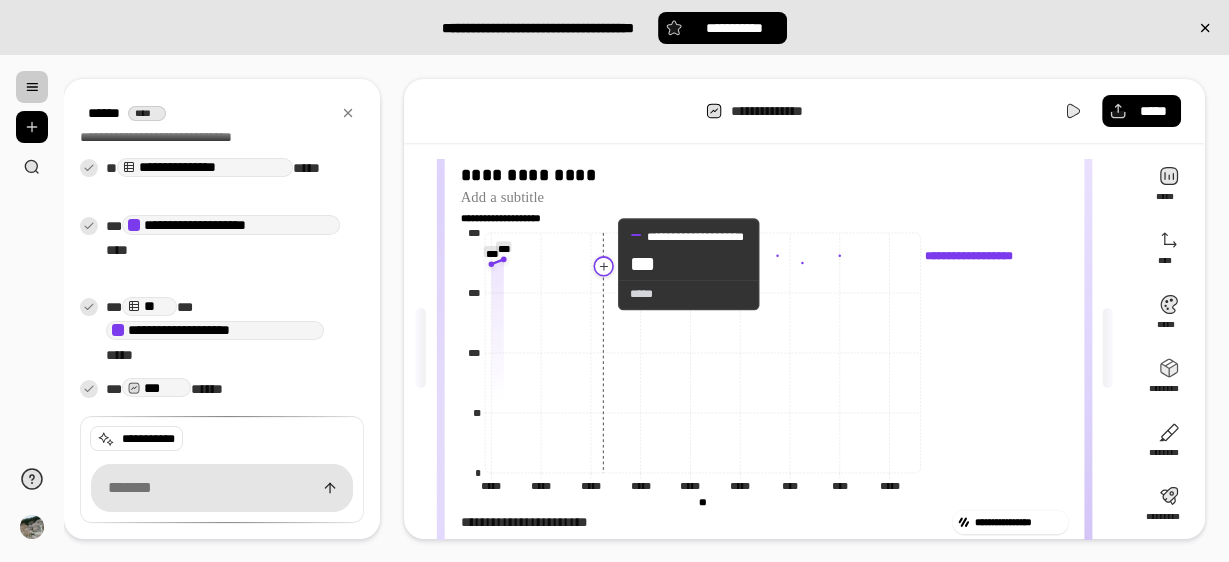 click 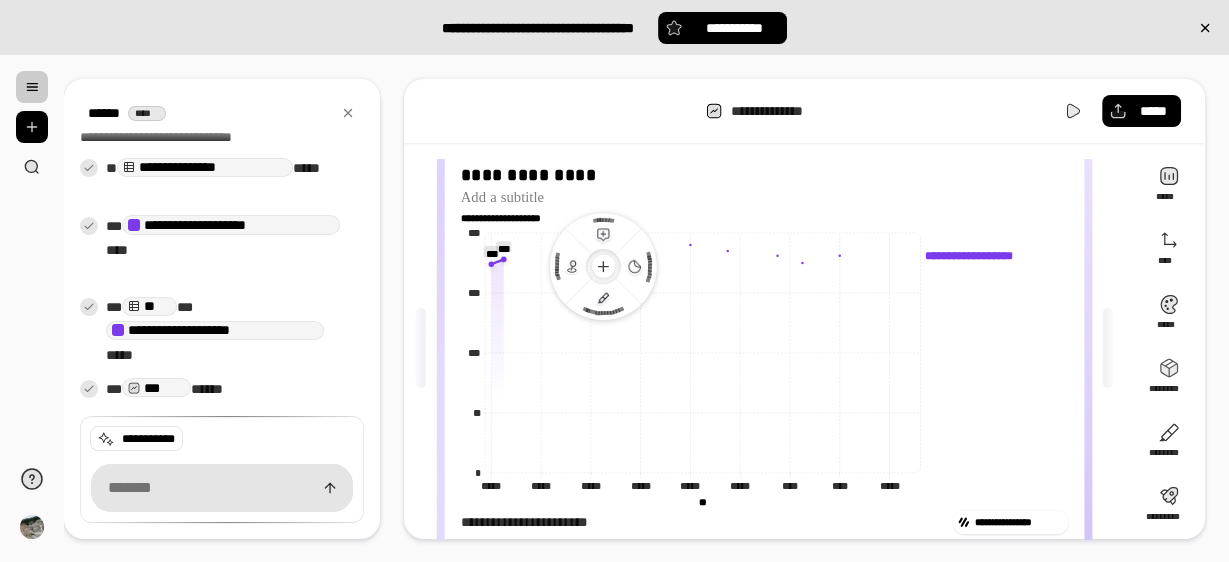 drag, startPoint x: 606, startPoint y: 304, endPoint x: 636, endPoint y: 291, distance: 32.695564 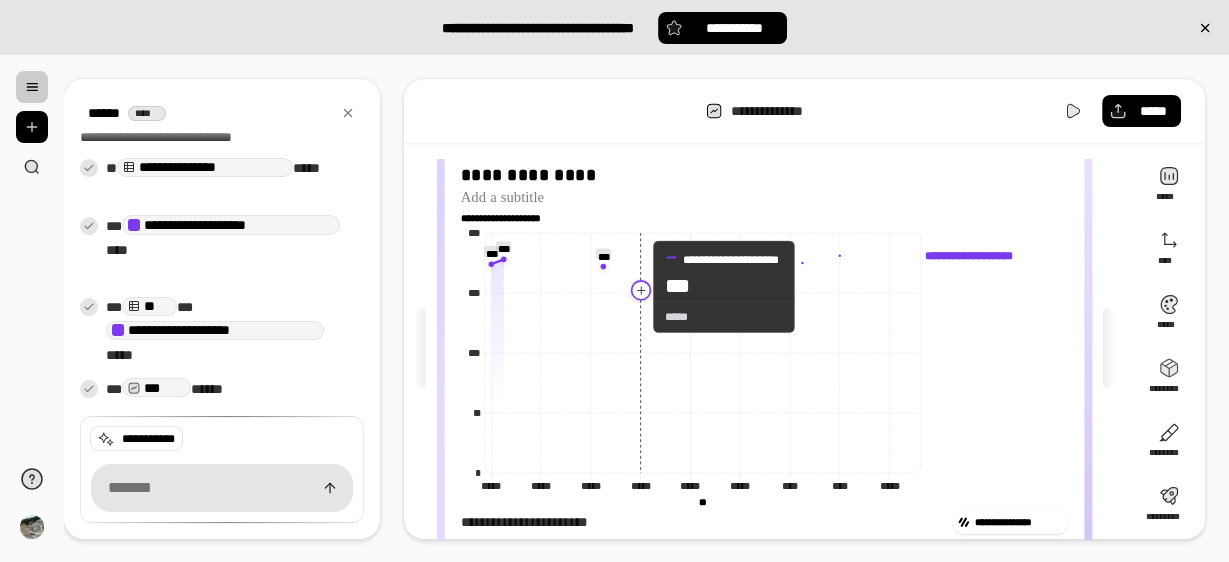 click 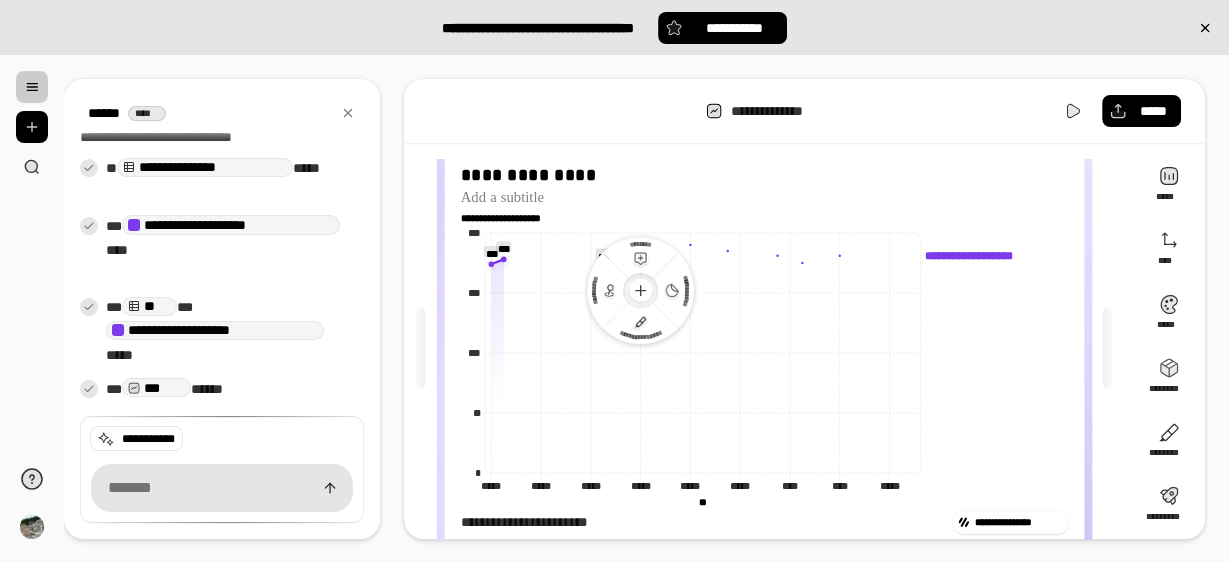 click 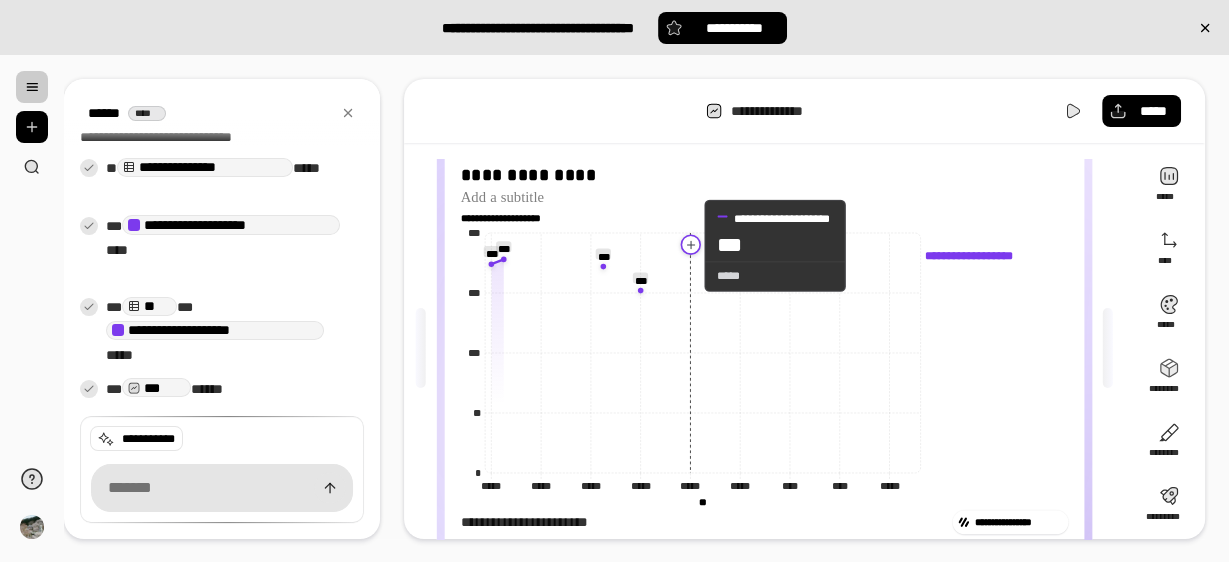 click 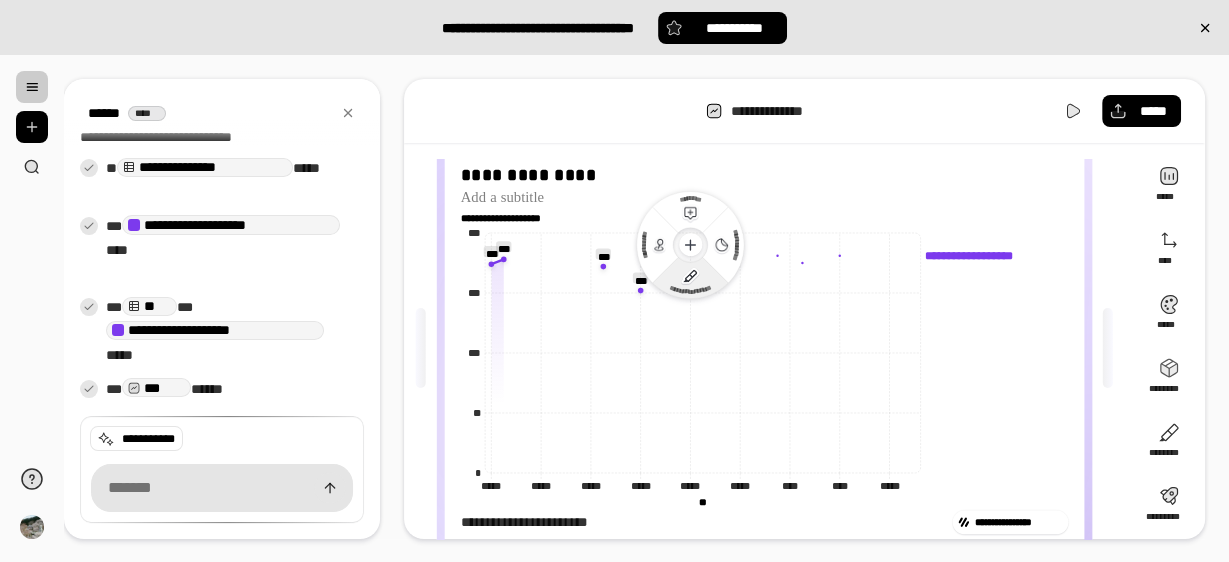 click 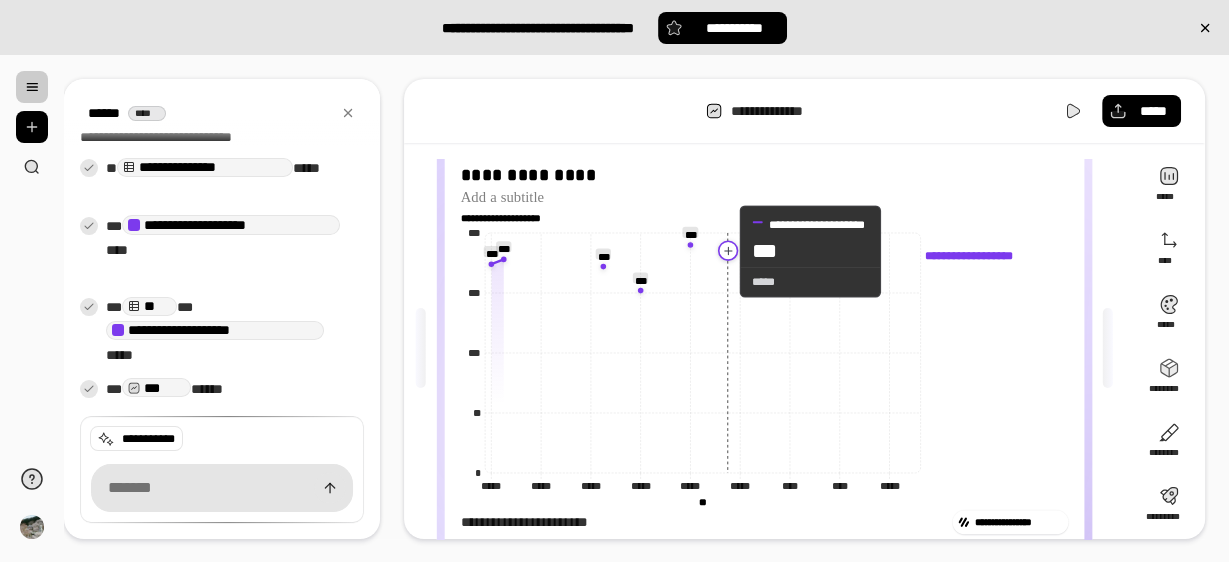 click 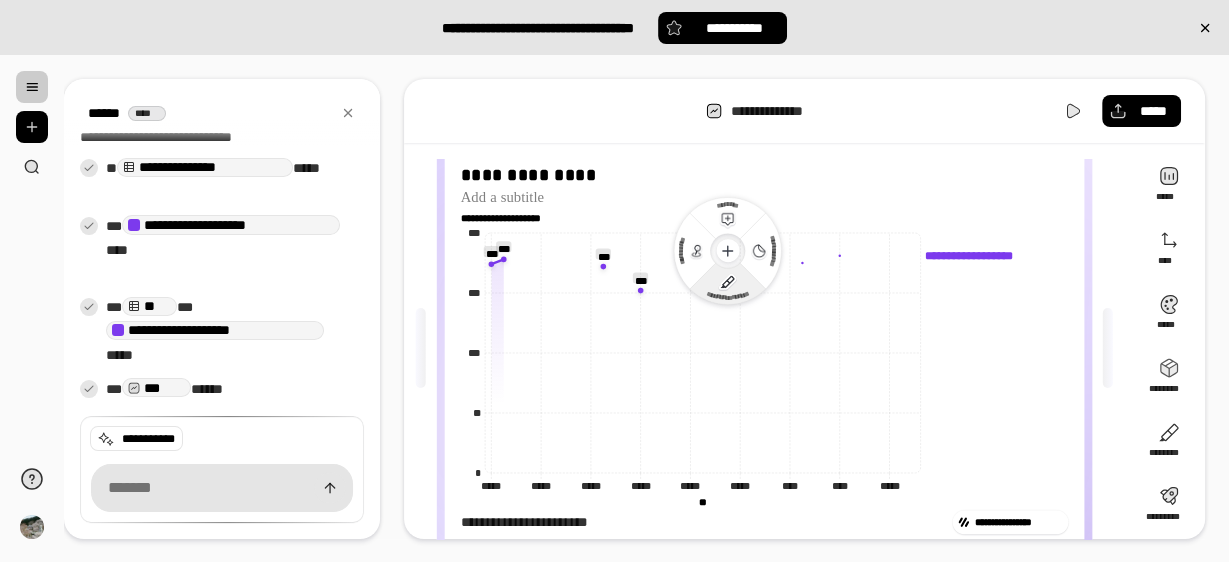 click 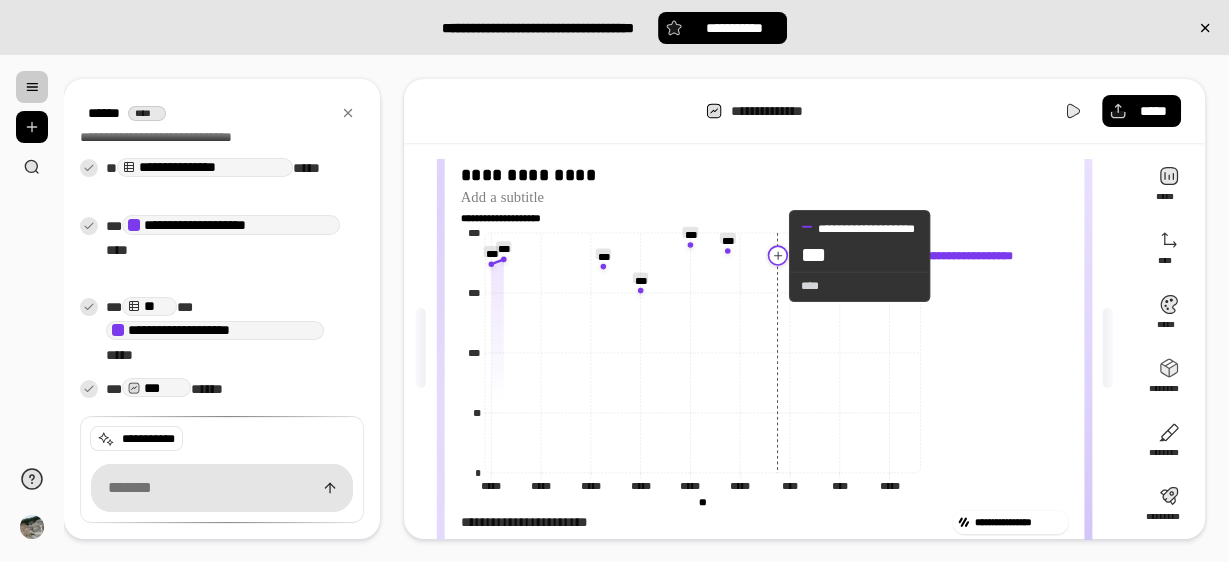click 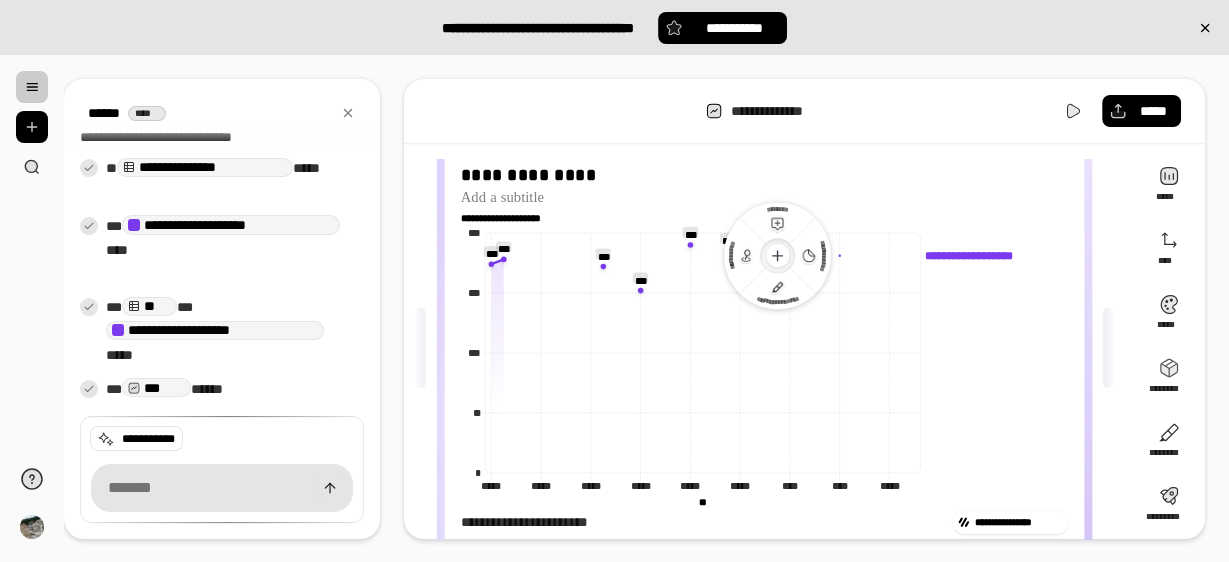 click 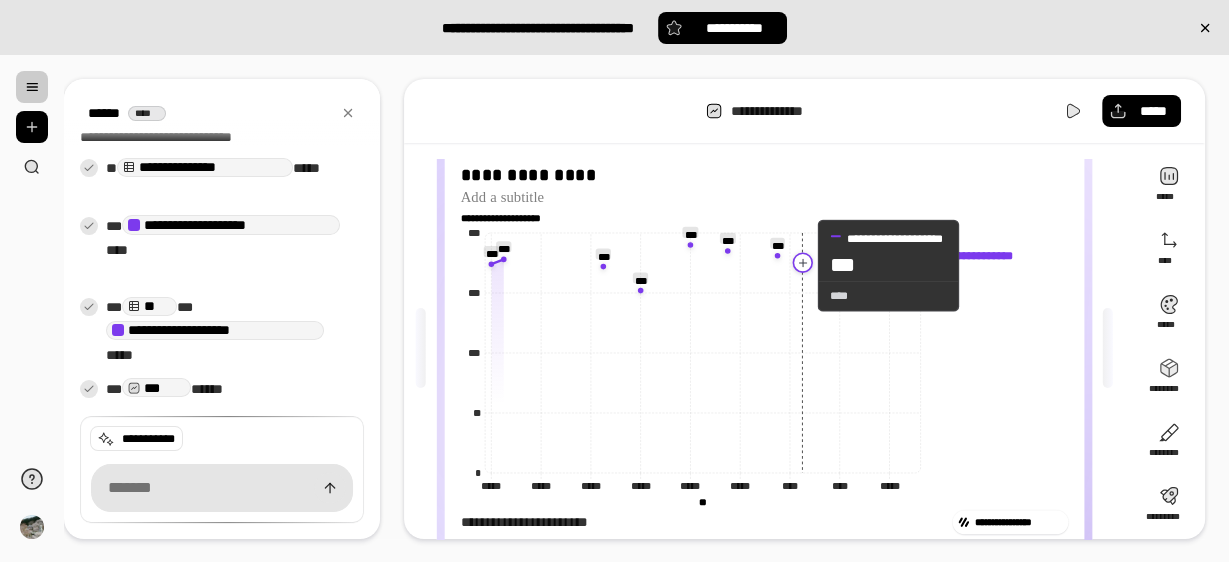 click 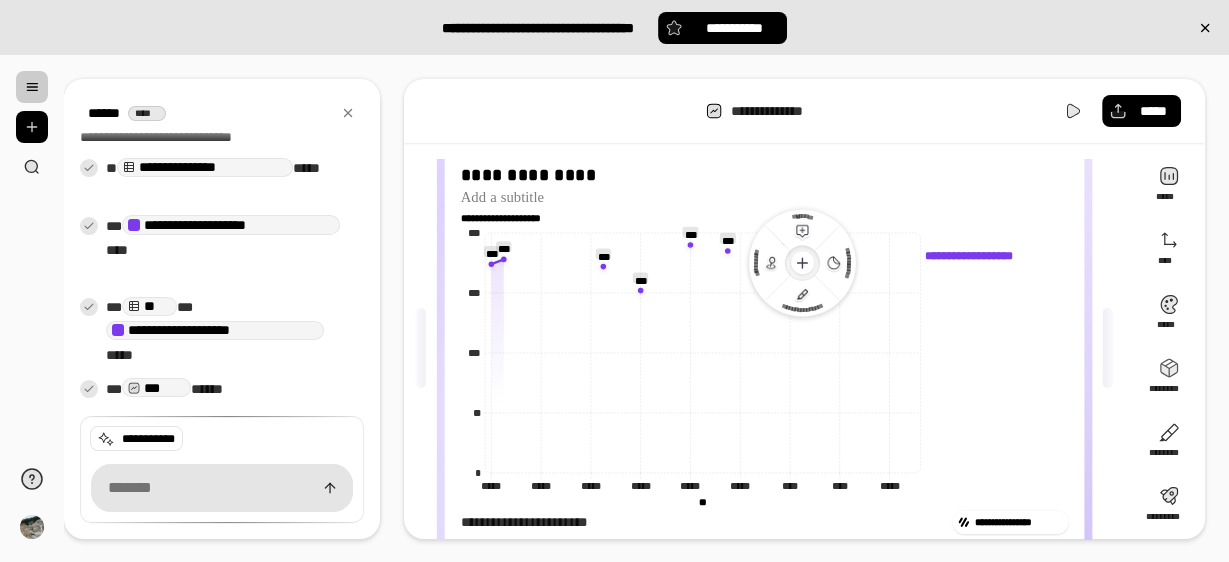 click 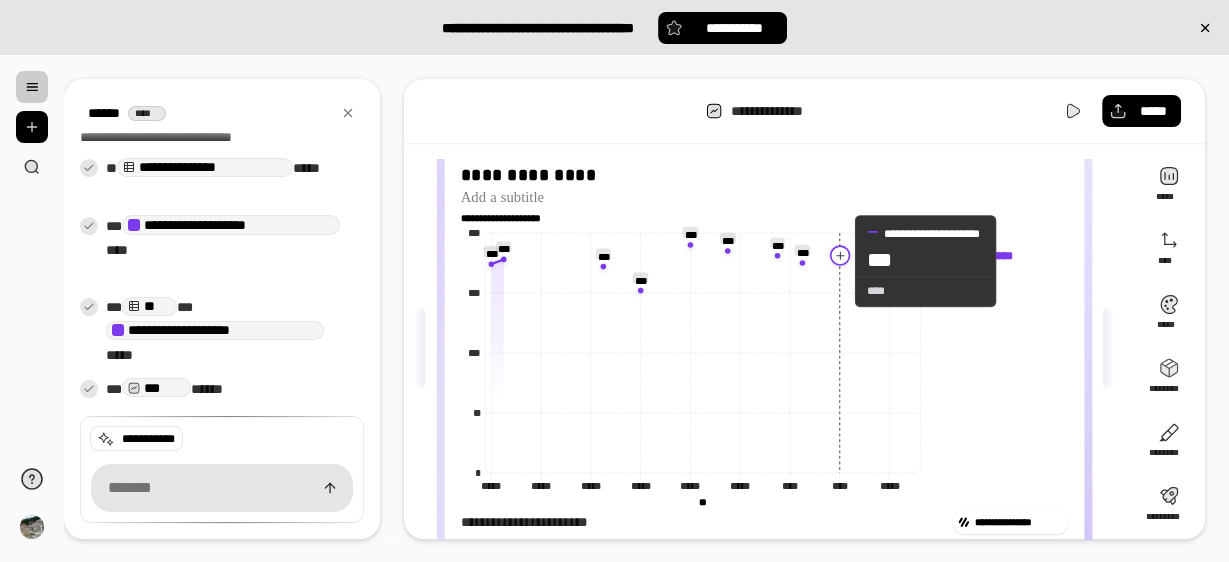 click 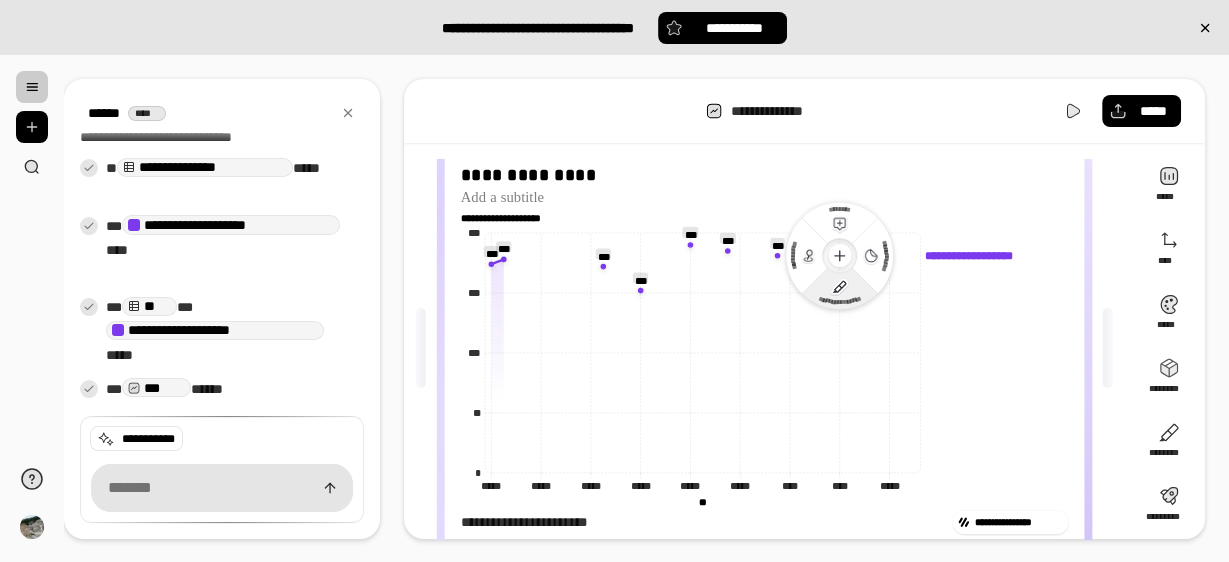 click 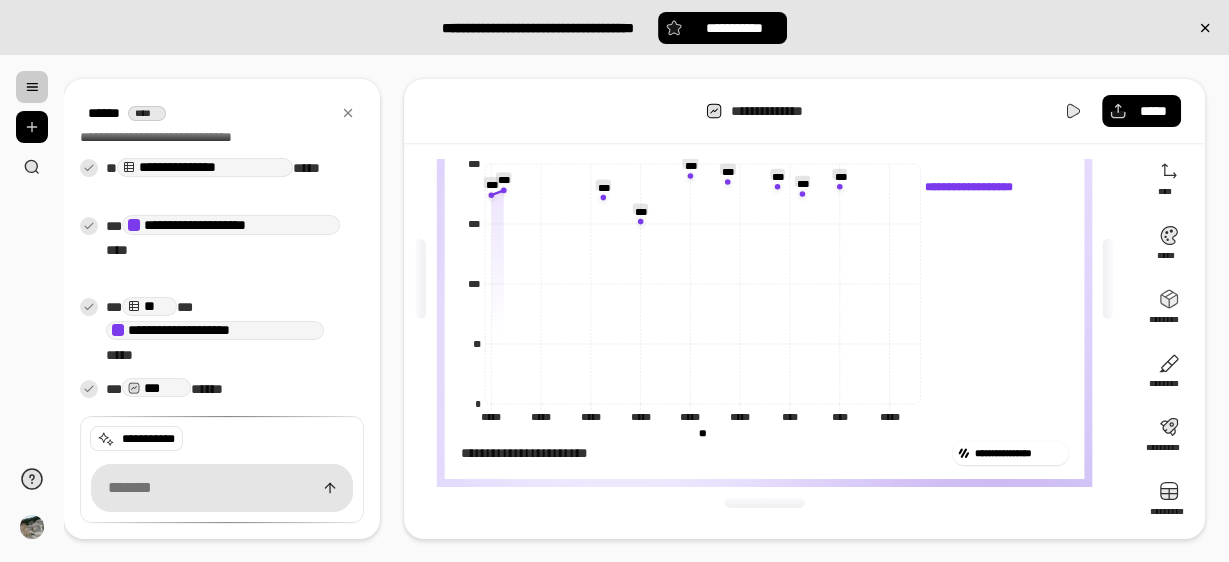 scroll, scrollTop: 0, scrollLeft: 0, axis: both 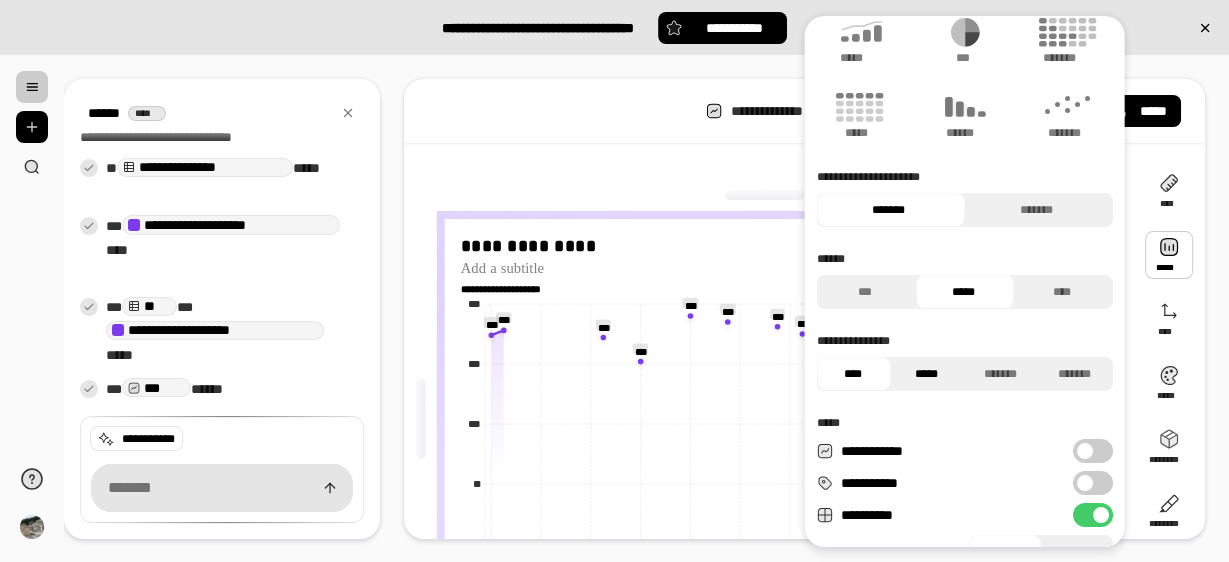 click on "*****" at bounding box center [926, 374] 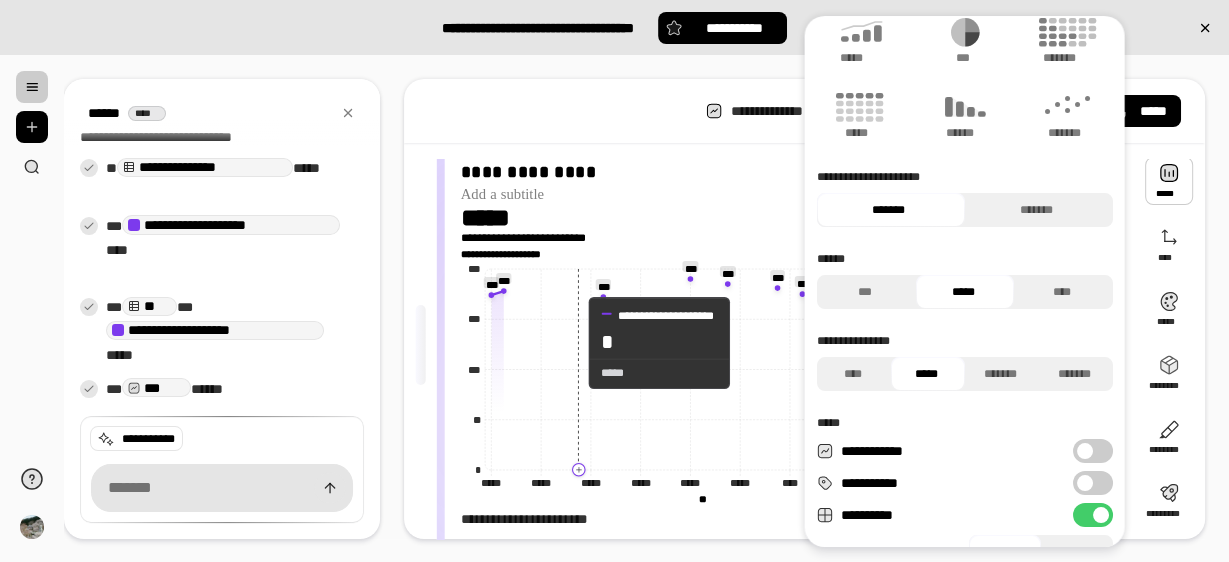 scroll, scrollTop: 0, scrollLeft: 0, axis: both 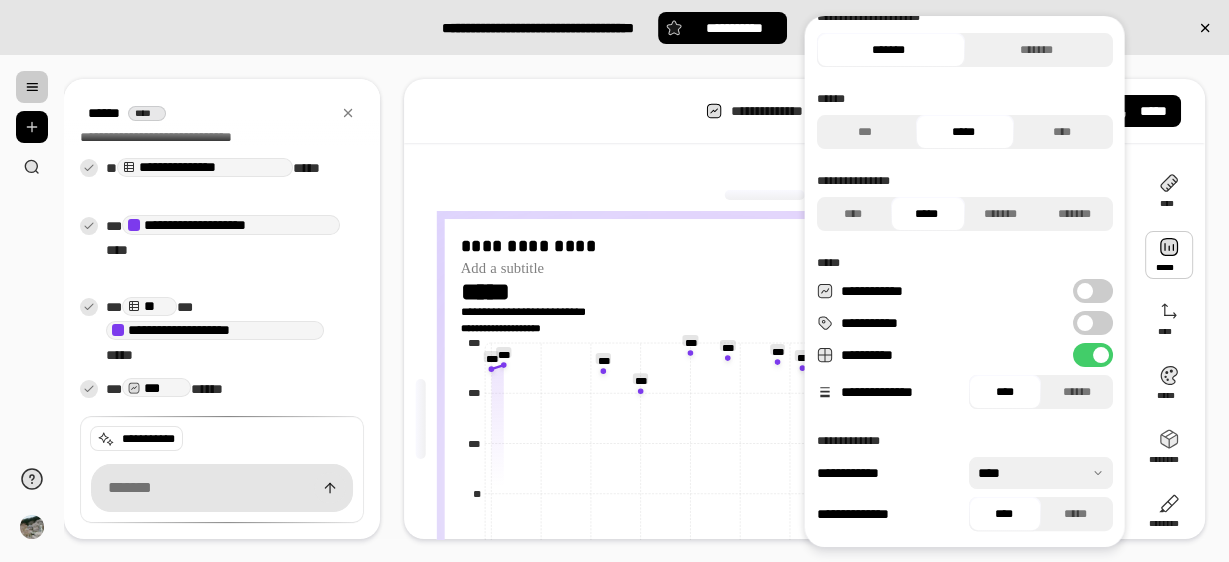 click on "**********" at bounding box center [1092, 355] 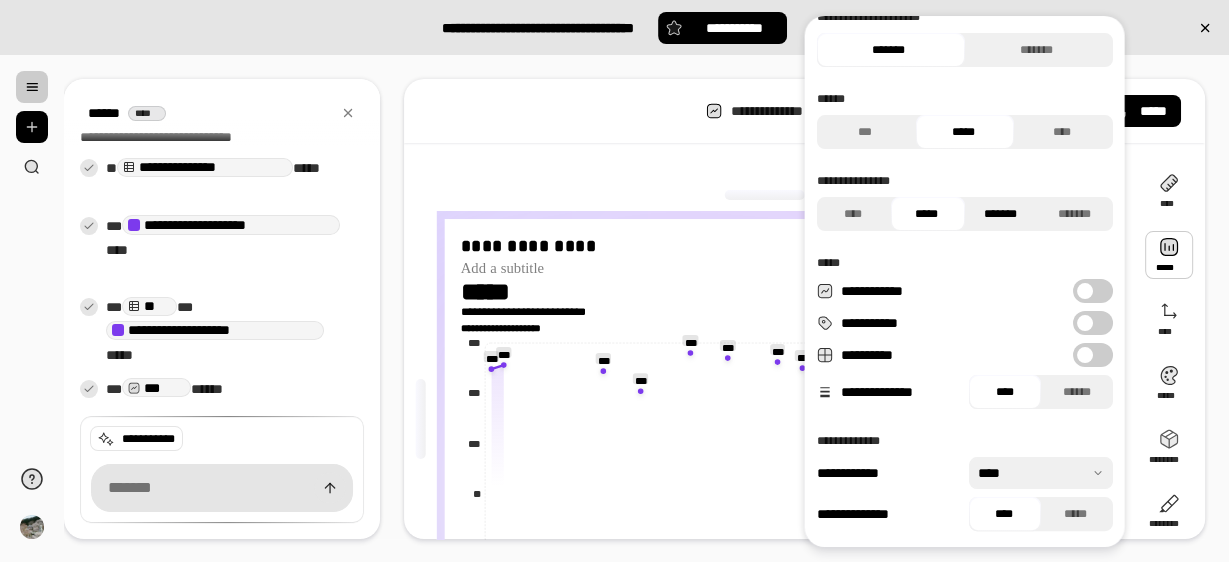 click on "*******" at bounding box center [1000, 214] 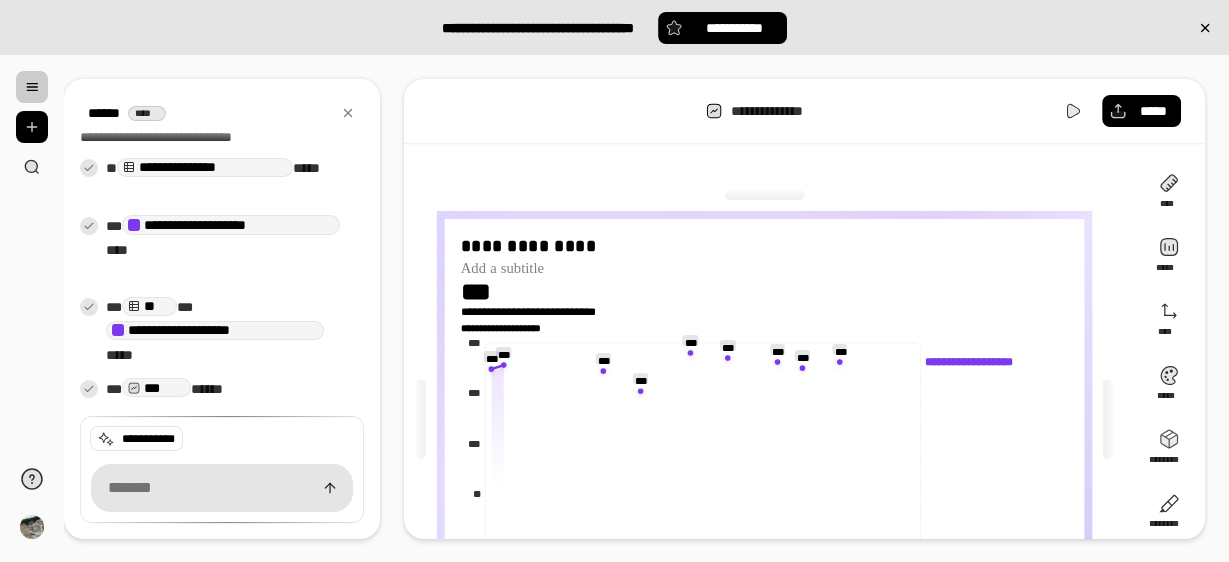 click on "***" at bounding box center (564, 292) 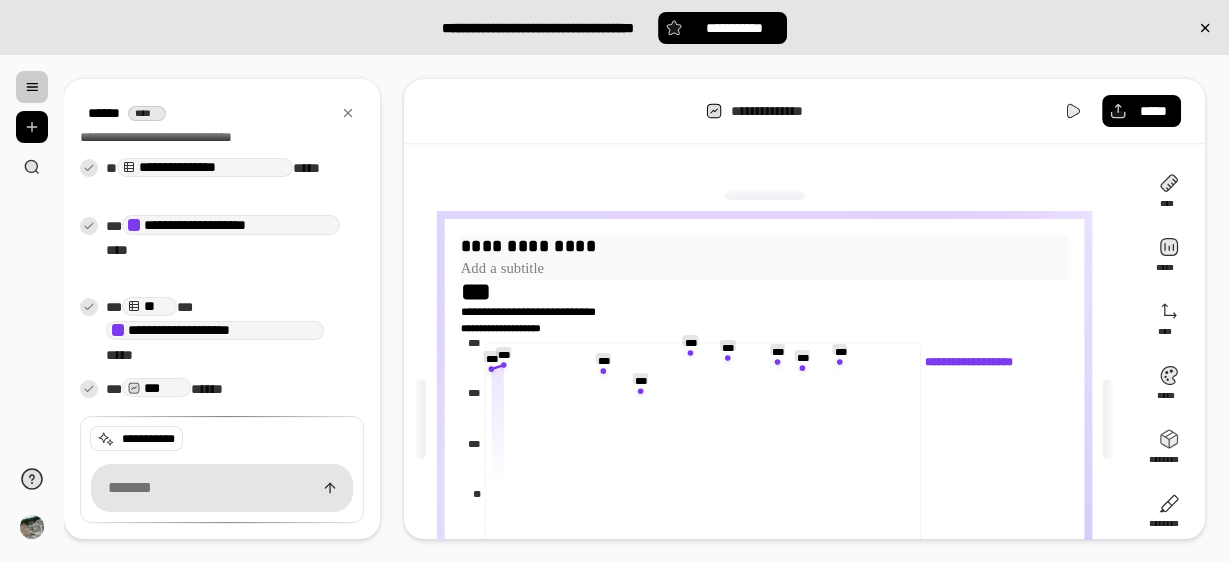 click at bounding box center (764, 269) 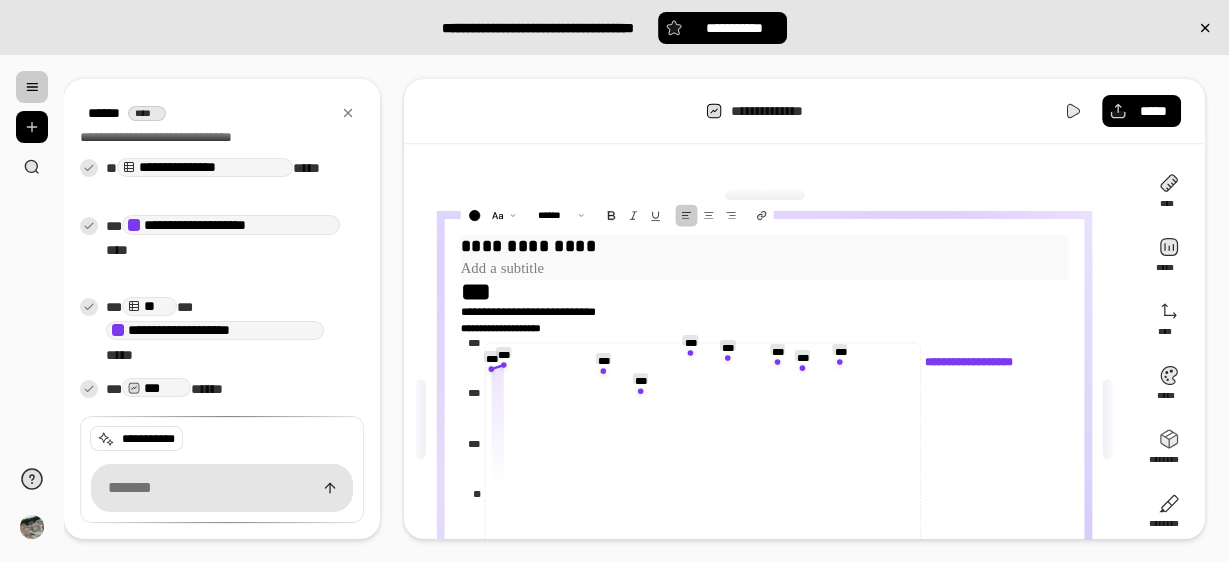 click at bounding box center (764, 269) 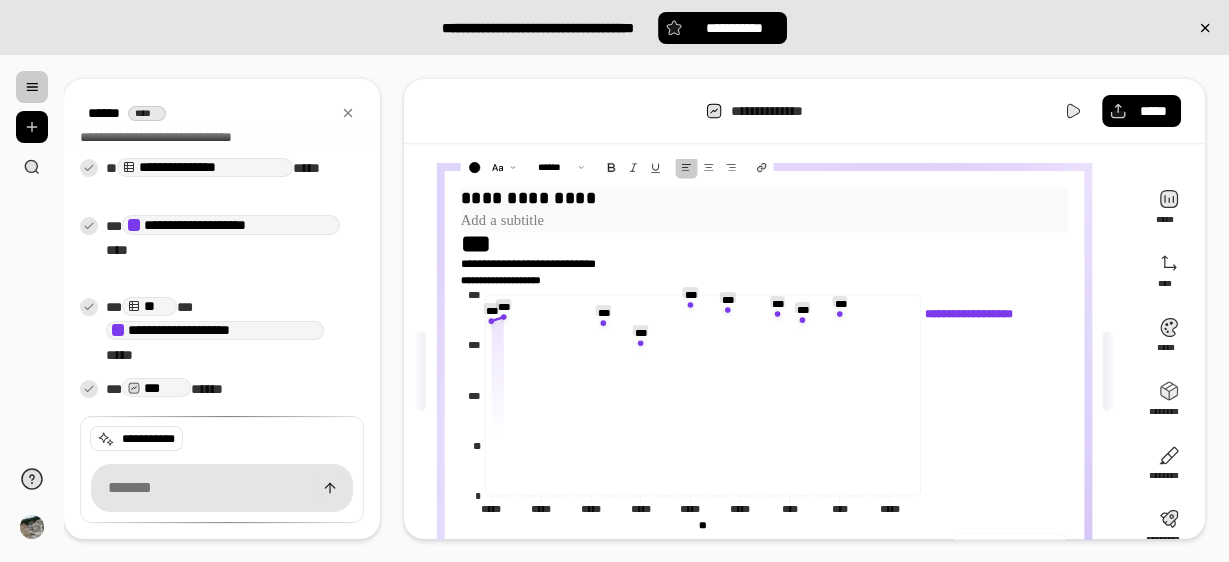 scroll, scrollTop: 0, scrollLeft: 0, axis: both 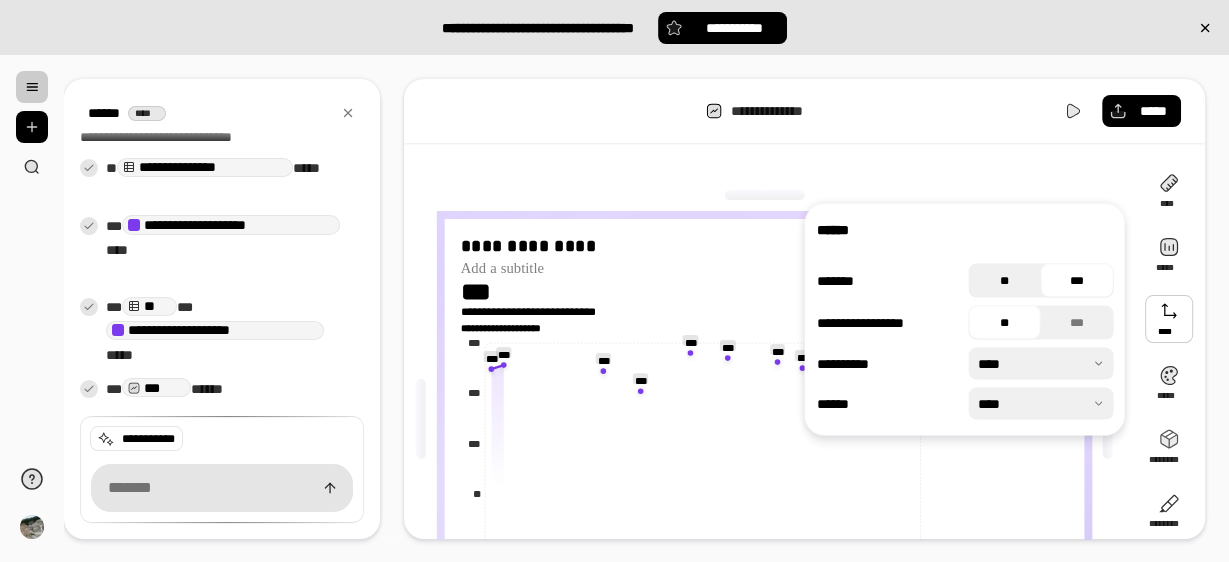 click on "**" at bounding box center [1004, 281] 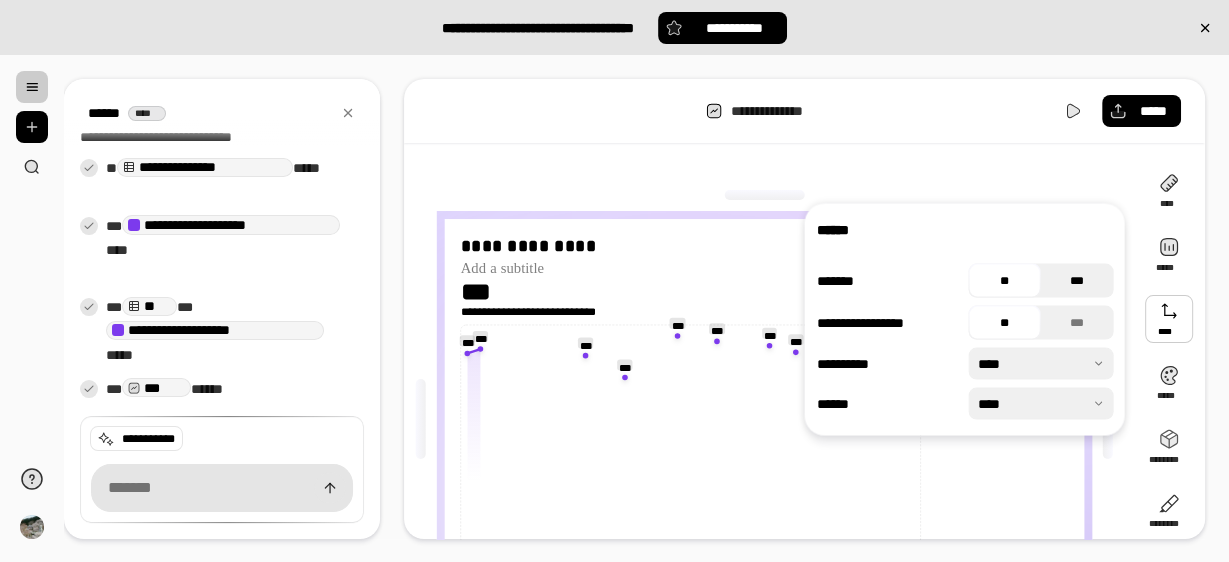 click on "***" at bounding box center (1077, 281) 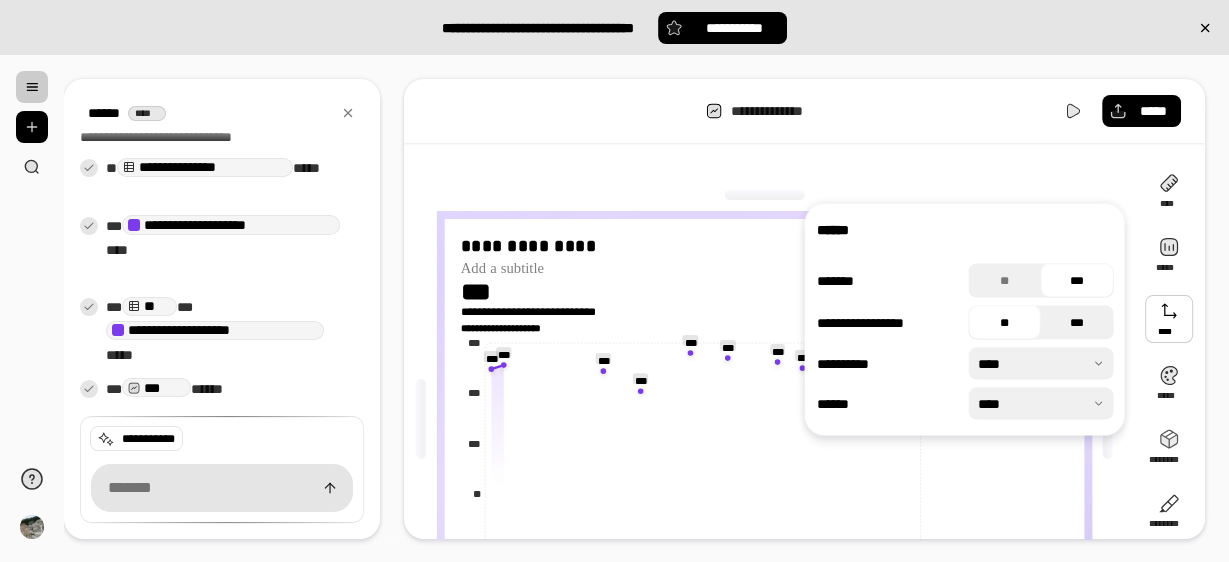 click on "***" at bounding box center (1077, 323) 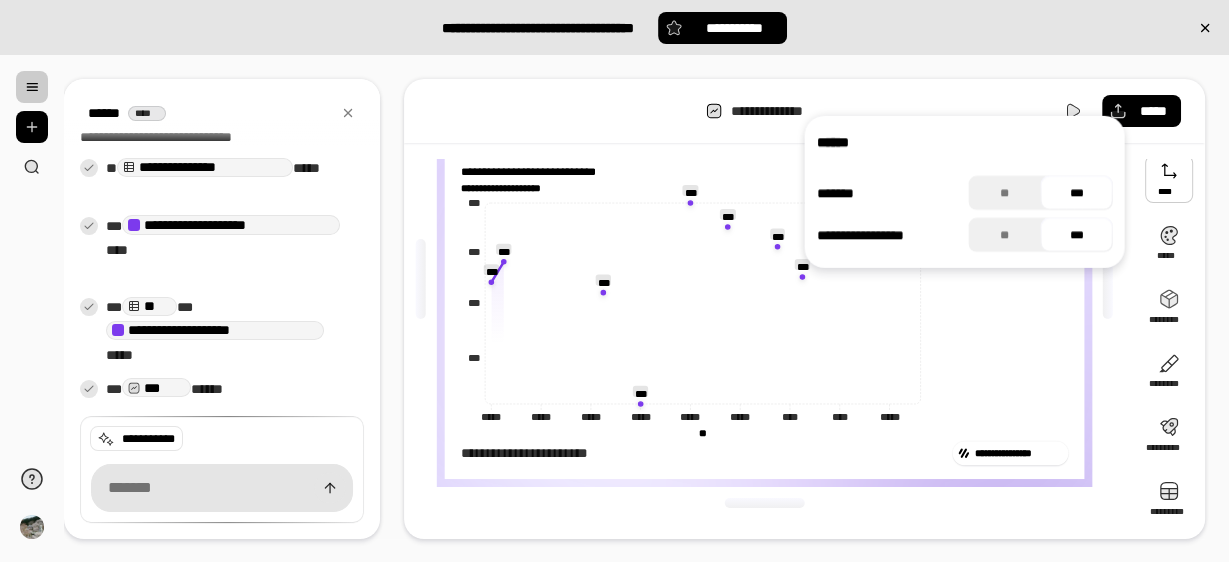 scroll, scrollTop: 0, scrollLeft: 0, axis: both 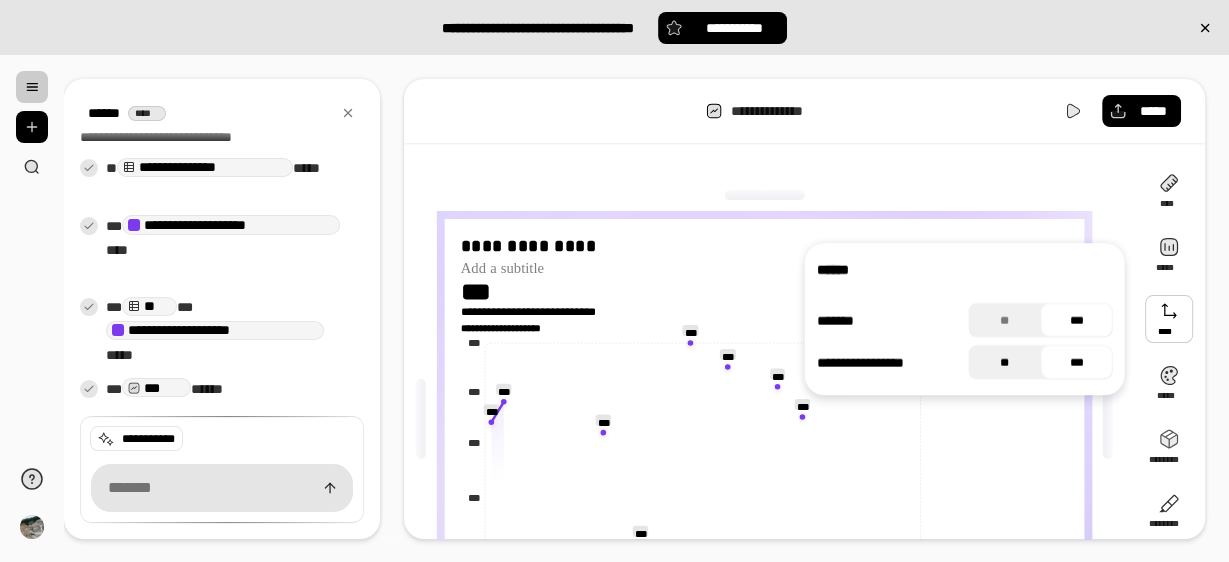 click on "**" at bounding box center [1004, 362] 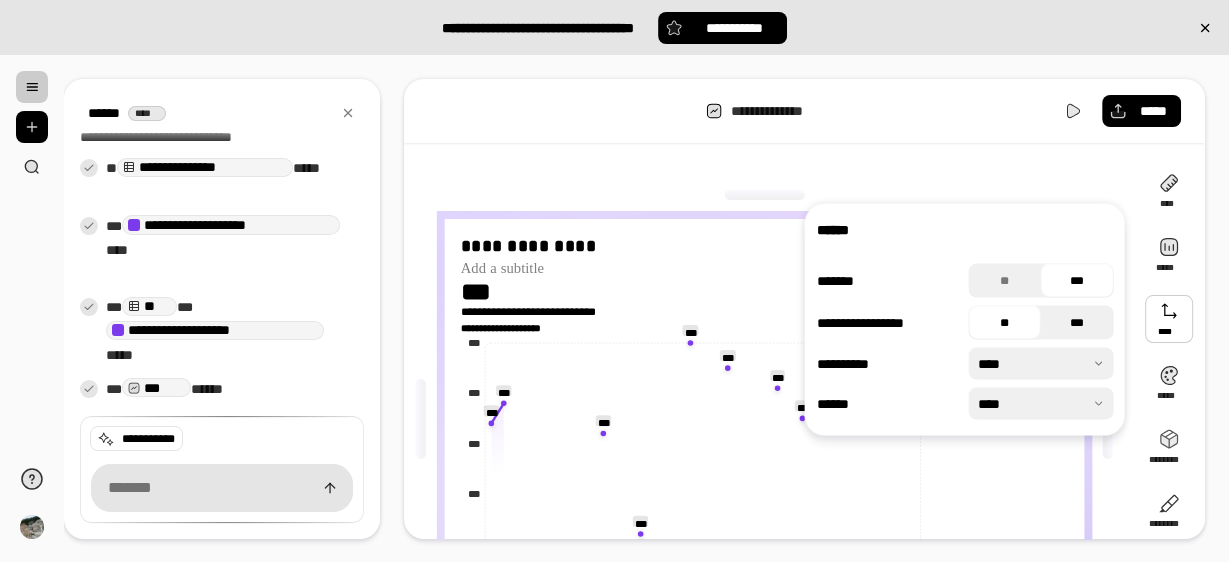 click on "***" at bounding box center [1077, 323] 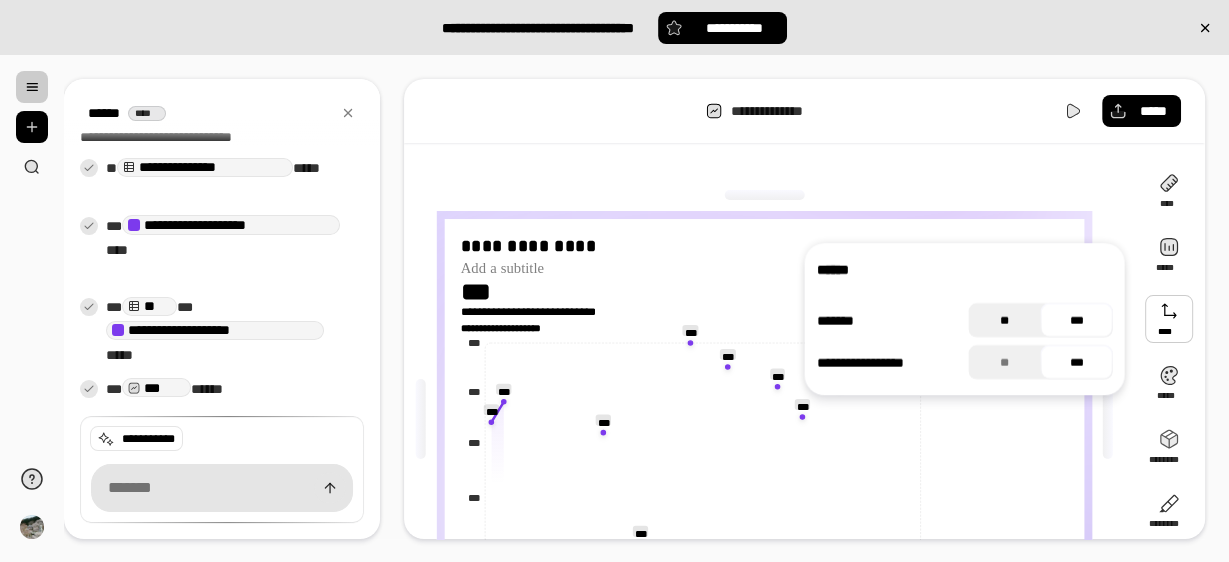 click on "**" at bounding box center (1004, 320) 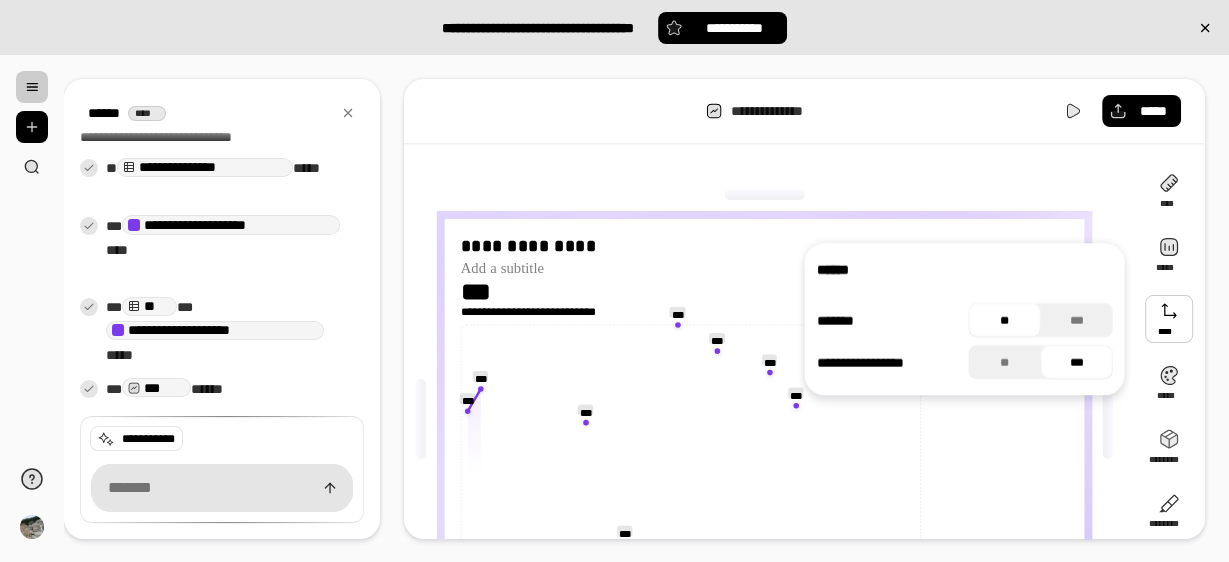click on "**" at bounding box center (1004, 320) 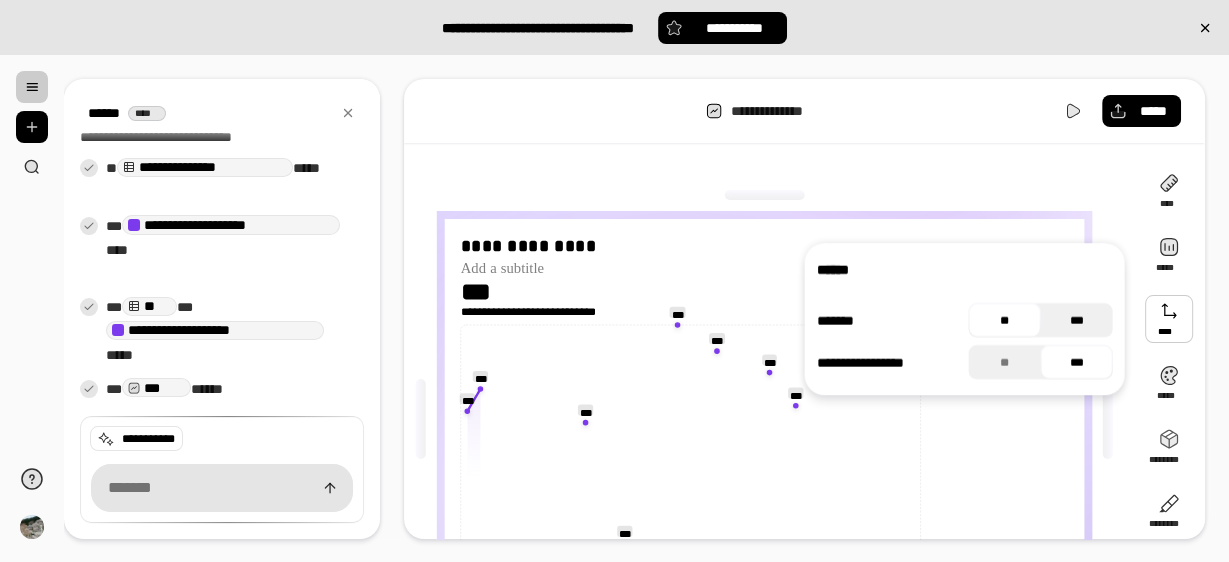 click on "***" at bounding box center [1076, 320] 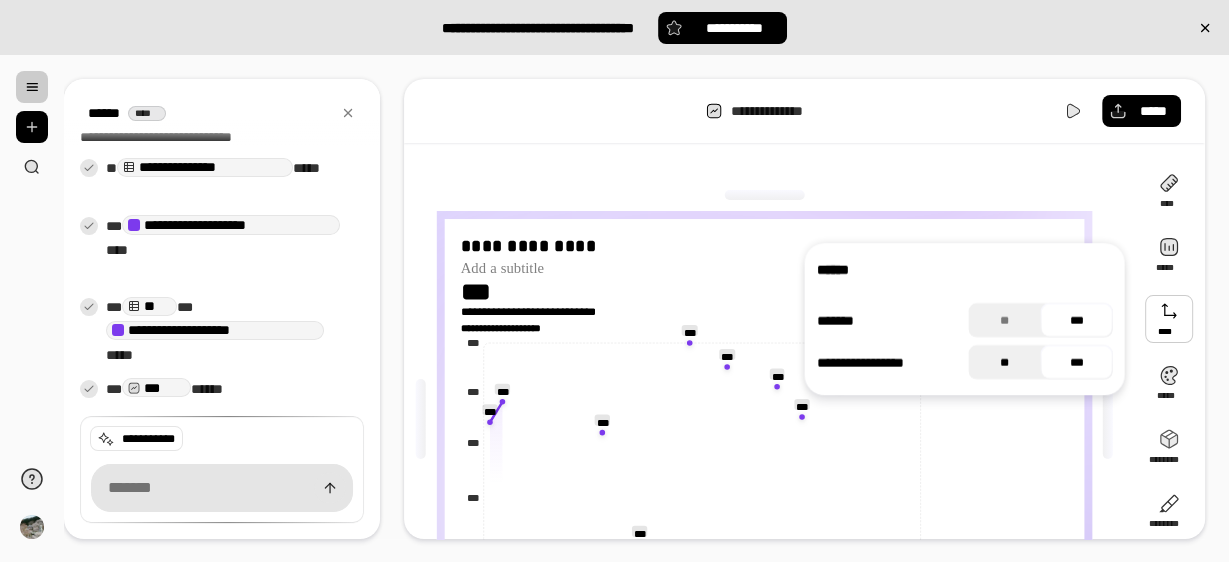 click on "**" at bounding box center [1004, 362] 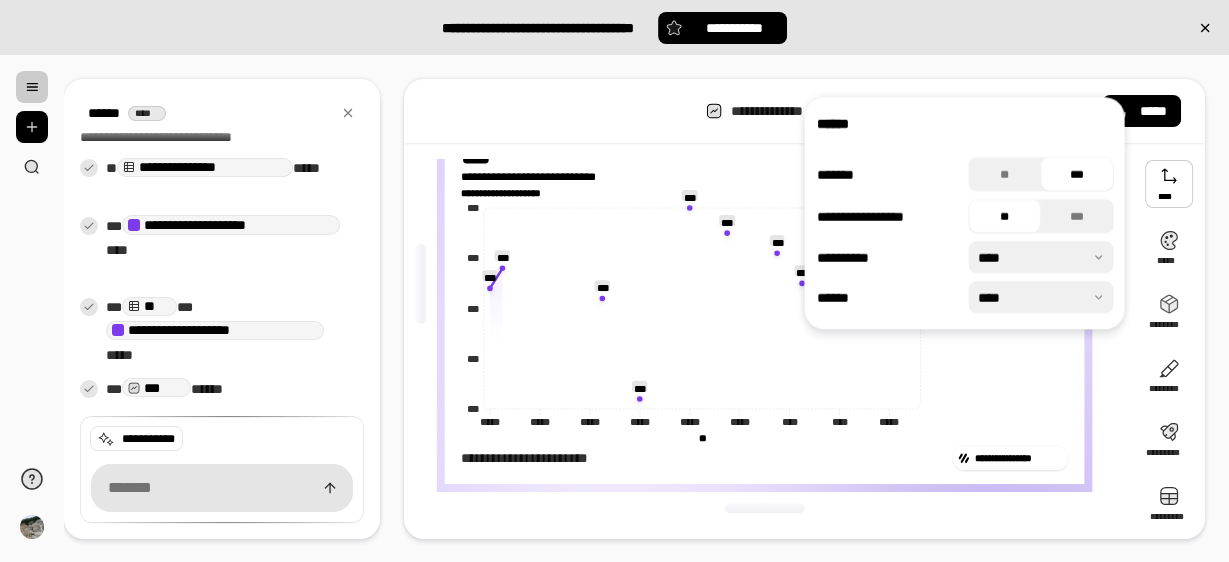 scroll, scrollTop: 140, scrollLeft: 0, axis: vertical 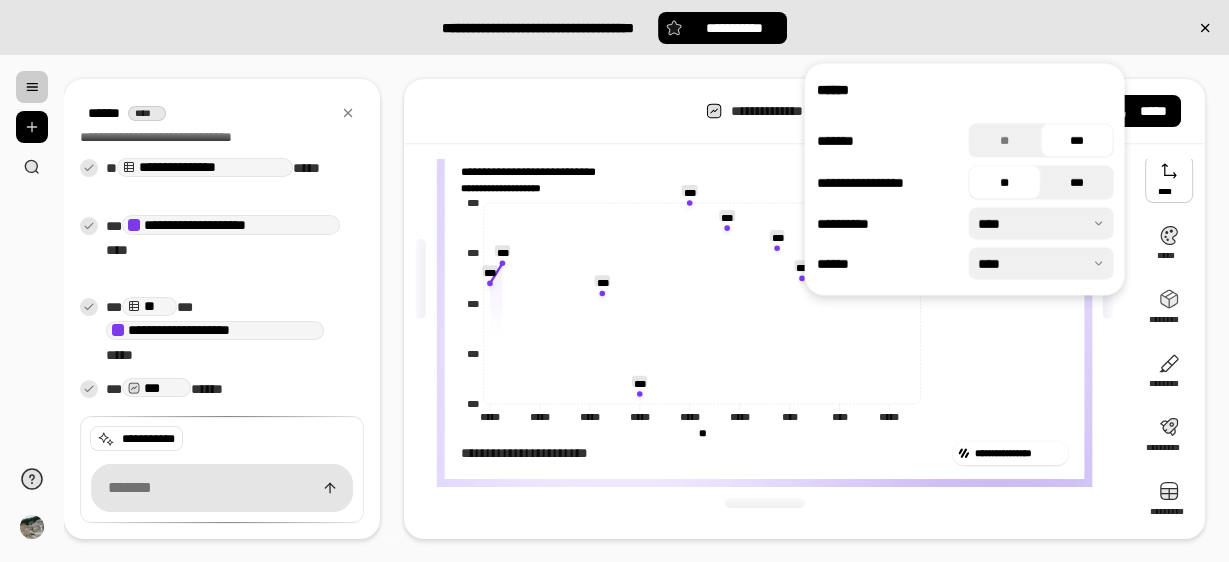 click on "***" at bounding box center (1077, 182) 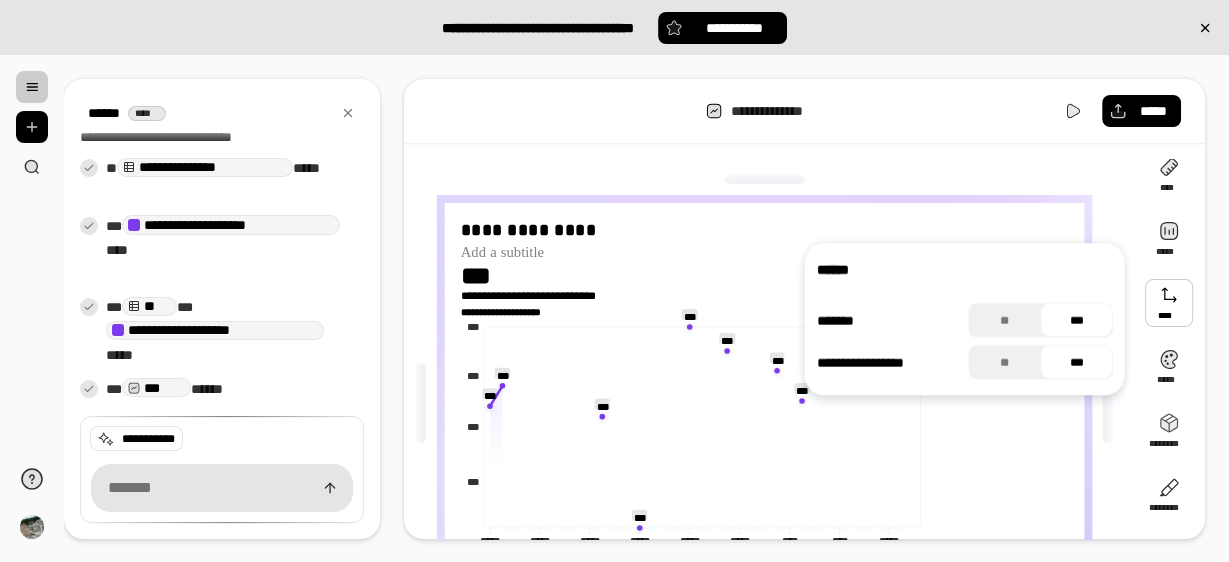 scroll, scrollTop: 0, scrollLeft: 0, axis: both 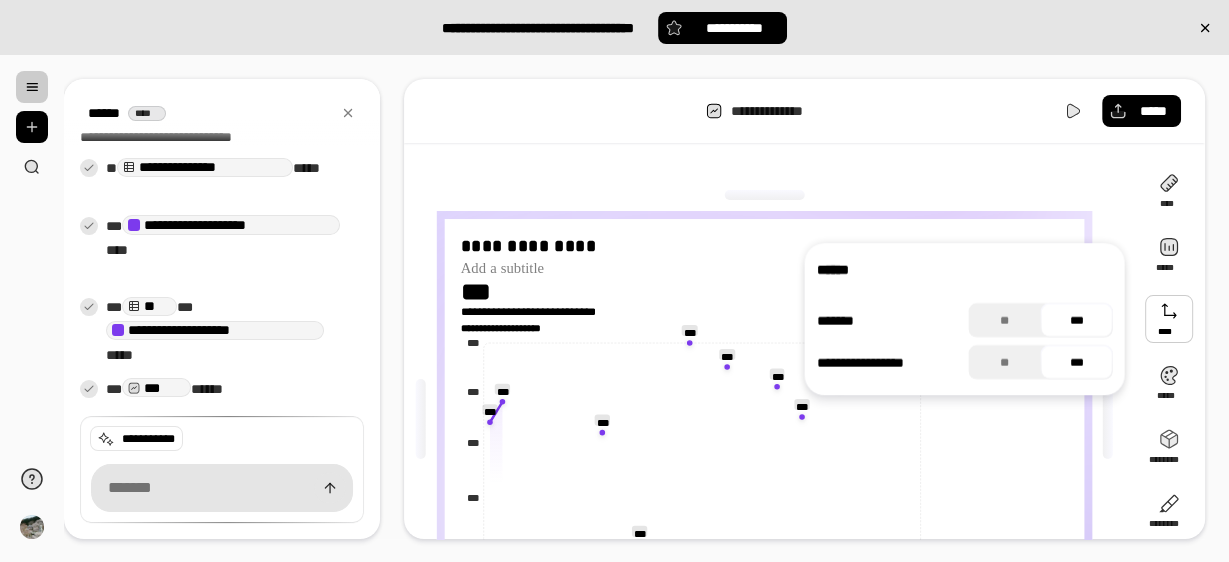 click on "**********" at bounding box center [770, 419] 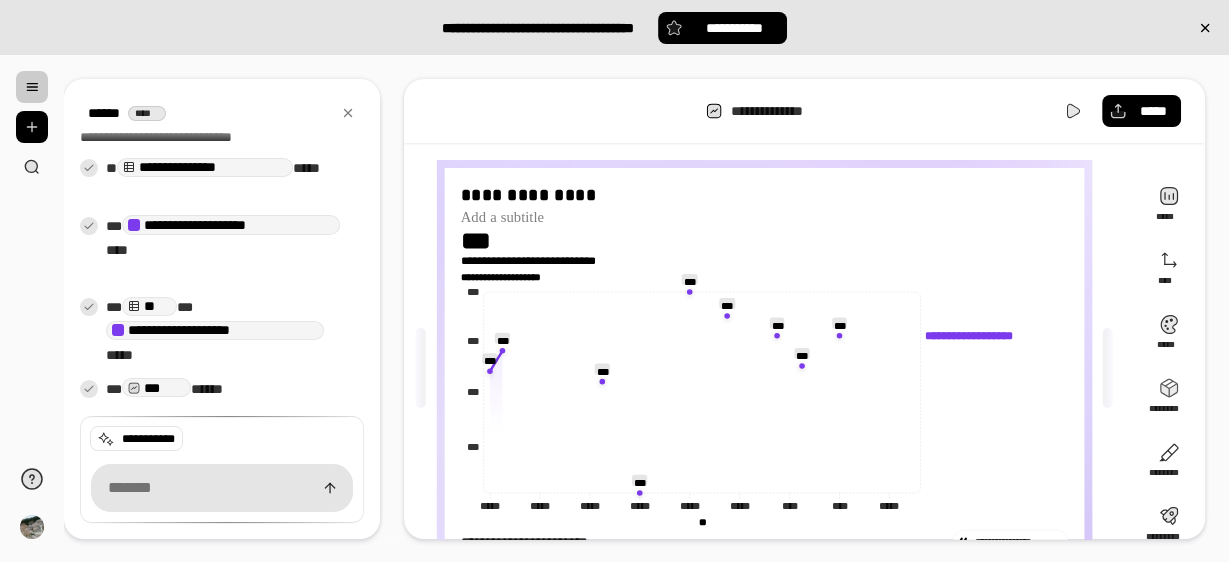 scroll, scrollTop: 80, scrollLeft: 0, axis: vertical 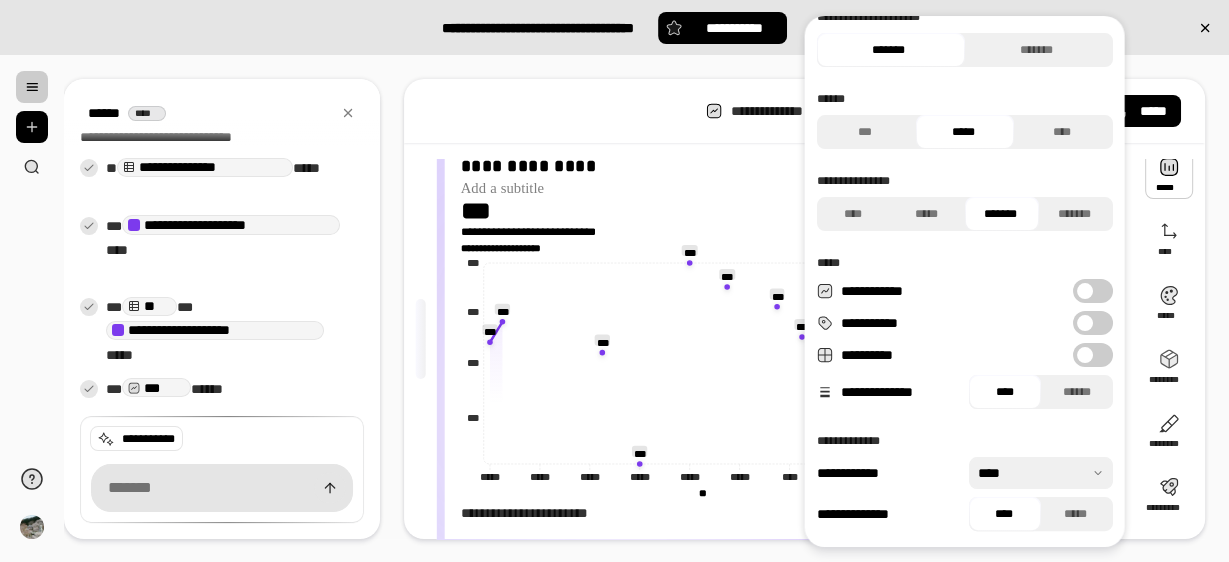 click on "**********" at bounding box center [1092, 323] 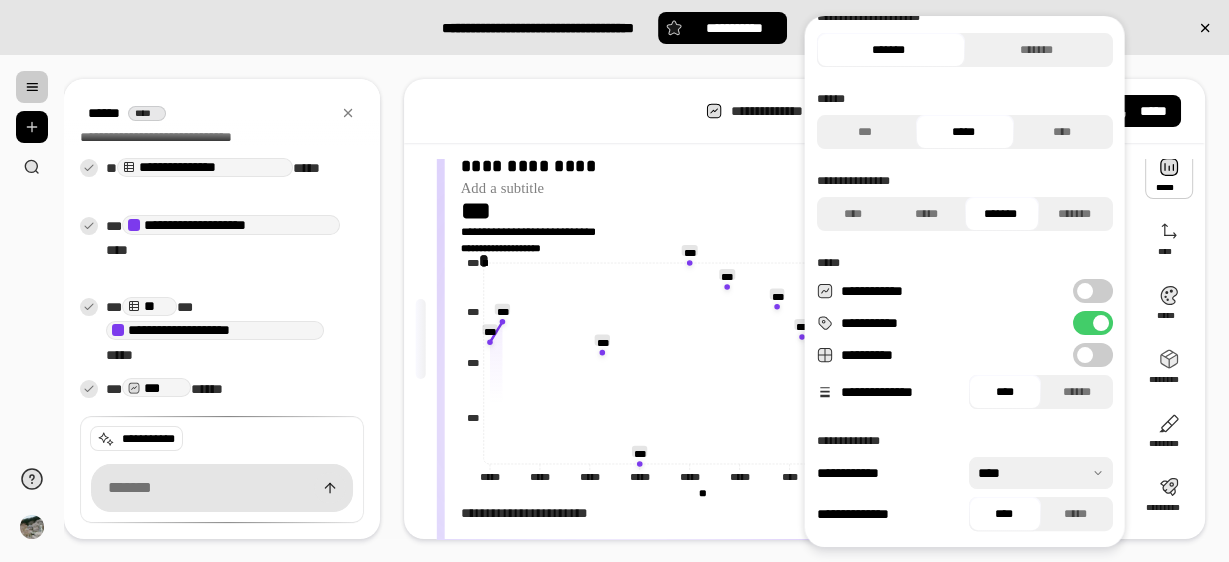 click at bounding box center (1100, 323) 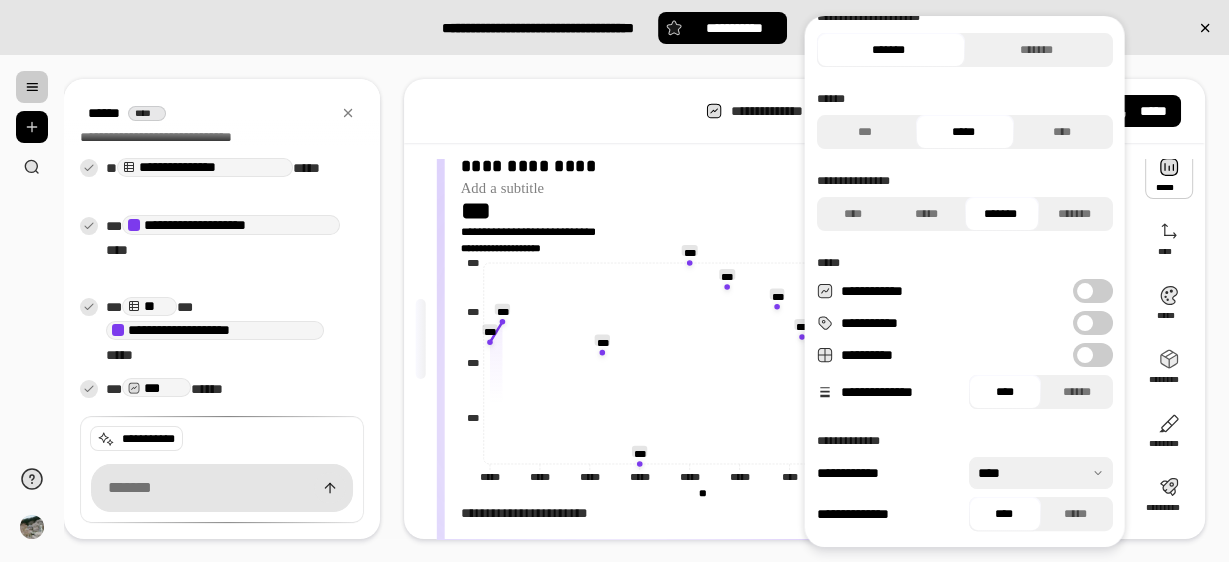 click on "**********" at bounding box center (1092, 291) 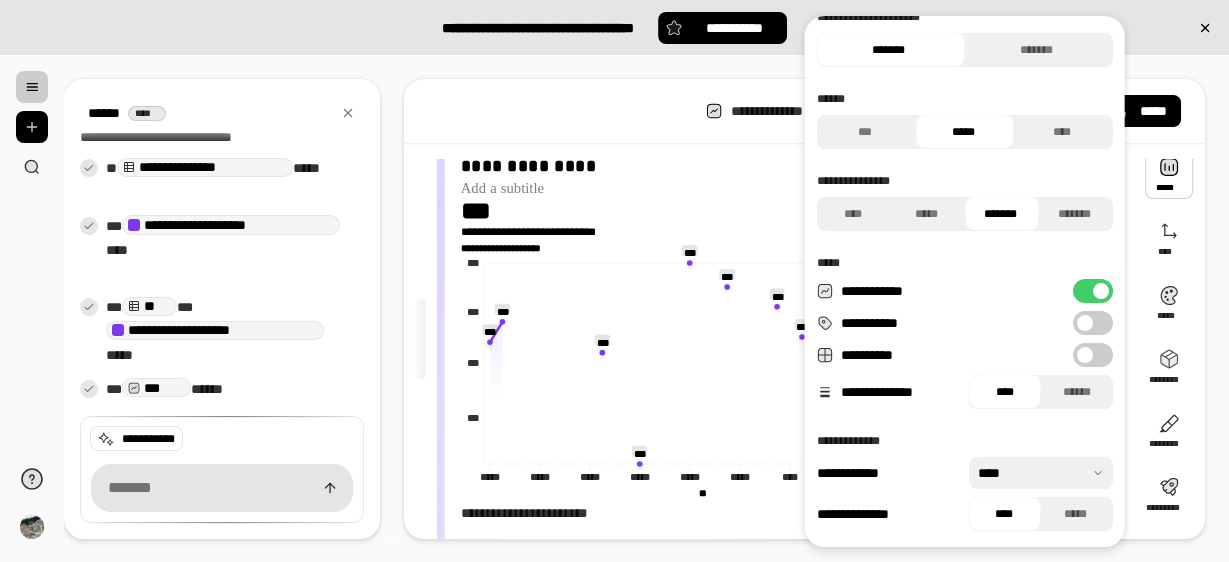 click at bounding box center (1100, 291) 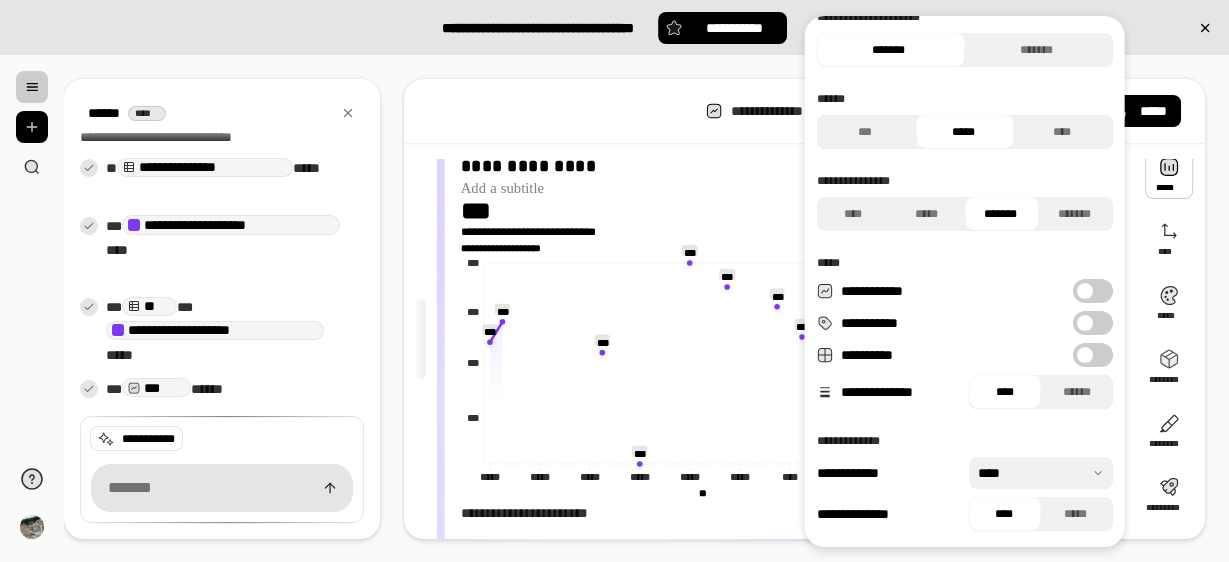 click at bounding box center [1040, 473] 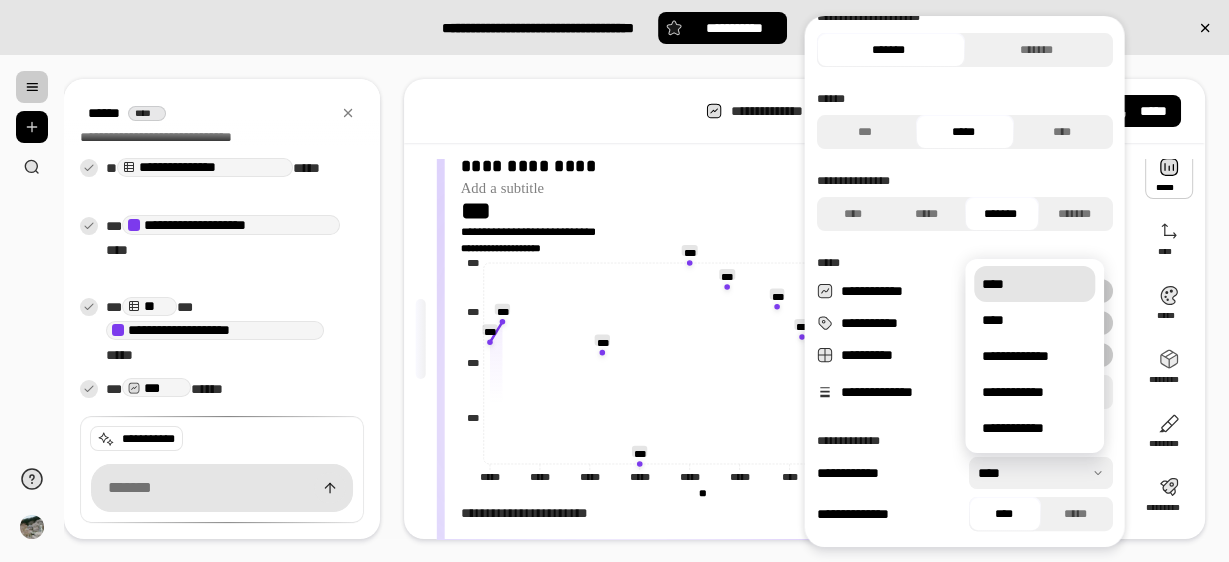 click at bounding box center (1040, 473) 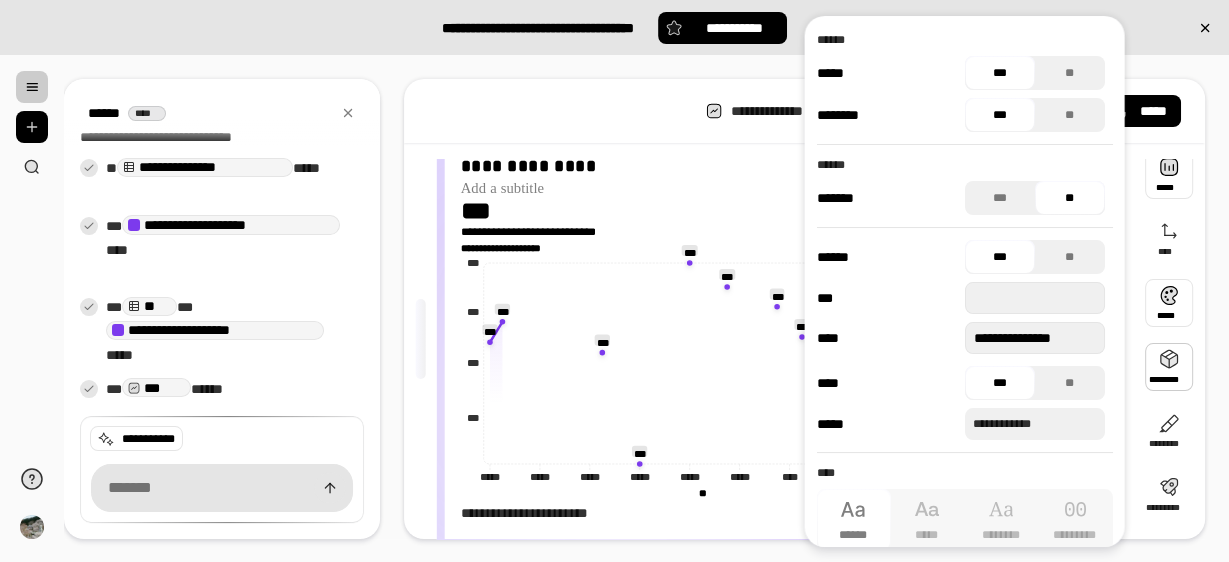 scroll, scrollTop: 72, scrollLeft: 0, axis: vertical 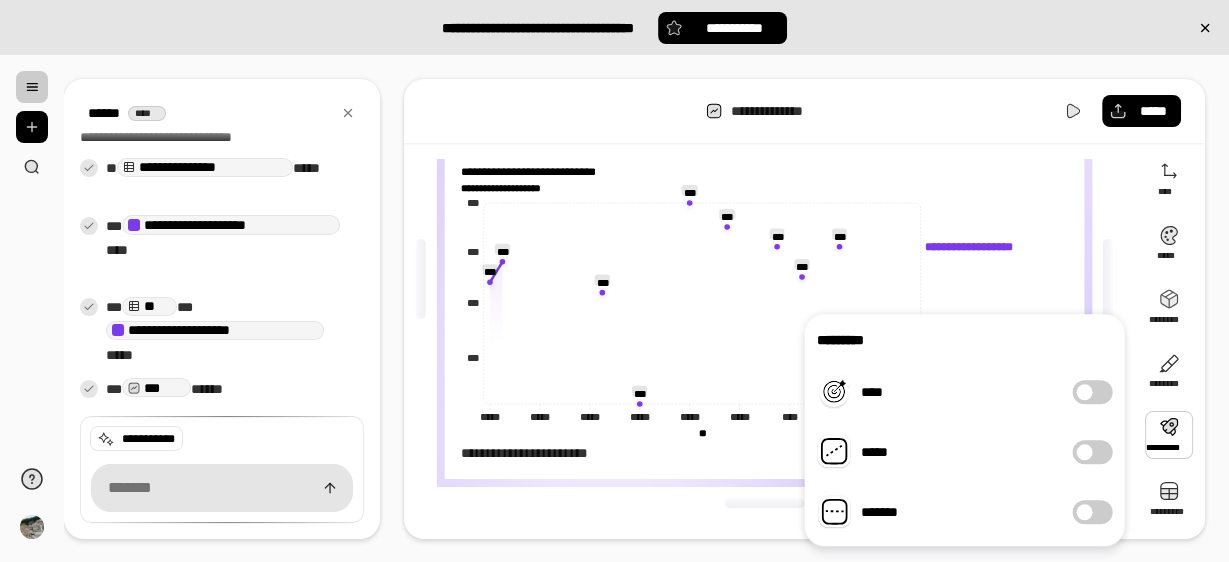 click on "*****" at bounding box center [1092, 452] 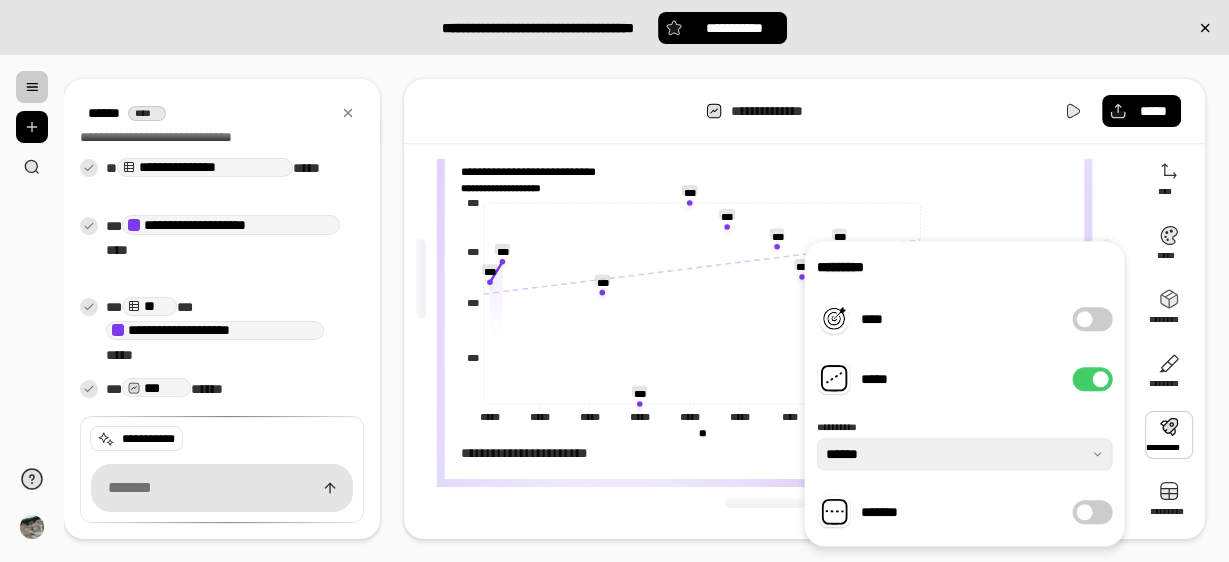 click on "*******" at bounding box center (1092, 512) 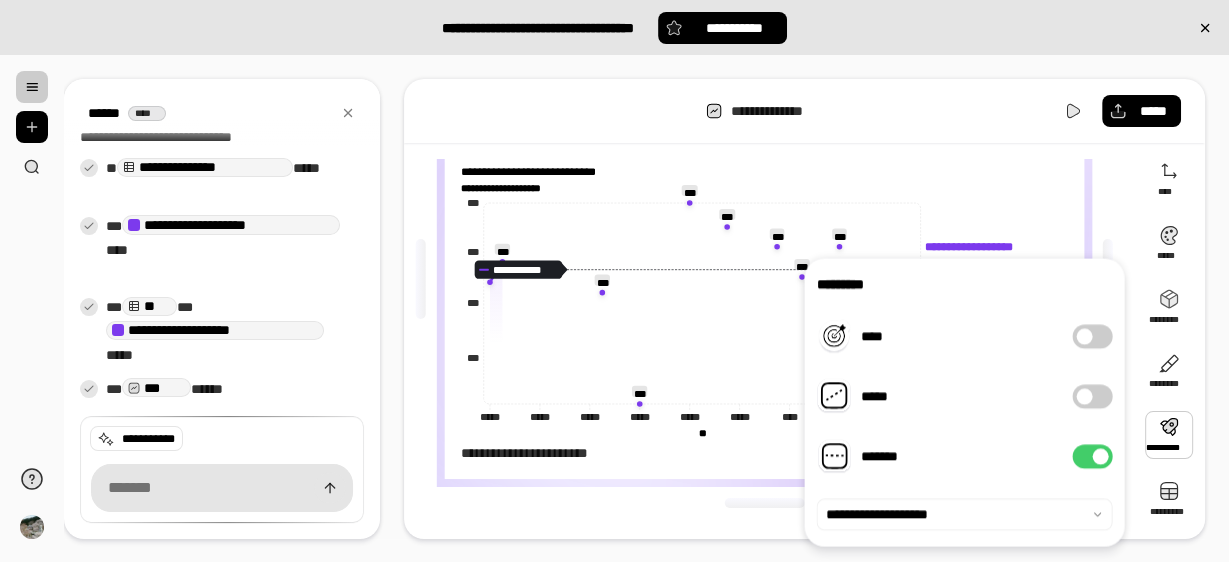 click at bounding box center [964, 515] 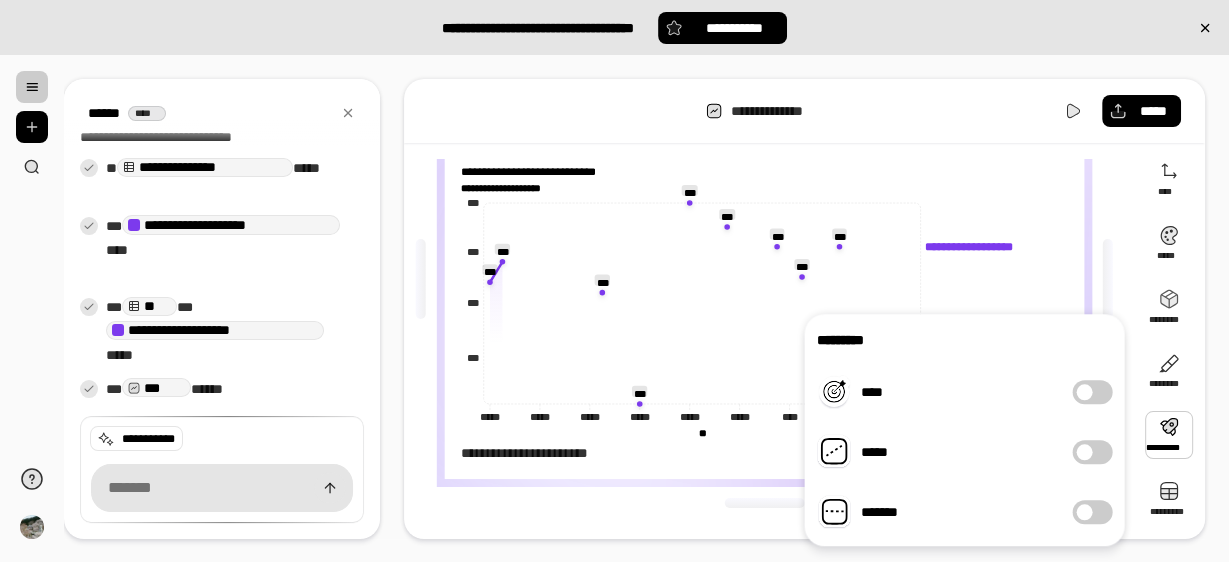 drag, startPoint x: 1109, startPoint y: 435, endPoint x: 1100, endPoint y: 448, distance: 15.811388 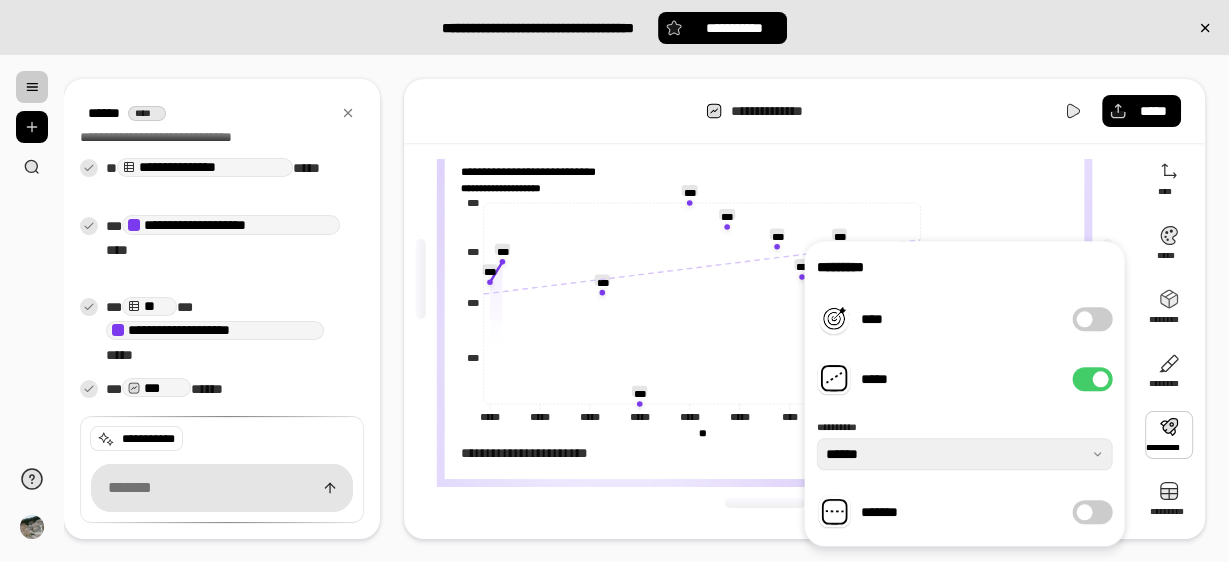 click at bounding box center [1108, 279] 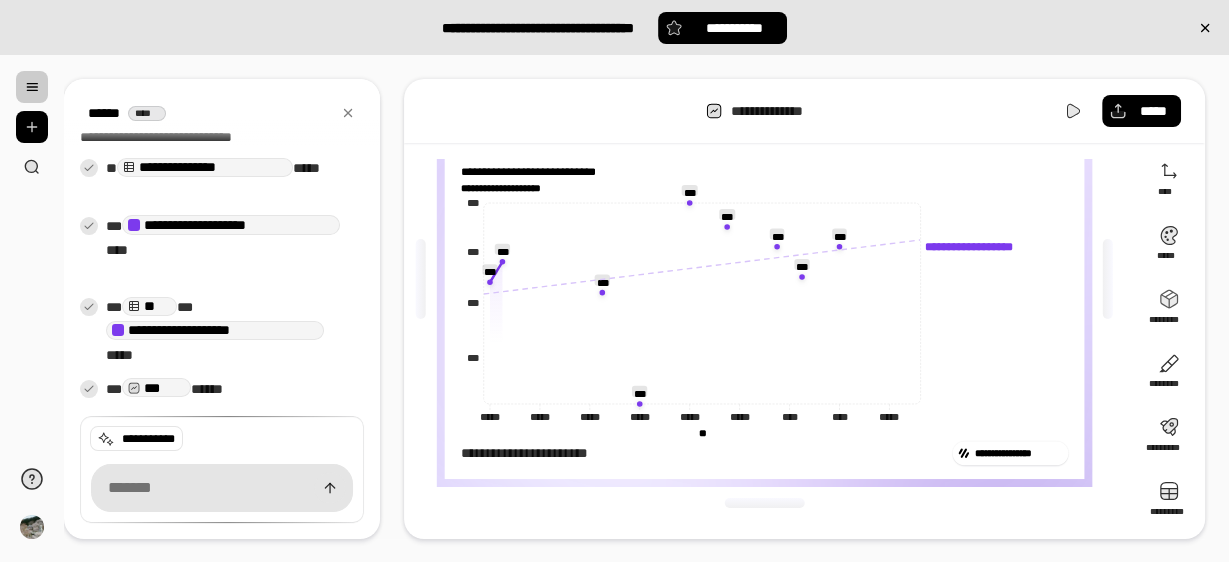 click on "**********" at bounding box center (804, 111) 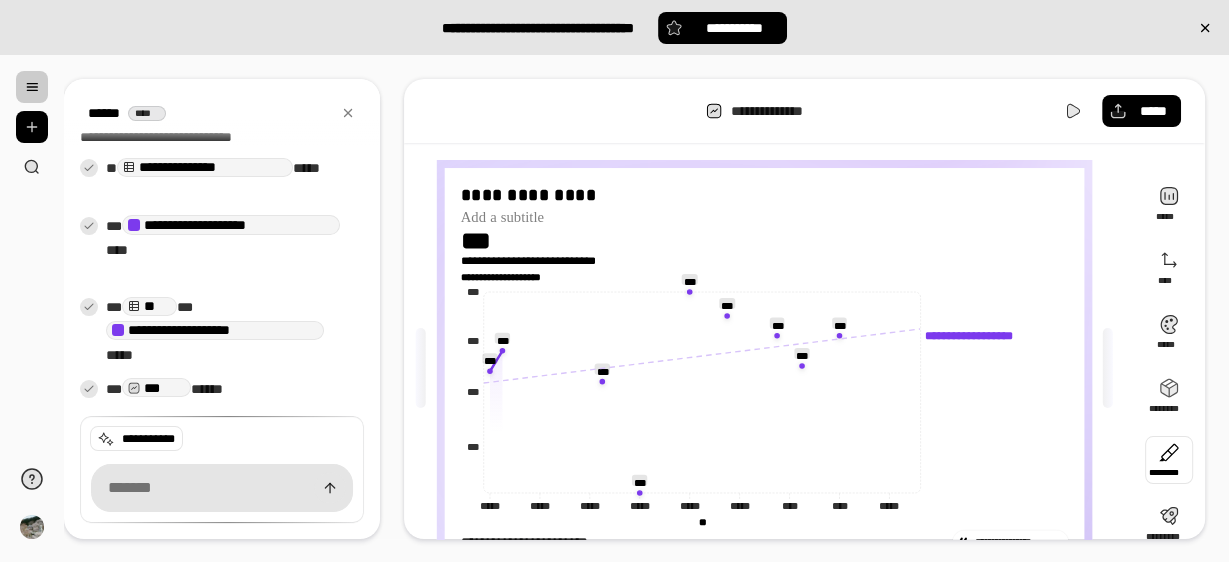 scroll, scrollTop: 80, scrollLeft: 0, axis: vertical 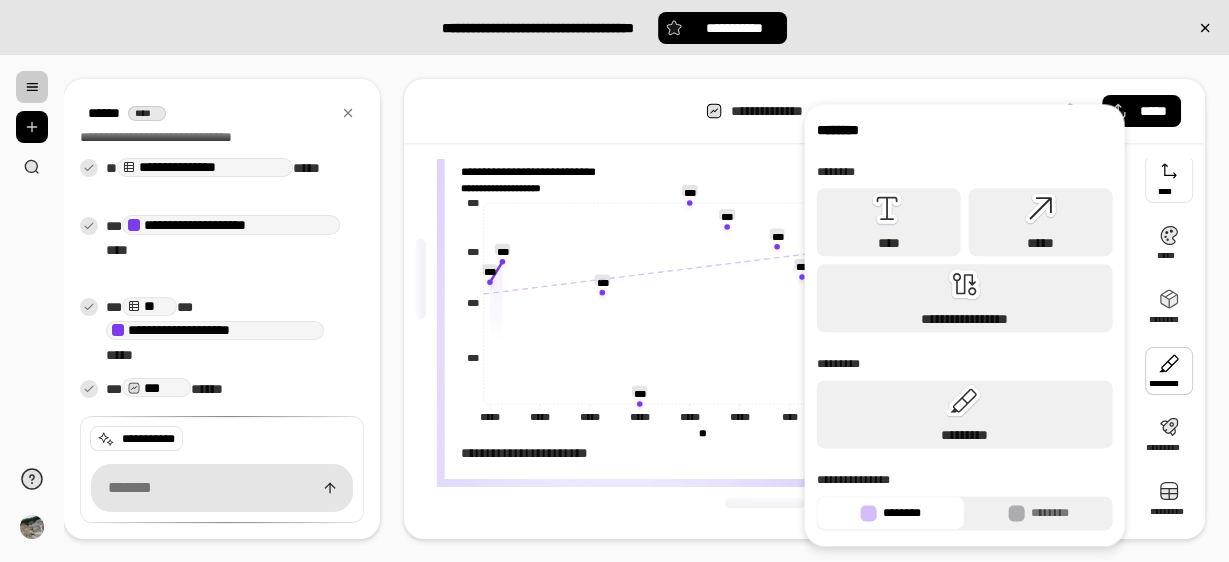 click at bounding box center [764, 503] 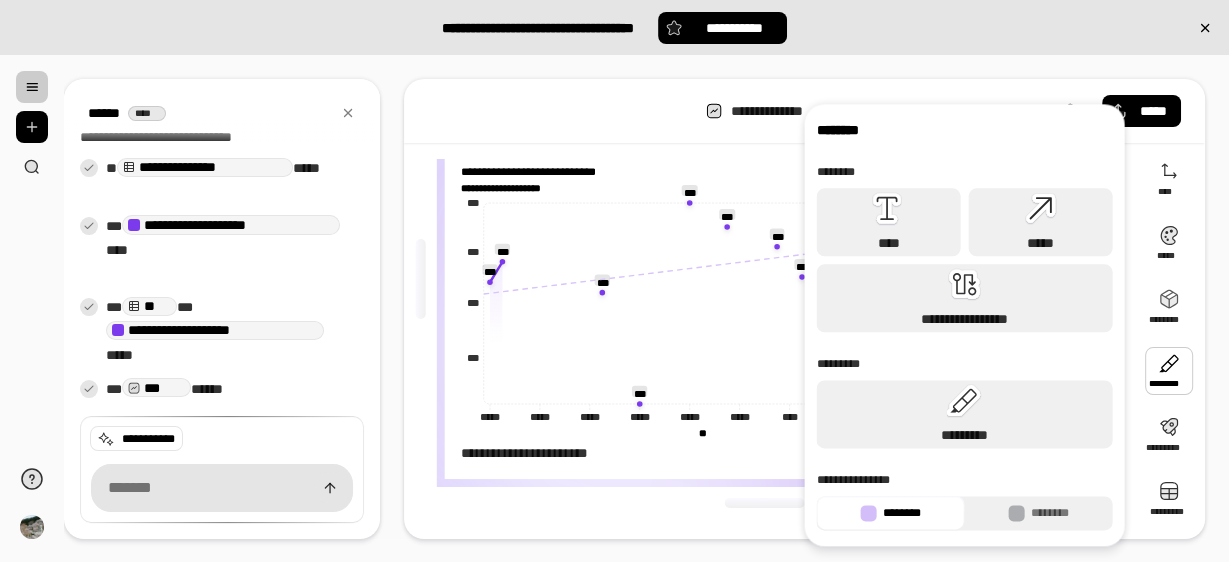 click on "**********" at bounding box center (646, 308) 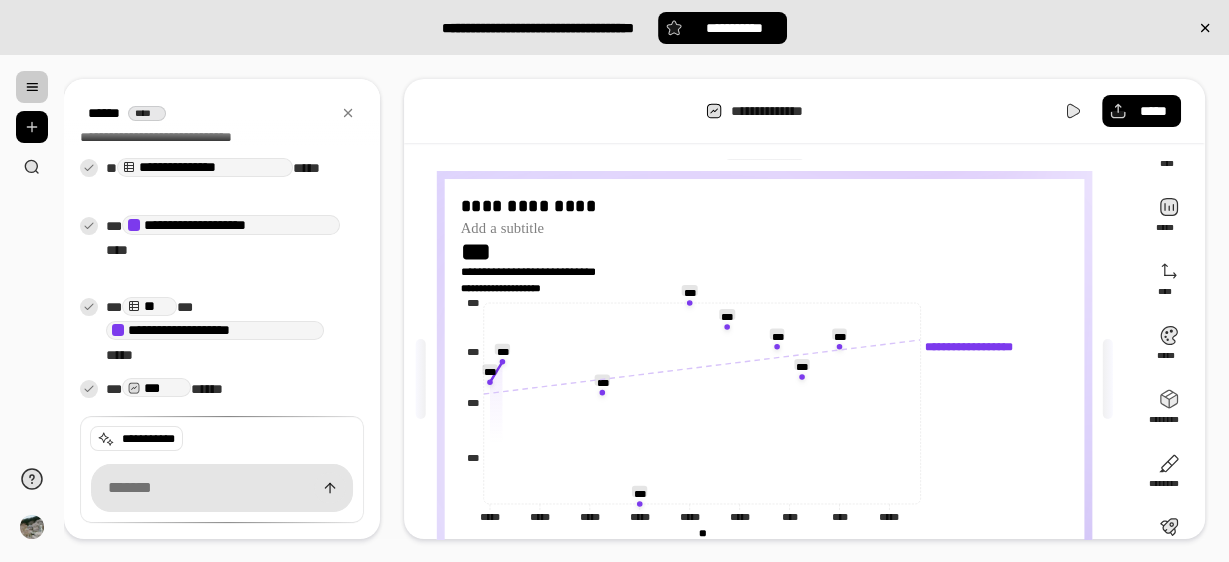 scroll, scrollTop: 80, scrollLeft: 0, axis: vertical 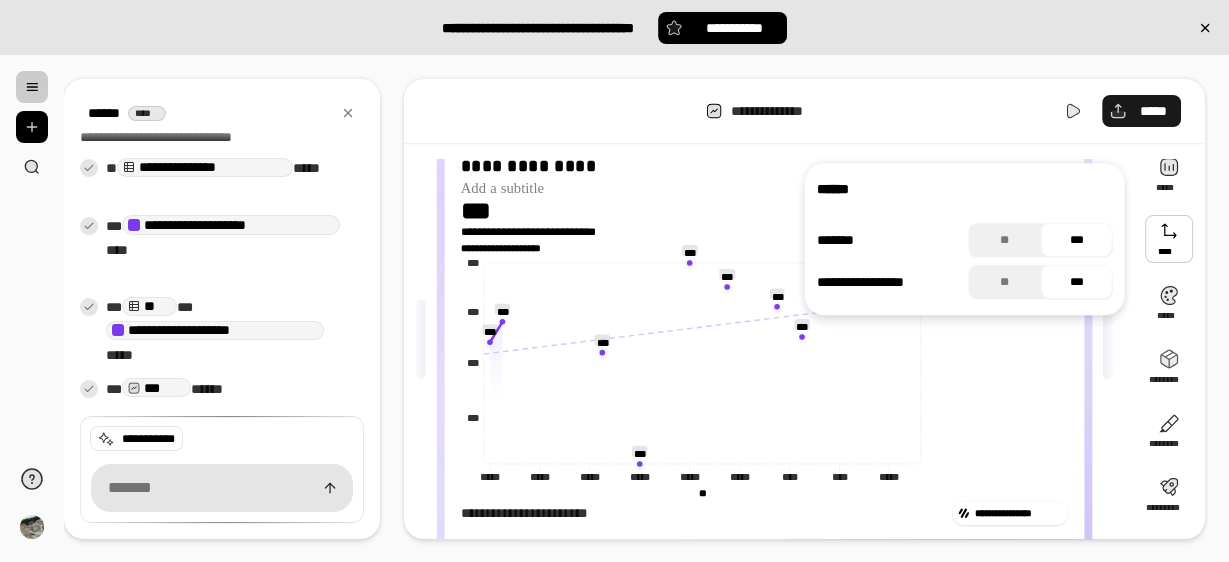 click on "*****" at bounding box center [1153, 111] 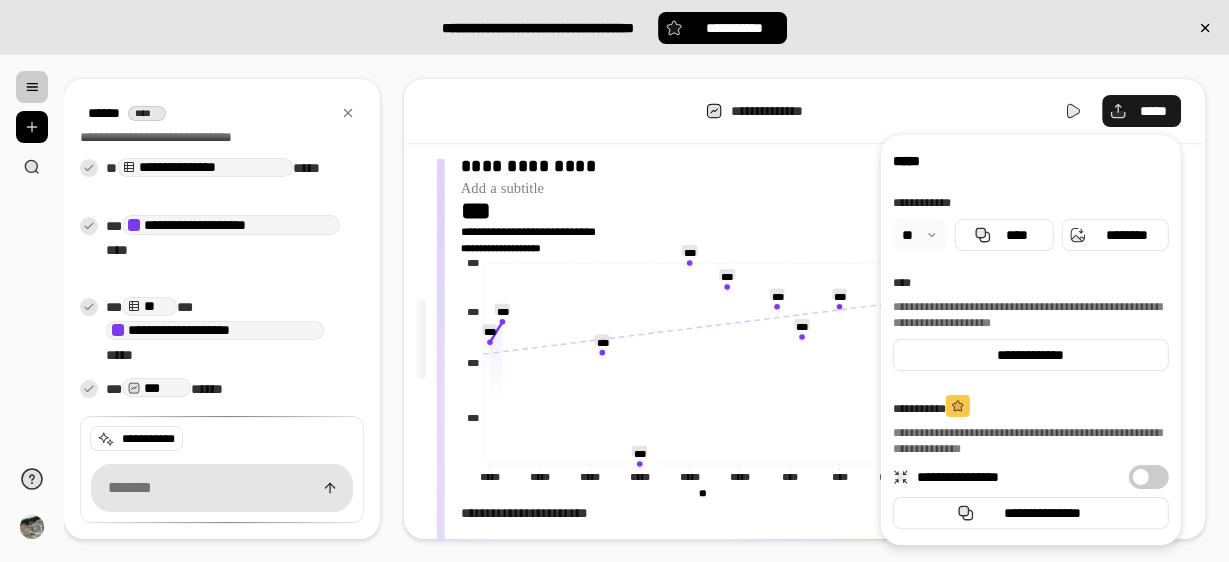 click on "*****" at bounding box center [1141, 111] 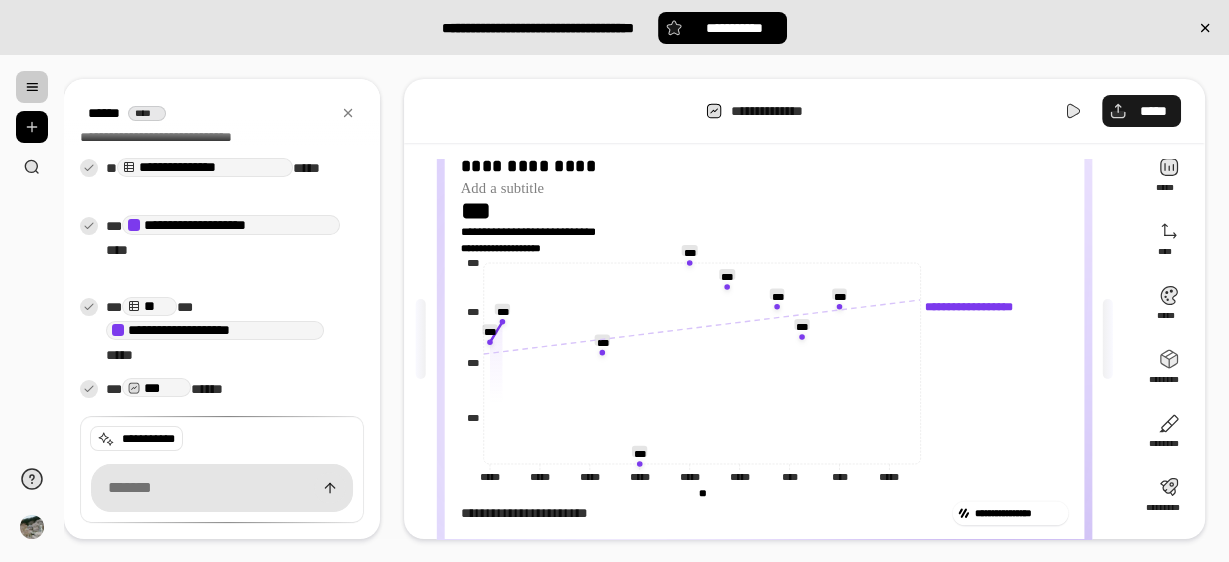 click on "*****" at bounding box center (1153, 111) 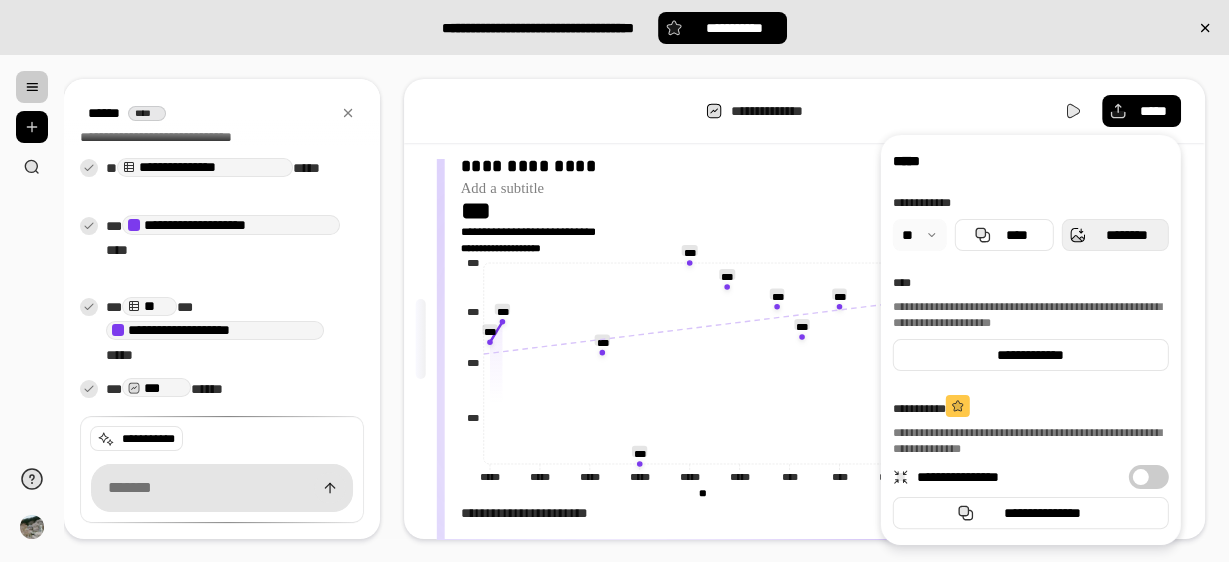 click on "********" at bounding box center [1127, 235] 